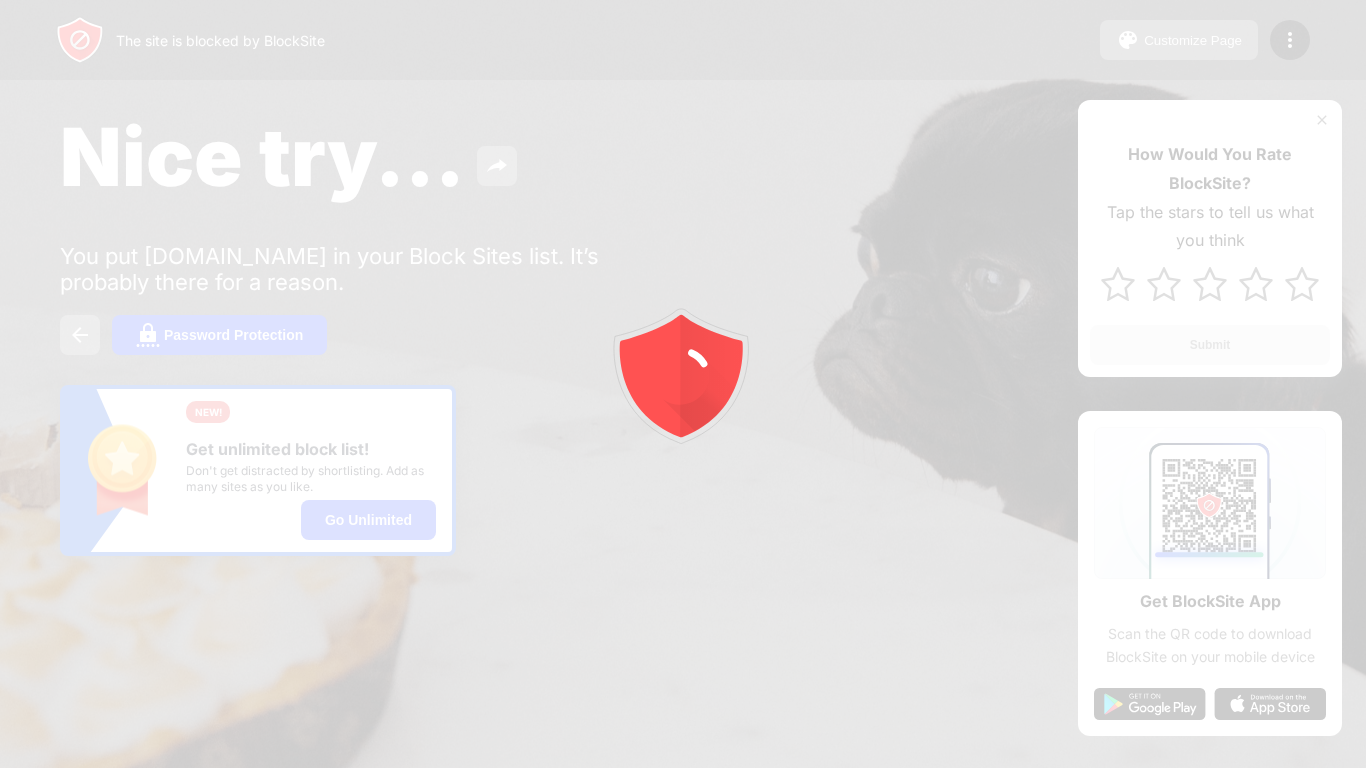 scroll, scrollTop: 0, scrollLeft: 0, axis: both 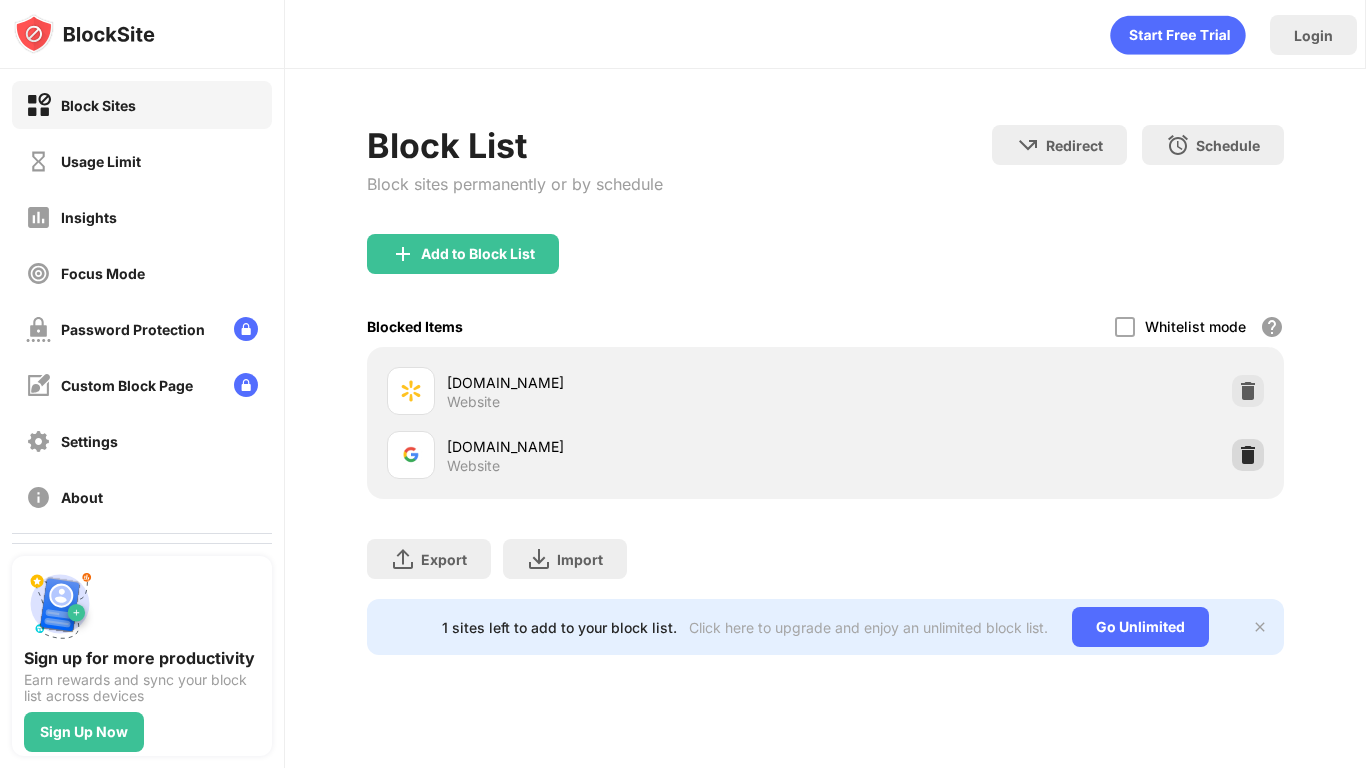 click at bounding box center (1248, 455) 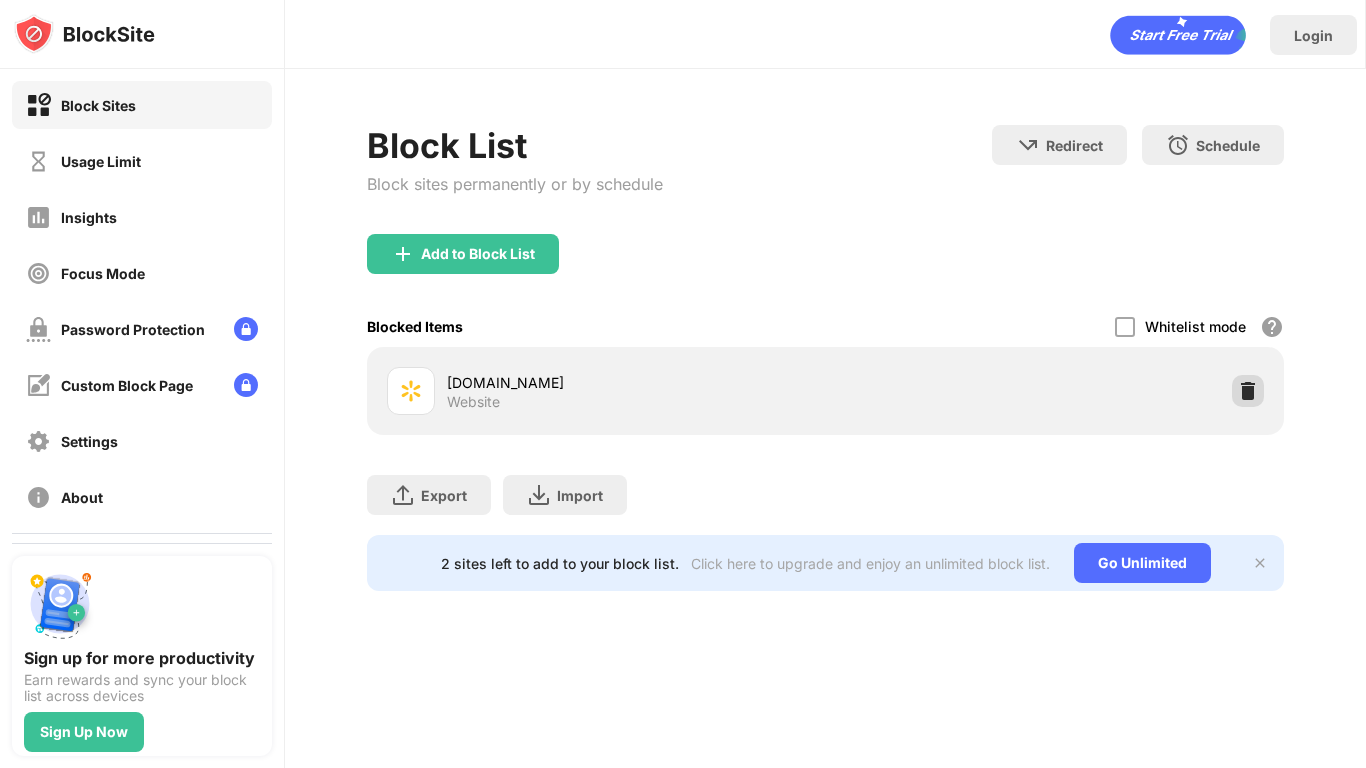 click at bounding box center (1248, 391) 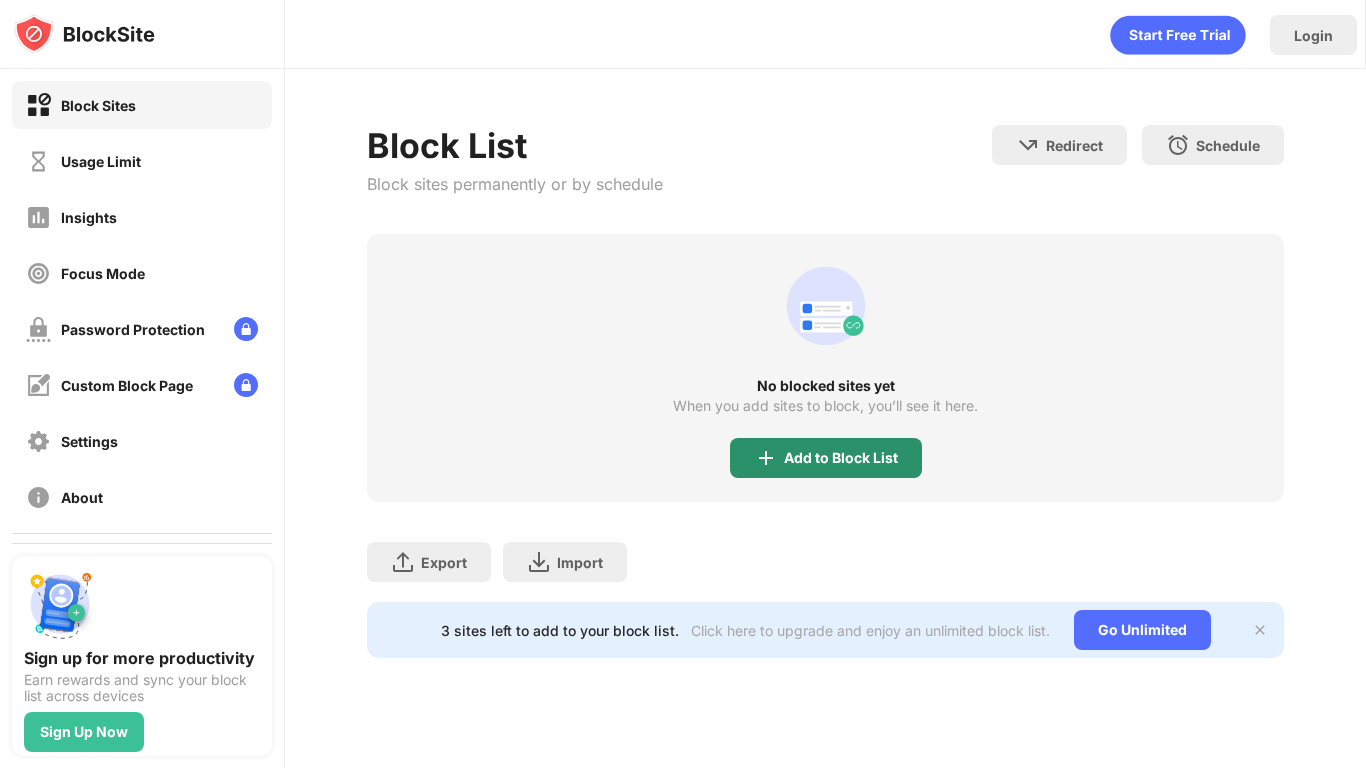 click on "Add to Block List" at bounding box center [841, 458] 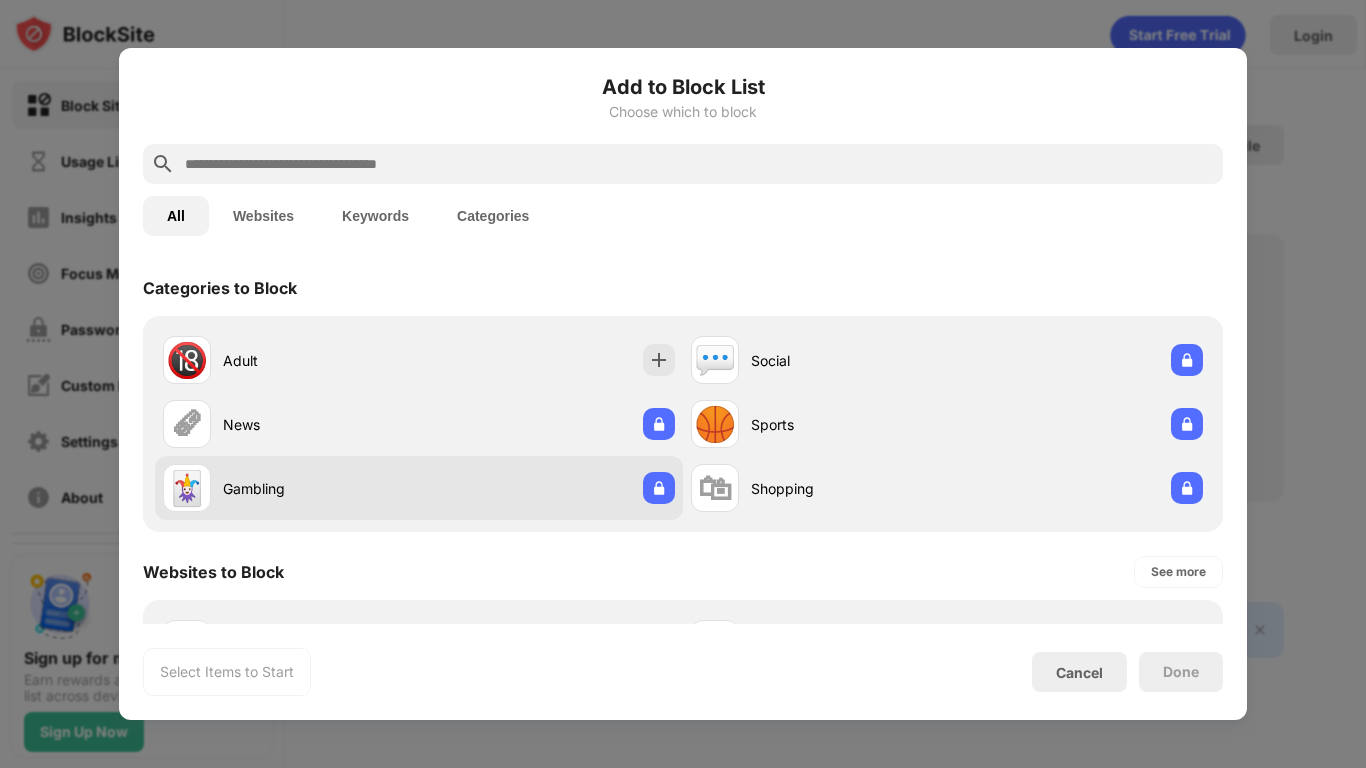 click on "Gambling" at bounding box center [321, 488] 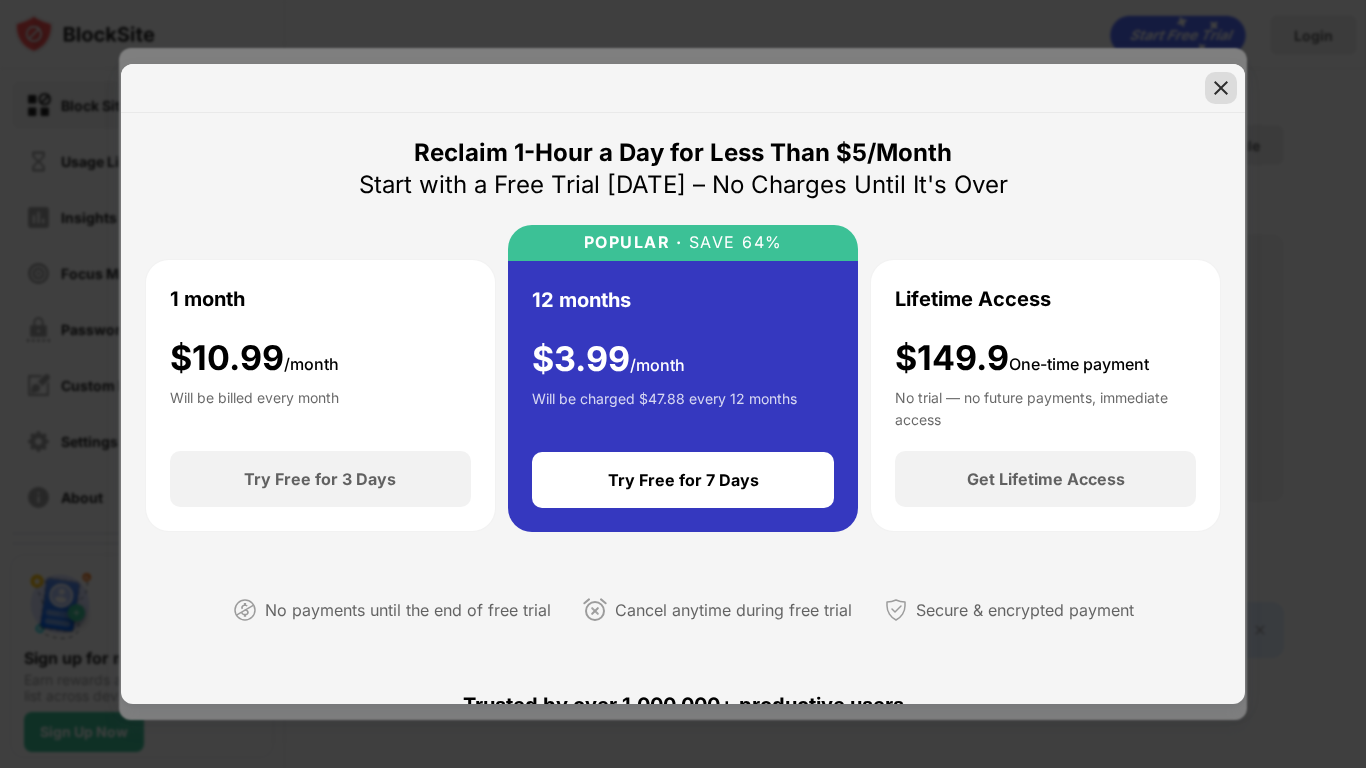 click at bounding box center (1221, 88) 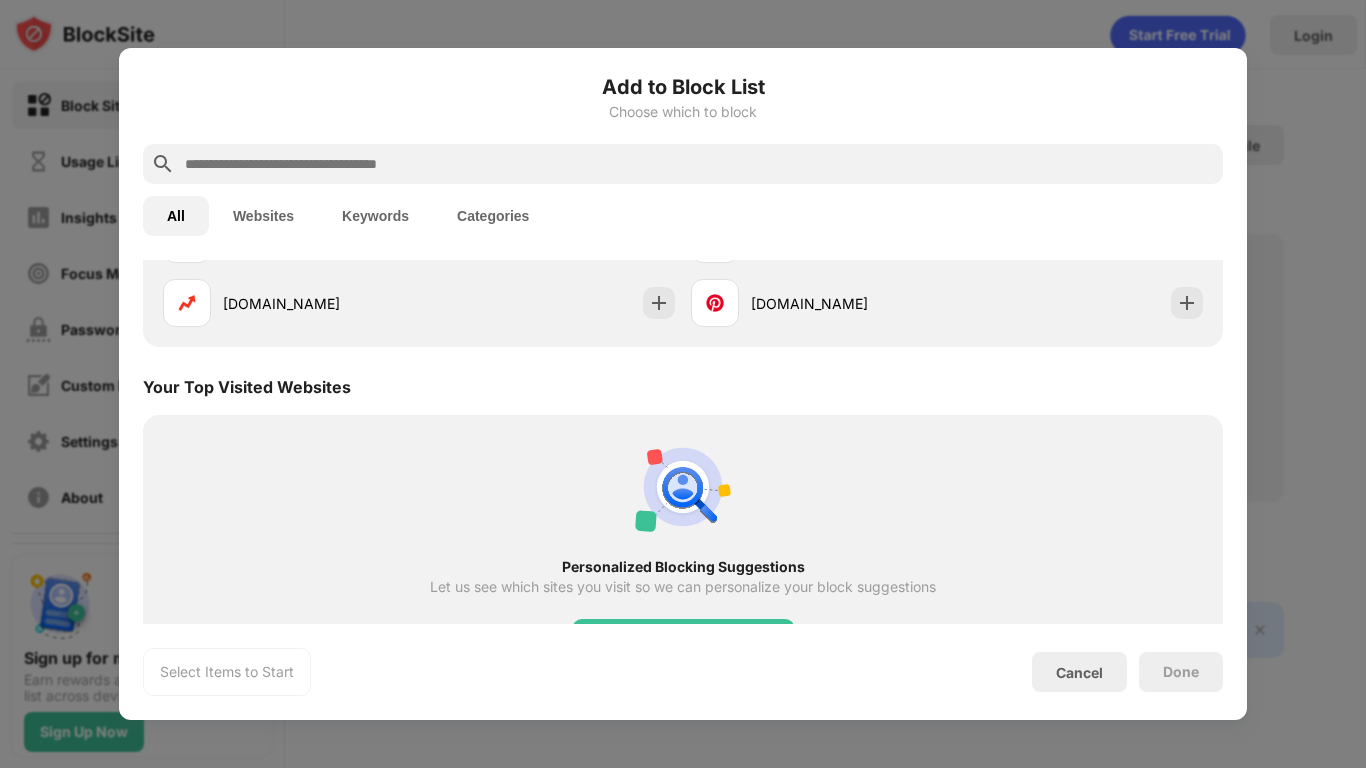 scroll, scrollTop: 0, scrollLeft: 0, axis: both 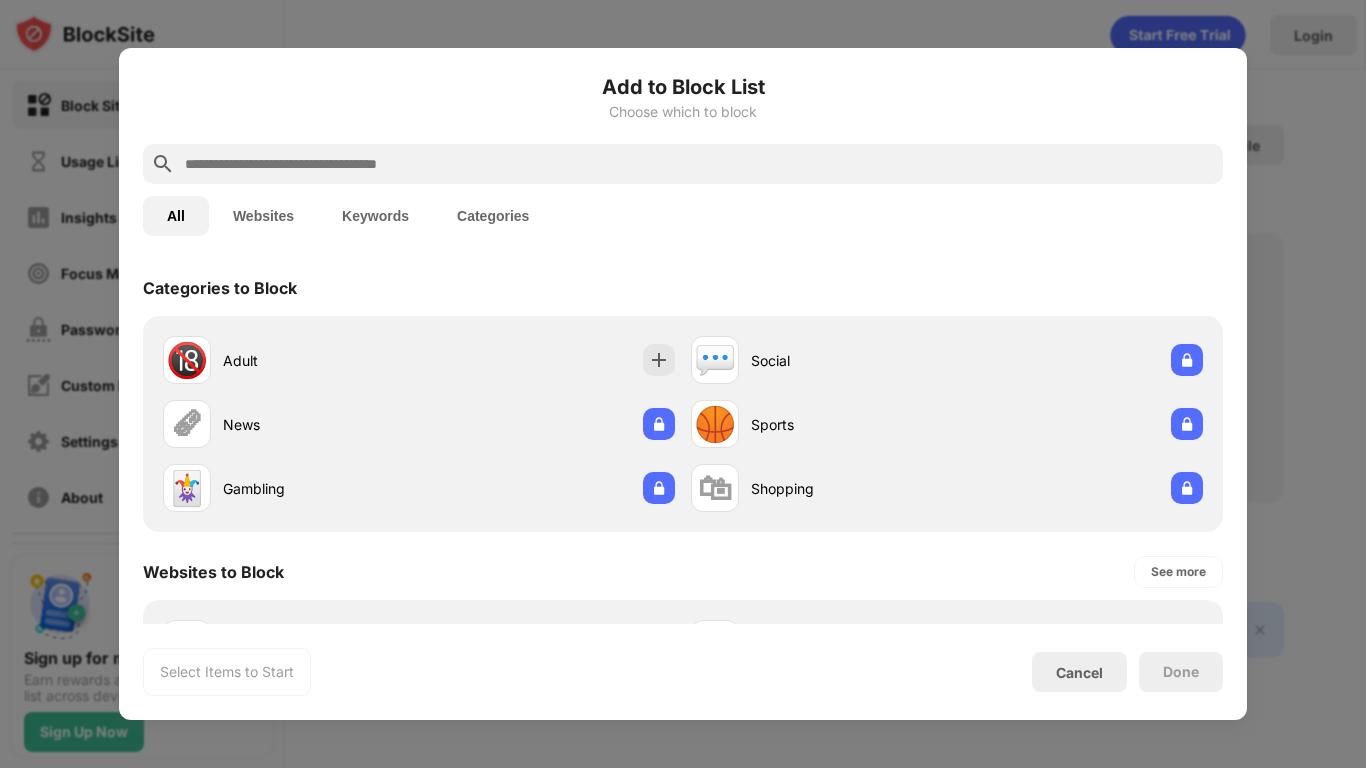 click on "All Websites Keywords Categories" at bounding box center (683, 216) 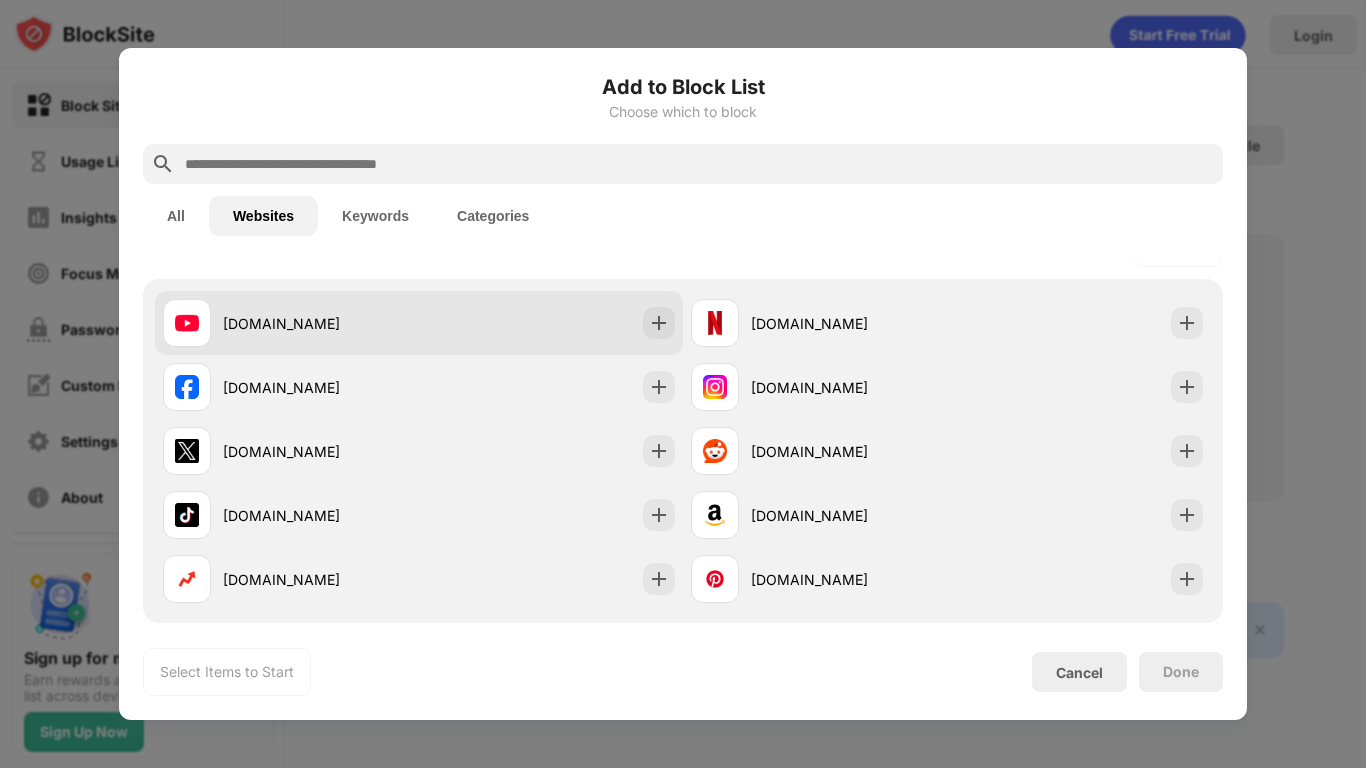 scroll, scrollTop: 41, scrollLeft: 0, axis: vertical 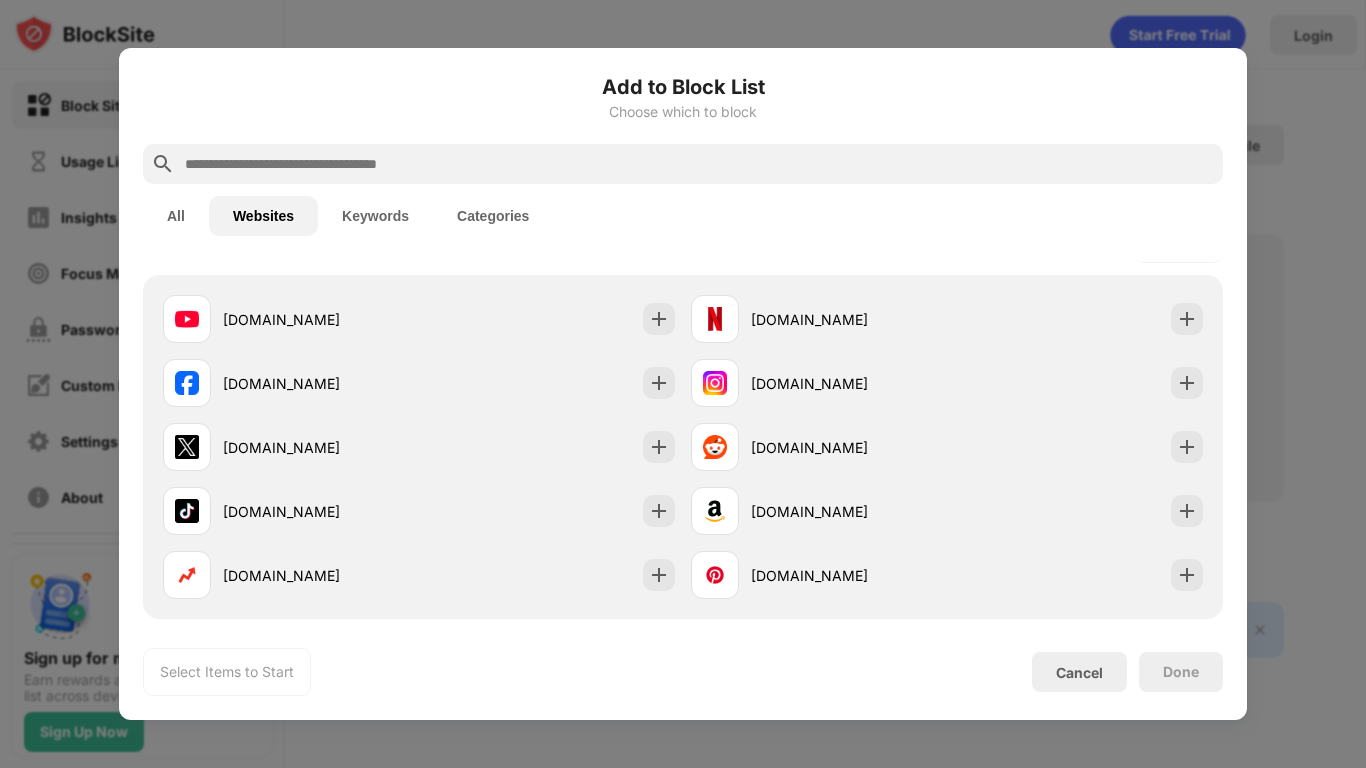 click at bounding box center [699, 164] 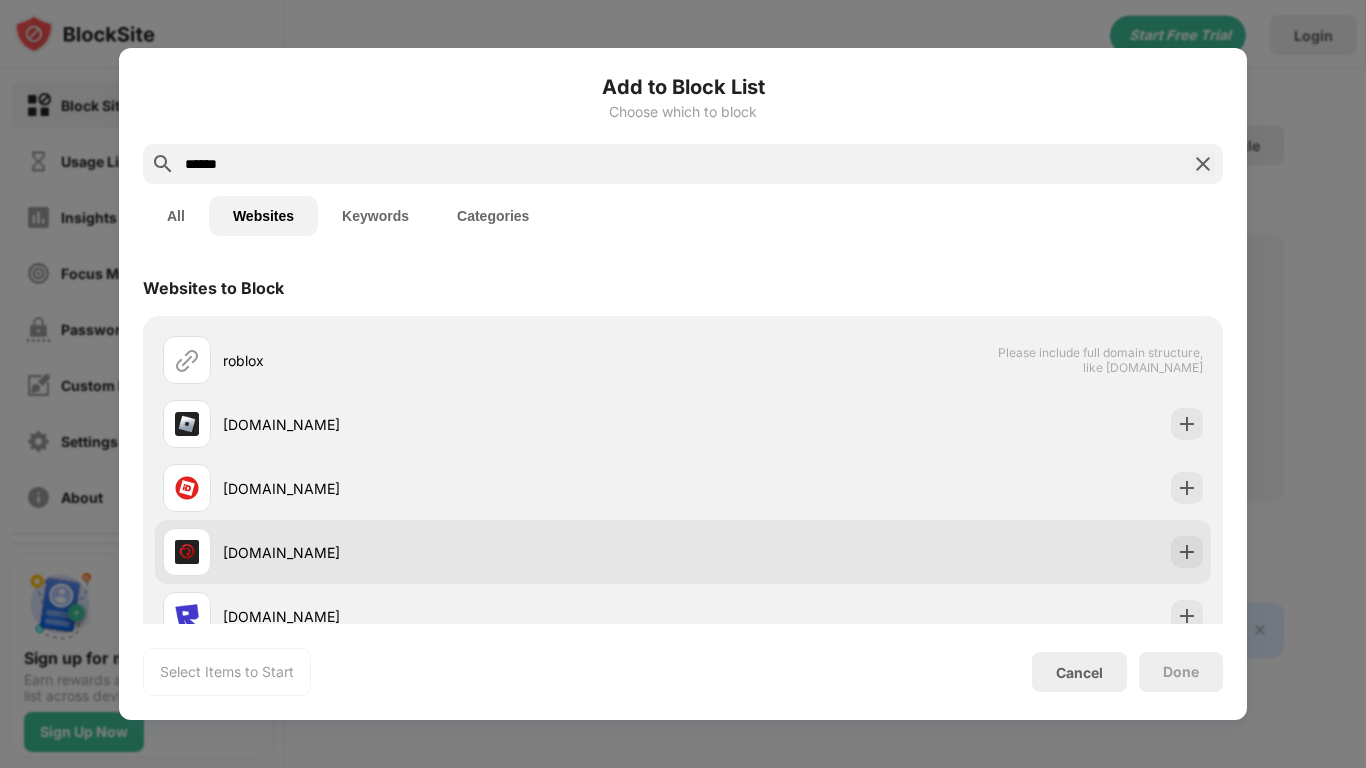 scroll, scrollTop: 112, scrollLeft: 0, axis: vertical 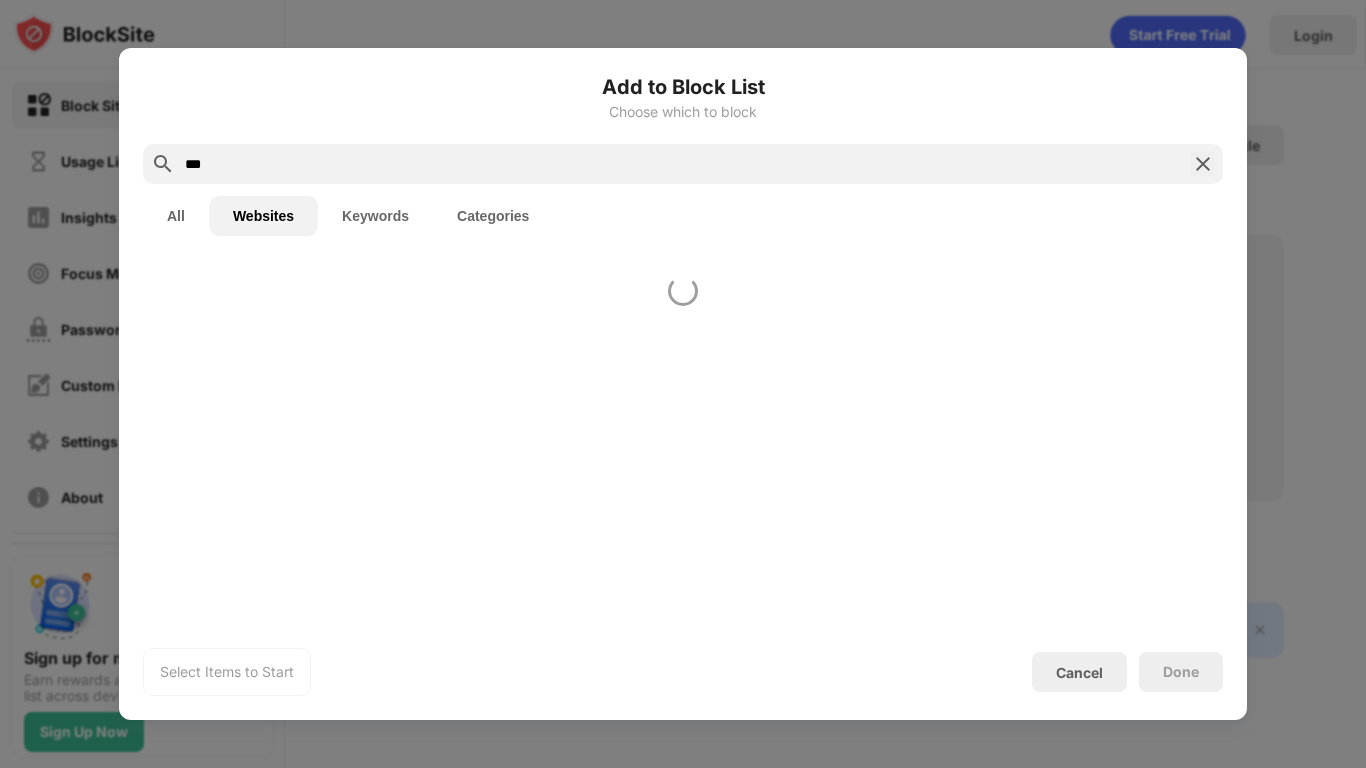 type on "*" 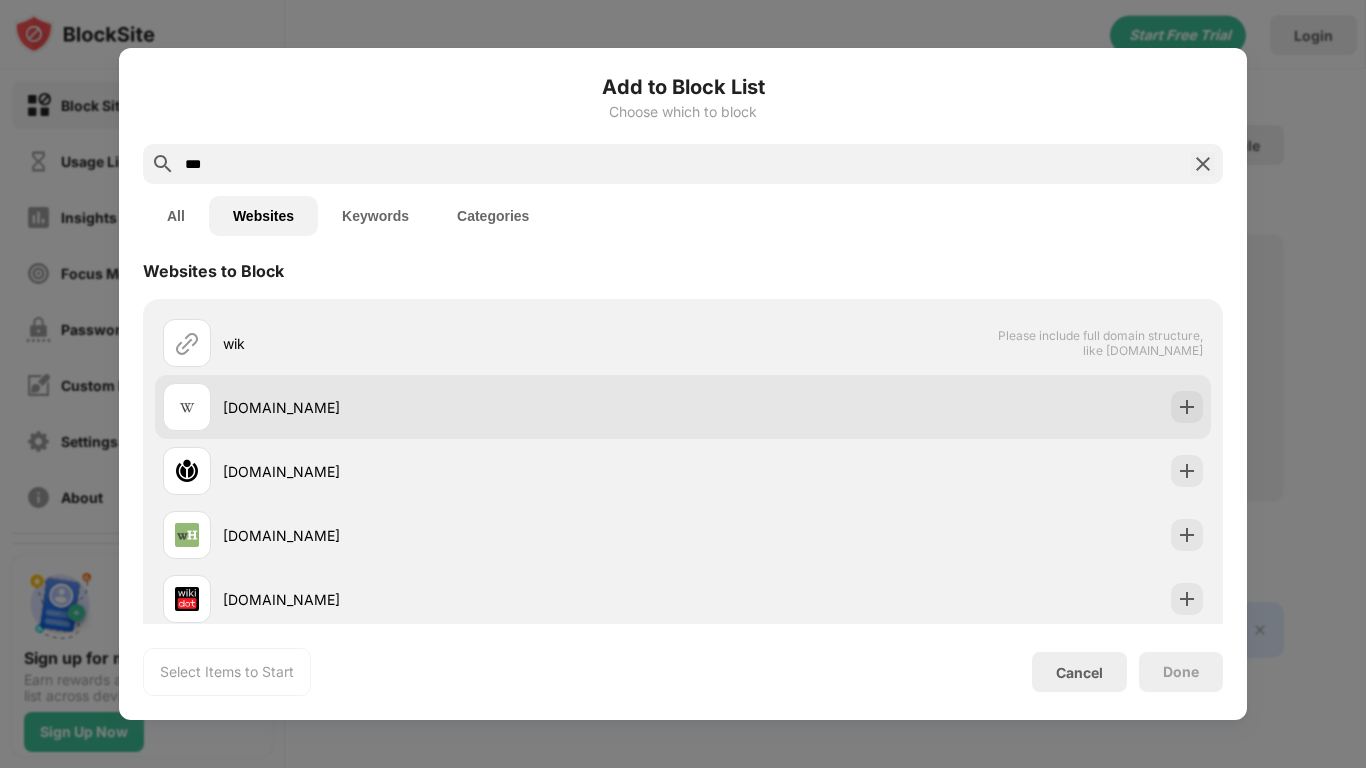 scroll, scrollTop: 18, scrollLeft: 0, axis: vertical 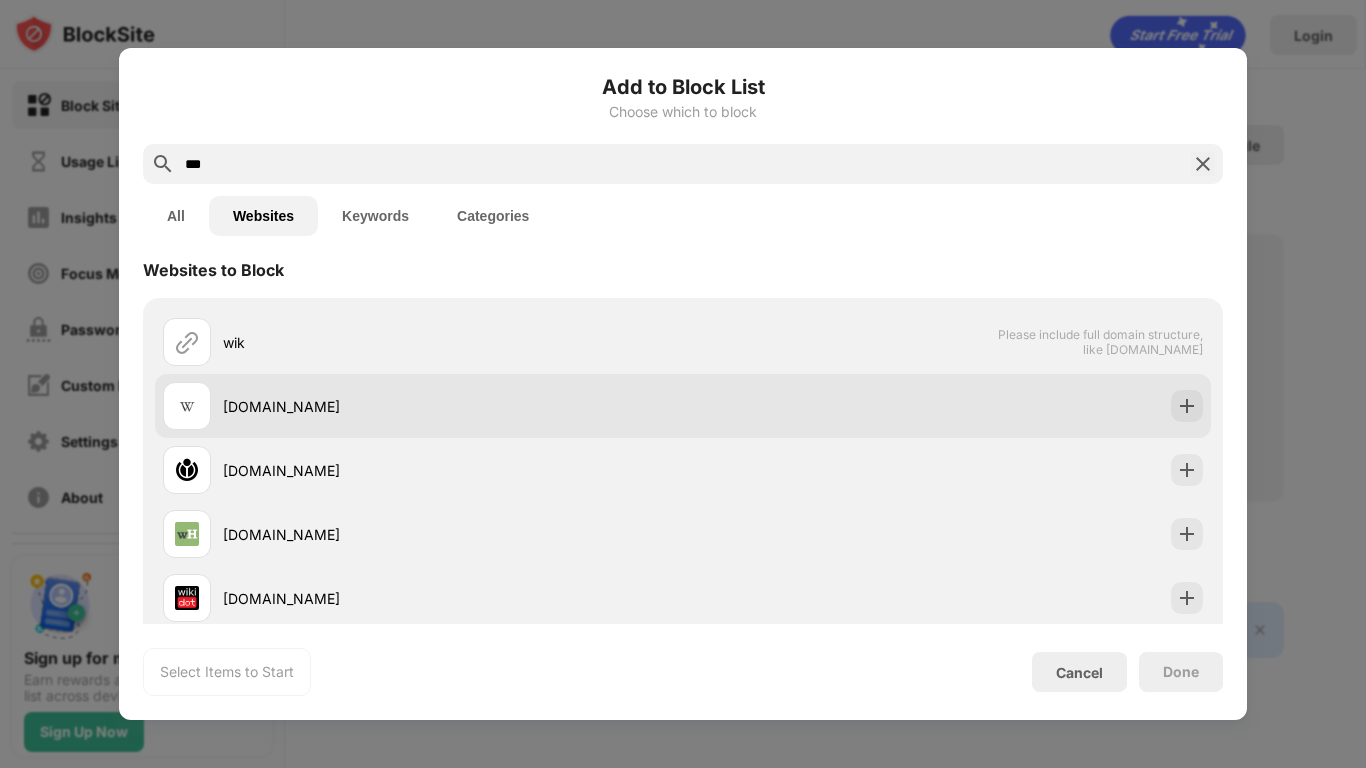type on "***" 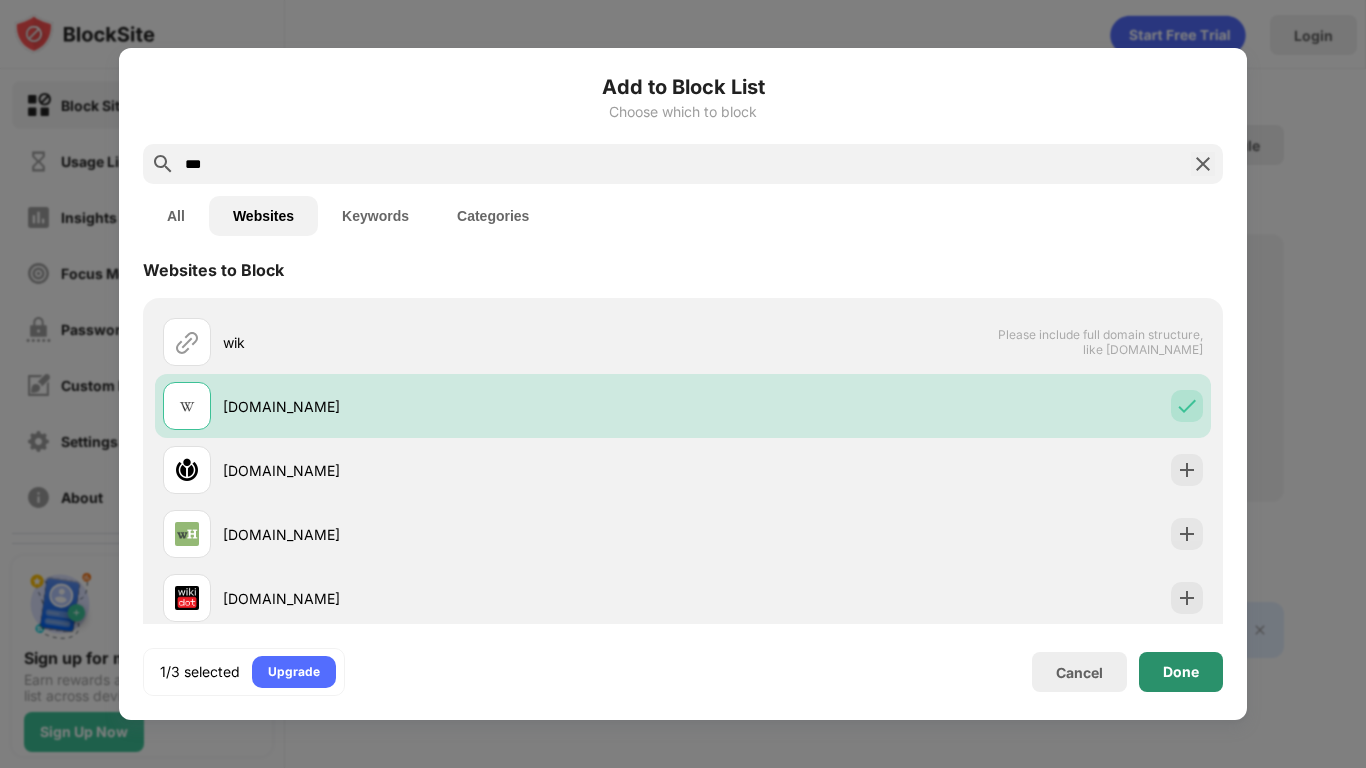 click on "Done" at bounding box center [1181, 672] 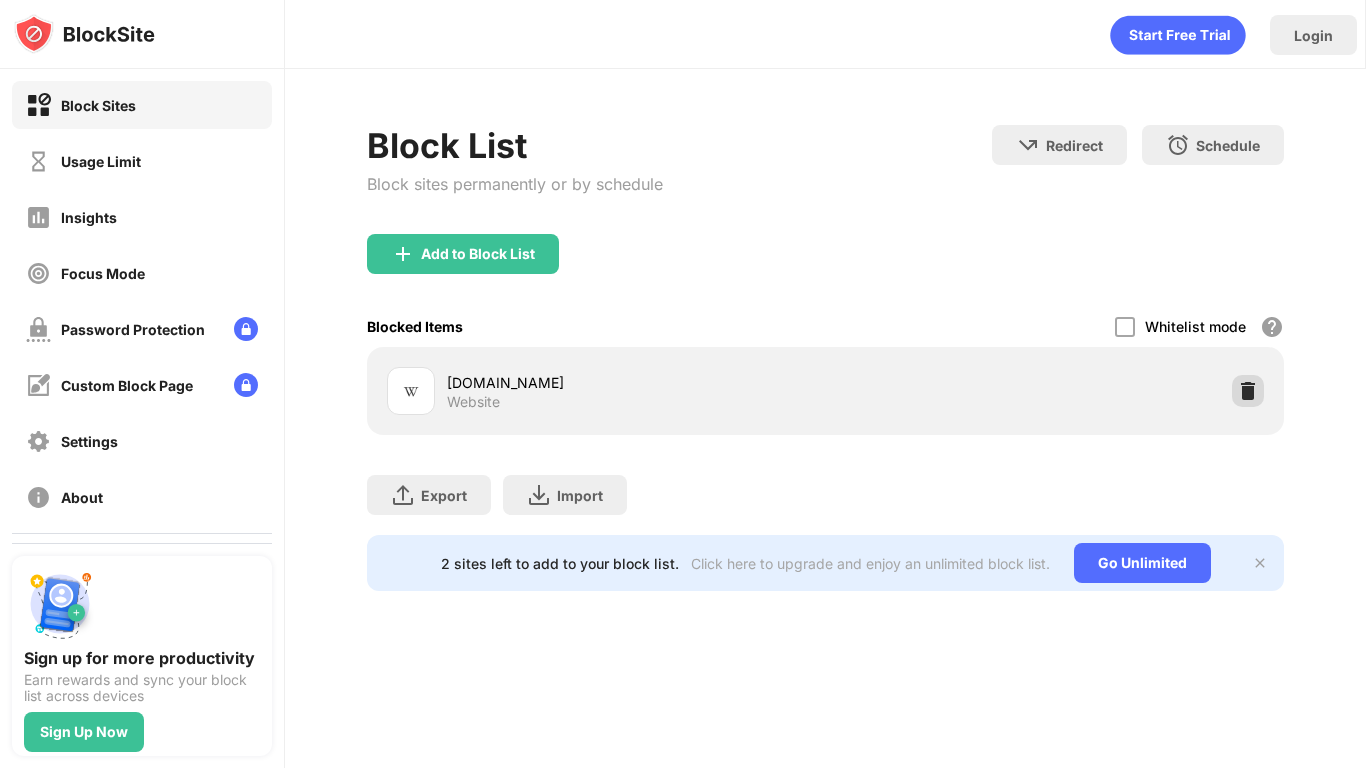 click at bounding box center (1248, 391) 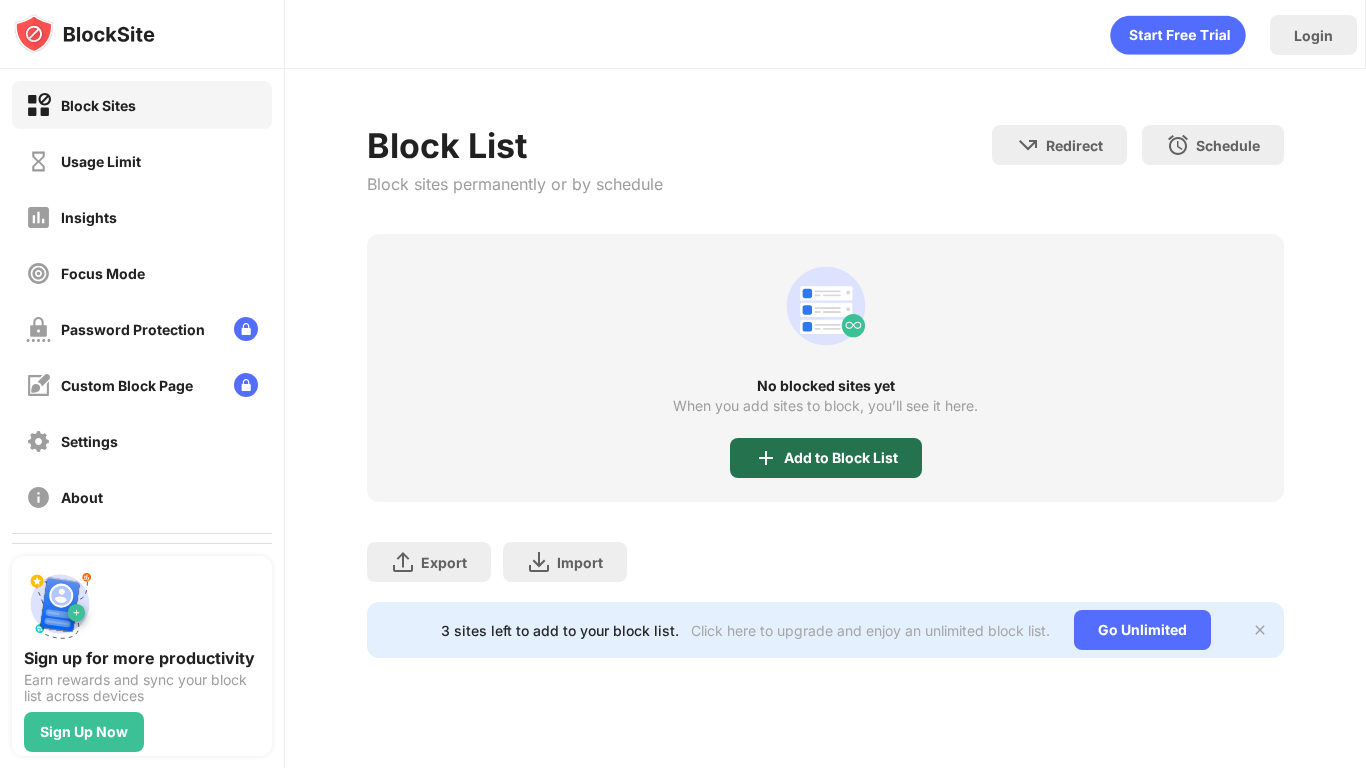 click on "Add to Block List" at bounding box center [826, 458] 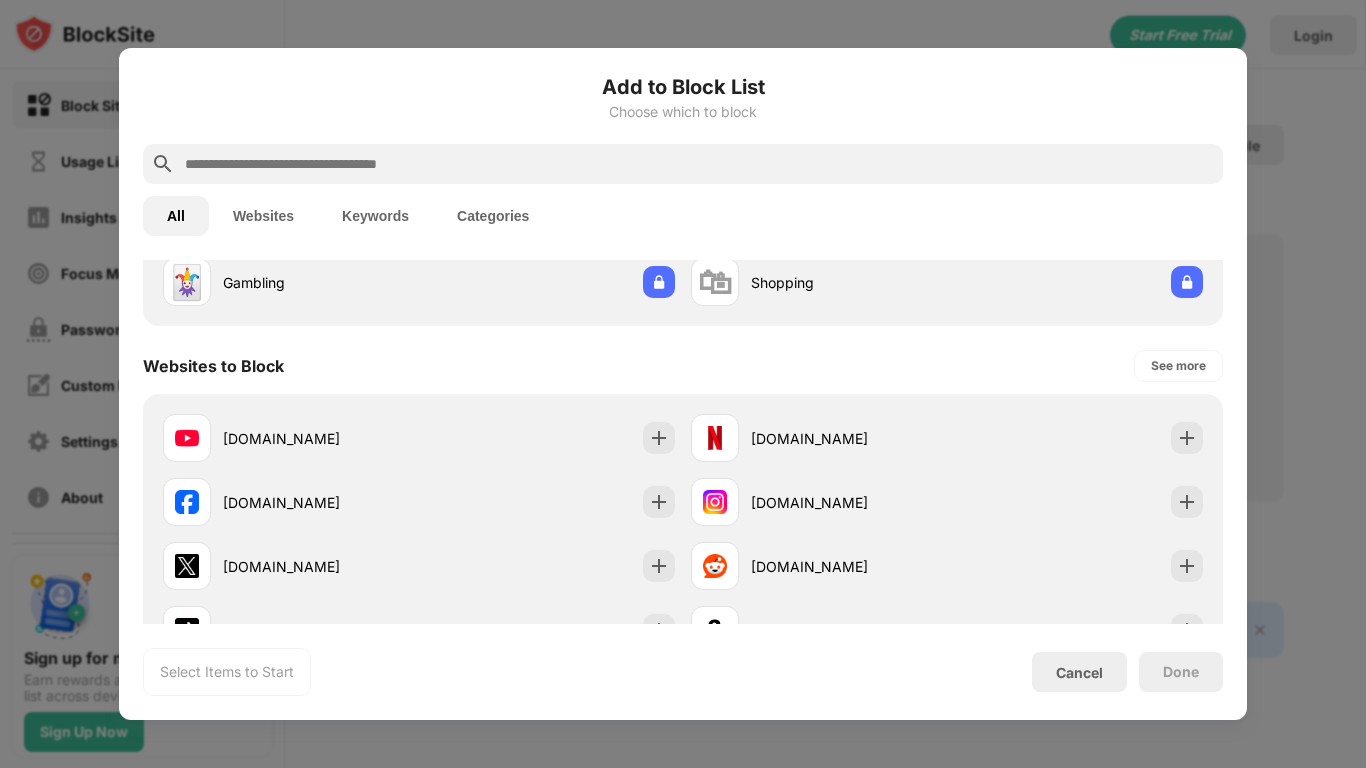 scroll, scrollTop: 211, scrollLeft: 0, axis: vertical 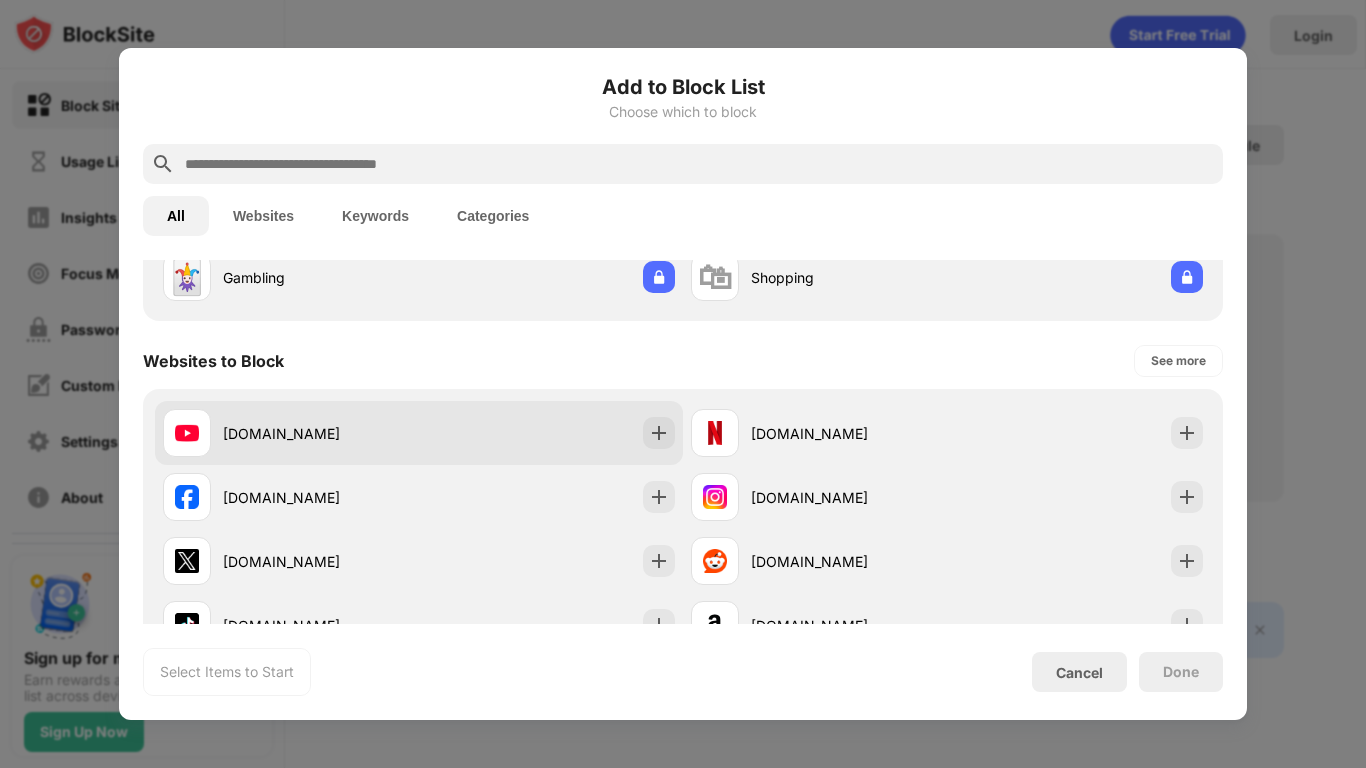 click on "youtube.com" at bounding box center [321, 433] 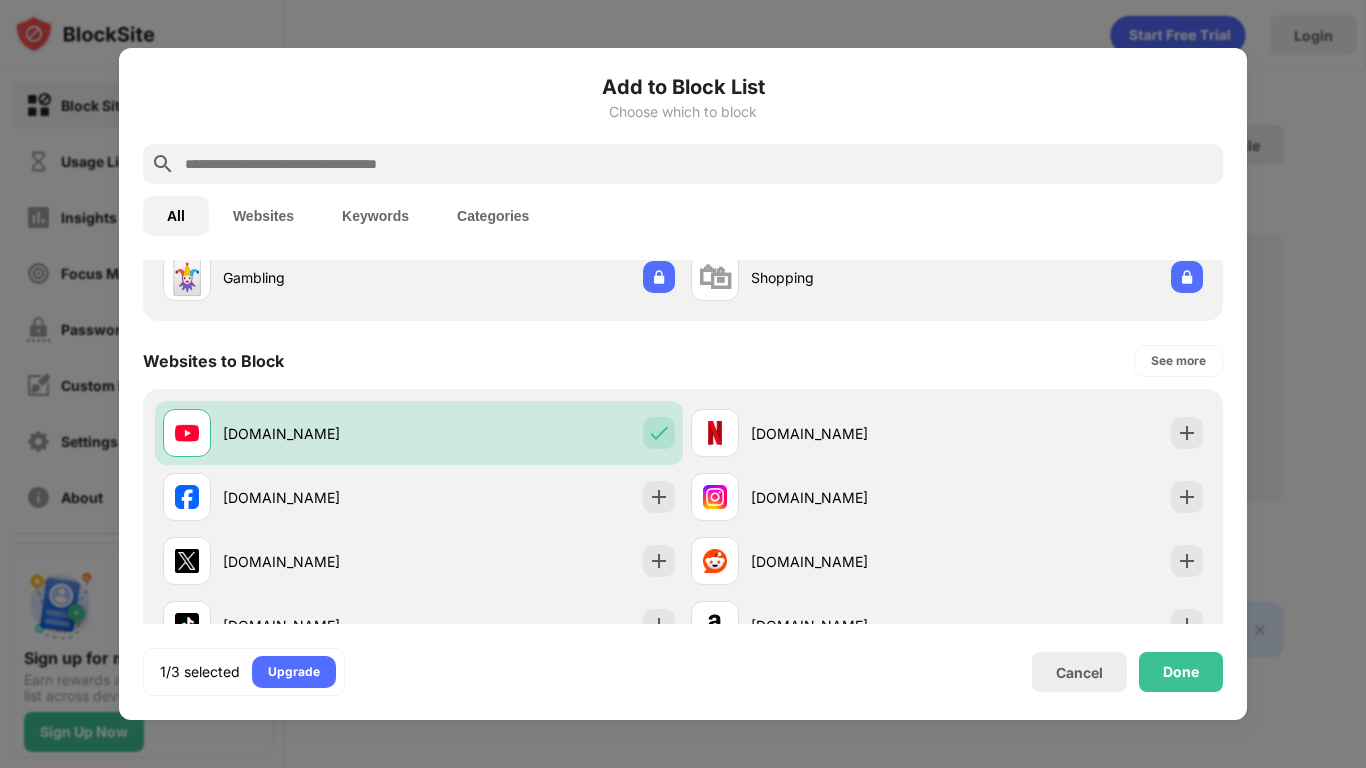 click at bounding box center [699, 164] 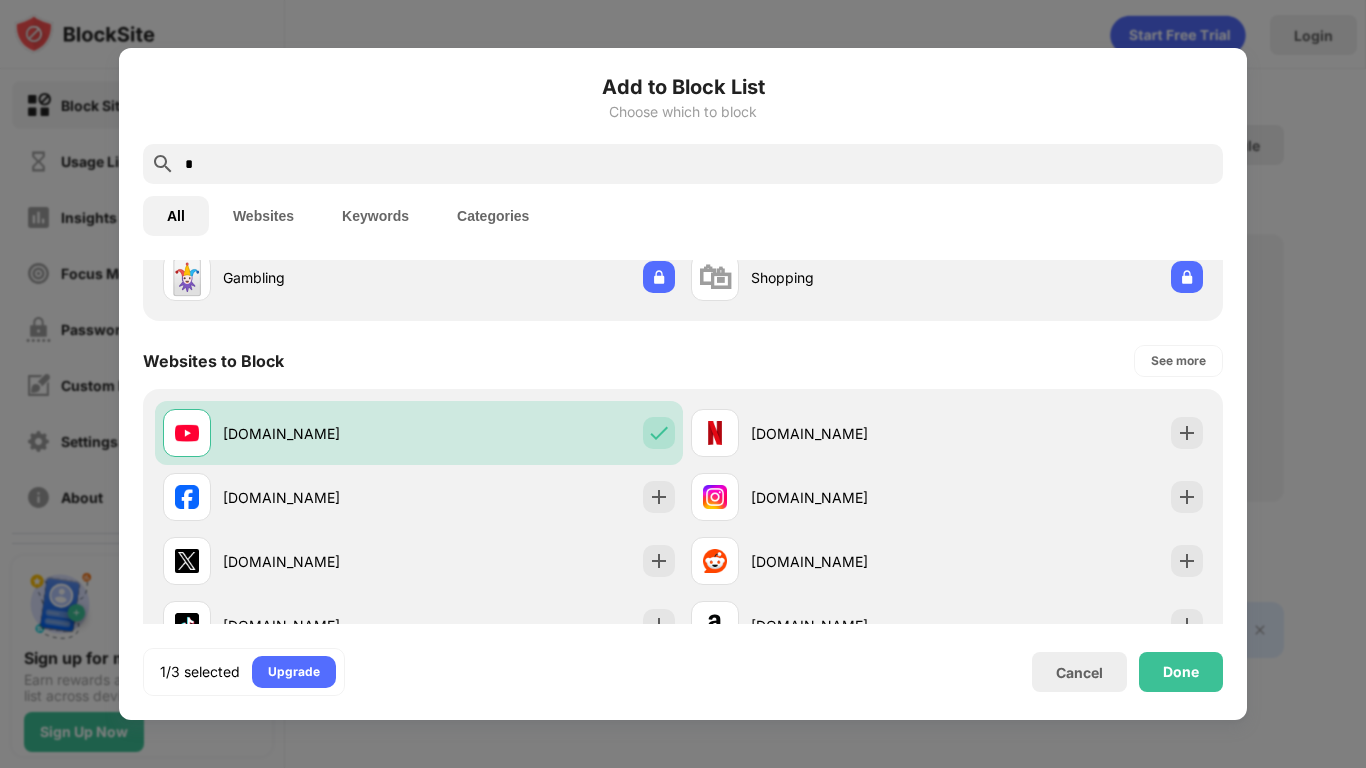 scroll, scrollTop: 0, scrollLeft: 0, axis: both 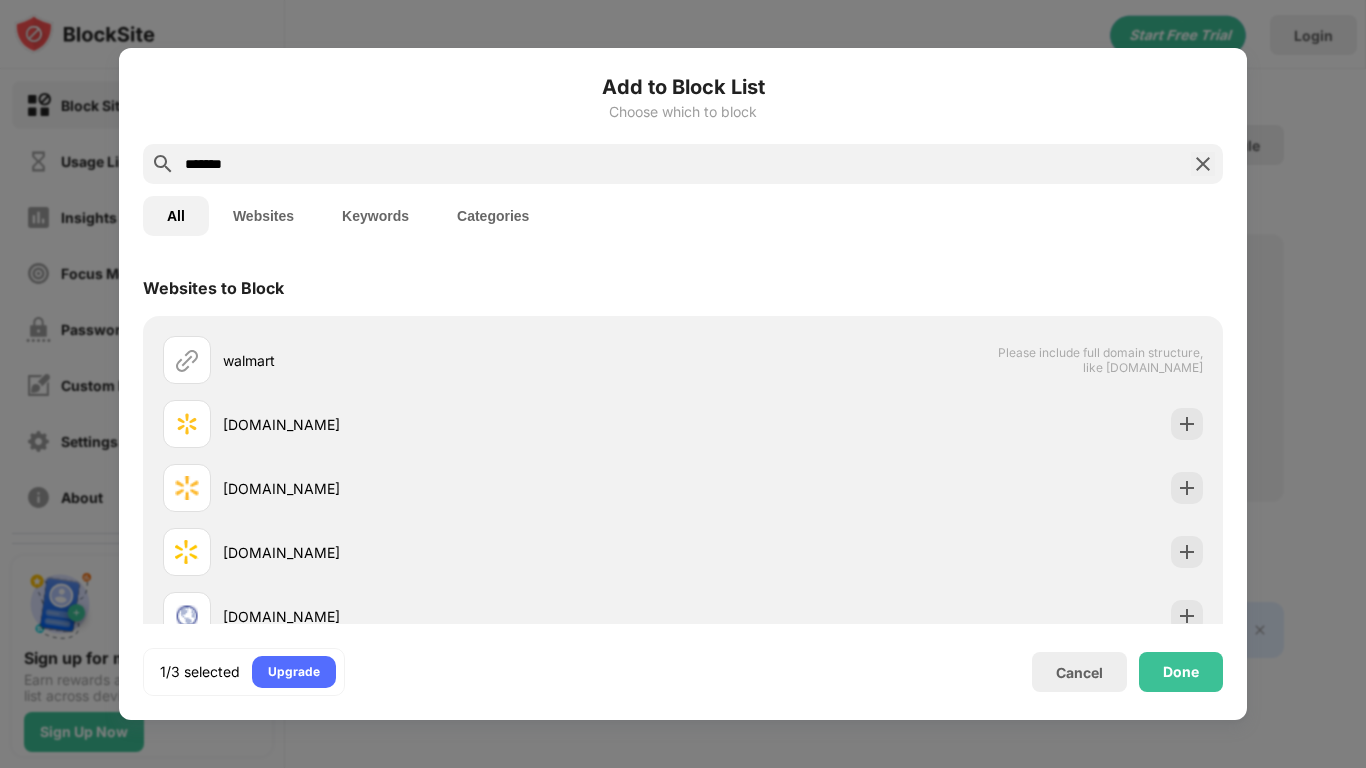 type on "*******" 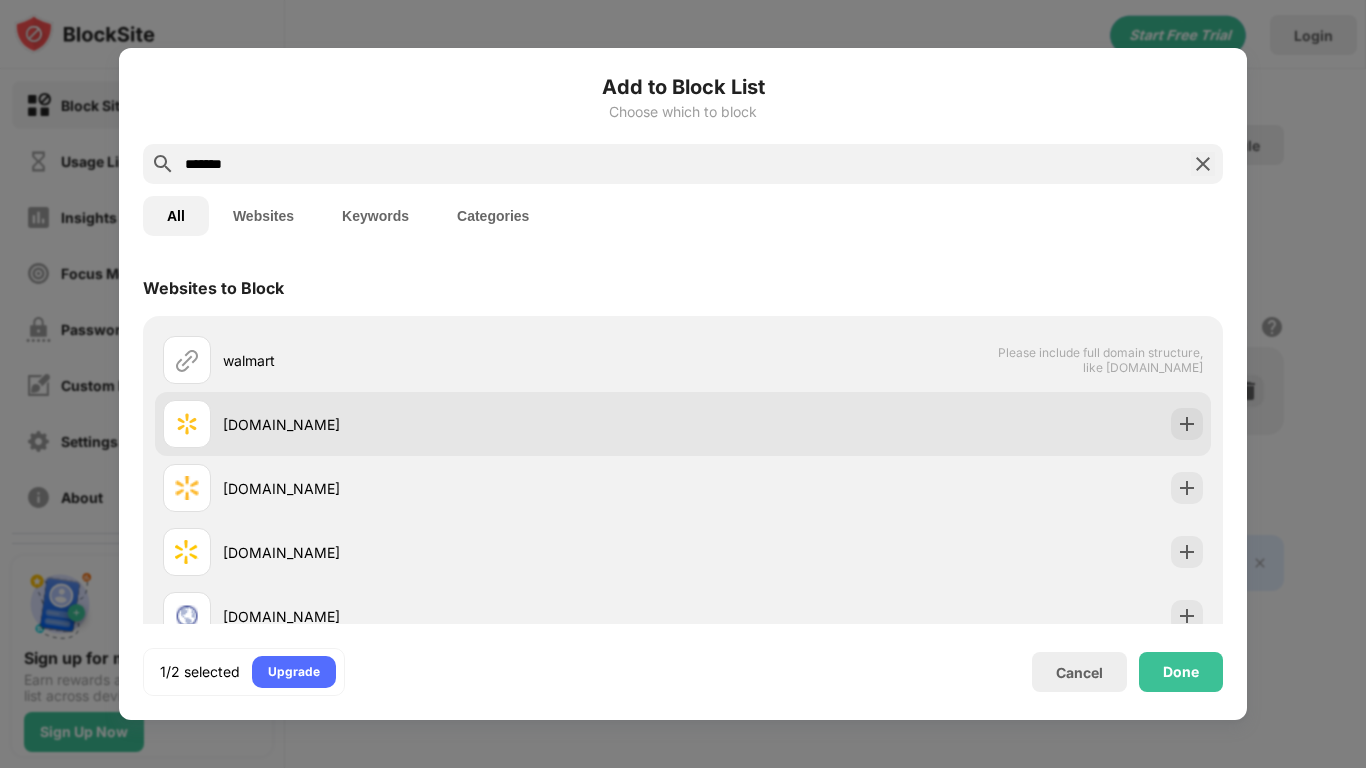 click on "walmart.com" at bounding box center [423, 424] 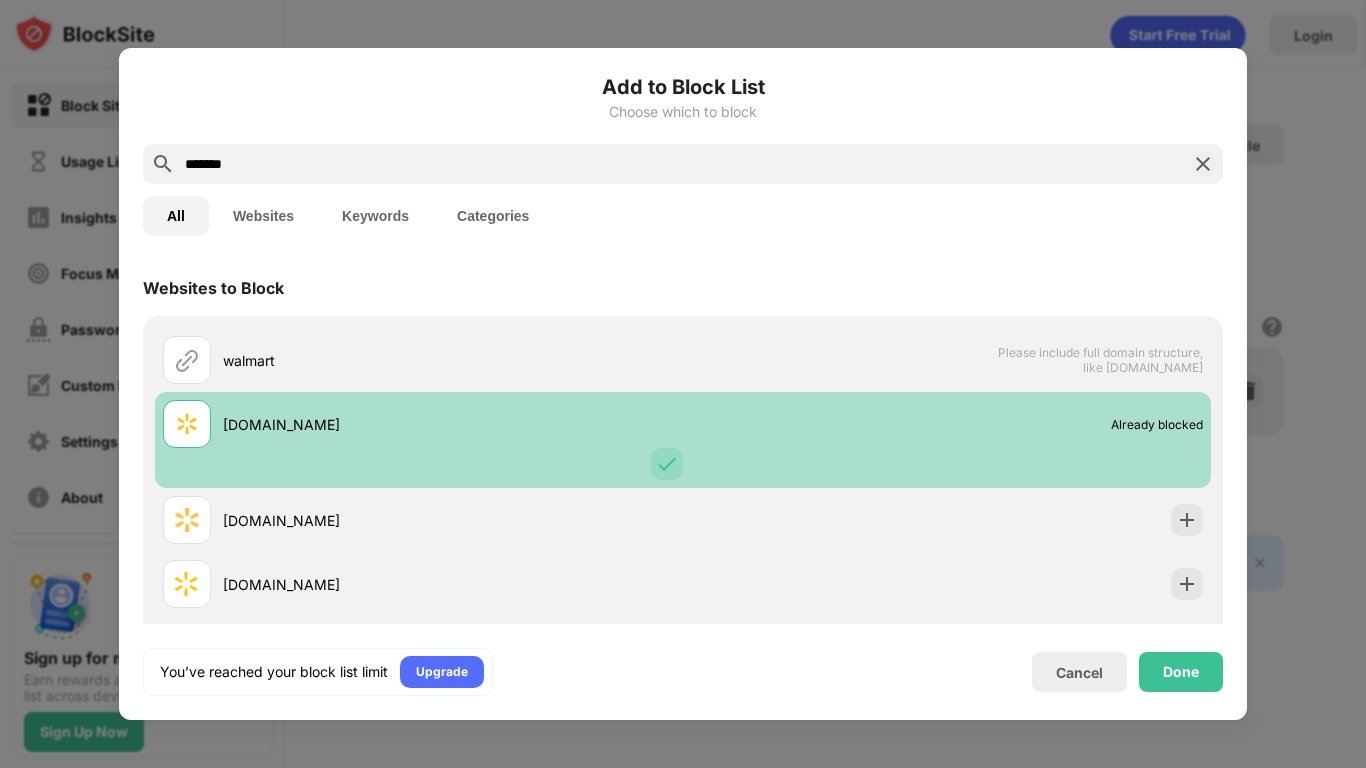 click on "walmart.com Already blocked" at bounding box center (683, 440) 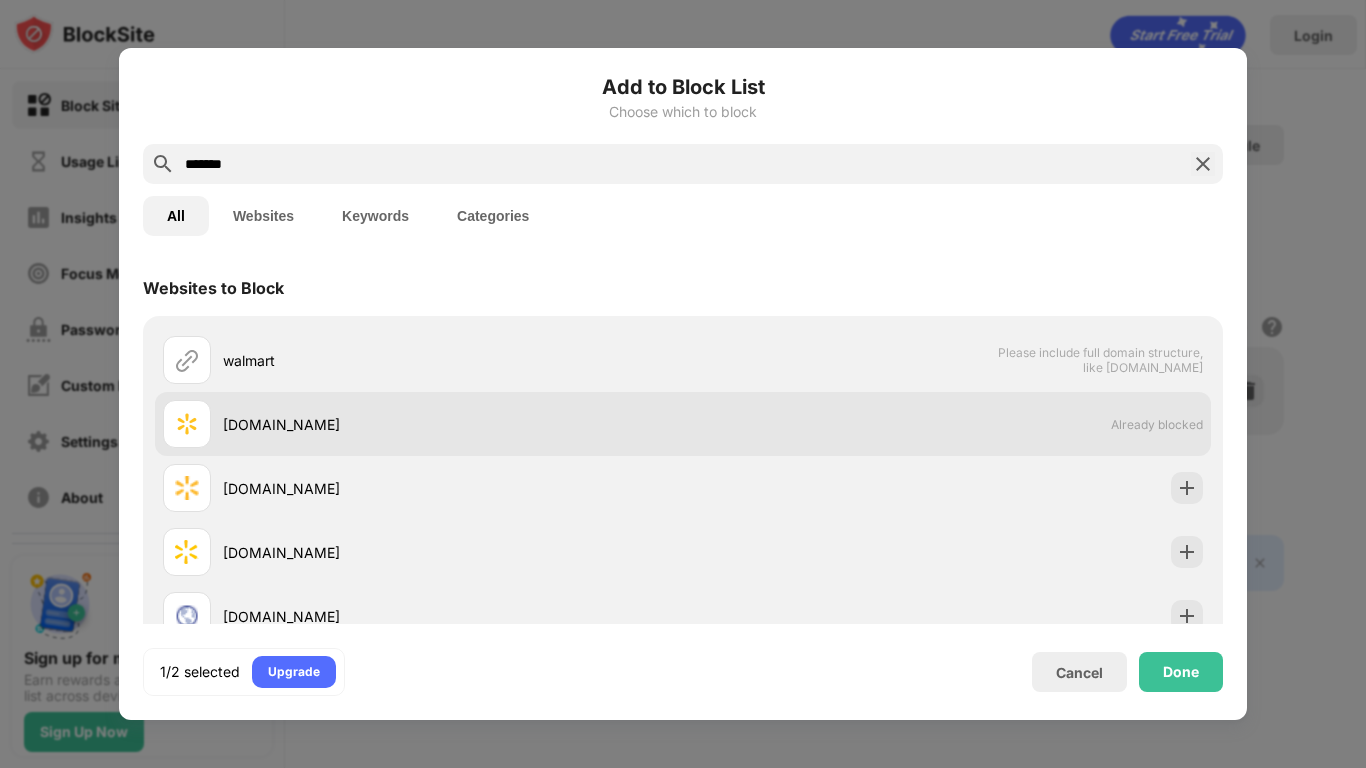click on "walmart.com" at bounding box center [423, 424] 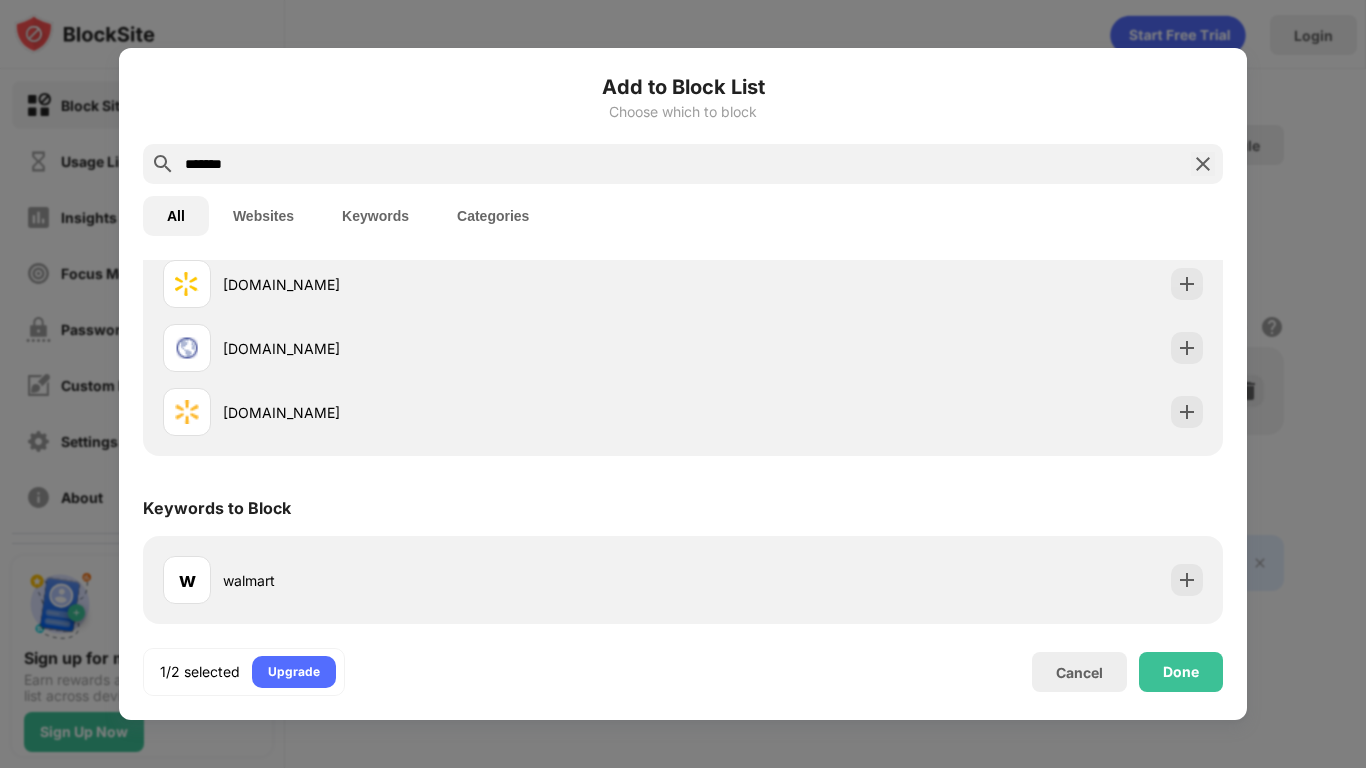 scroll, scrollTop: 0, scrollLeft: 0, axis: both 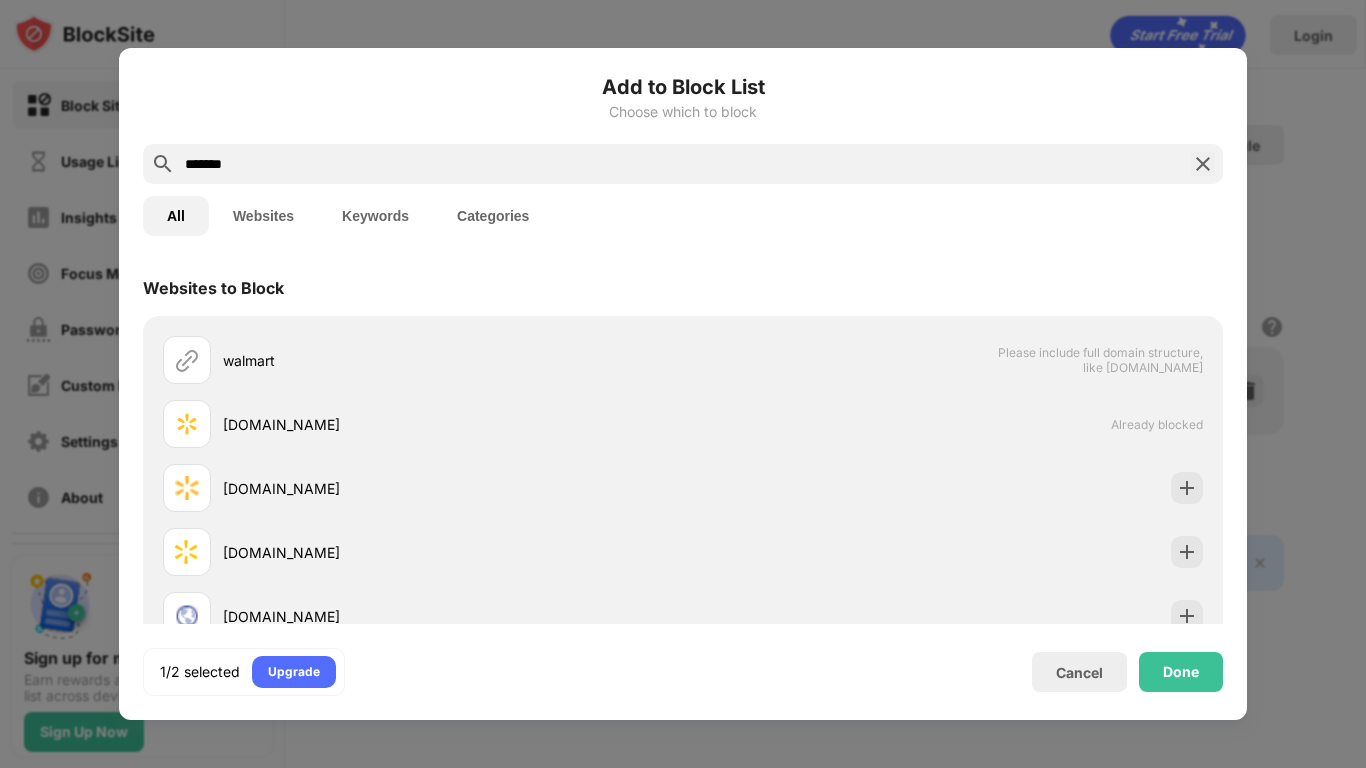 drag, startPoint x: 251, startPoint y: 166, endPoint x: 71, endPoint y: 165, distance: 180.00278 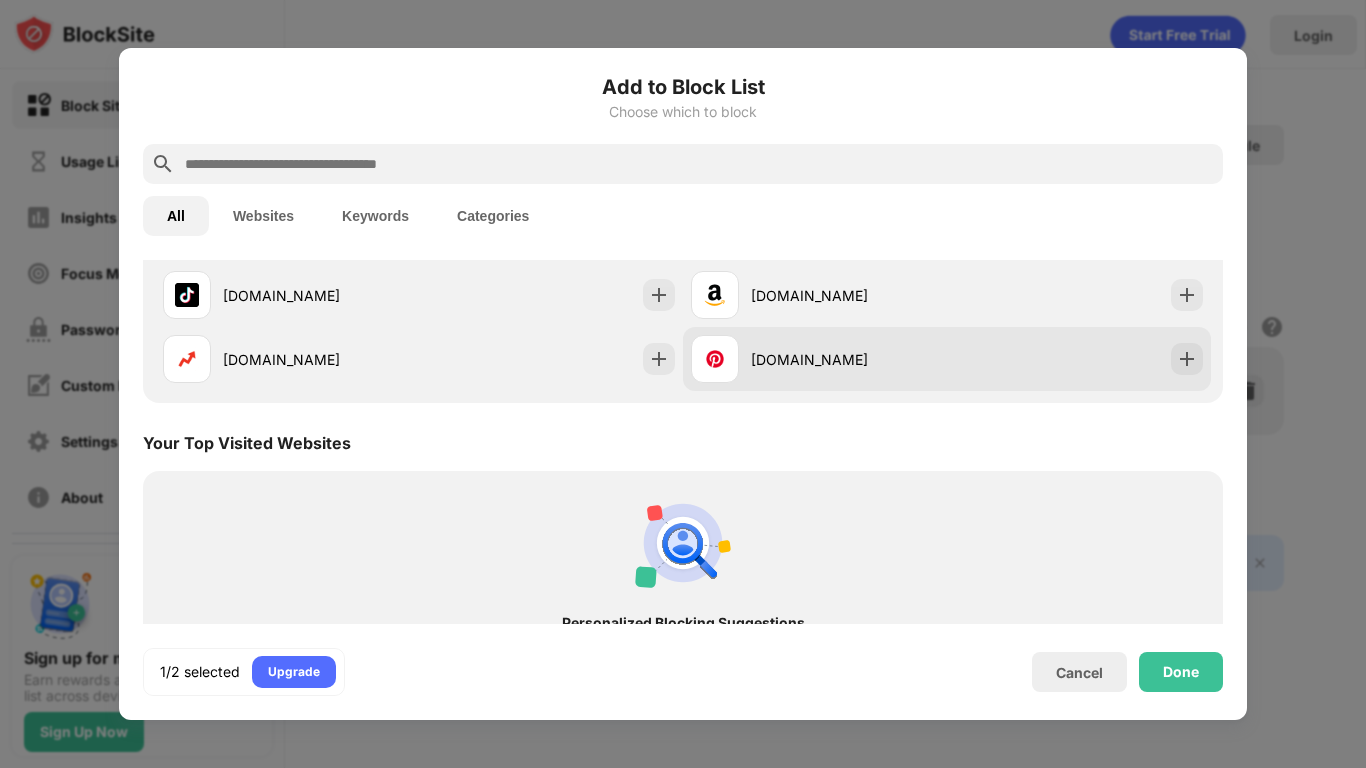 scroll, scrollTop: 0, scrollLeft: 0, axis: both 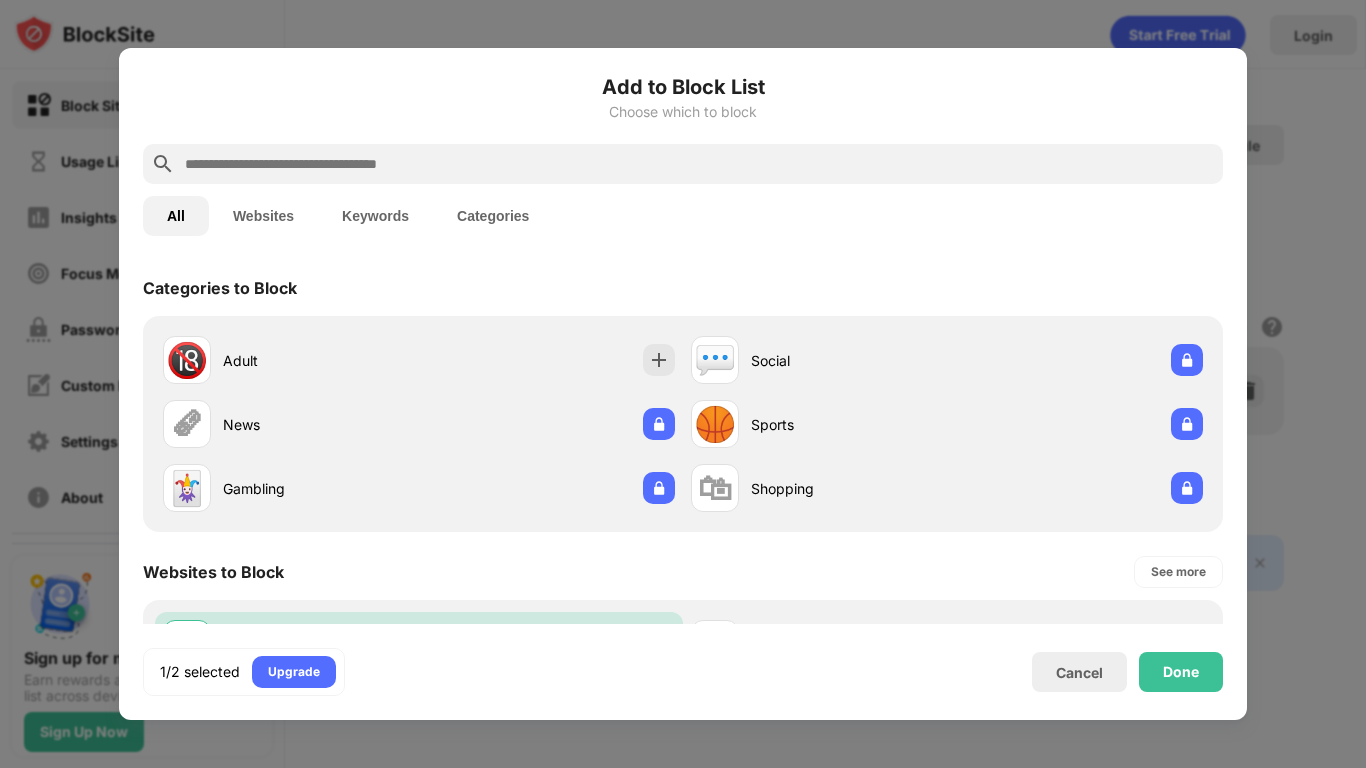 type 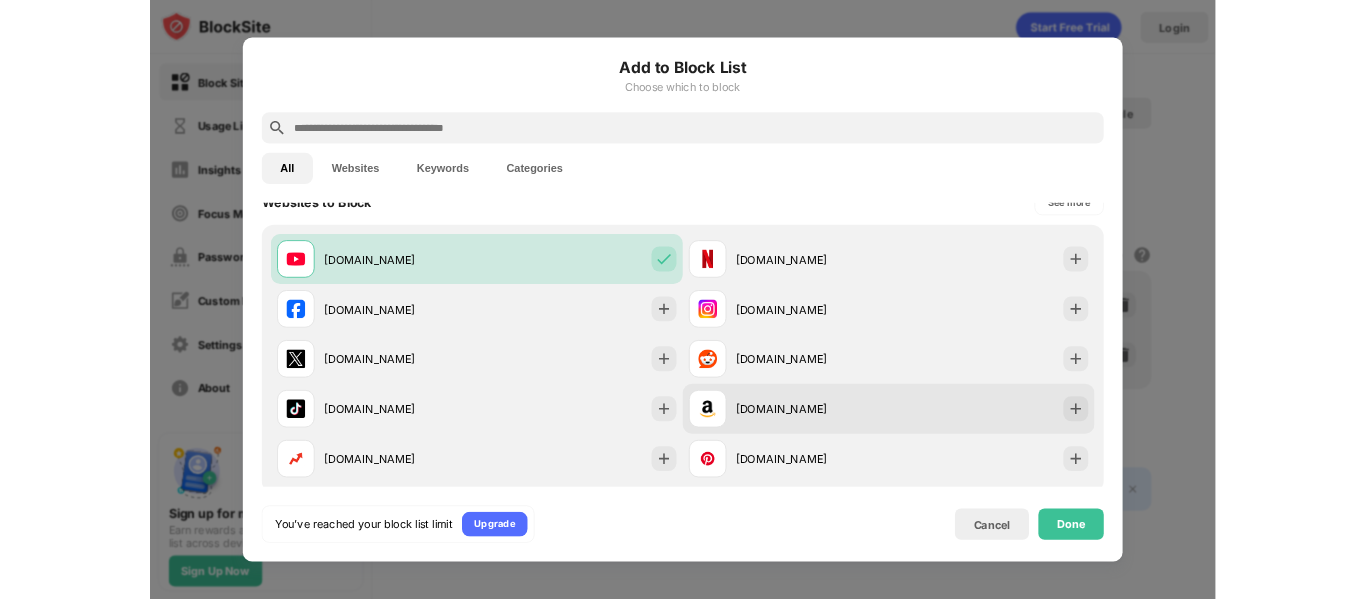scroll, scrollTop: 321, scrollLeft: 0, axis: vertical 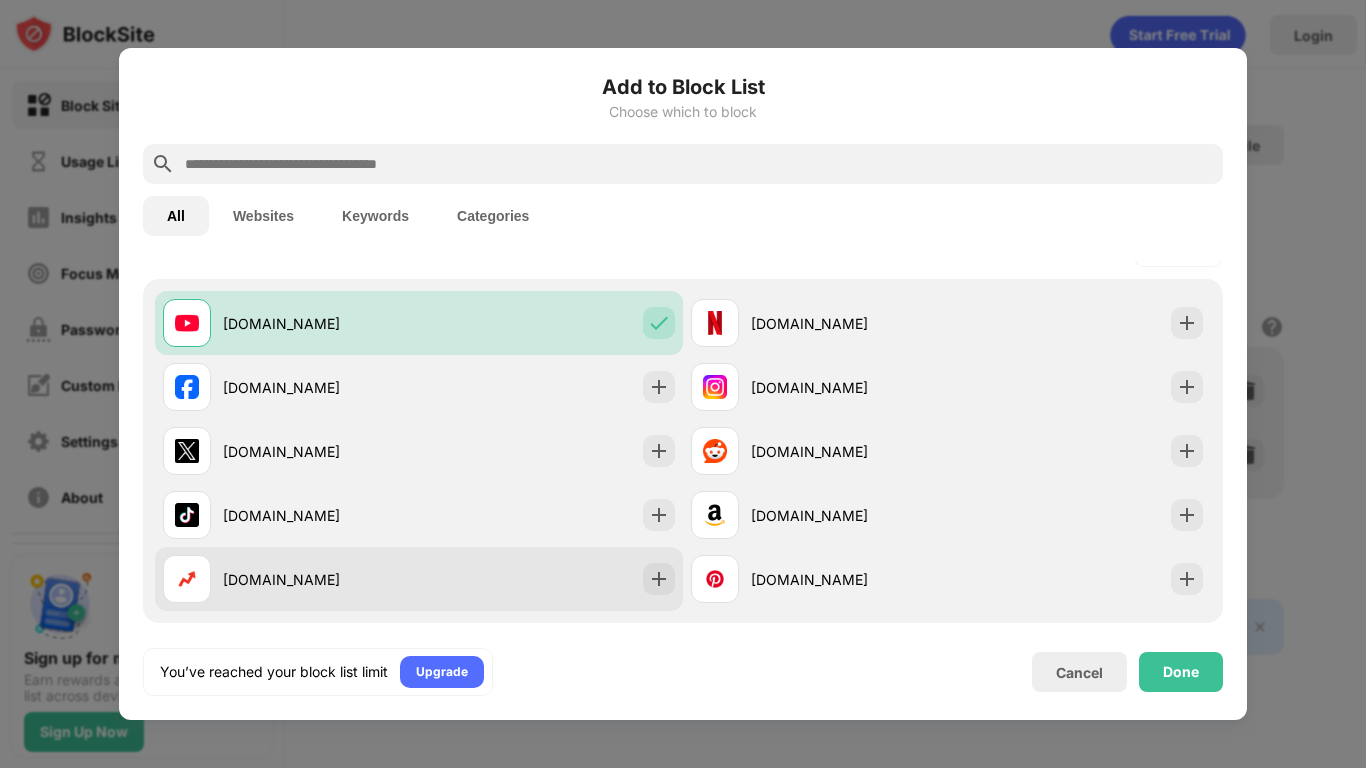 click on "buzzfeed.com" at bounding box center [291, 579] 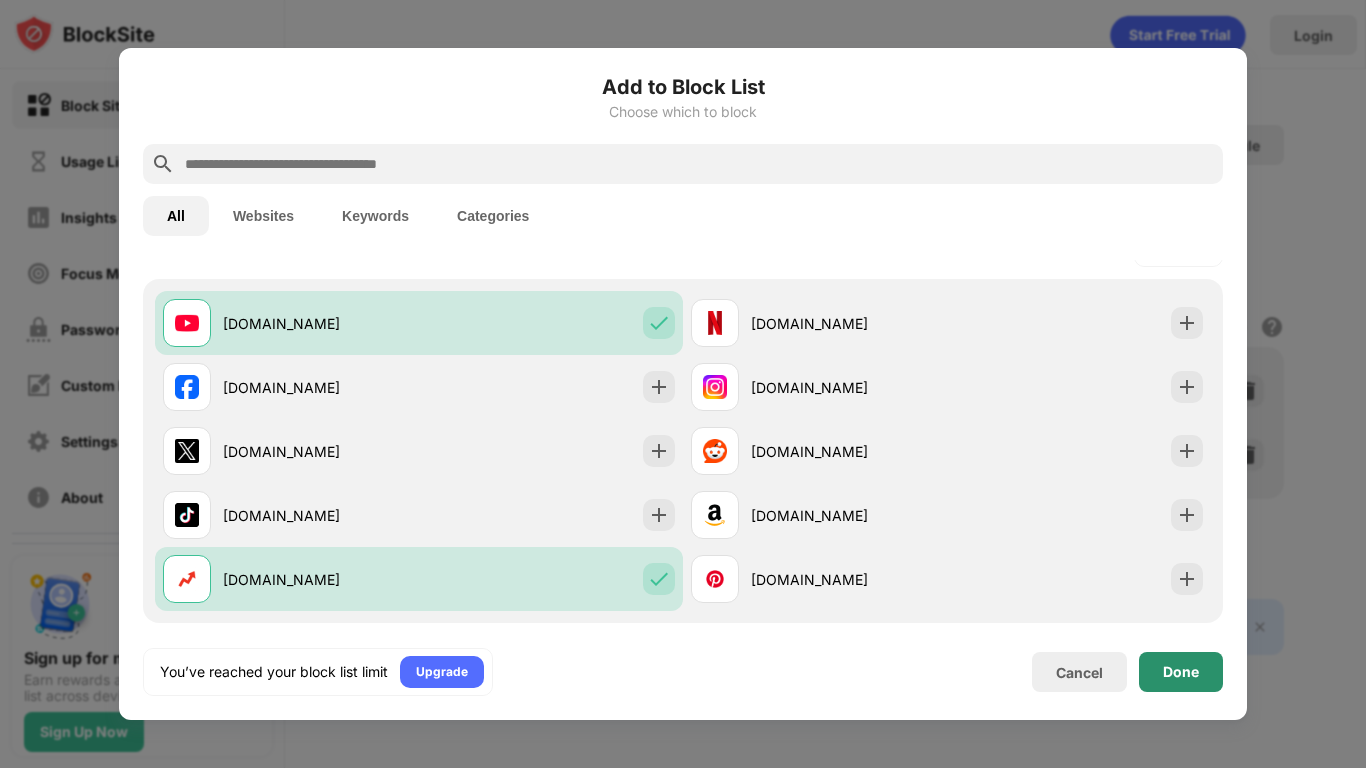 click on "Done" at bounding box center (1181, 672) 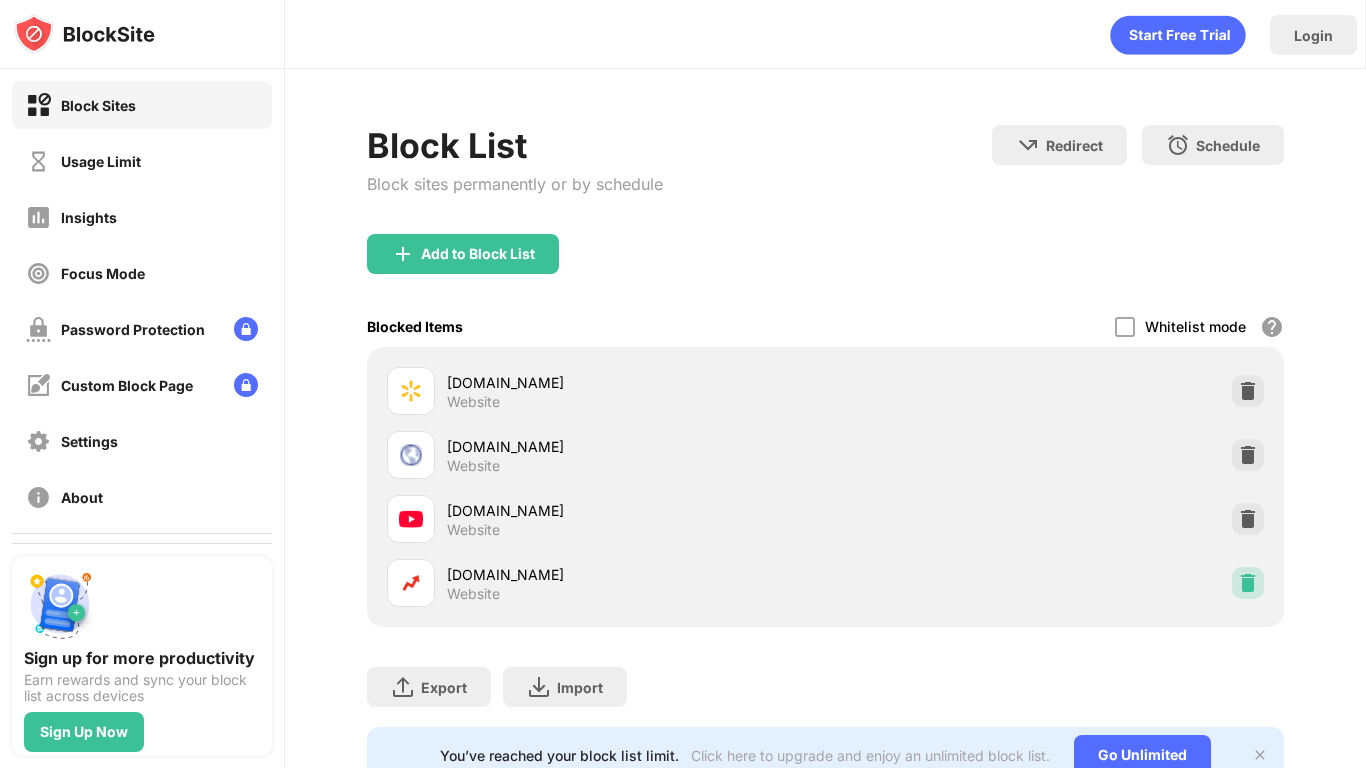 click at bounding box center [1248, 583] 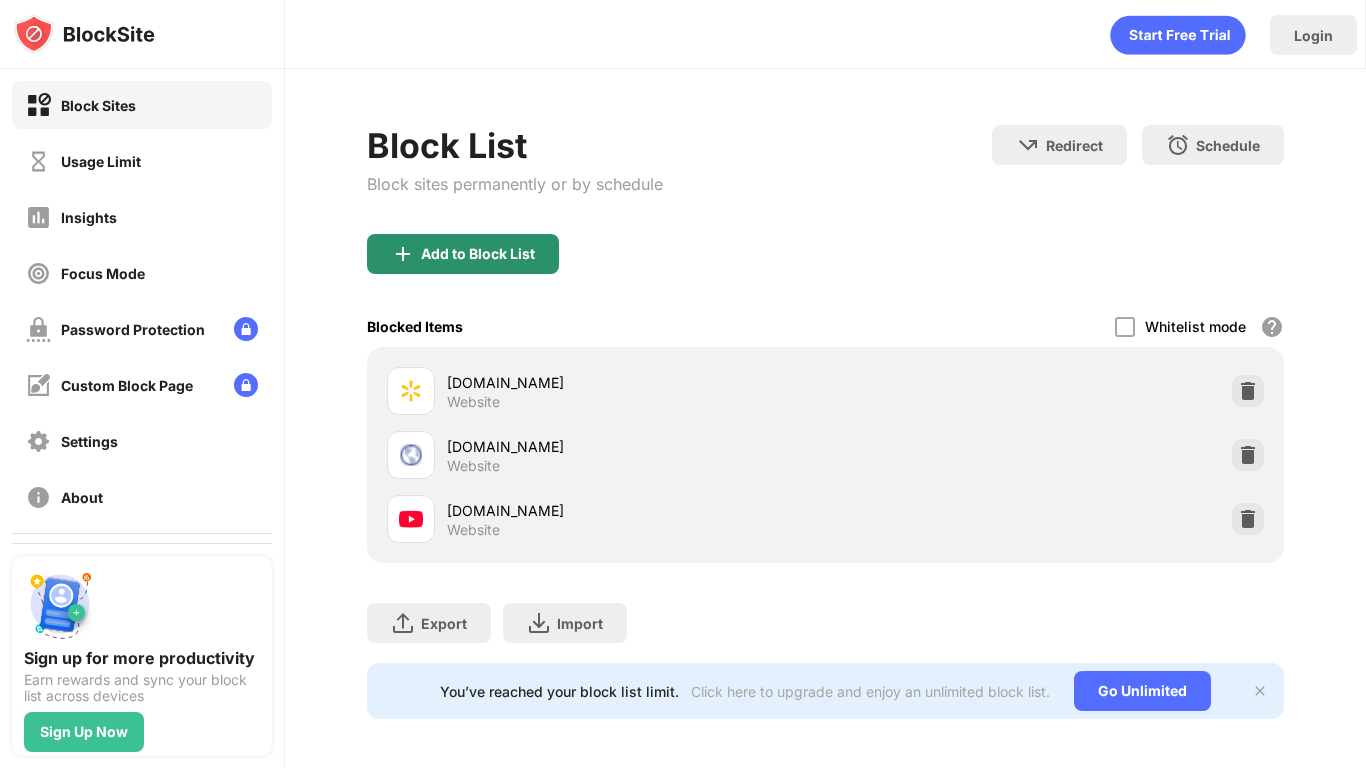 click on "Add to Block List" at bounding box center [478, 254] 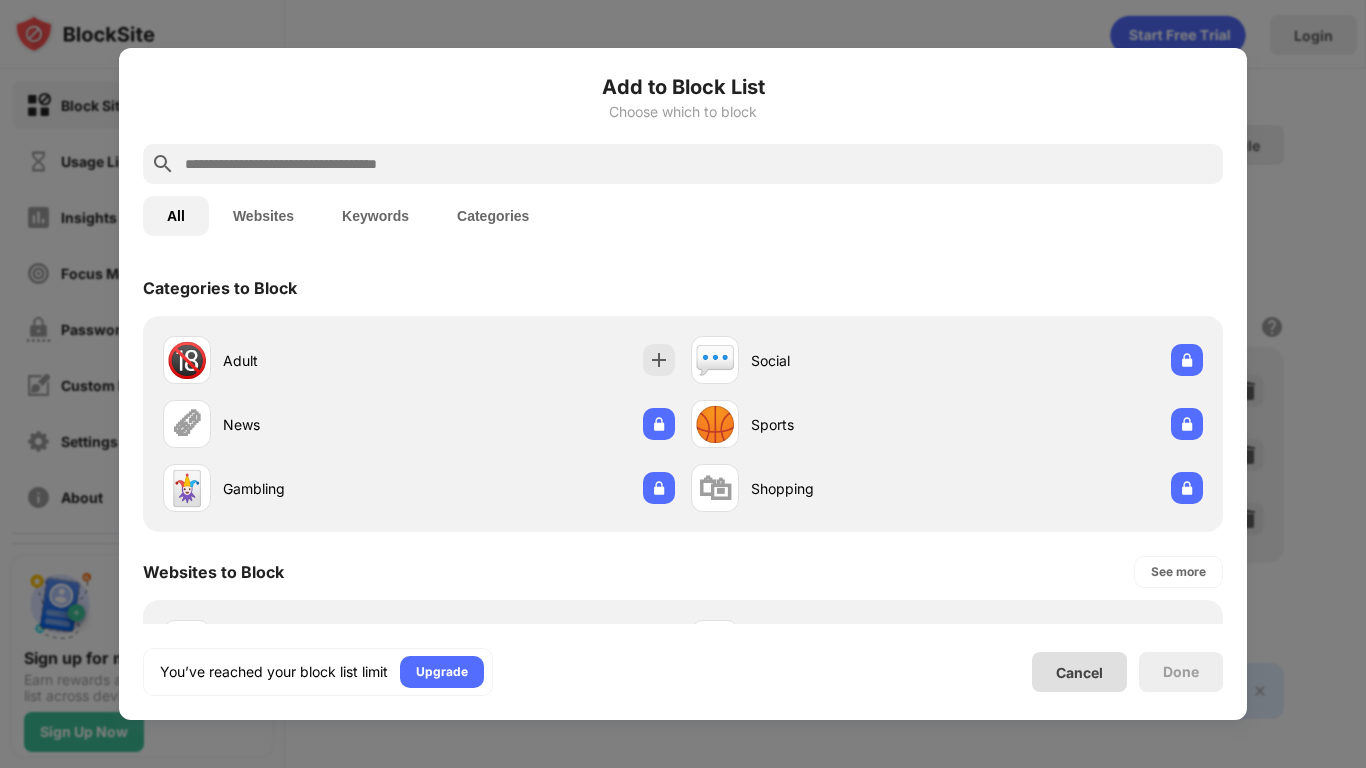 click on "Cancel" at bounding box center (1079, 672) 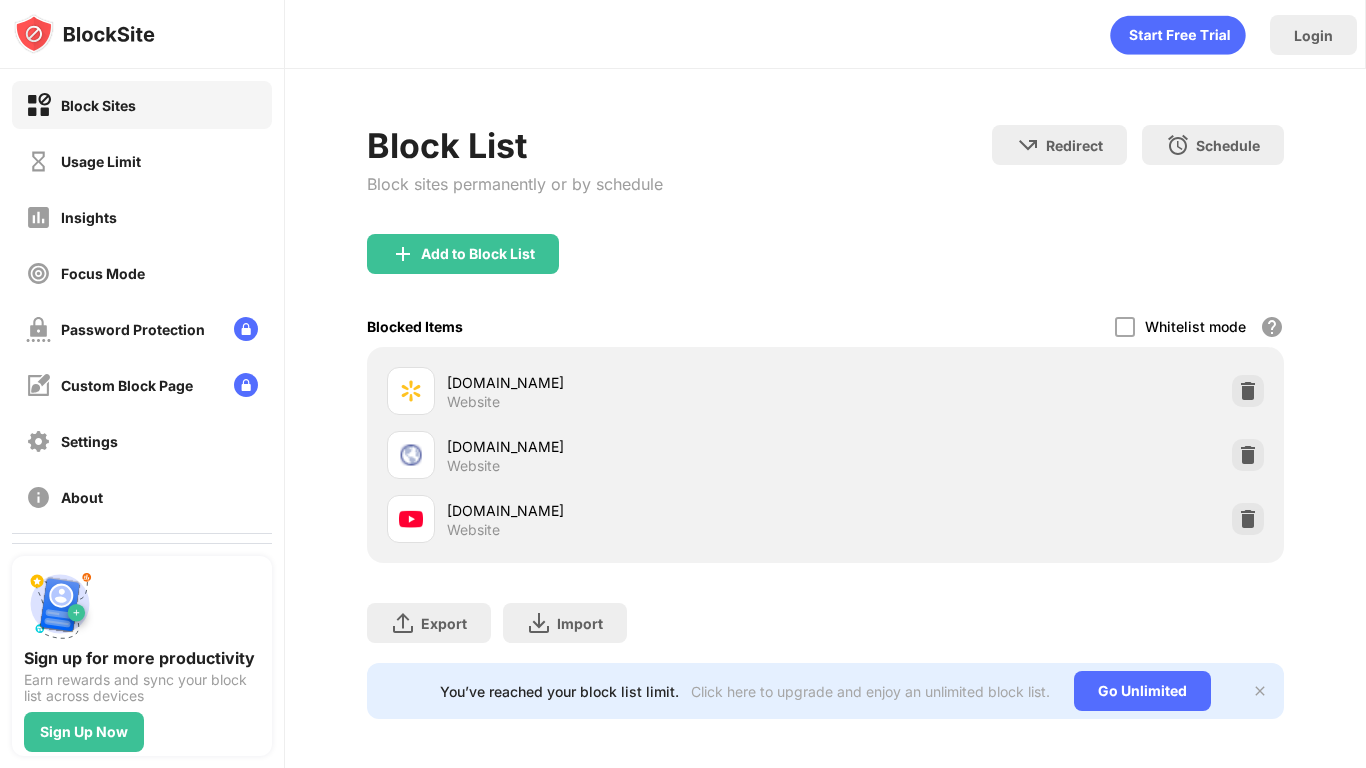 click at bounding box center [1248, 519] 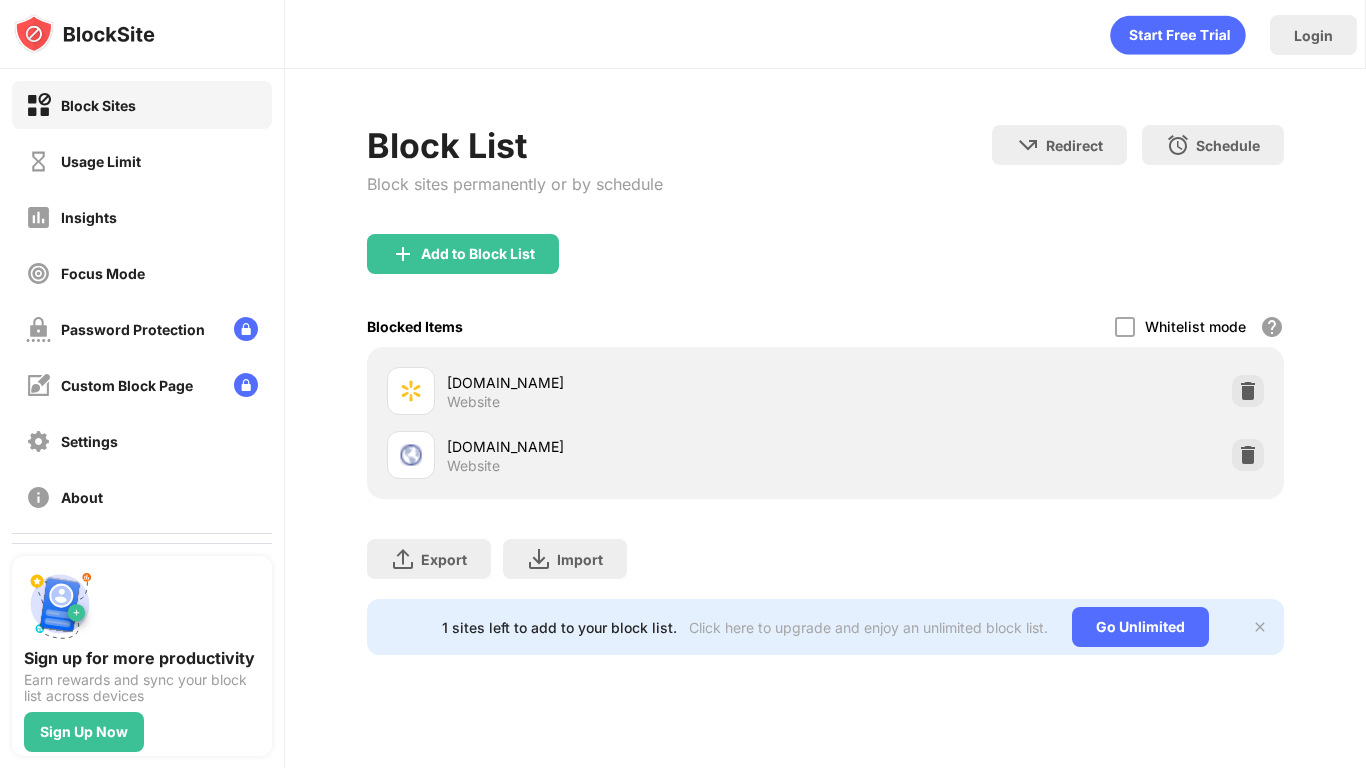 click at bounding box center [1248, 455] 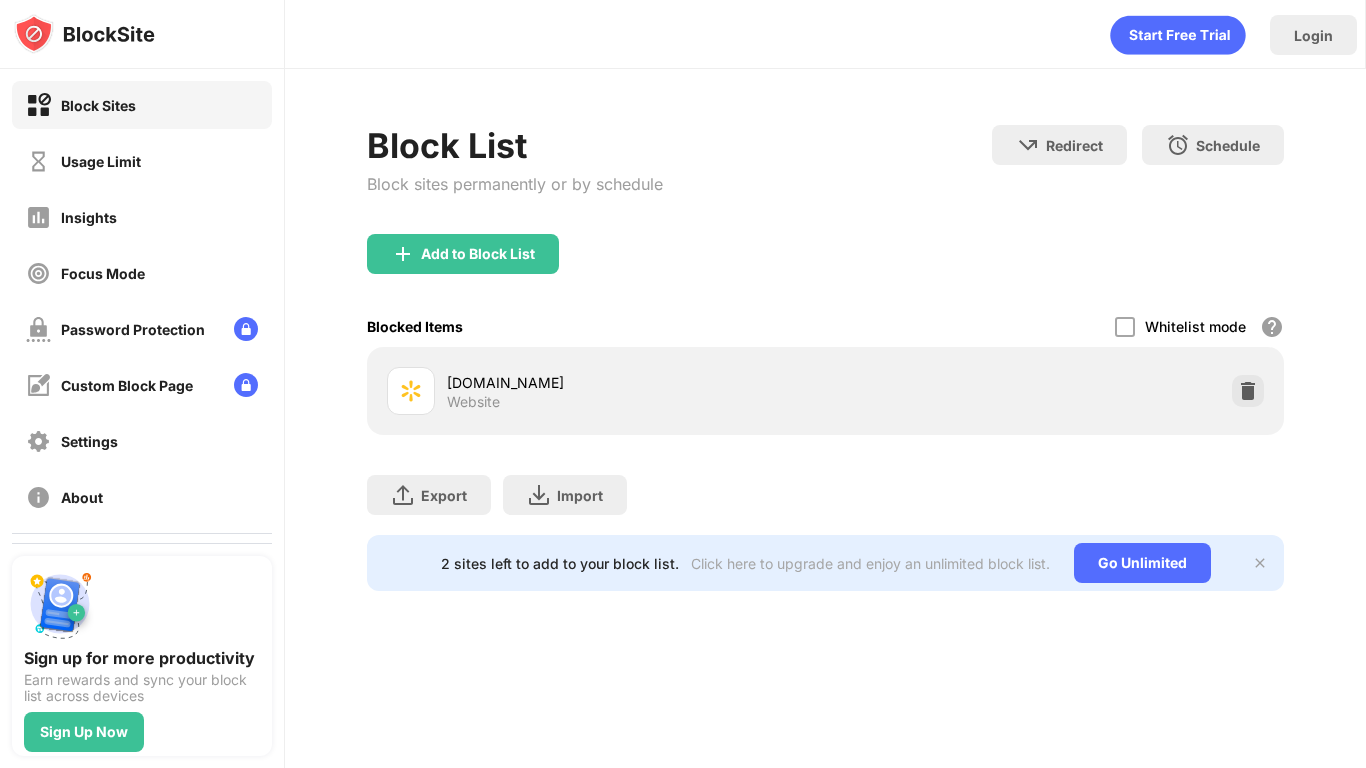 click at bounding box center (1248, 391) 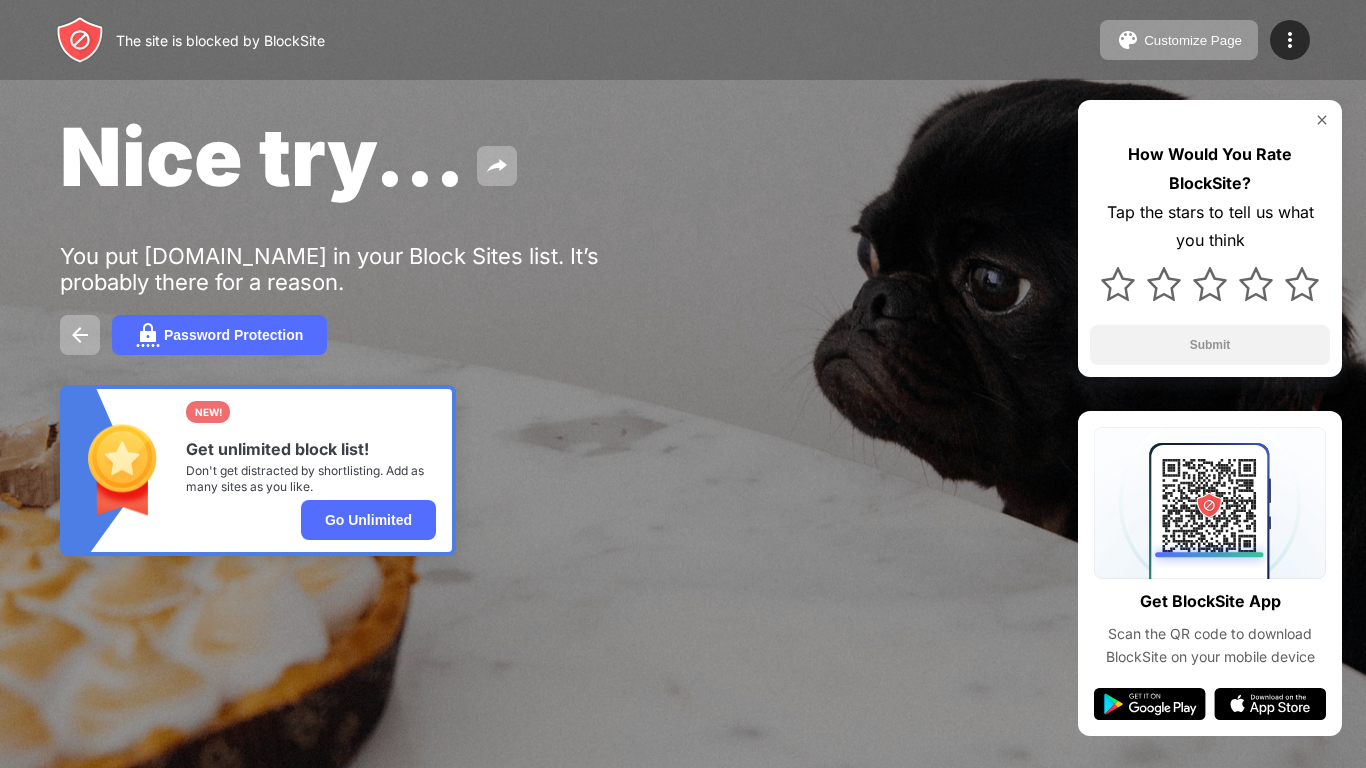 scroll, scrollTop: 0, scrollLeft: 0, axis: both 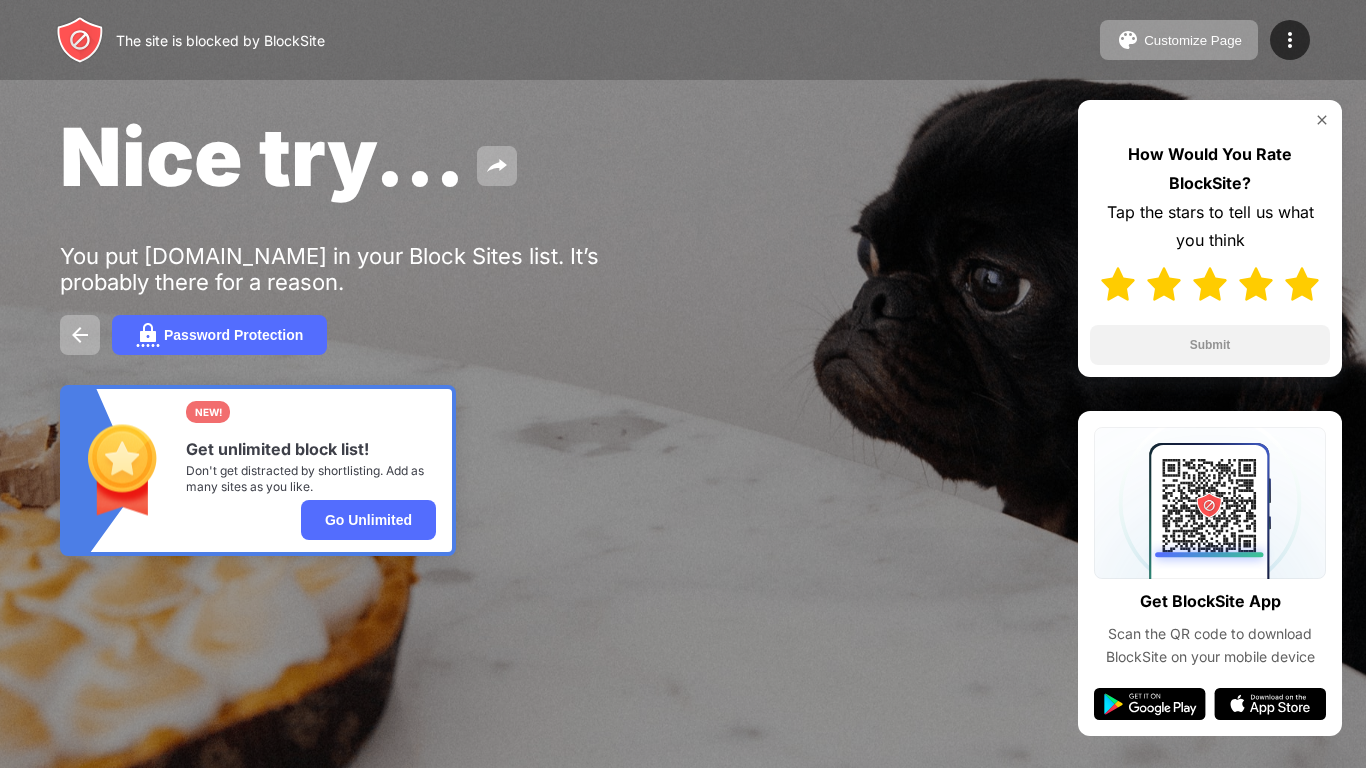 click at bounding box center (1302, 284) 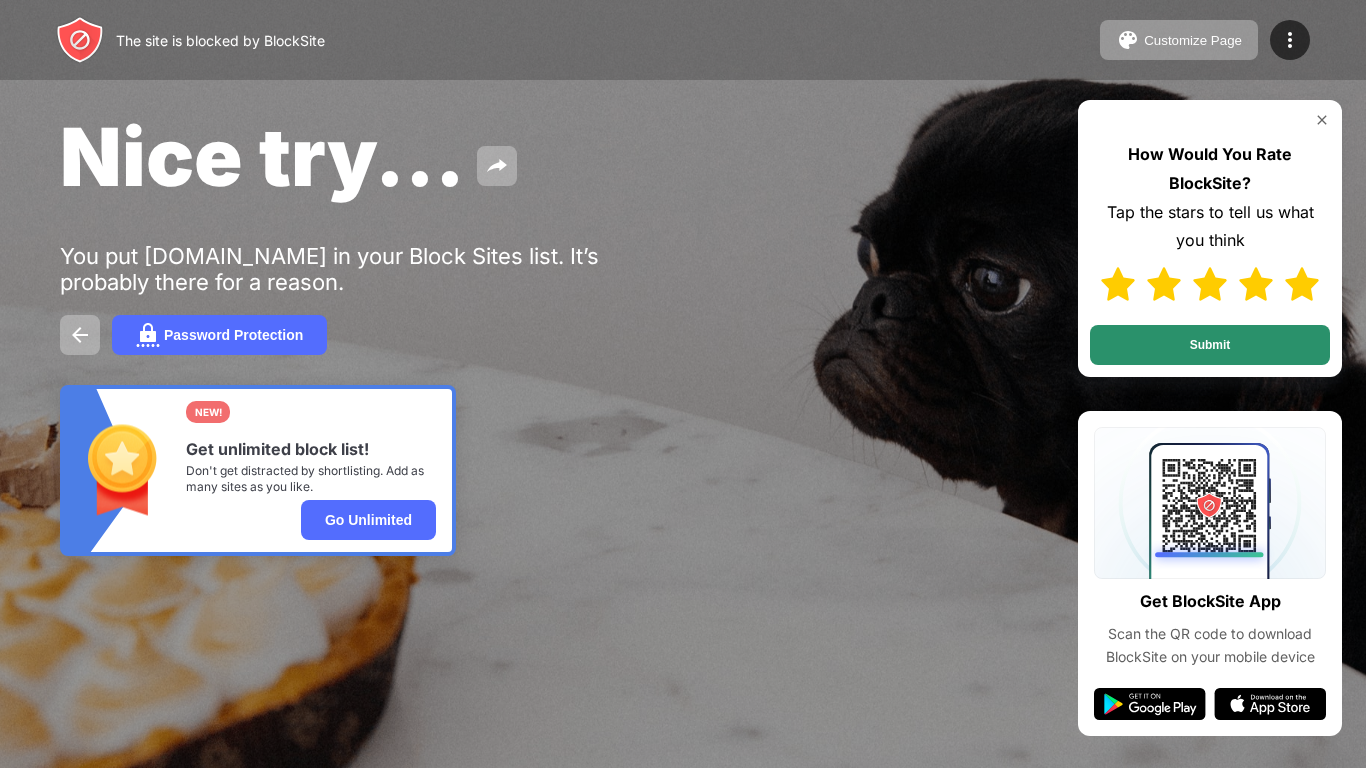click on "Submit" at bounding box center [1210, 345] 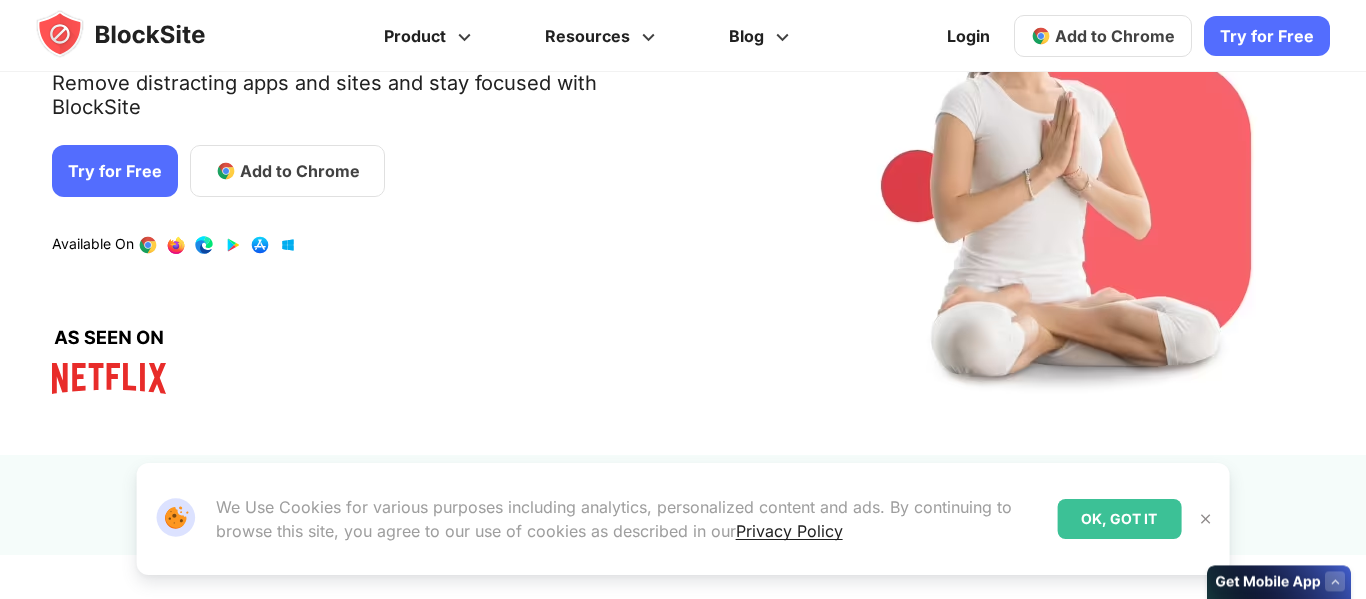 scroll, scrollTop: 265, scrollLeft: 0, axis: vertical 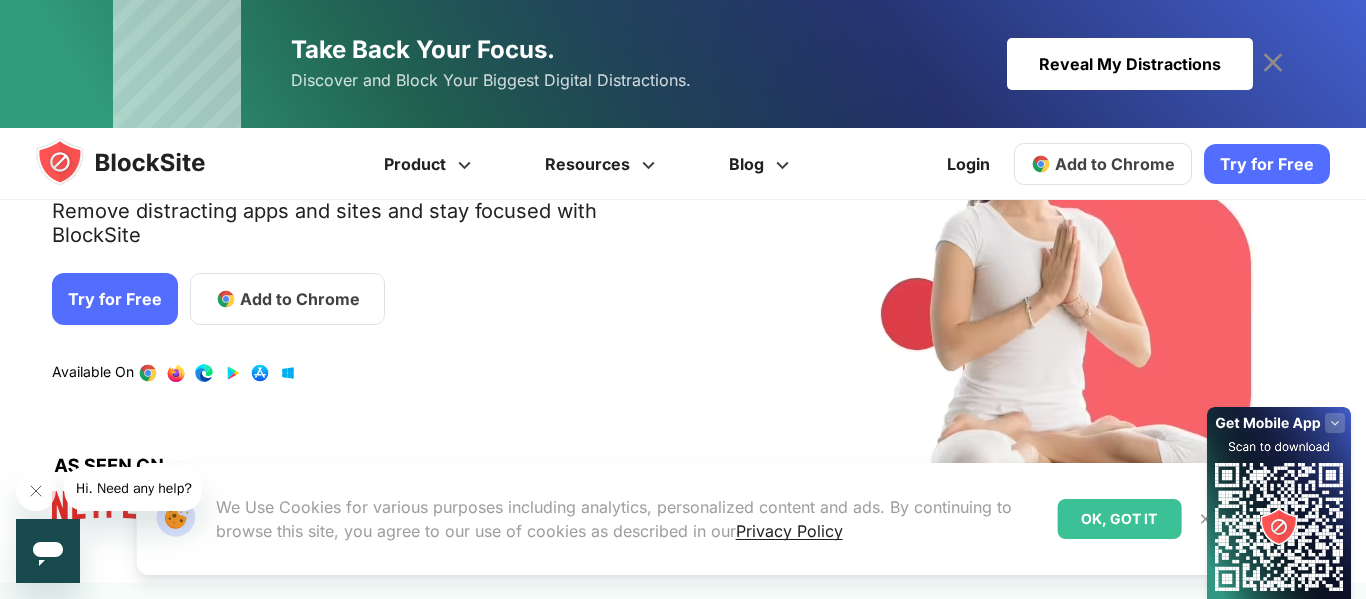 click on "Add to Chrome" at bounding box center (287, 299) 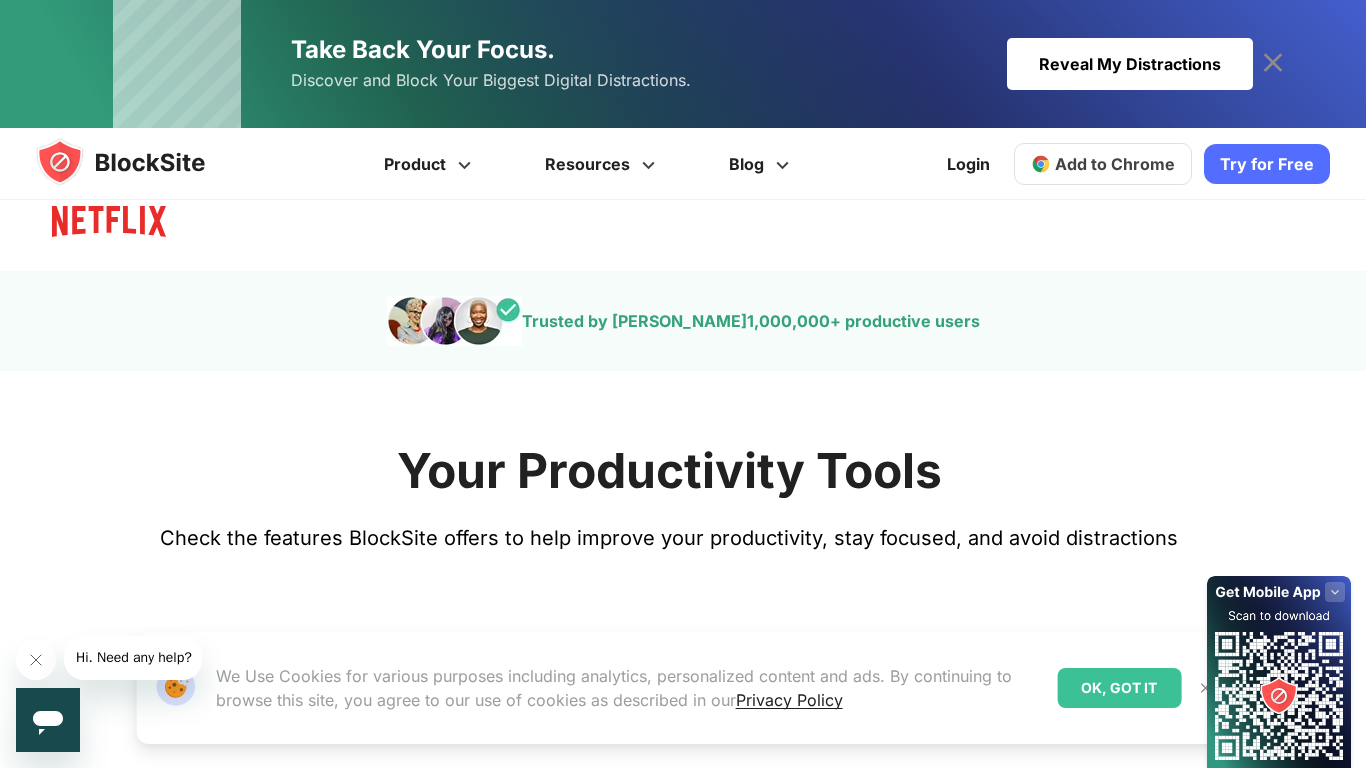 scroll, scrollTop: 572, scrollLeft: 0, axis: vertical 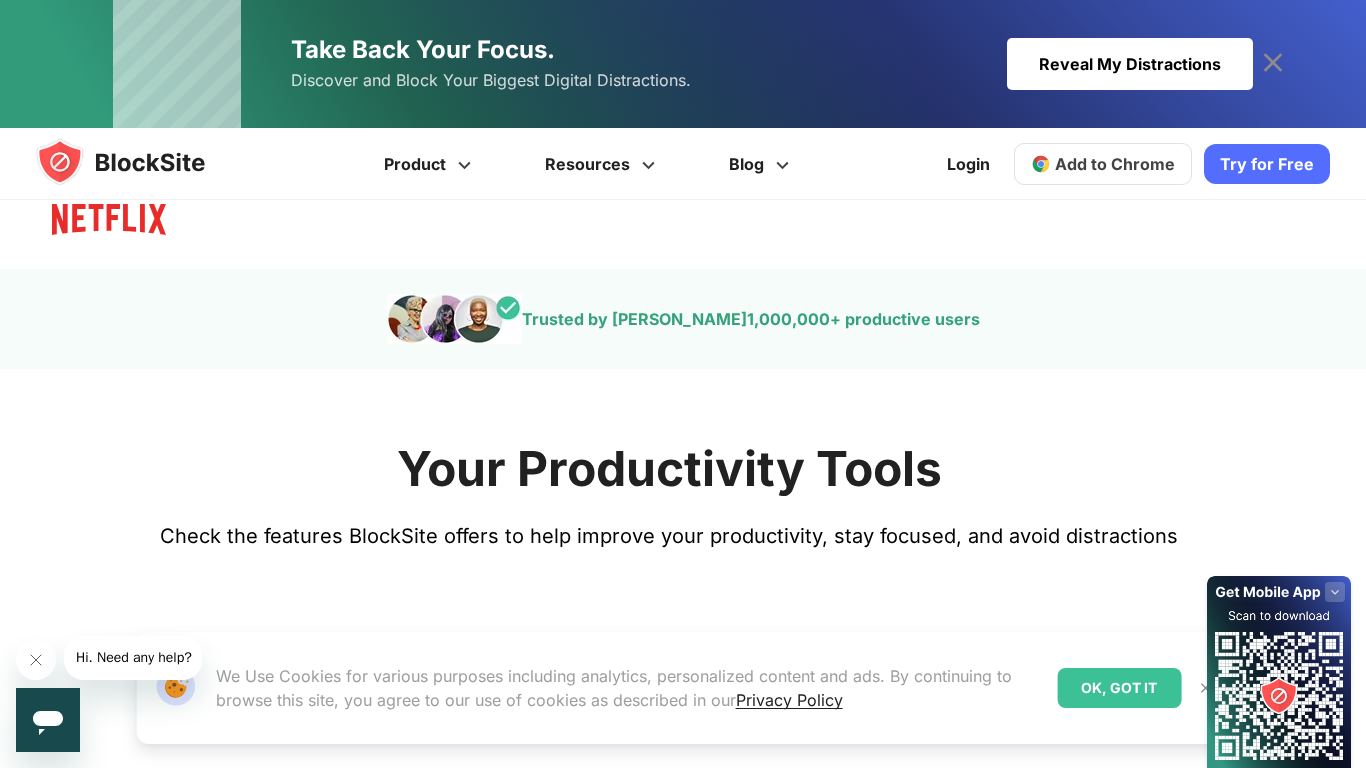 click 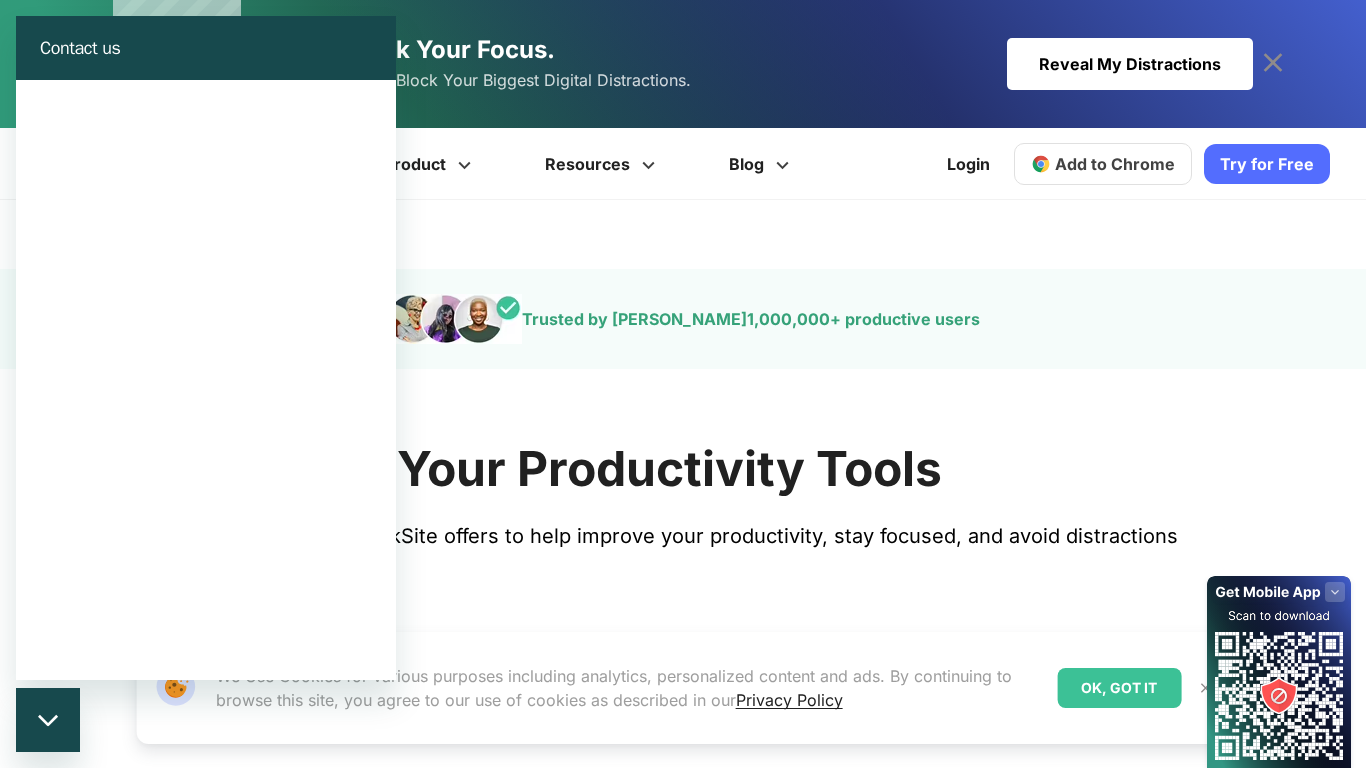 scroll, scrollTop: 0, scrollLeft: 0, axis: both 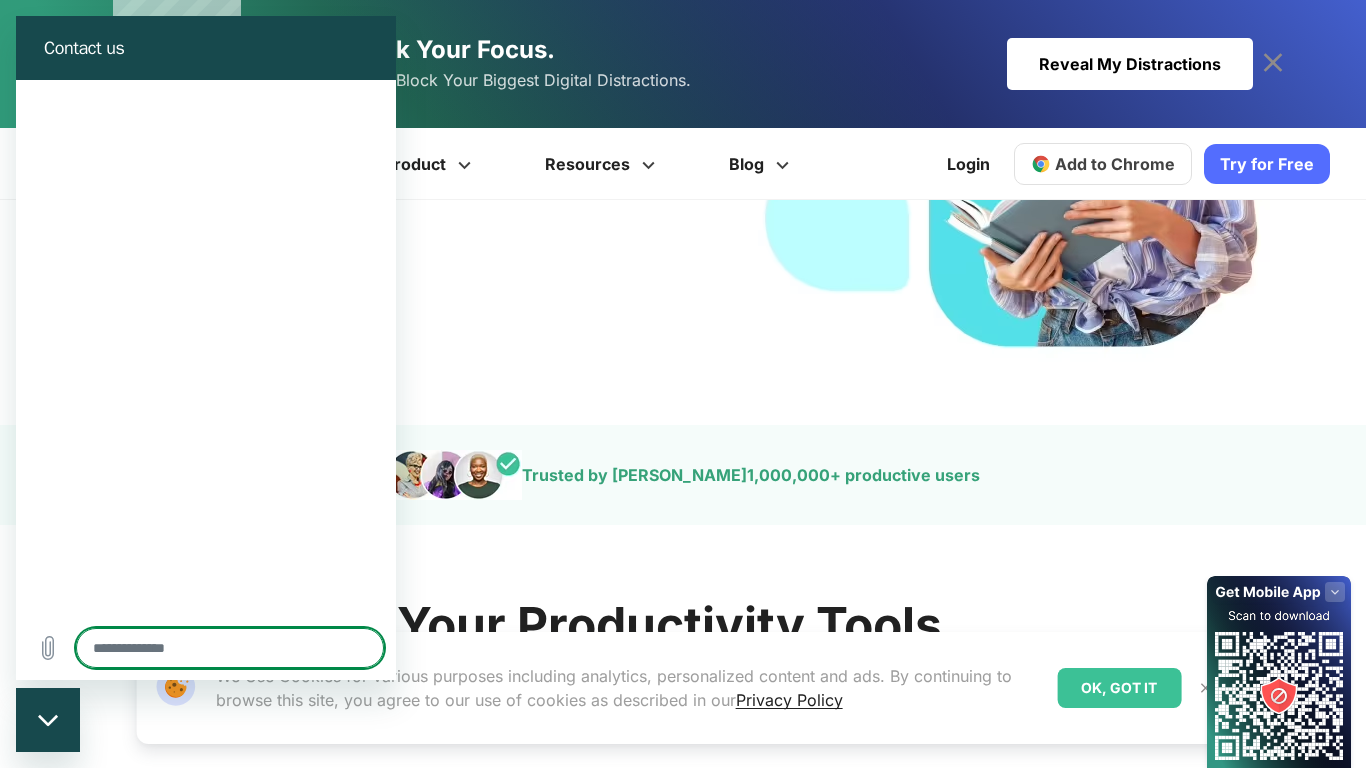 type on "*" 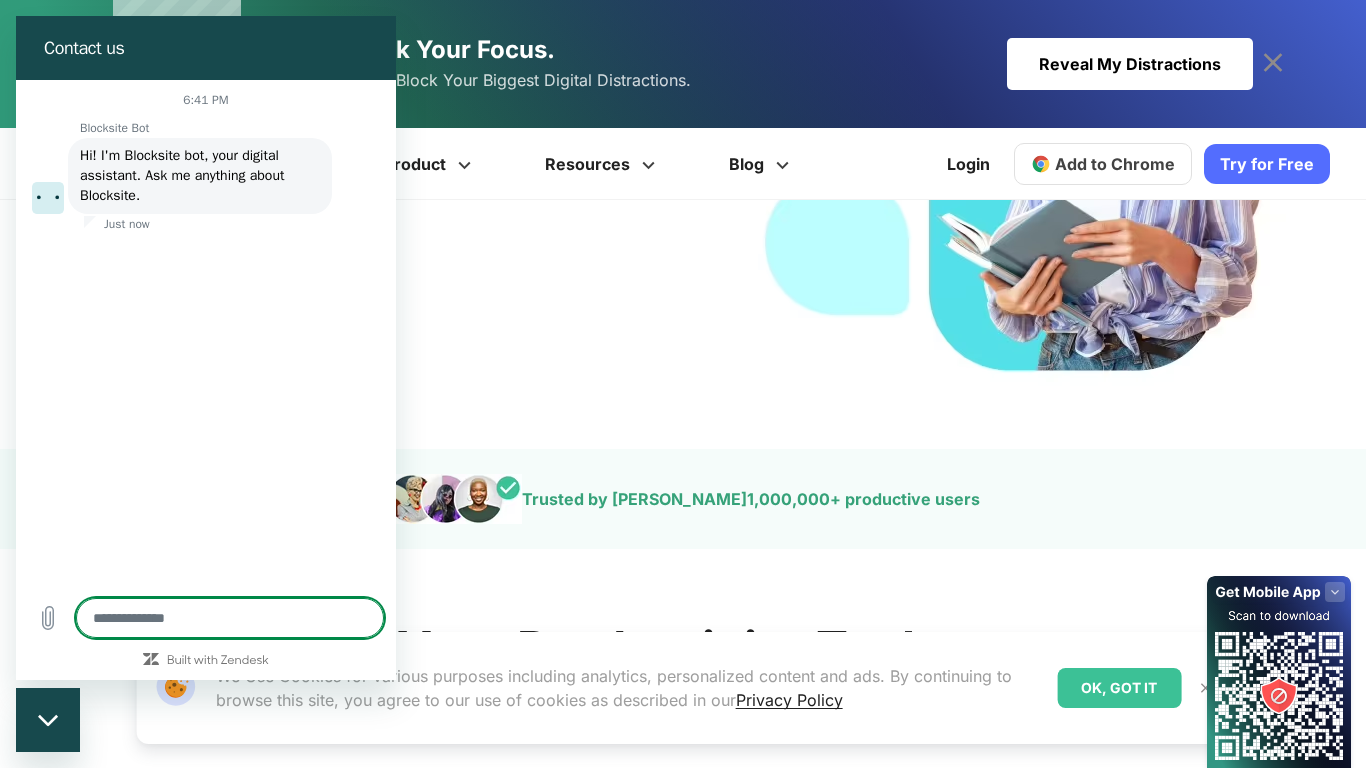 scroll, scrollTop: 402, scrollLeft: 0, axis: vertical 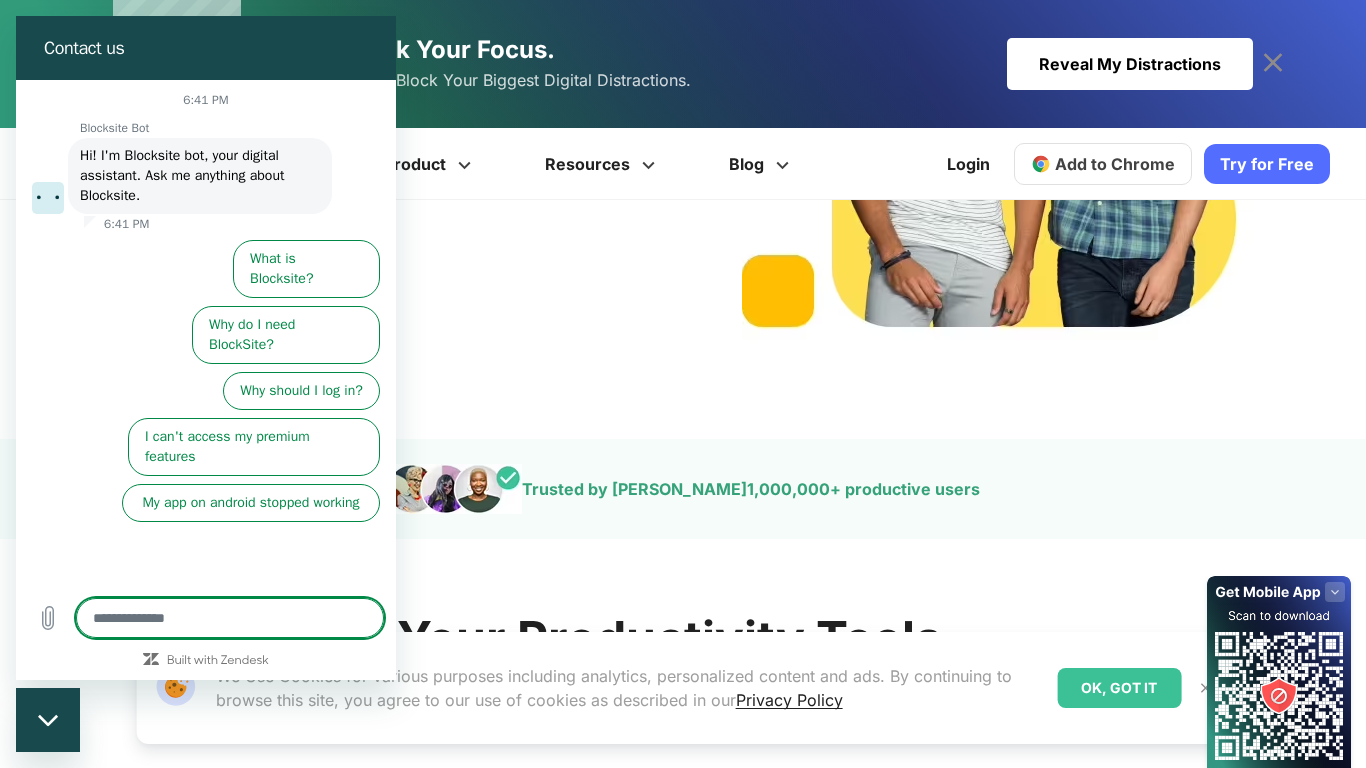 type on "**********" 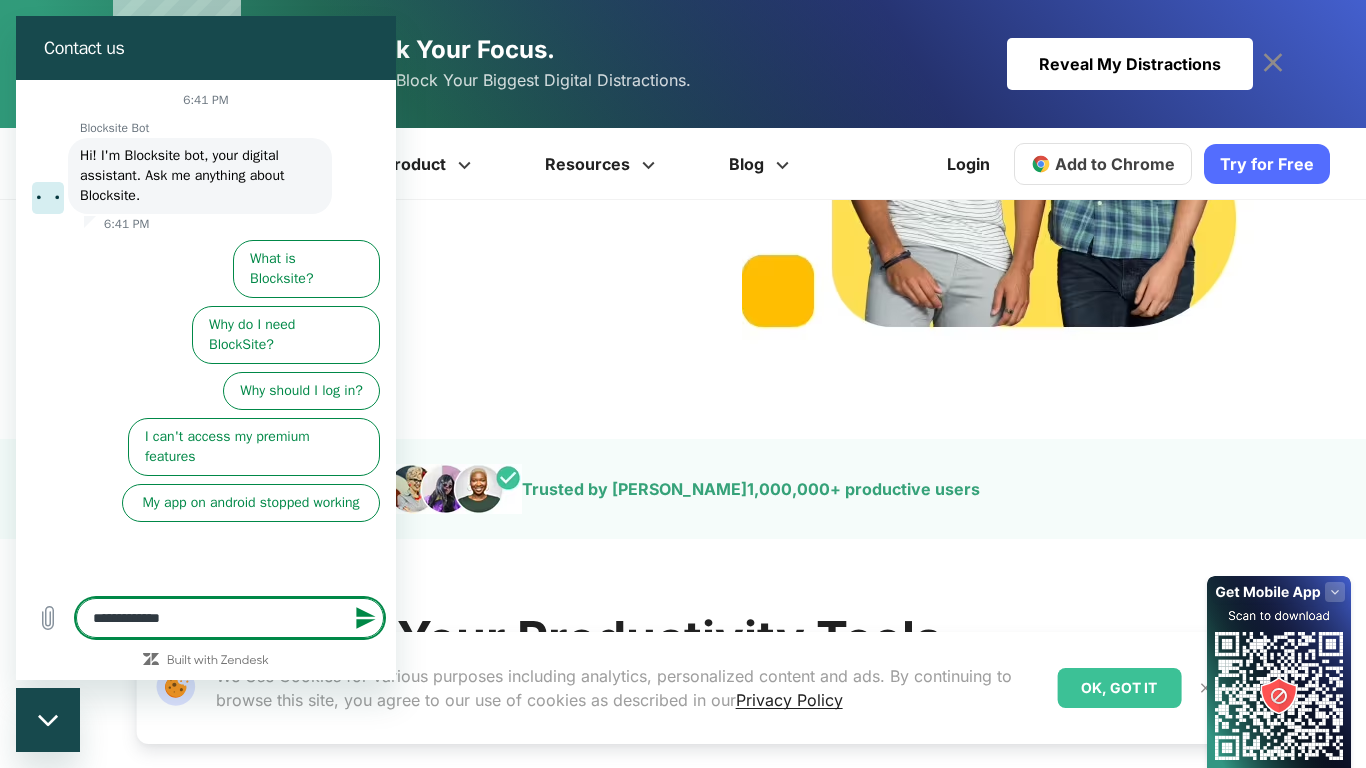 type 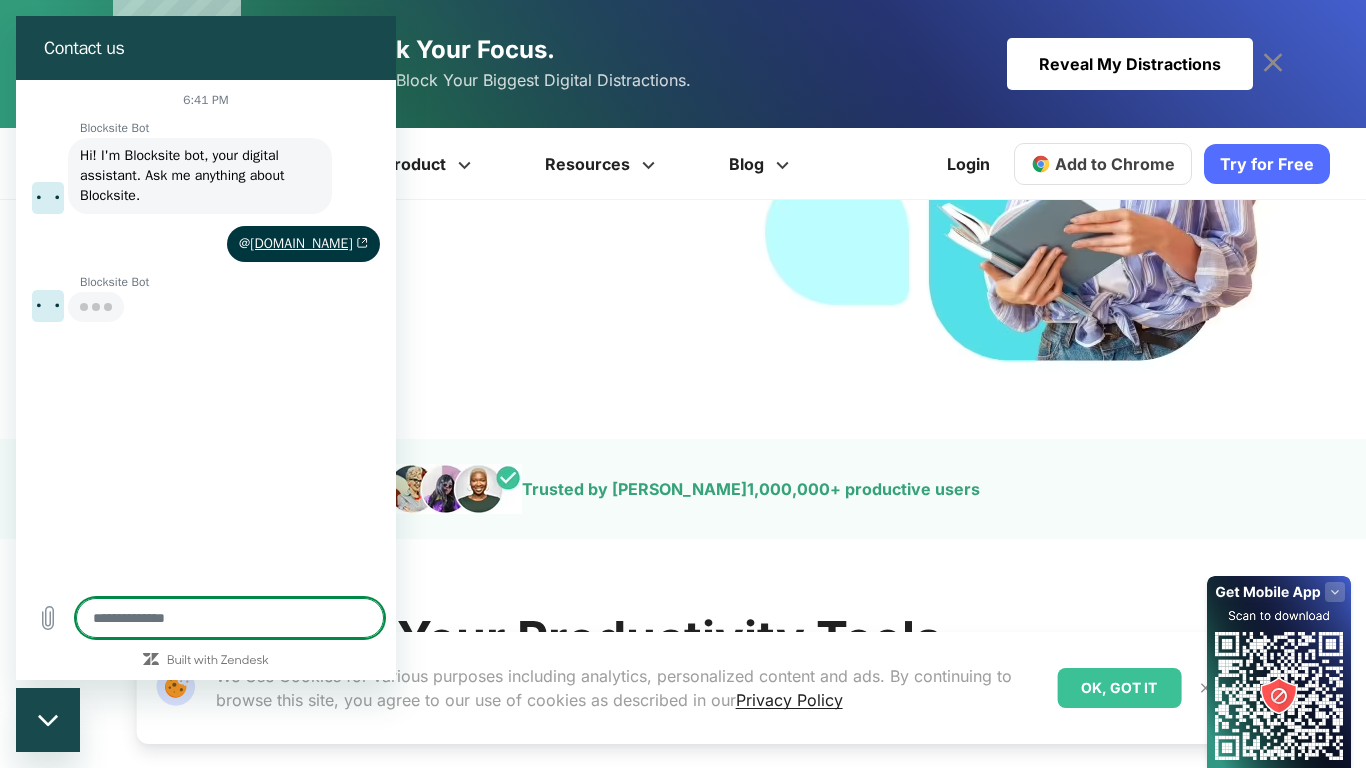 type on "*" 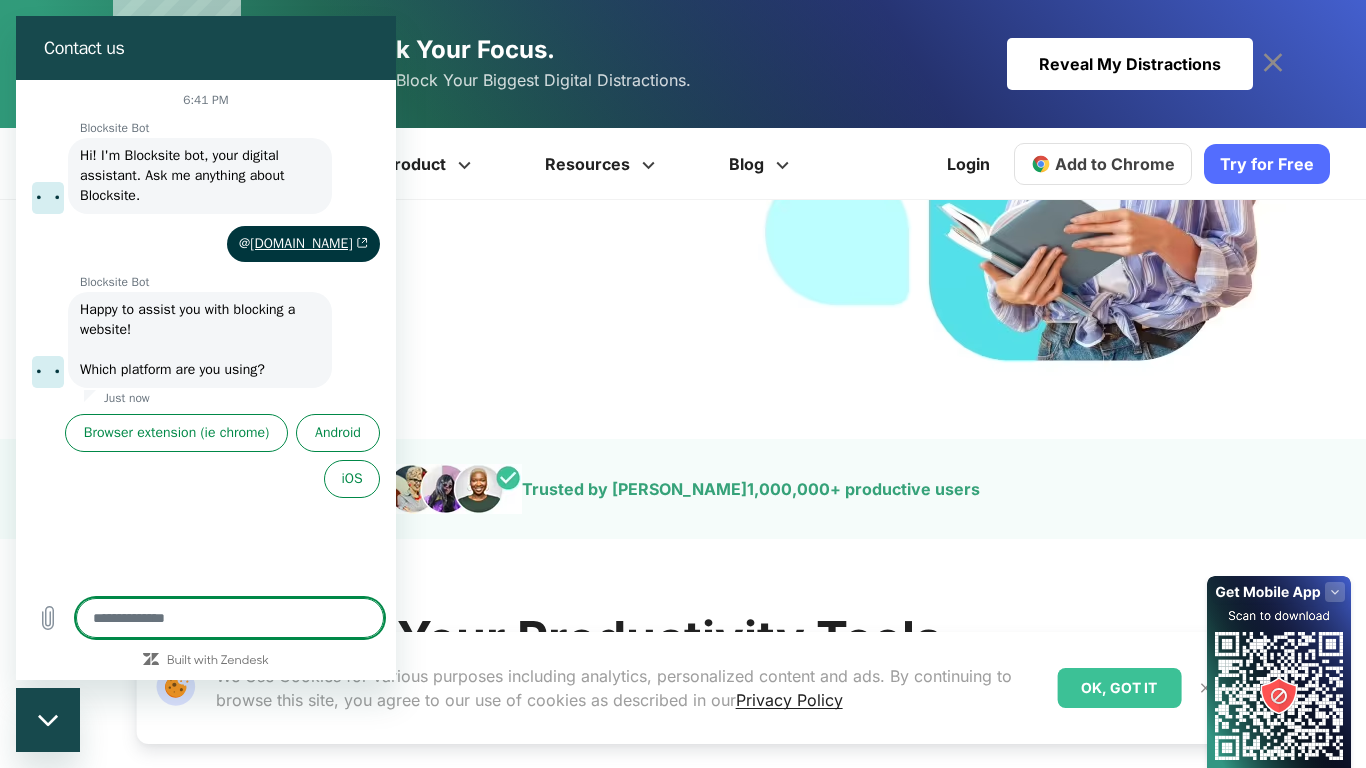 click at bounding box center (230, 618) 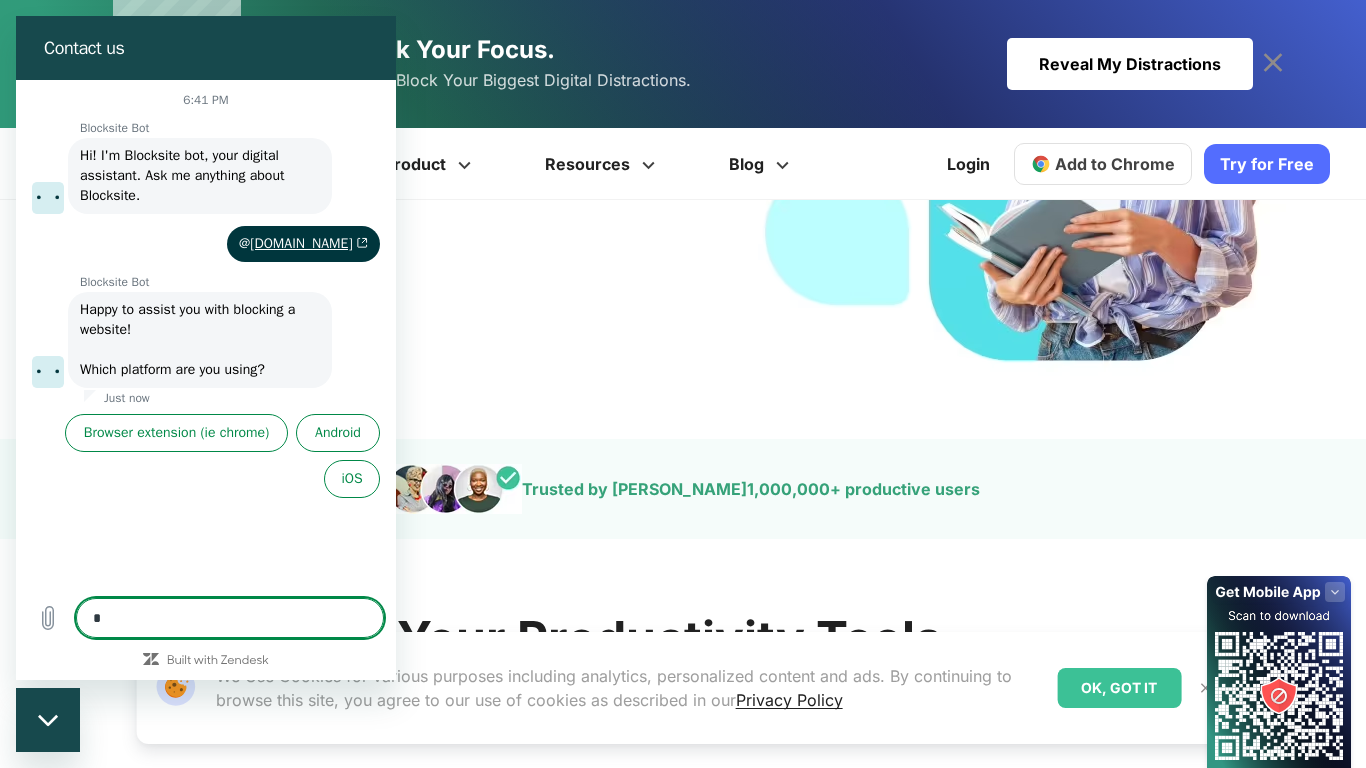 type on "**" 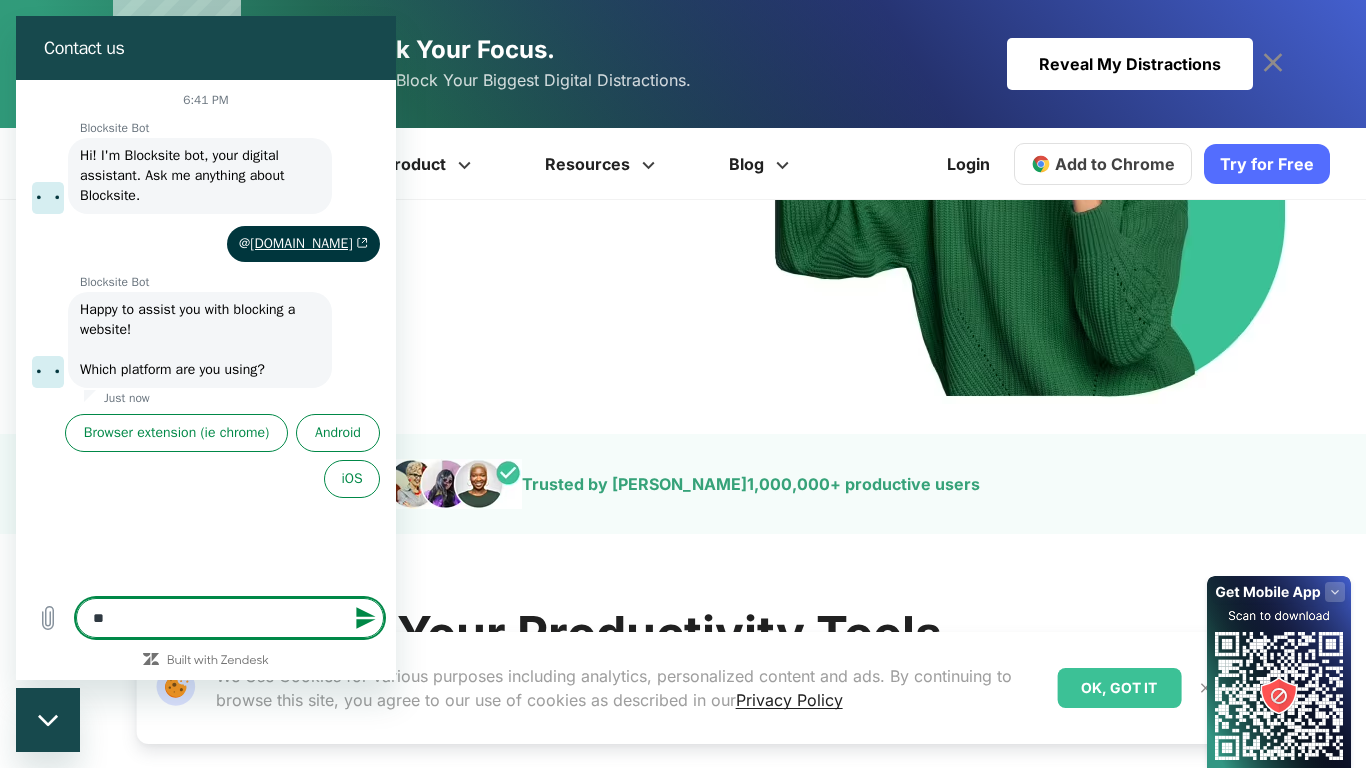 type on "***" 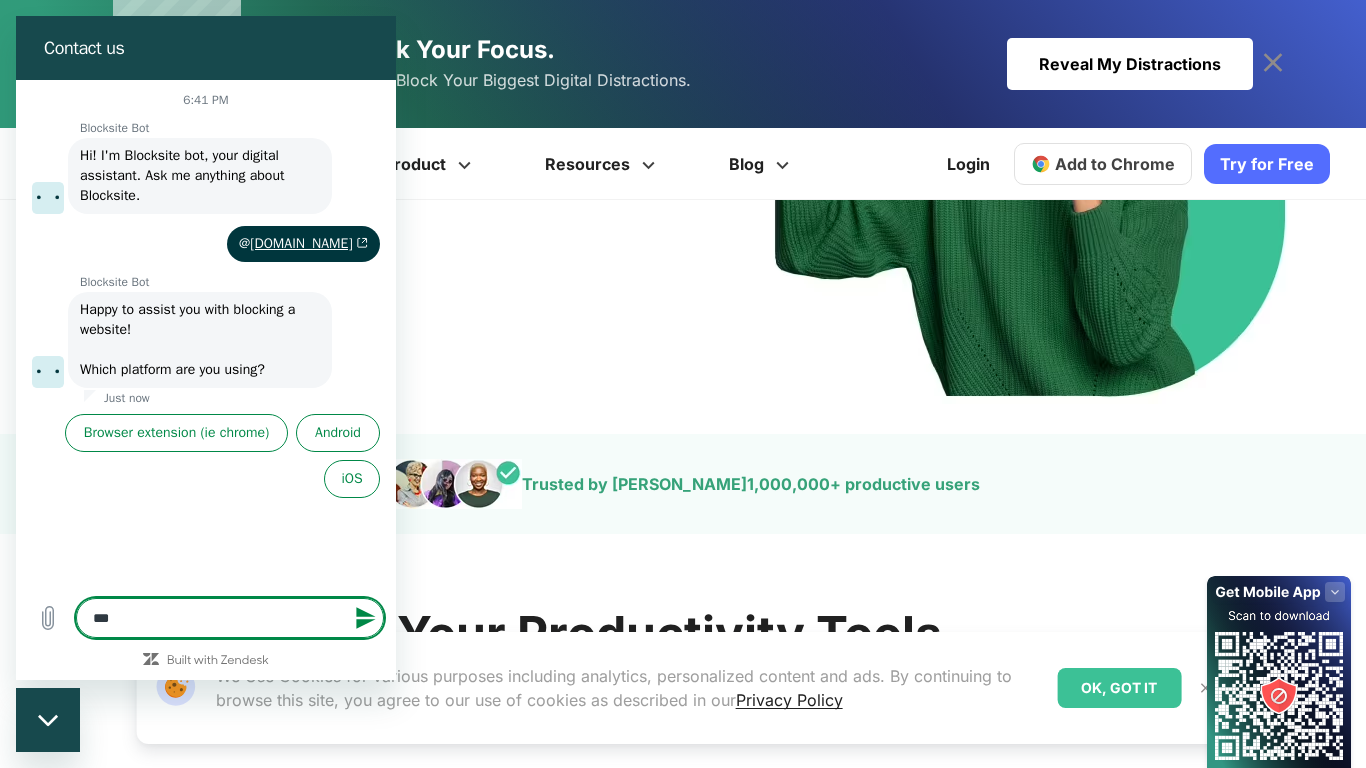 type on "***" 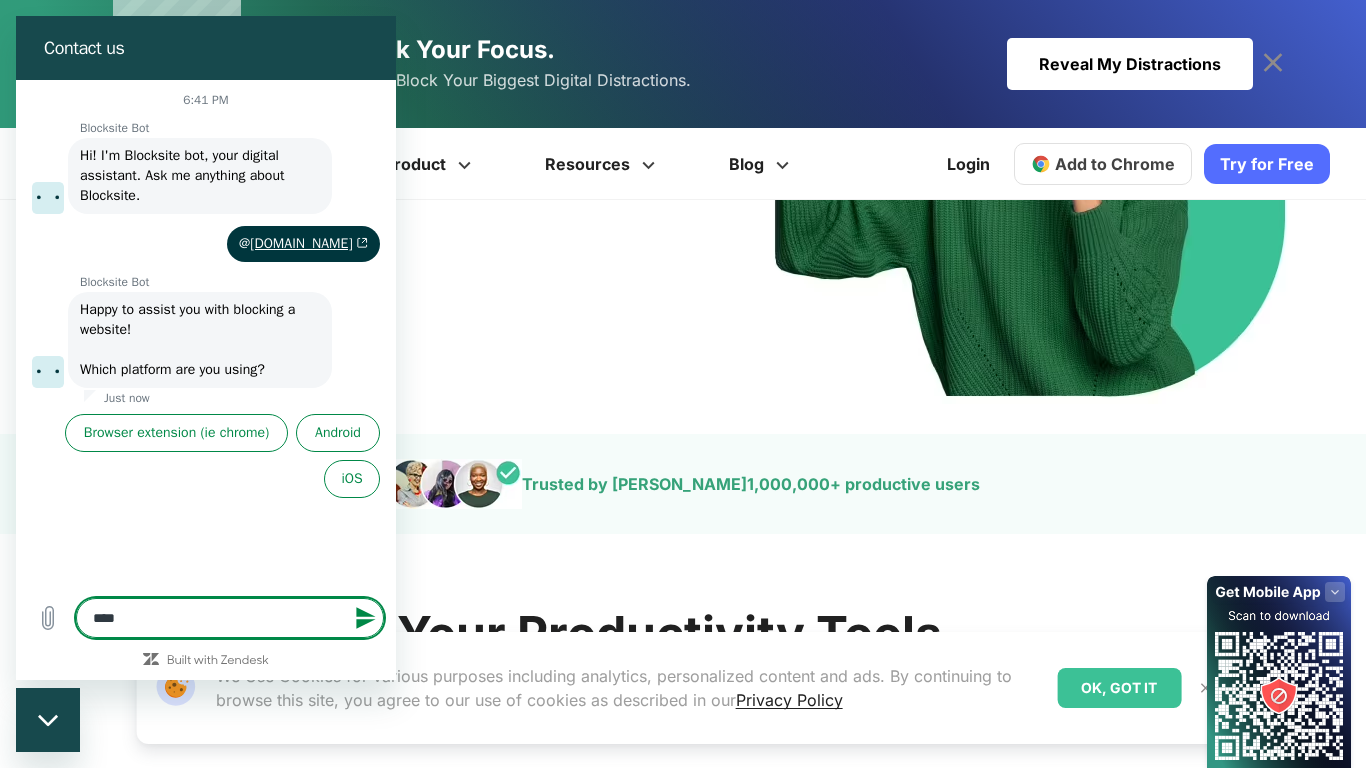 type on "*****" 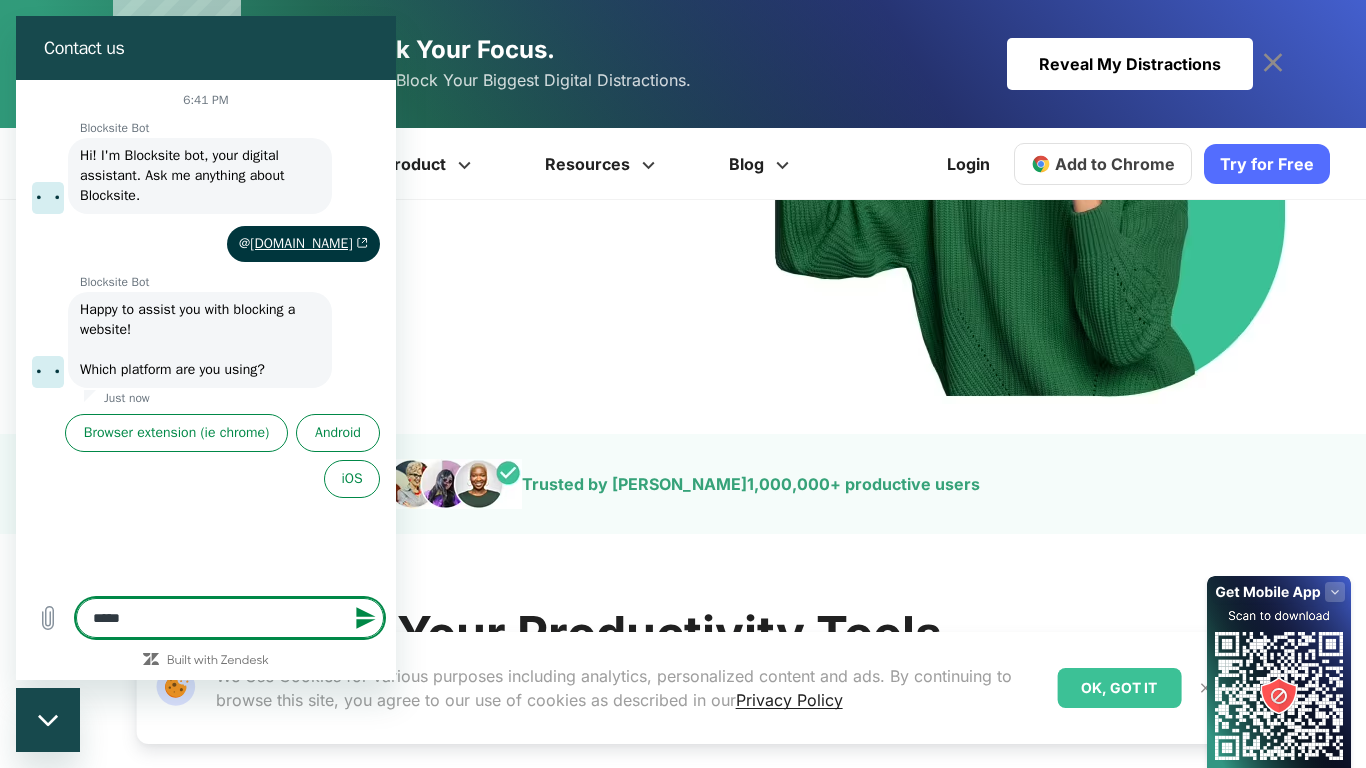 type on "******" 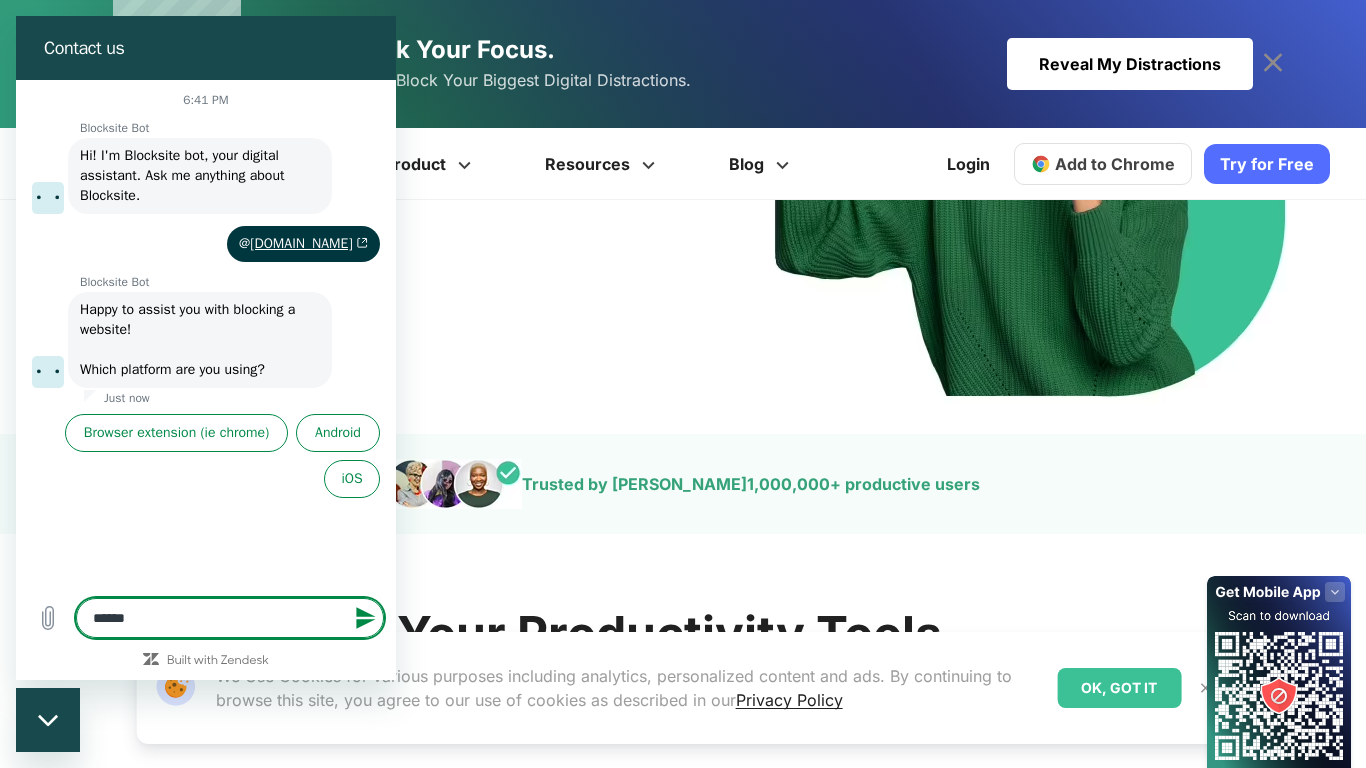 type on "*******" 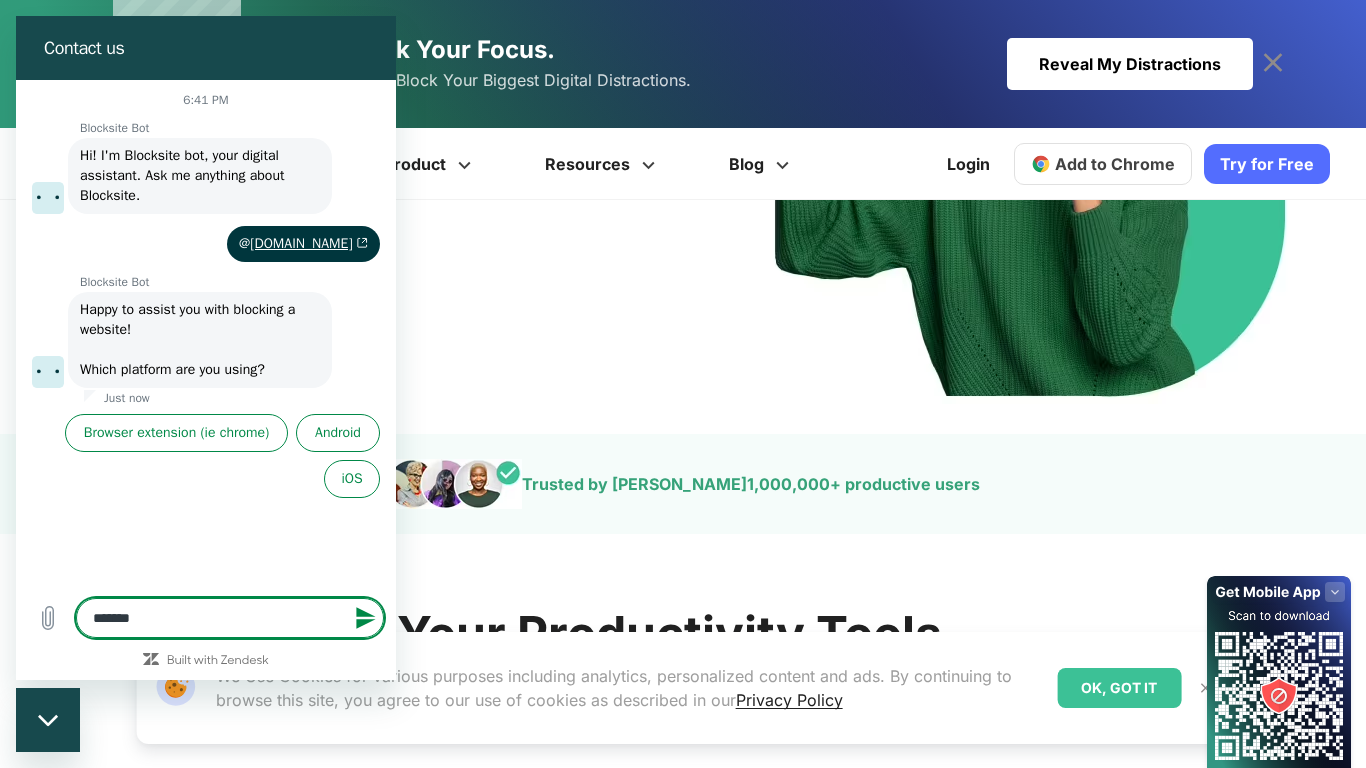 type on "*" 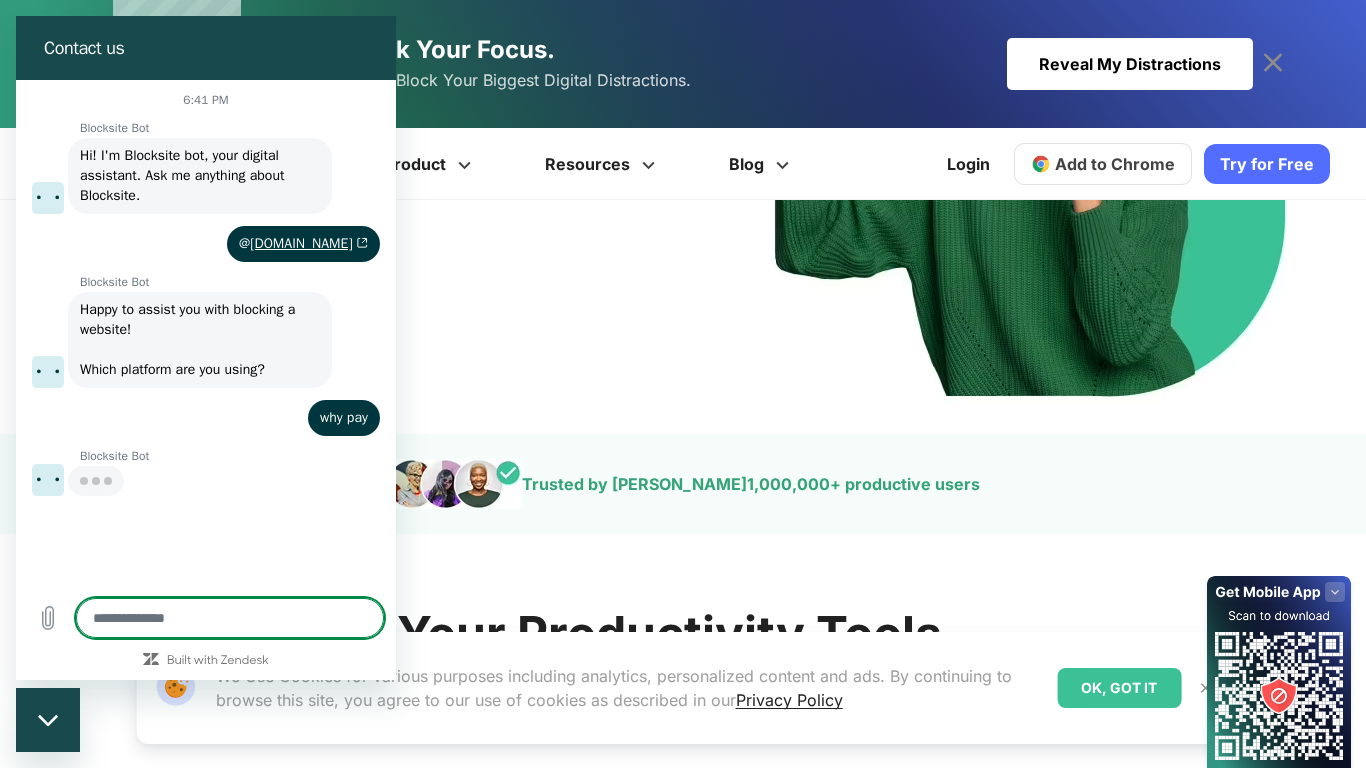 type on "*" 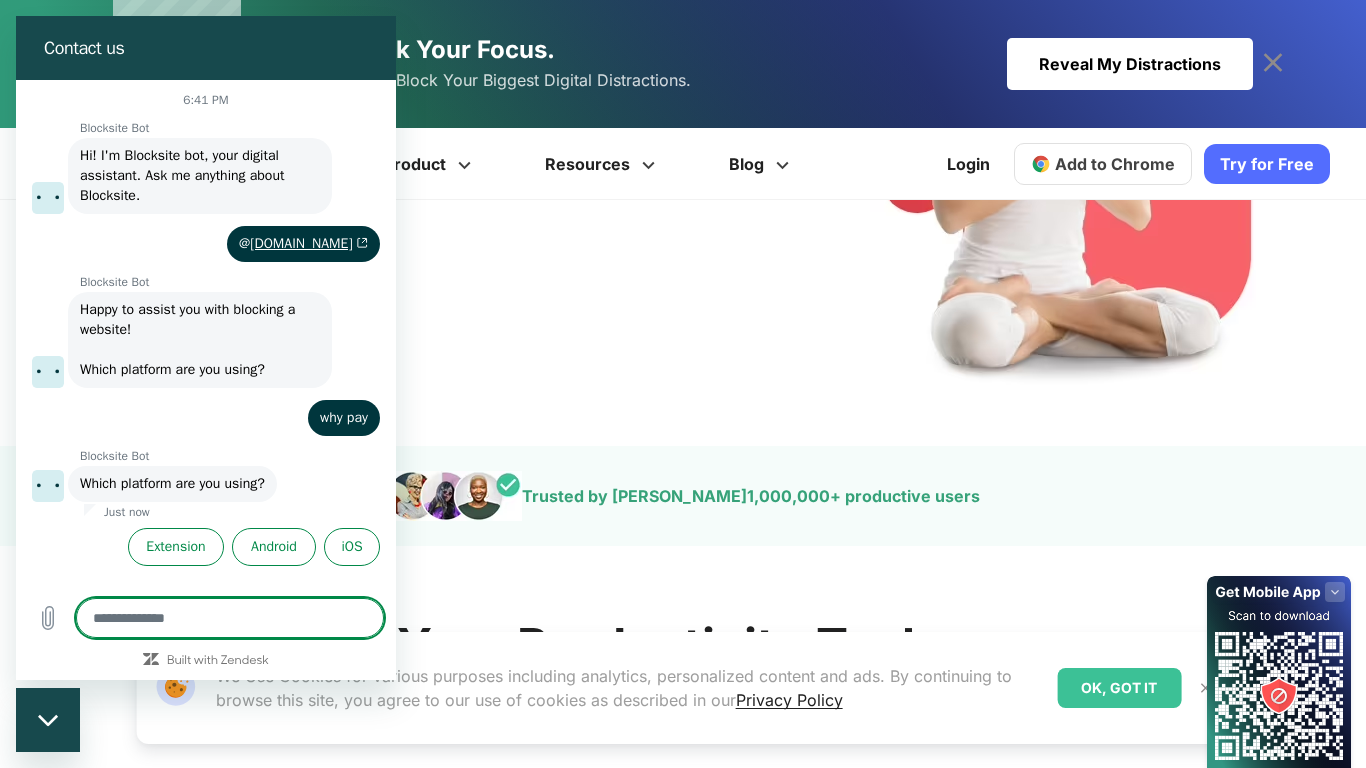 type on "*" 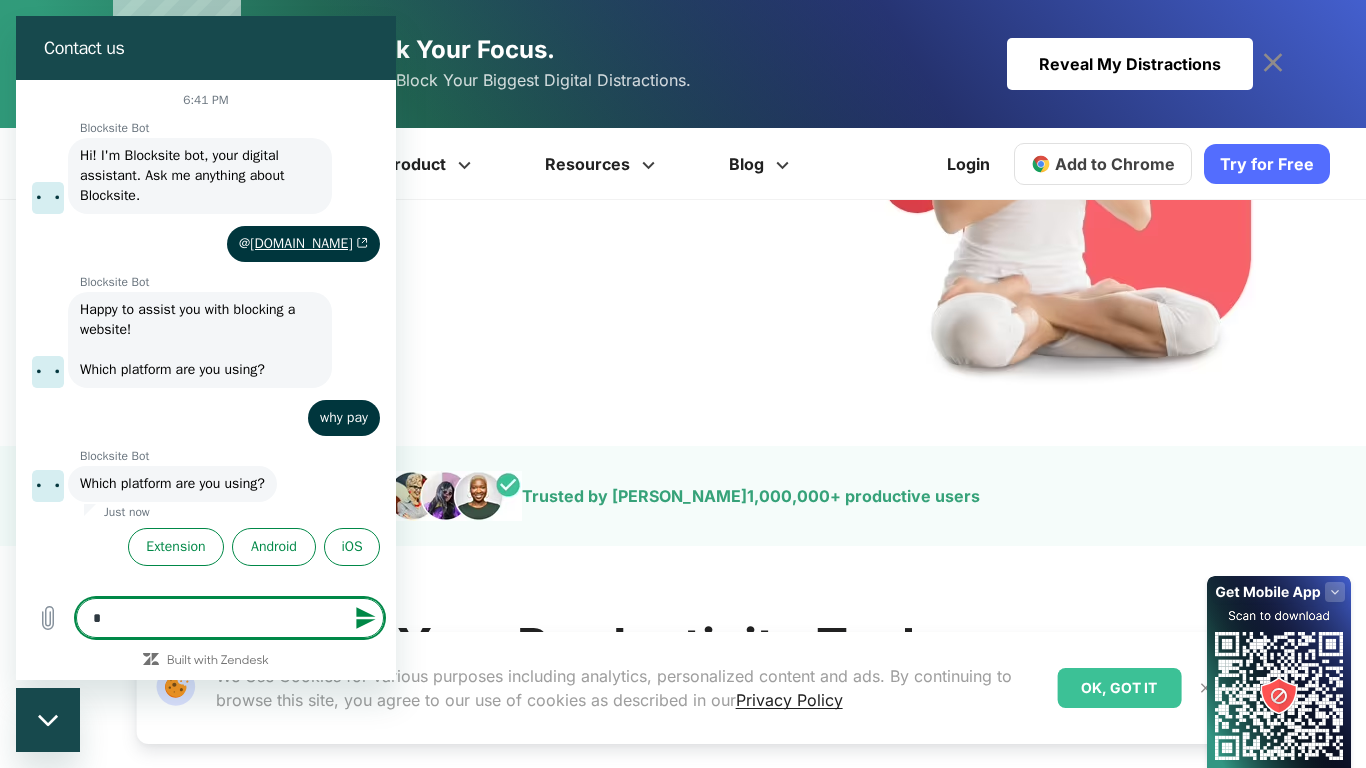 type on "**" 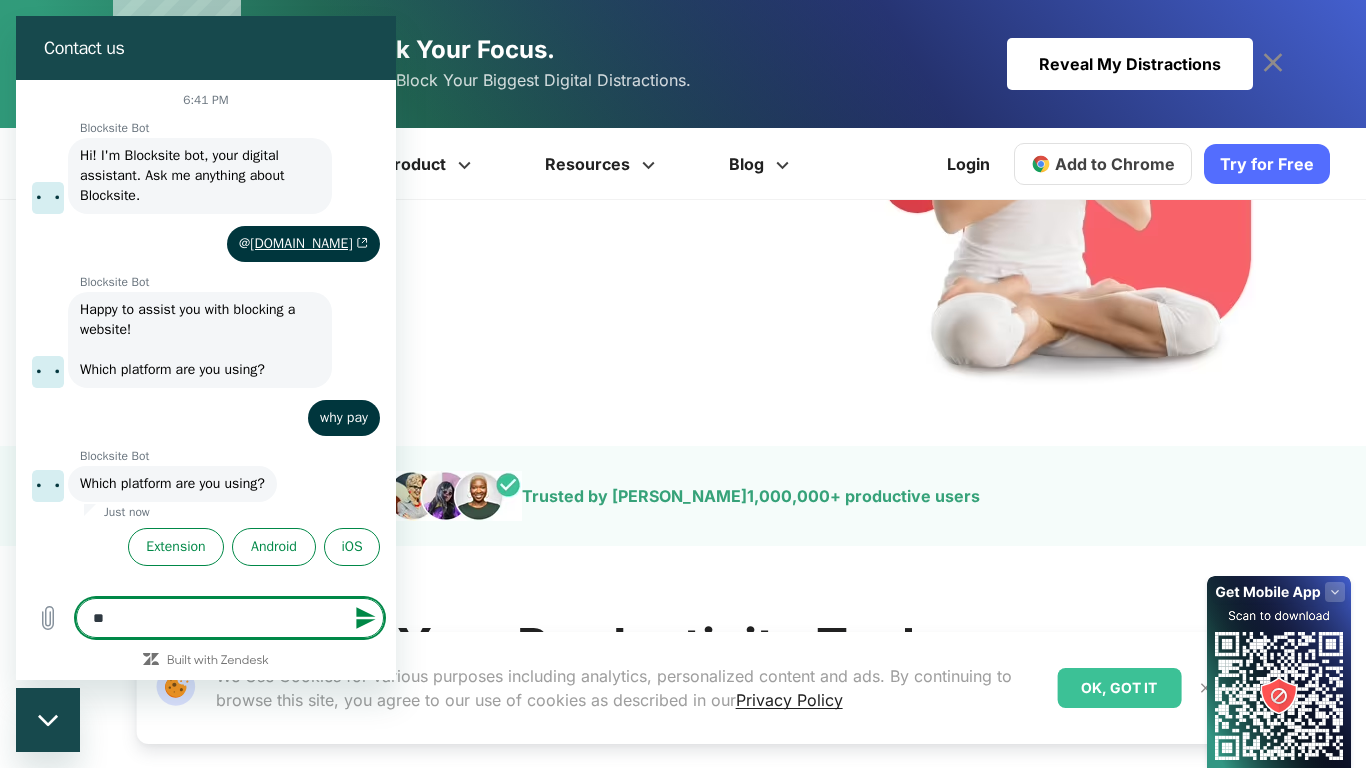 type 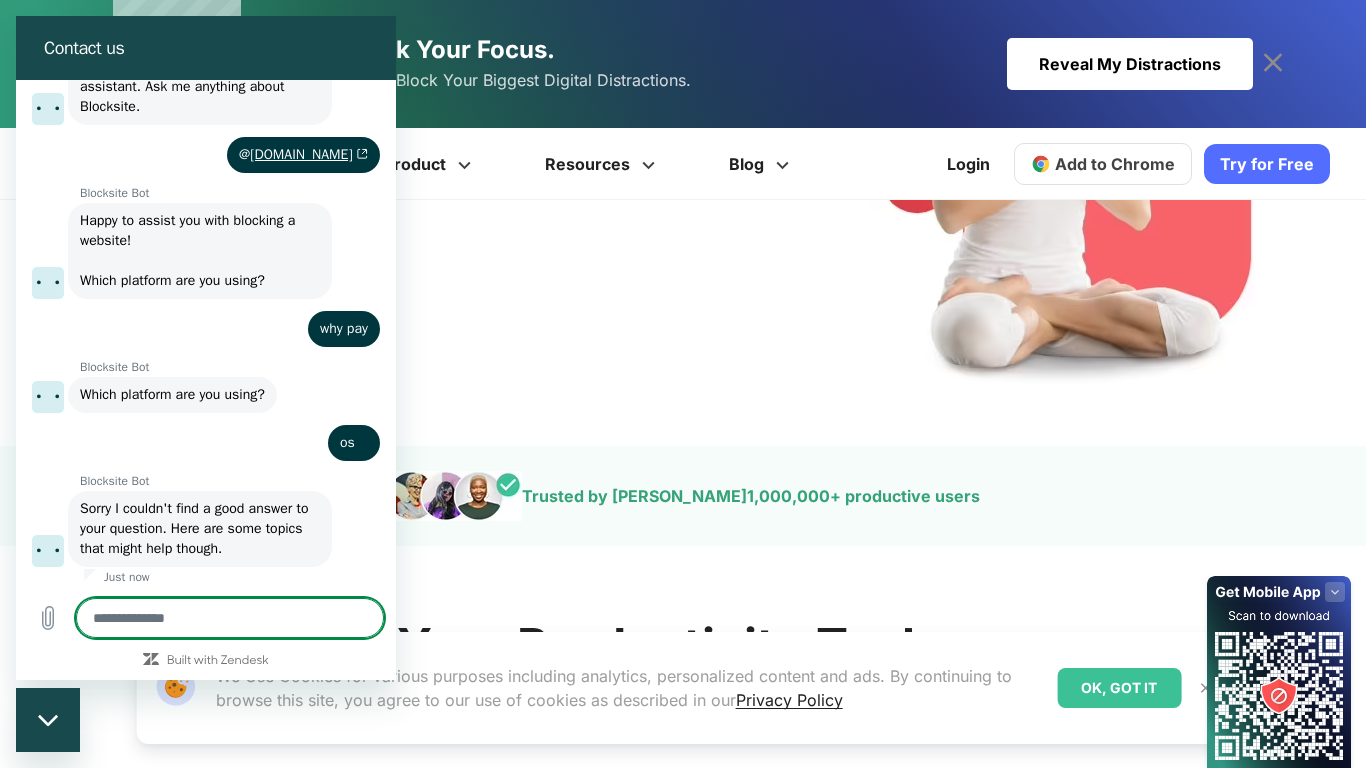scroll, scrollTop: 93, scrollLeft: 0, axis: vertical 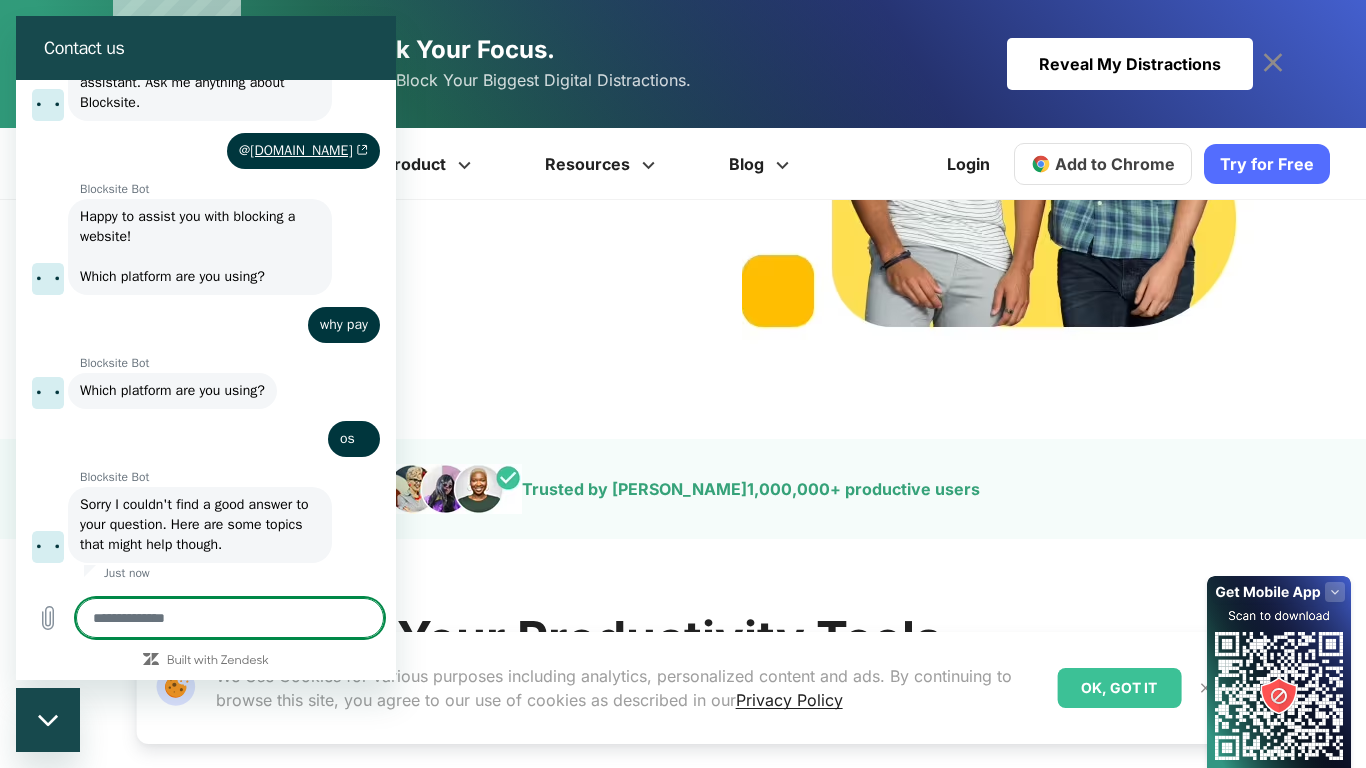 type on "*" 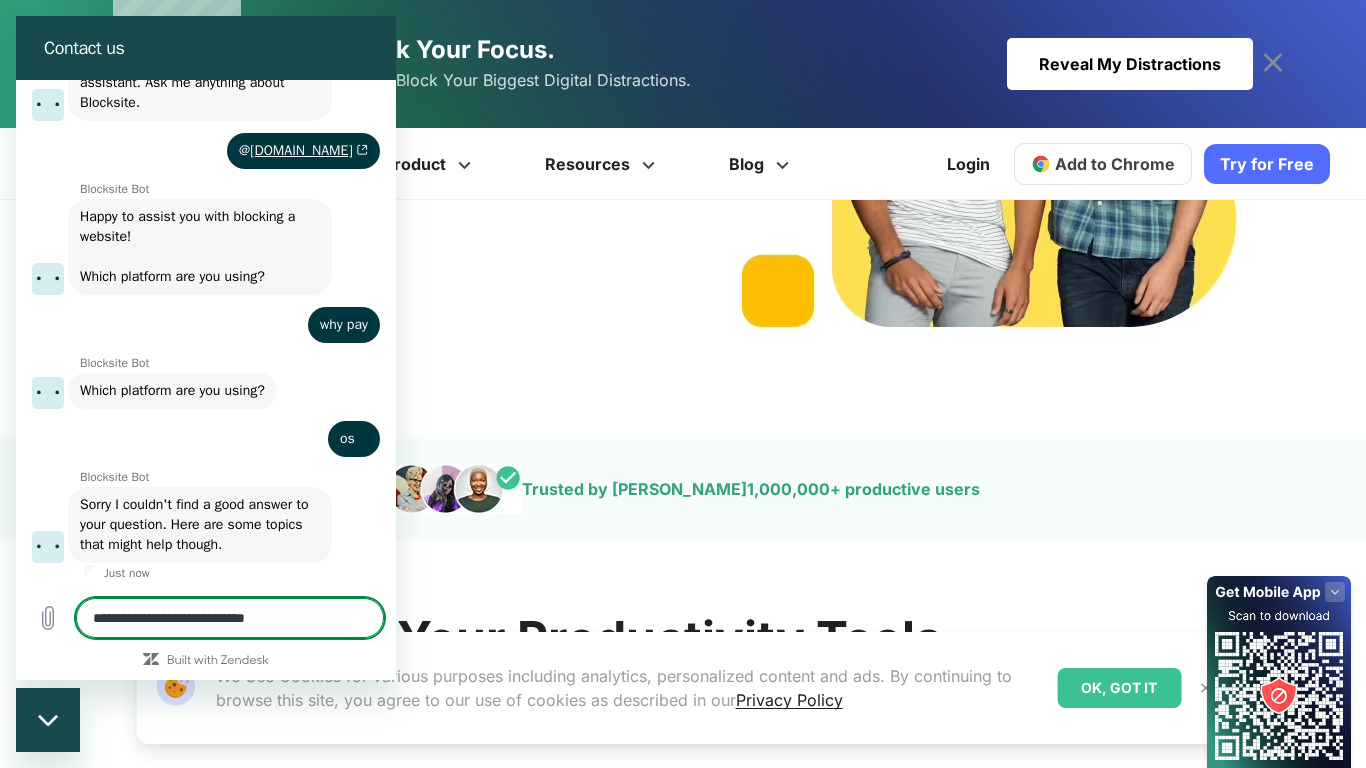 type on "*" 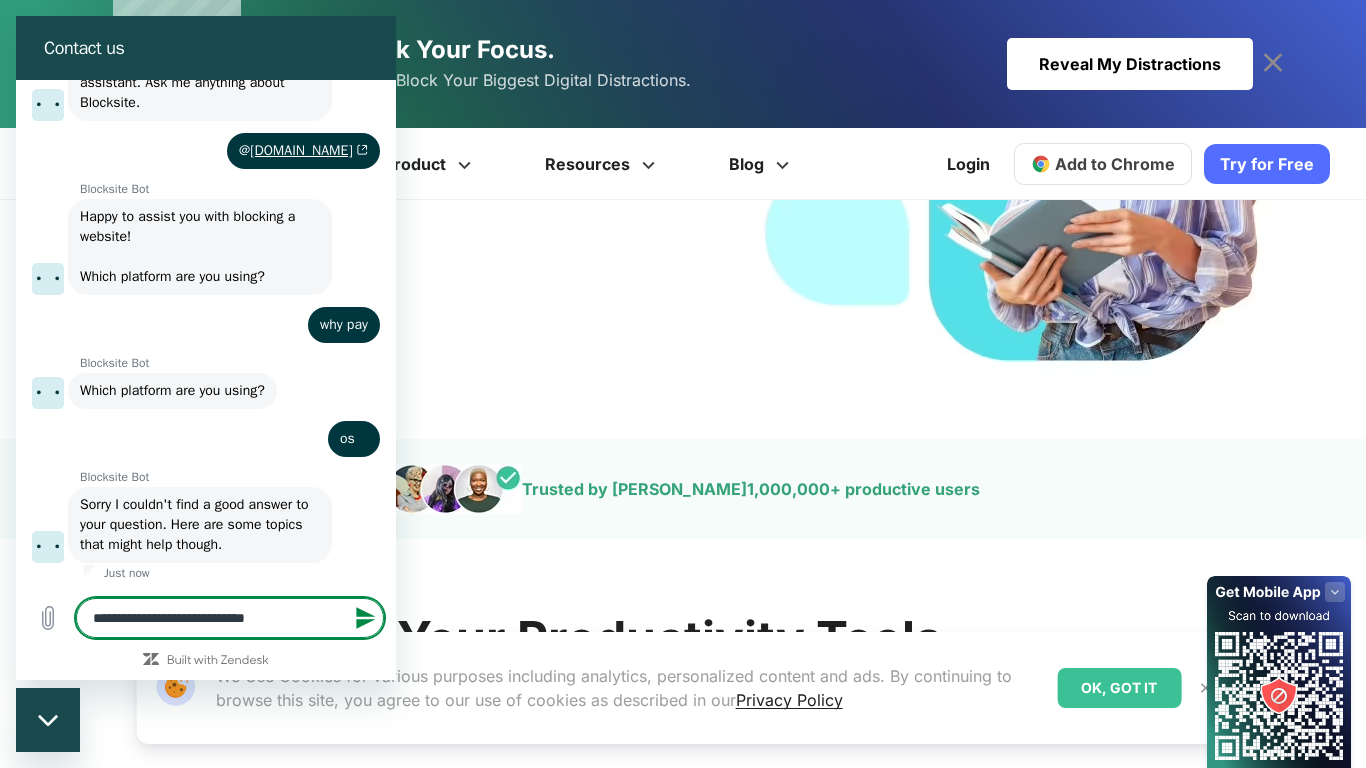 type 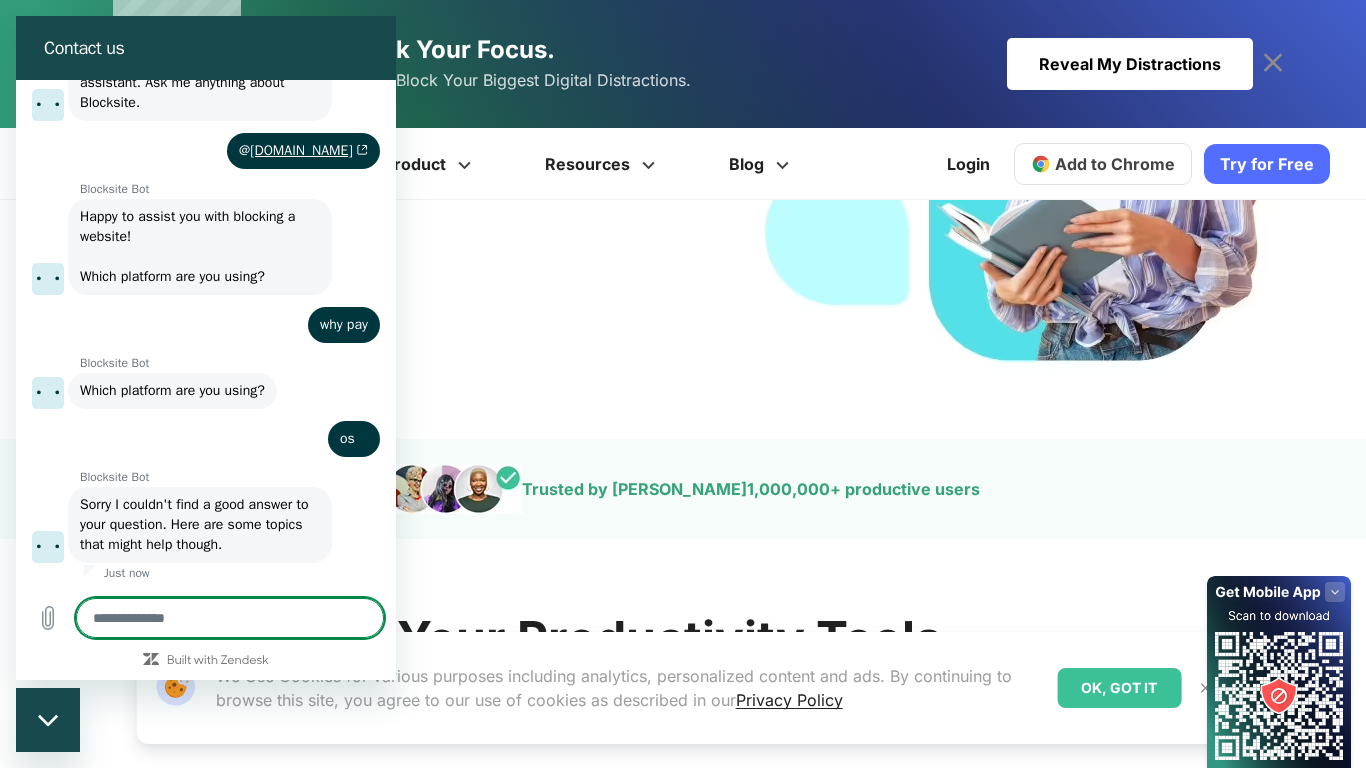 paste on "**********" 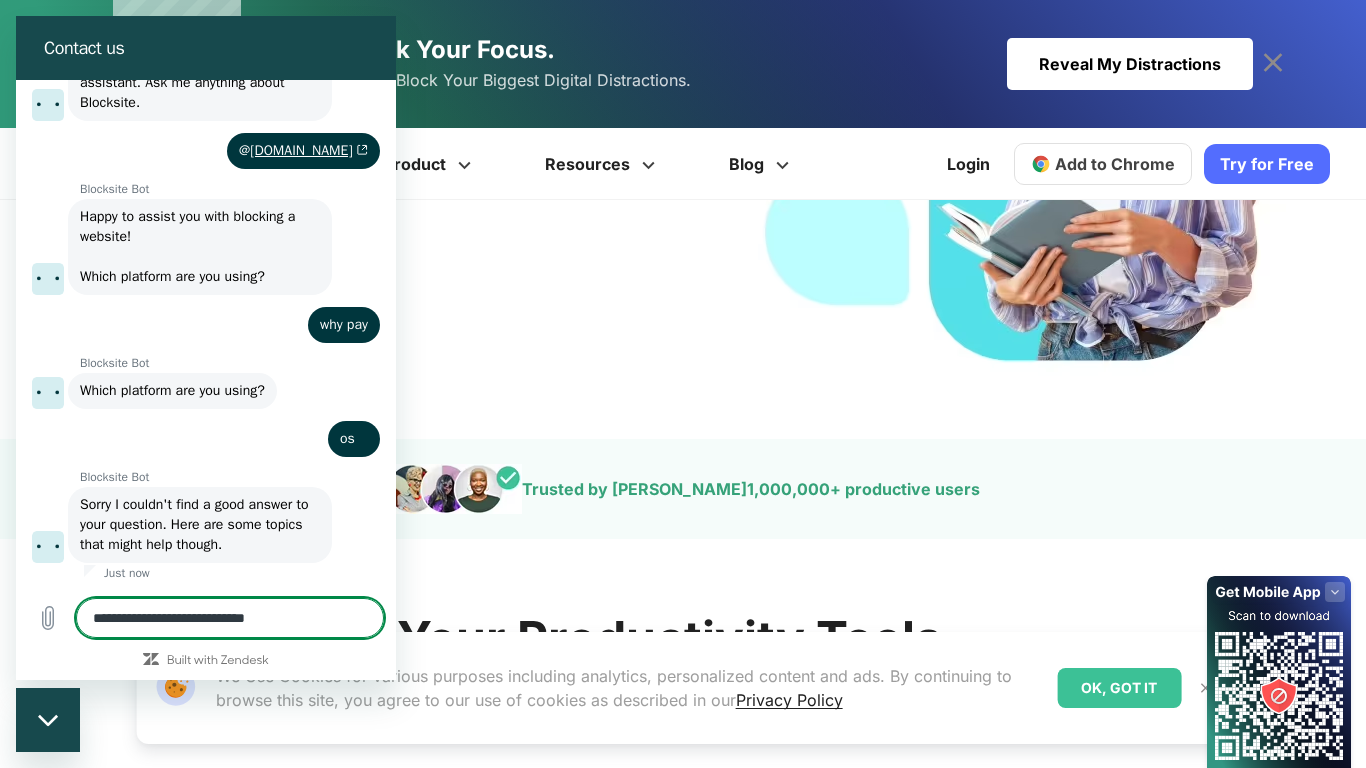 type on "*" 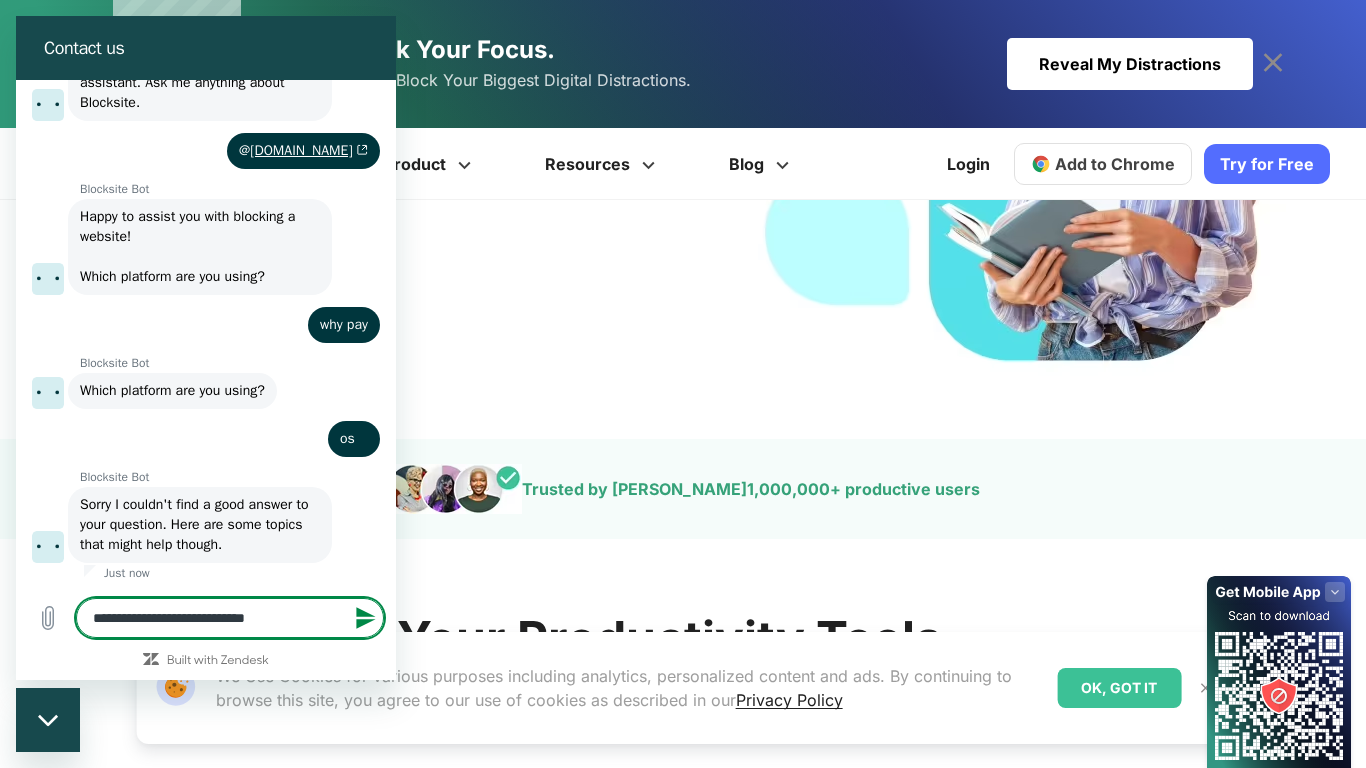drag, startPoint x: 310, startPoint y: 626, endPoint x: 260, endPoint y: 632, distance: 50.358715 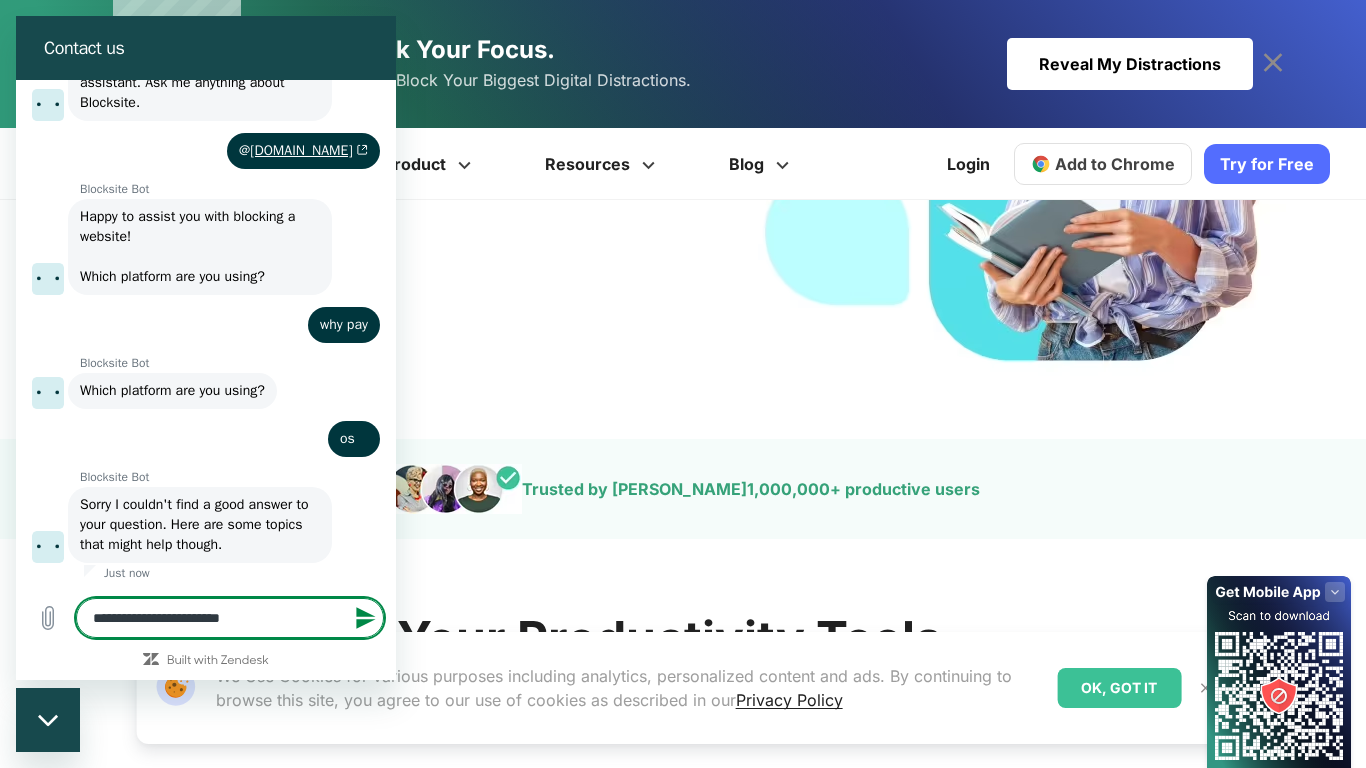 type on "*" 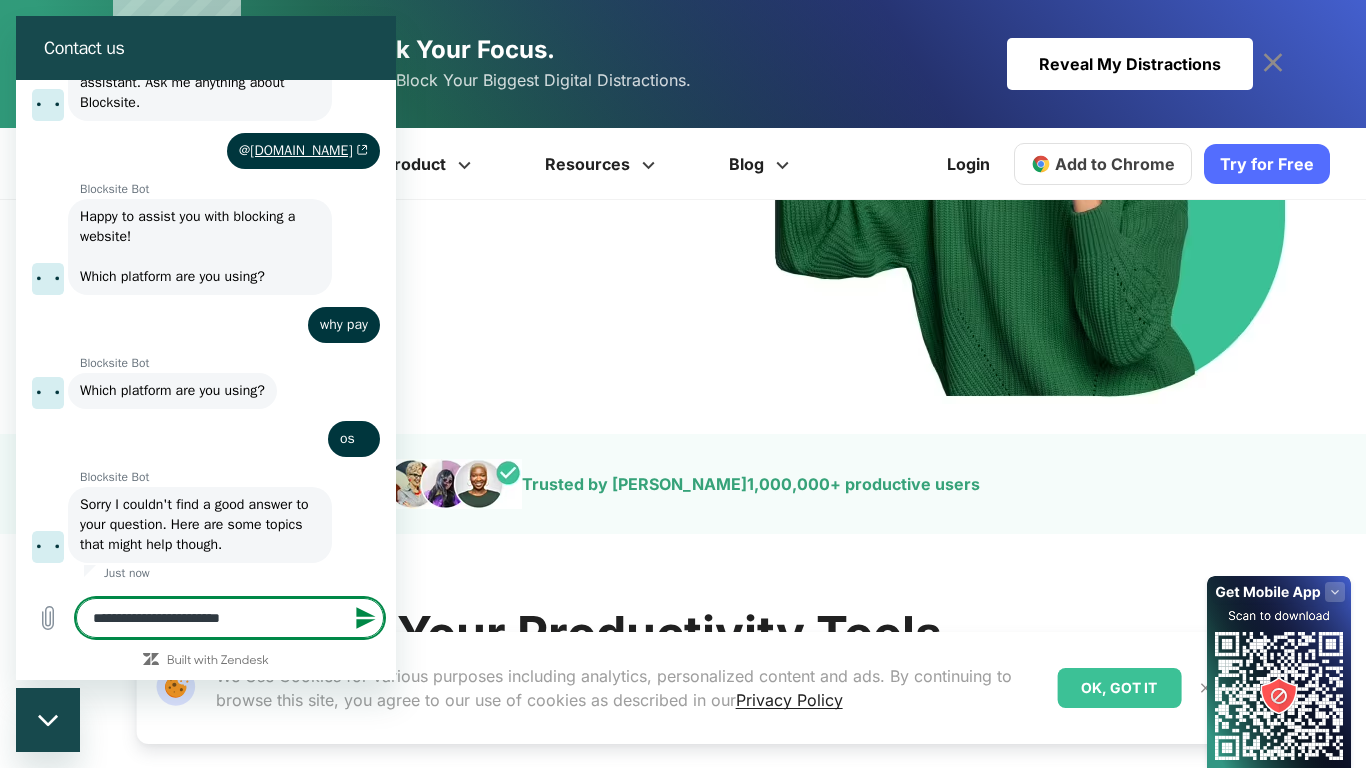 type on "**********" 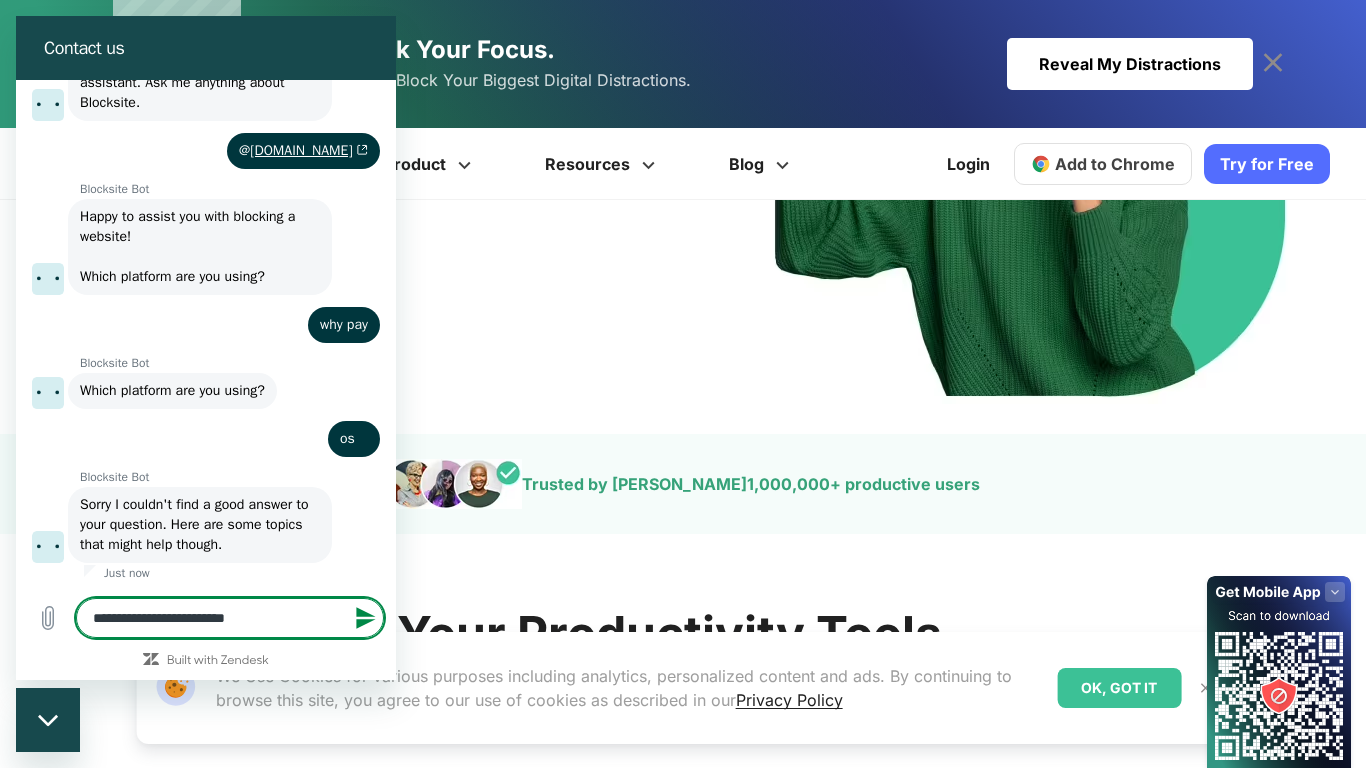type on "**********" 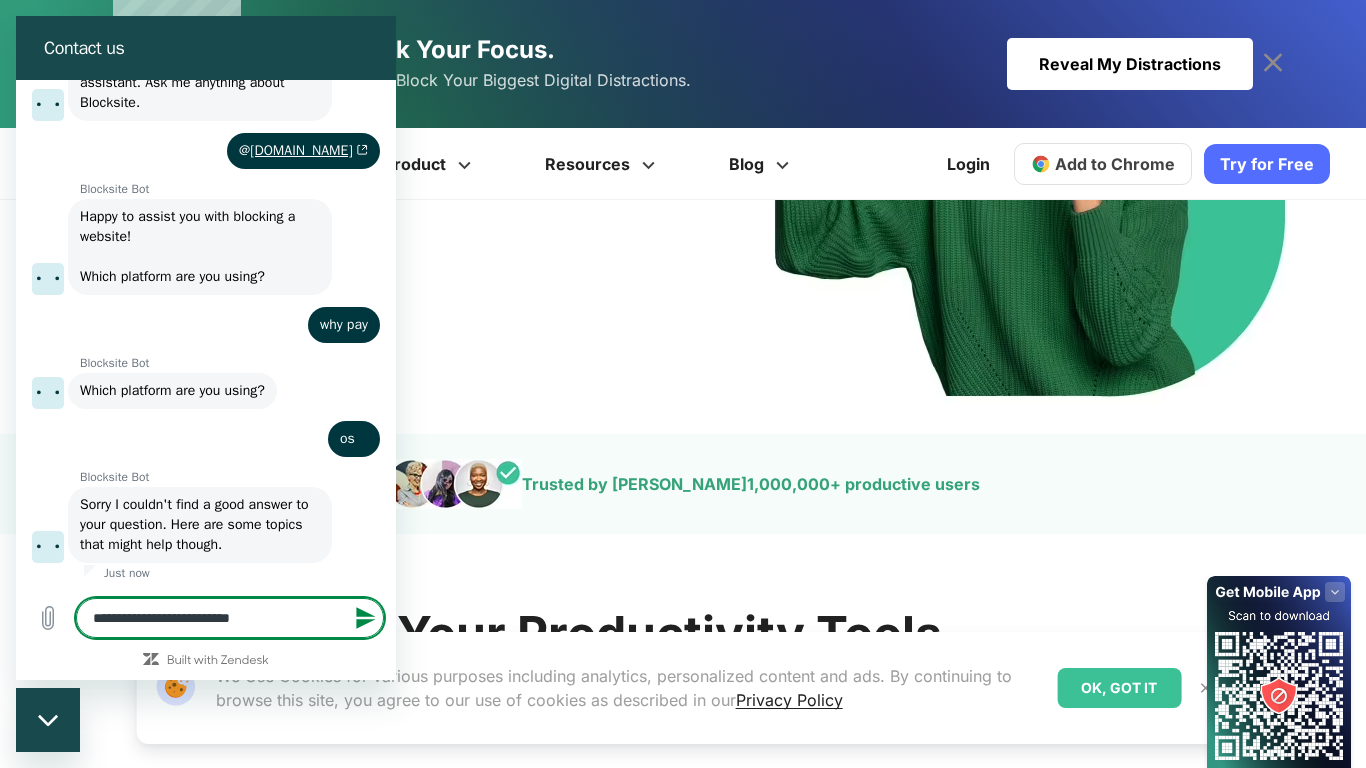 type 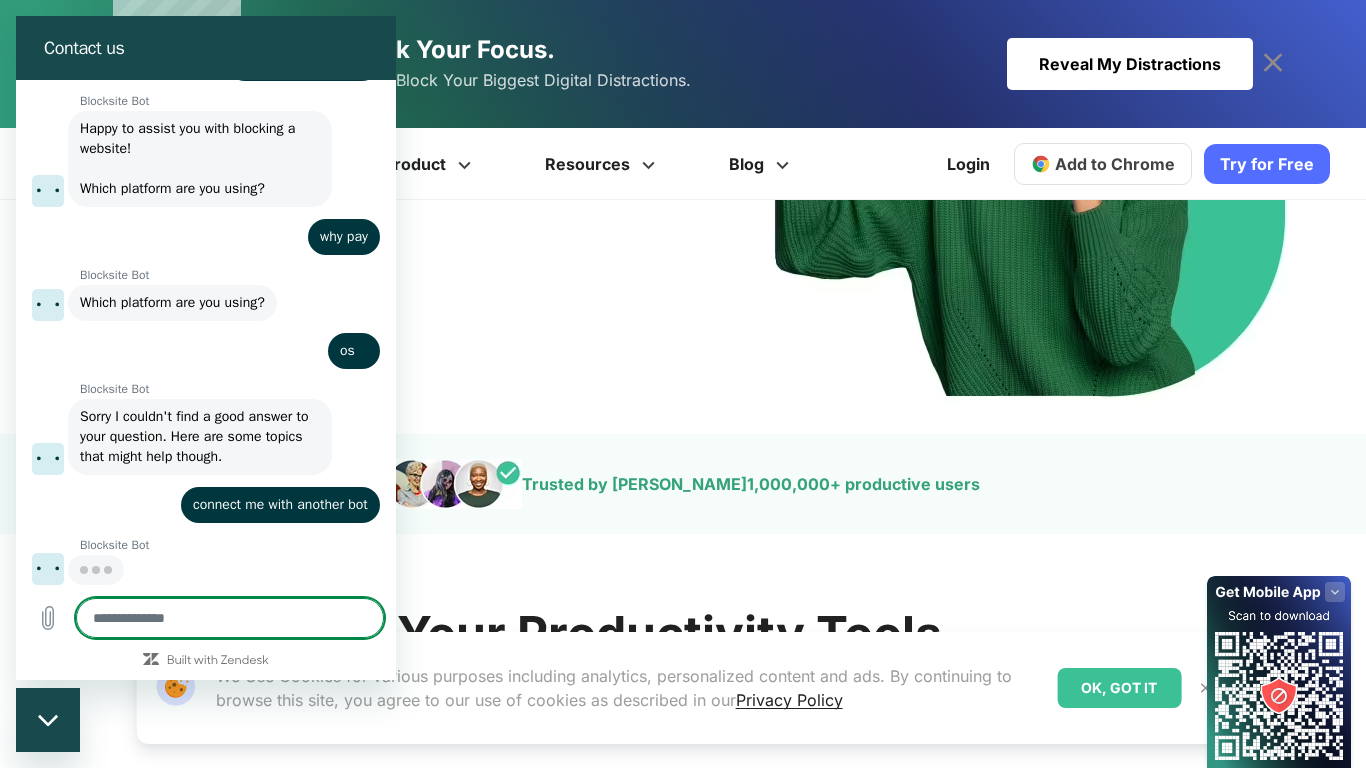 type on "*" 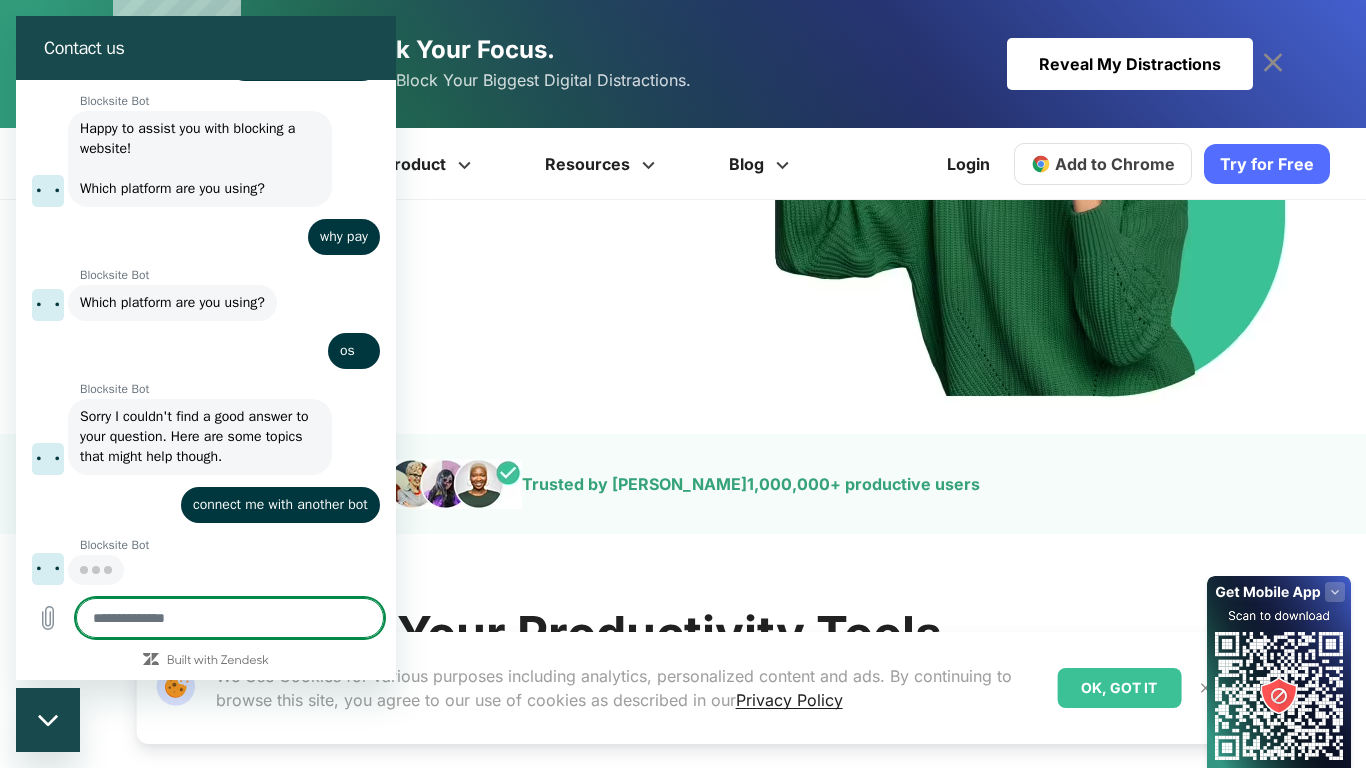scroll, scrollTop: 179, scrollLeft: 0, axis: vertical 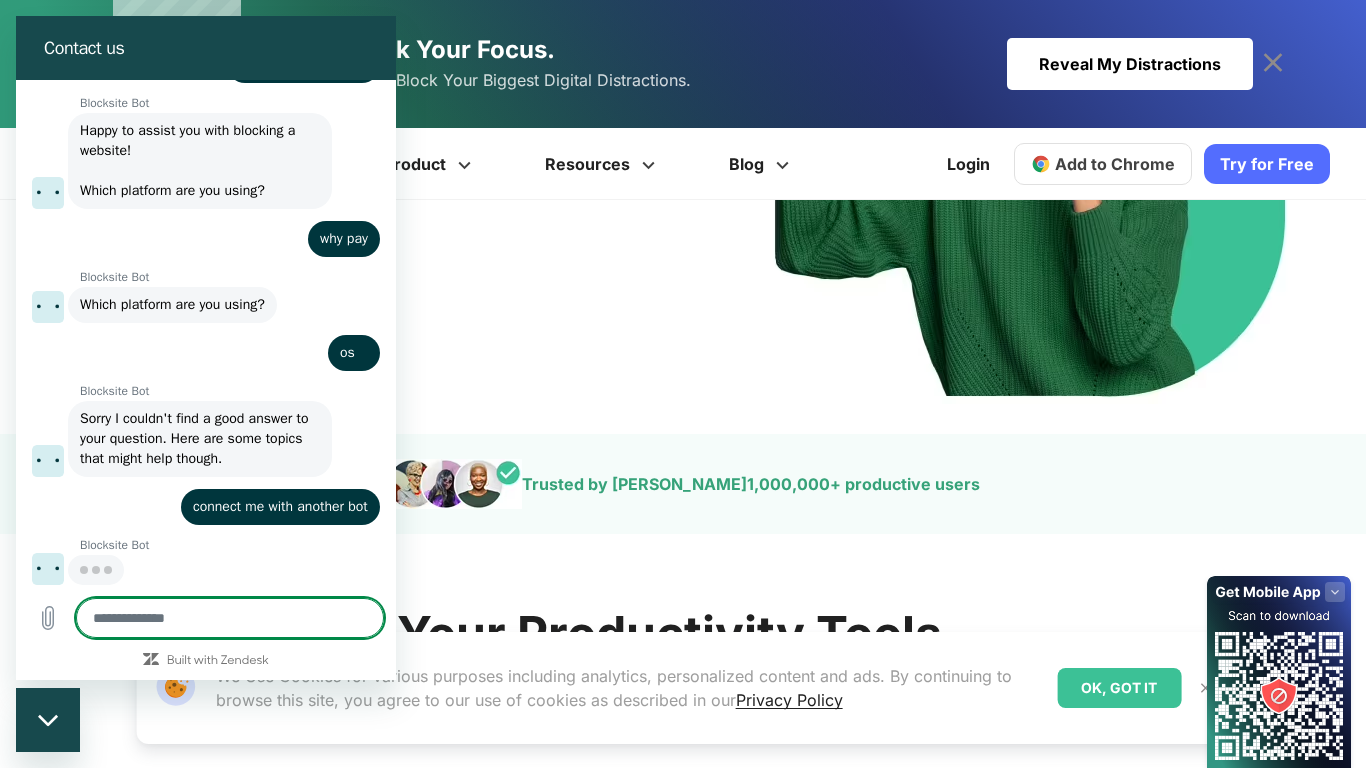 type 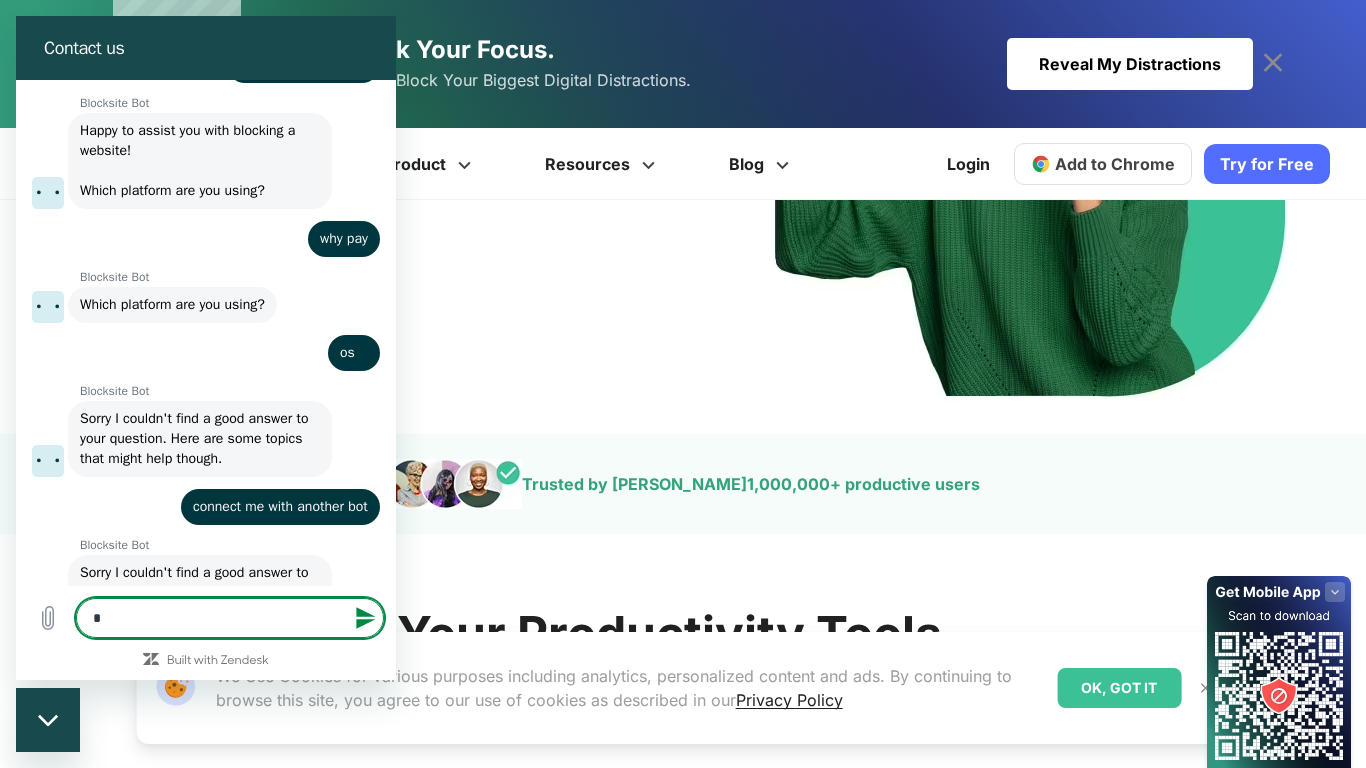 type on "*" 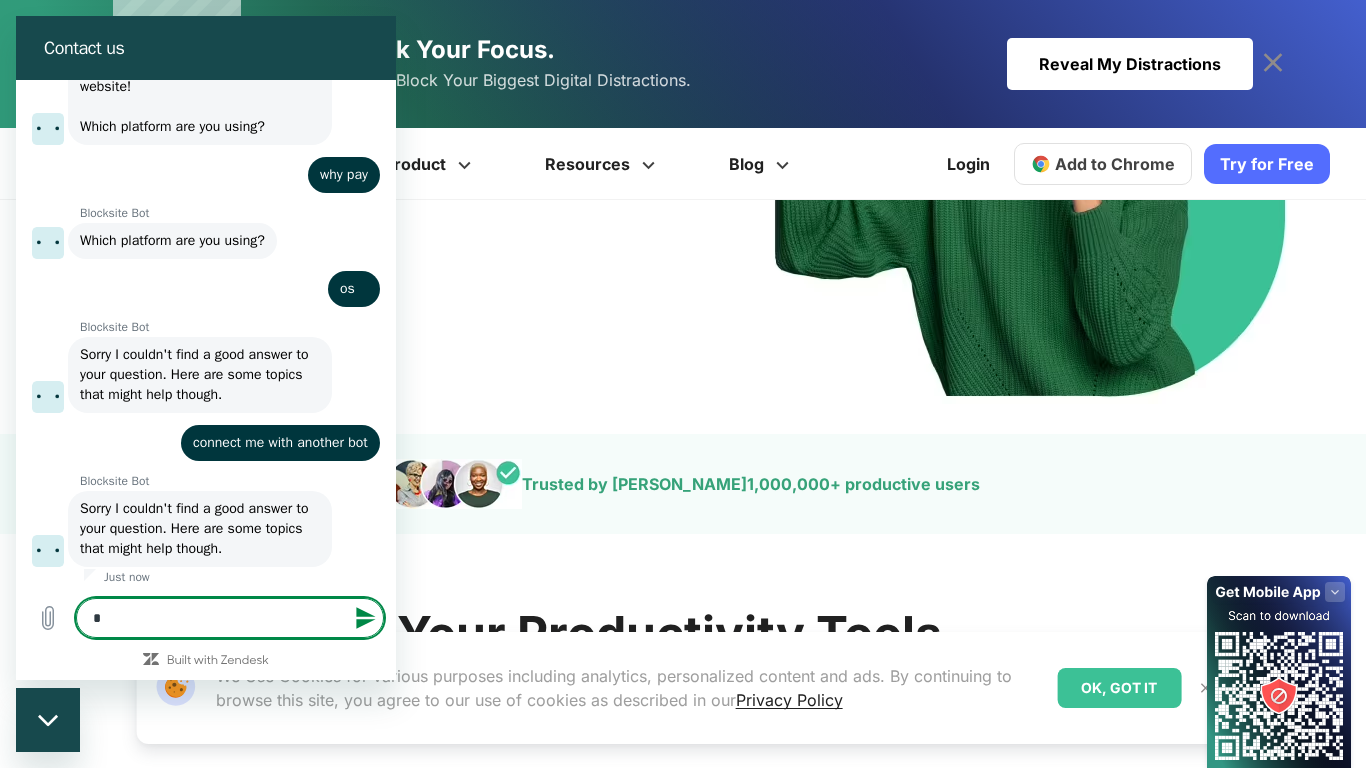 scroll, scrollTop: 247, scrollLeft: 0, axis: vertical 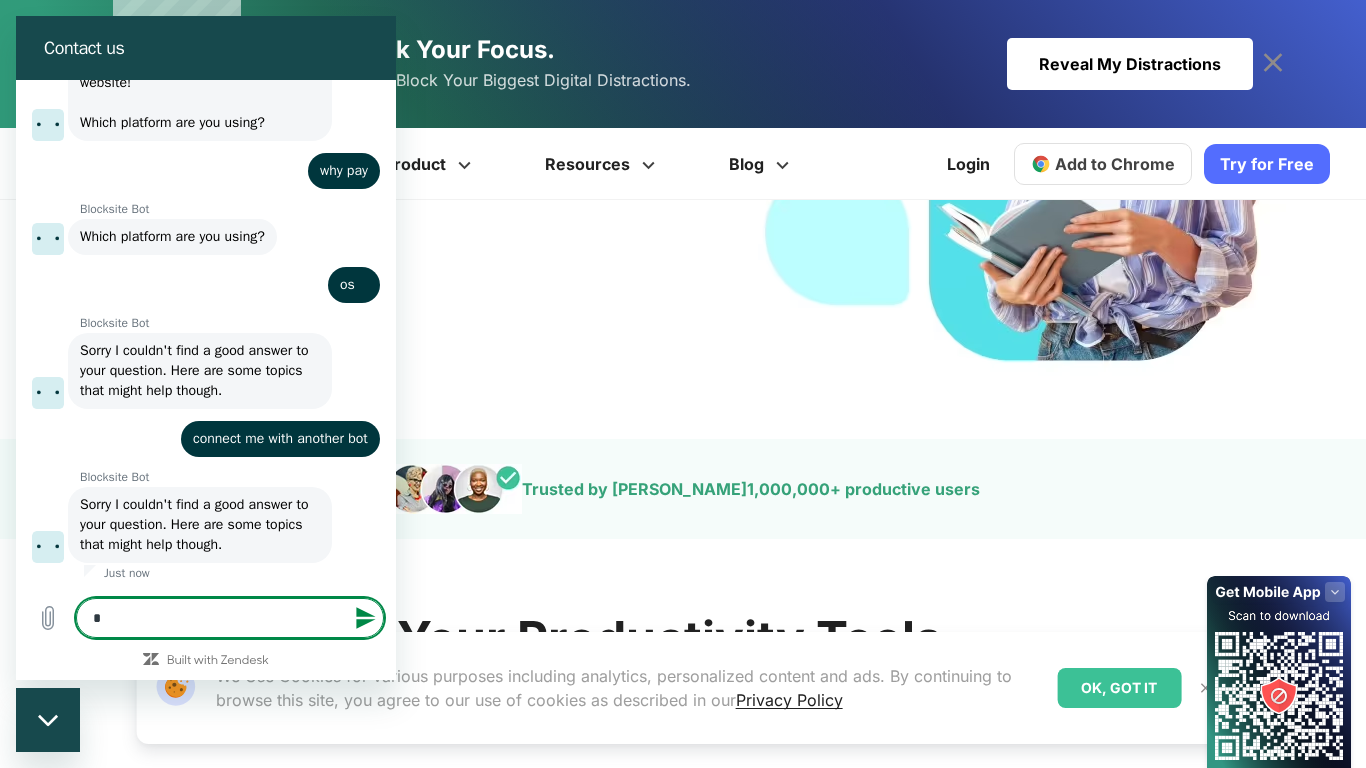 type 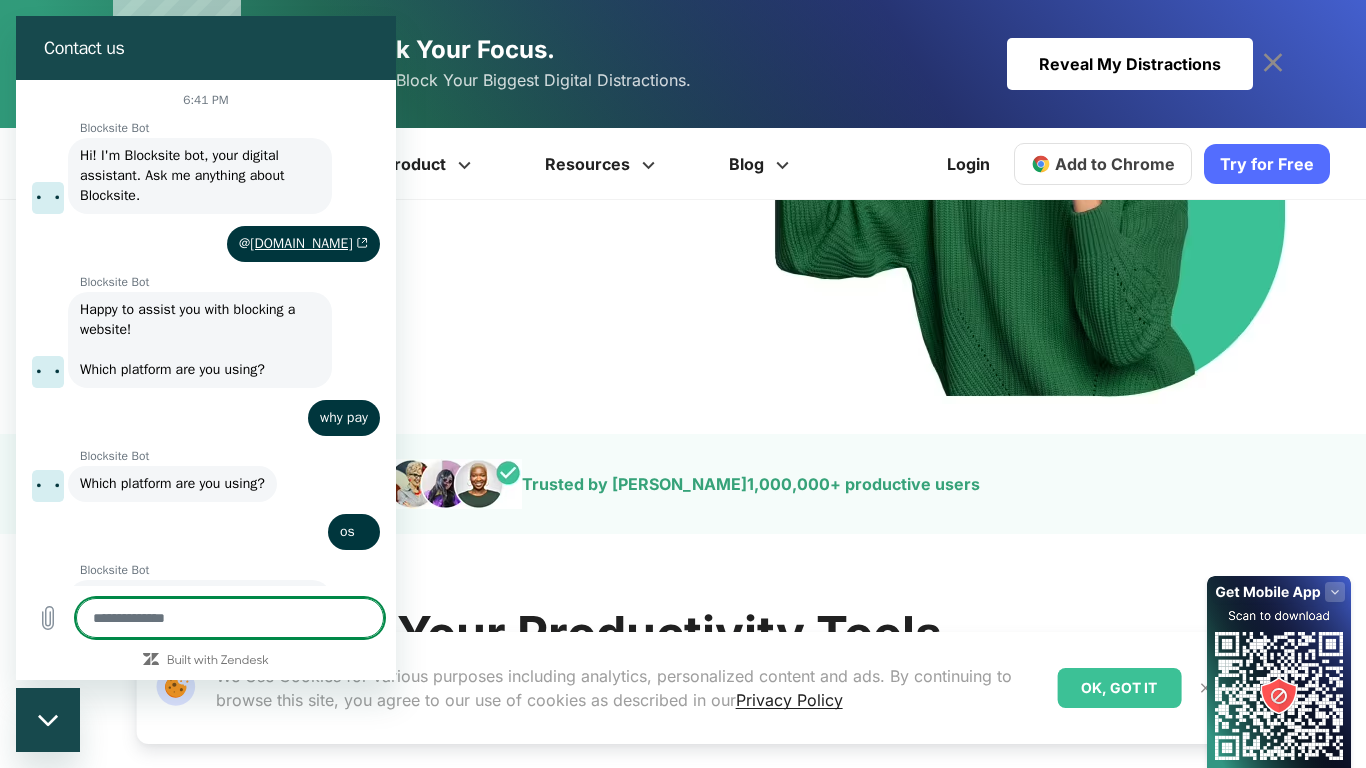 scroll, scrollTop: 0, scrollLeft: 0, axis: both 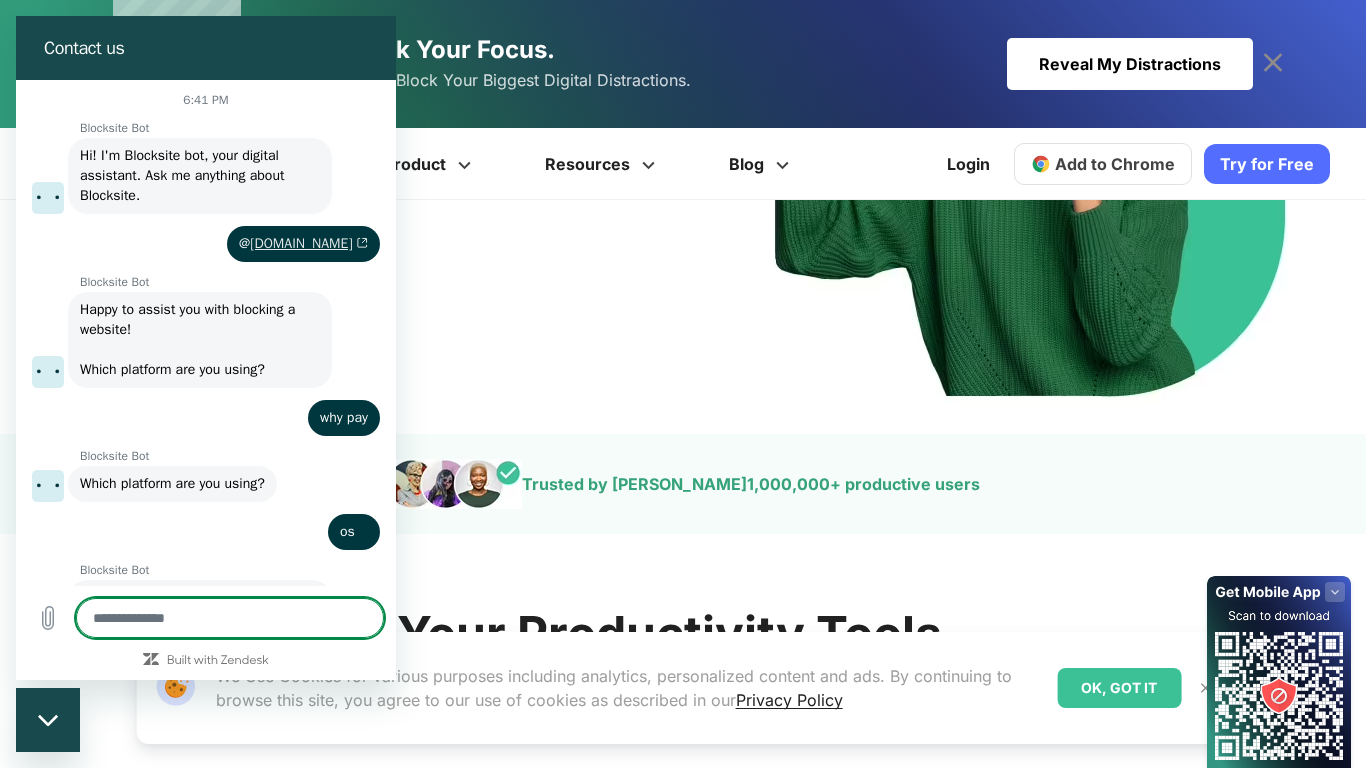 click on "blocksite.co" at bounding box center (309, 243) 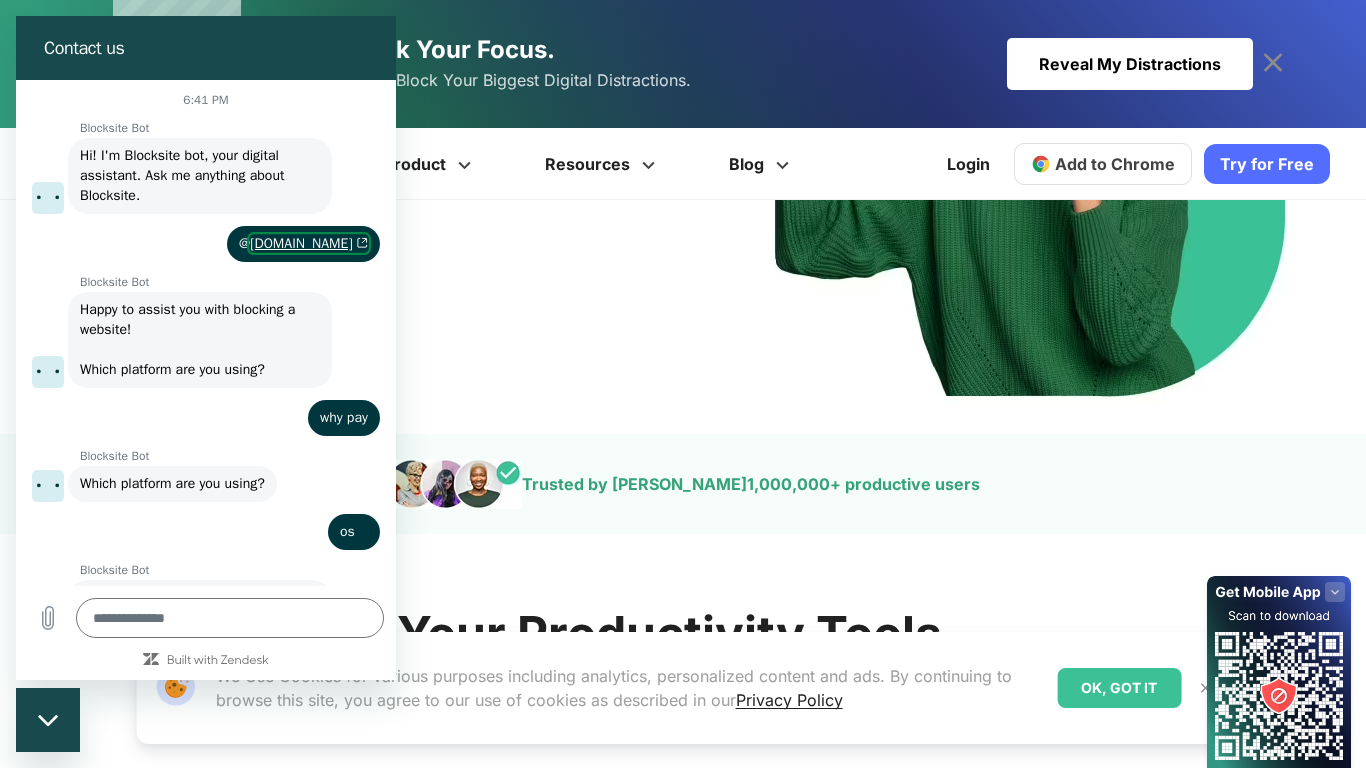 type on "*" 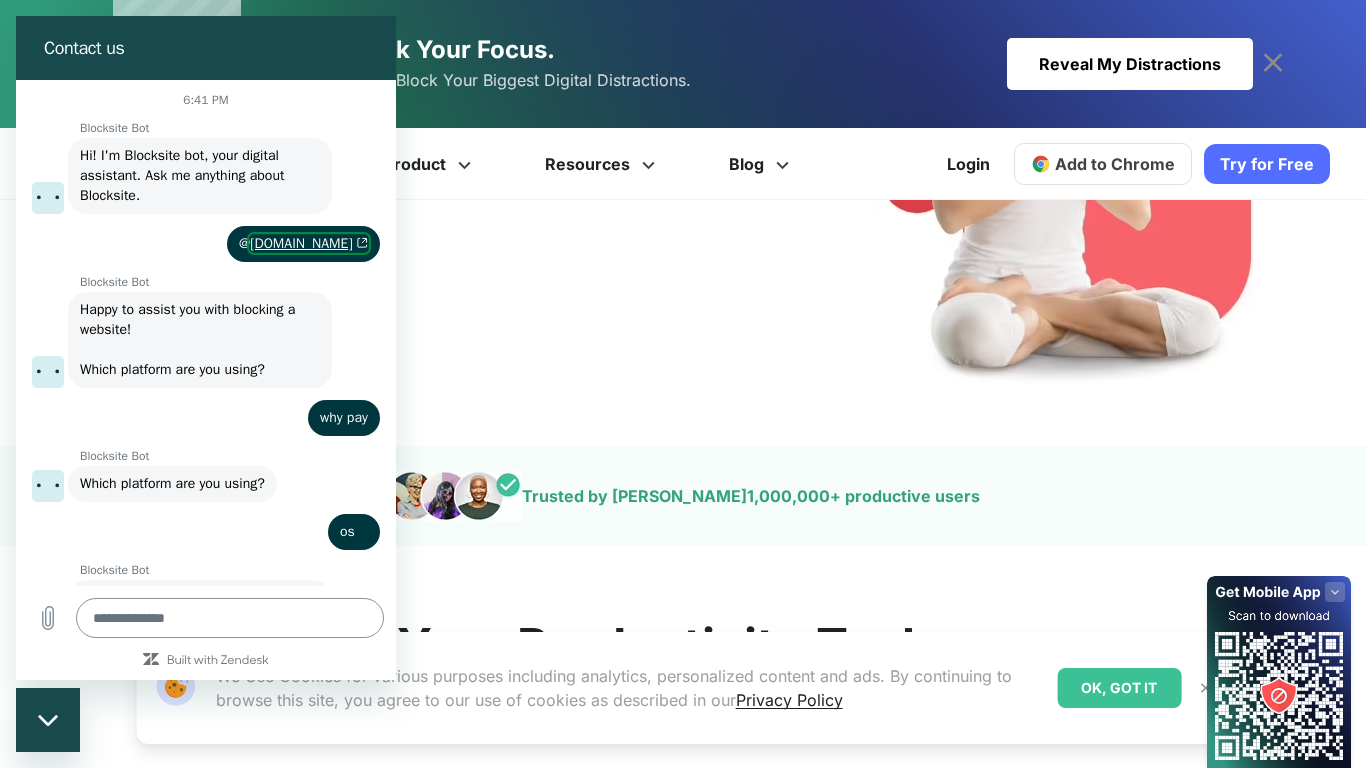 click at bounding box center (230, 618) 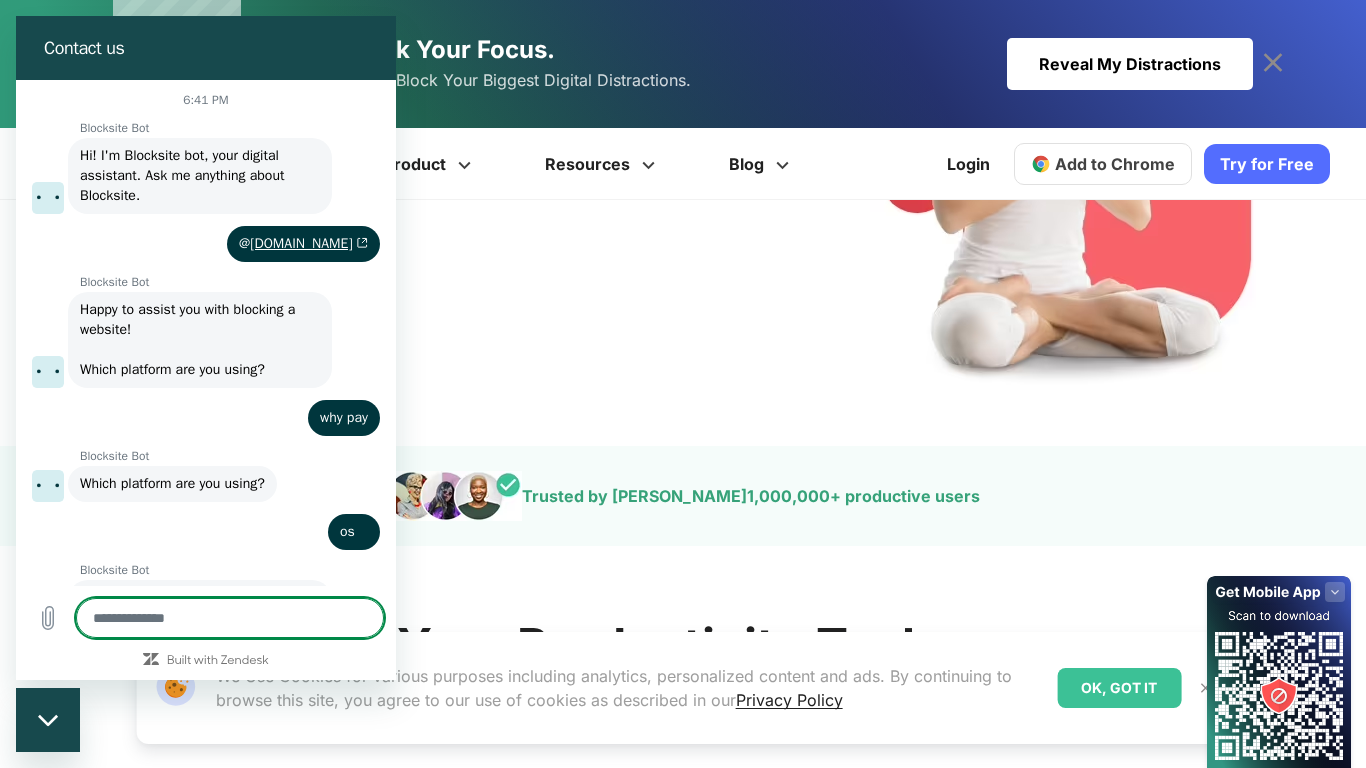 scroll, scrollTop: 247, scrollLeft: 0, axis: vertical 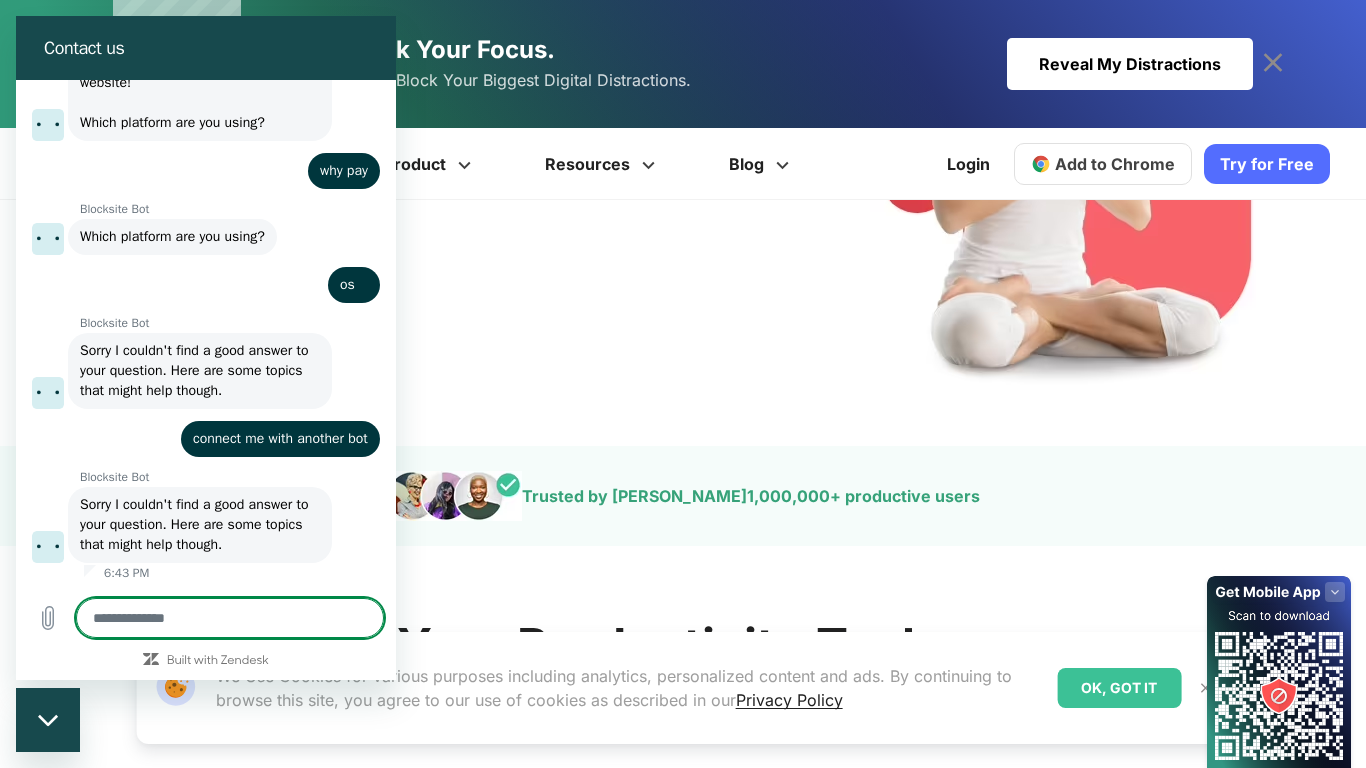 type on "*" 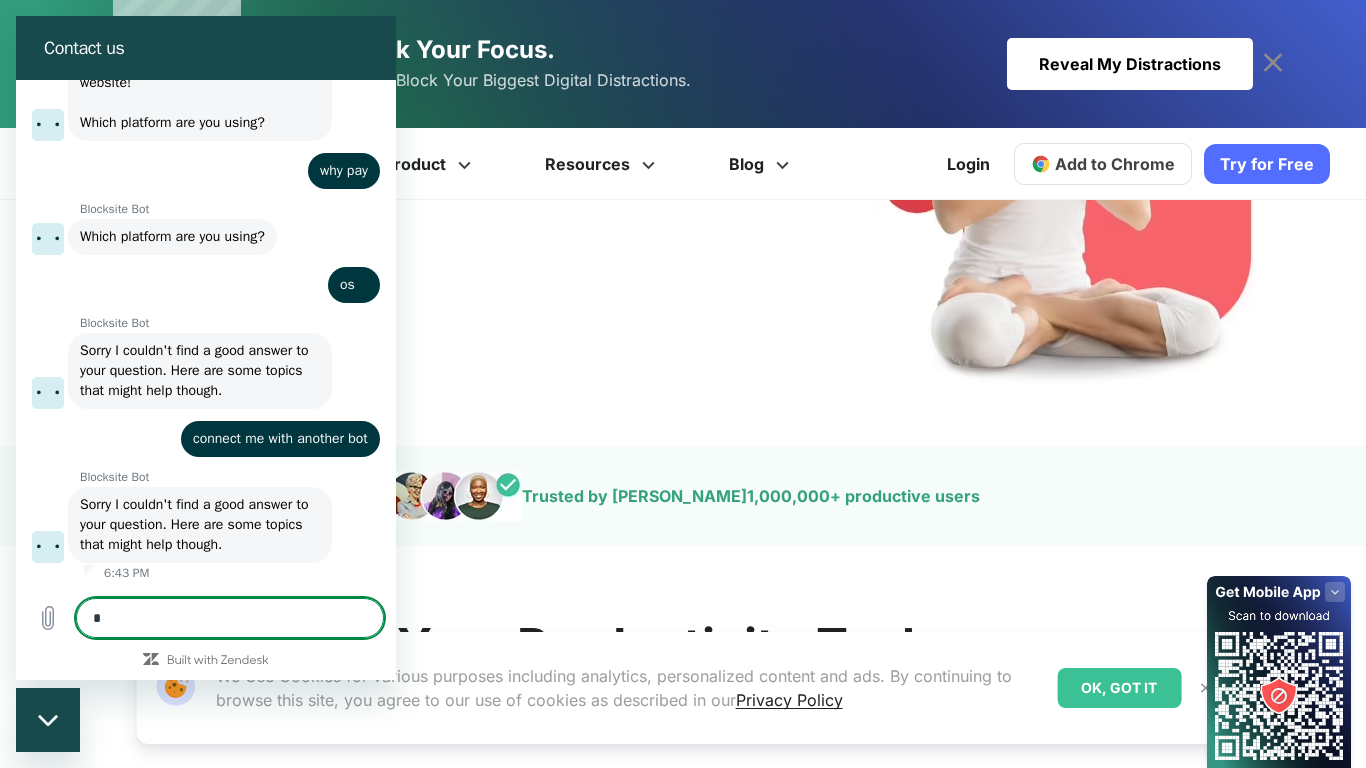 type on "*" 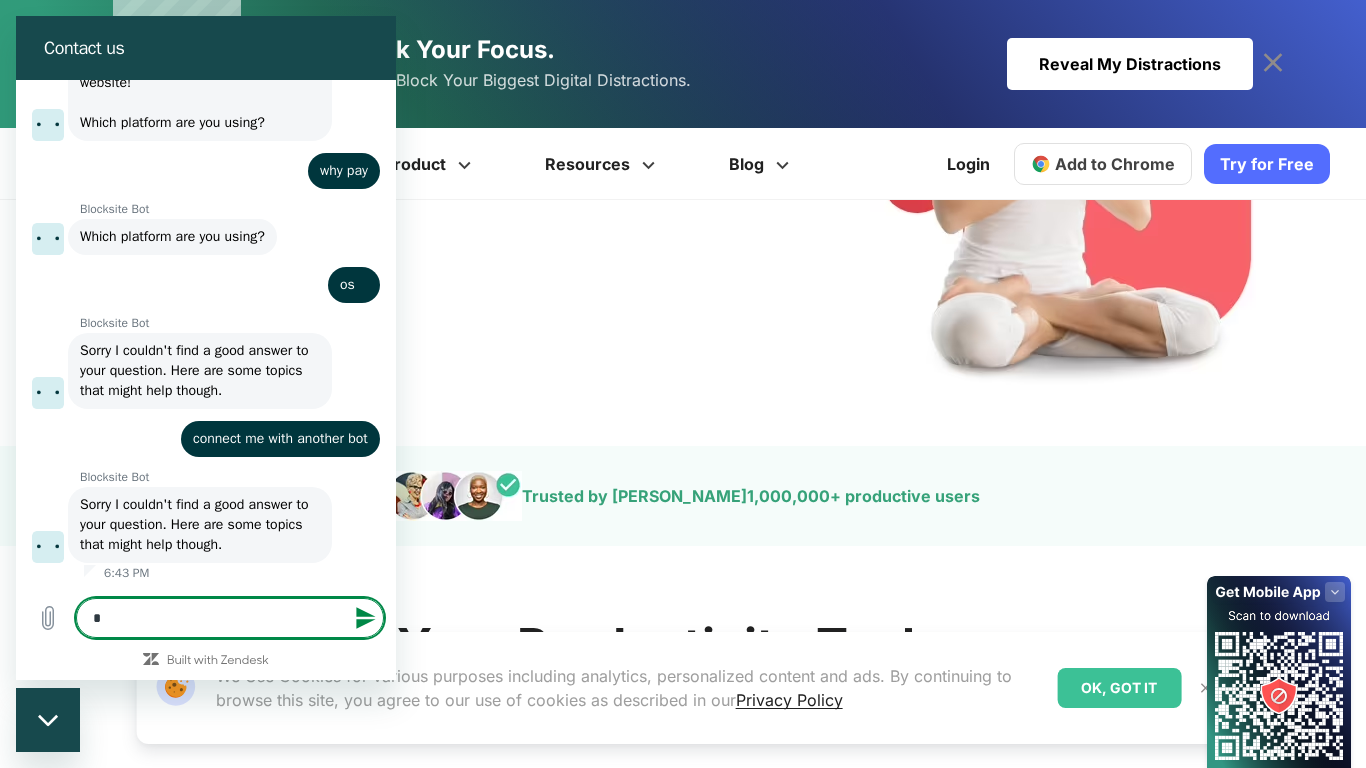 type on "**" 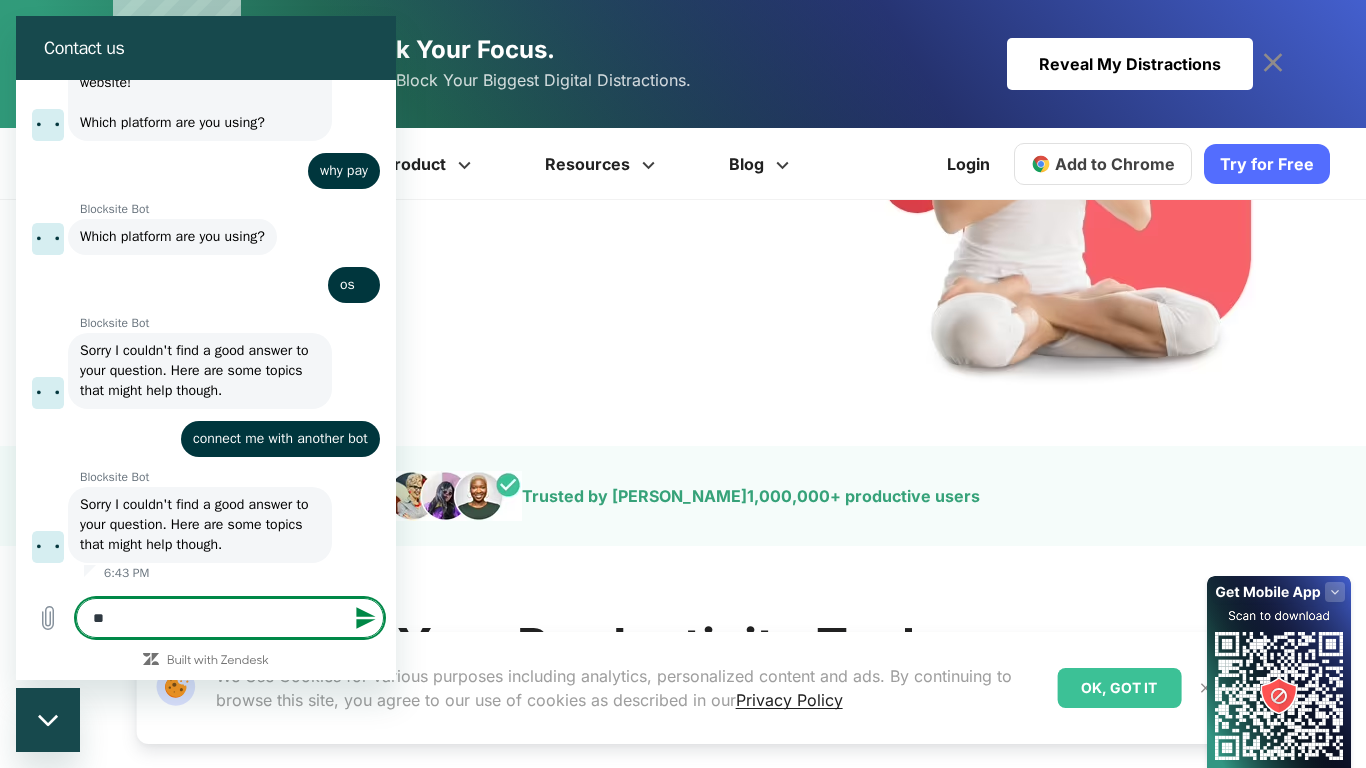type on "***" 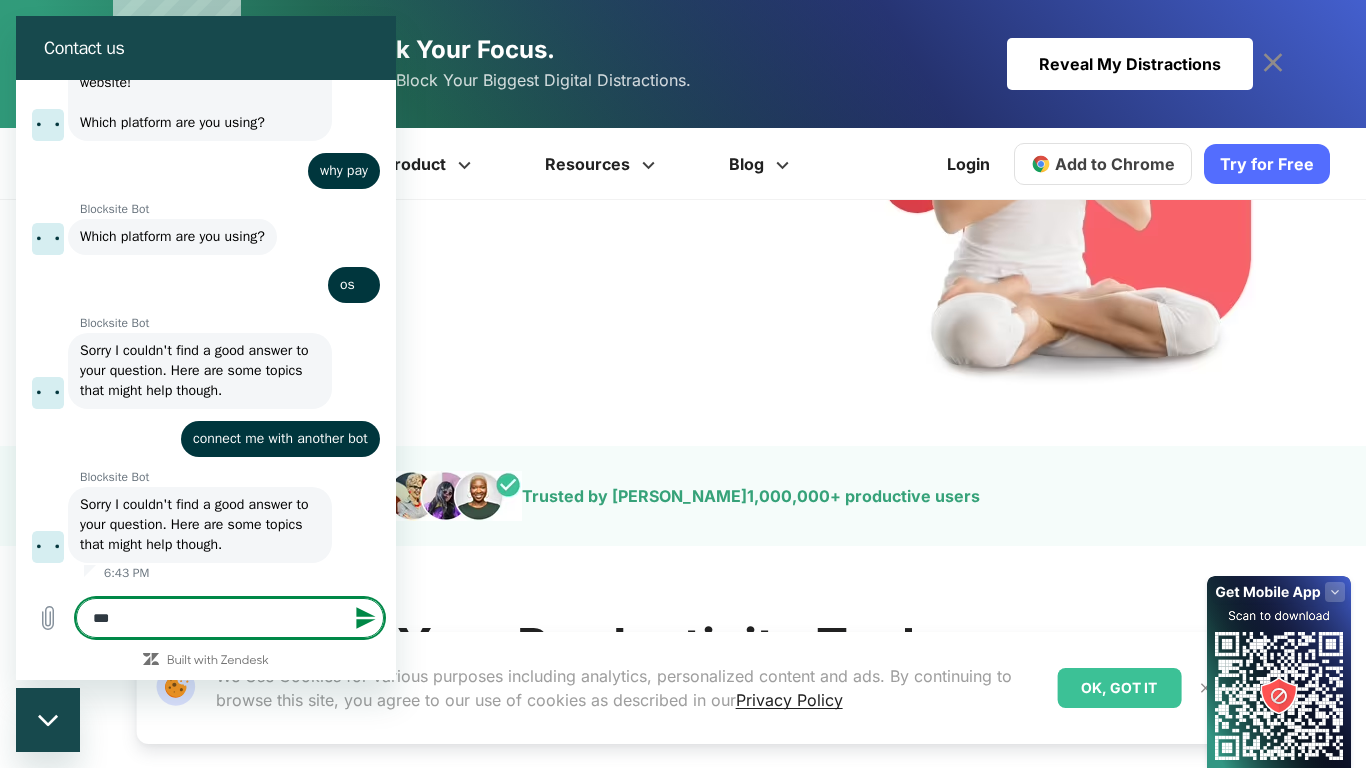 type on "****" 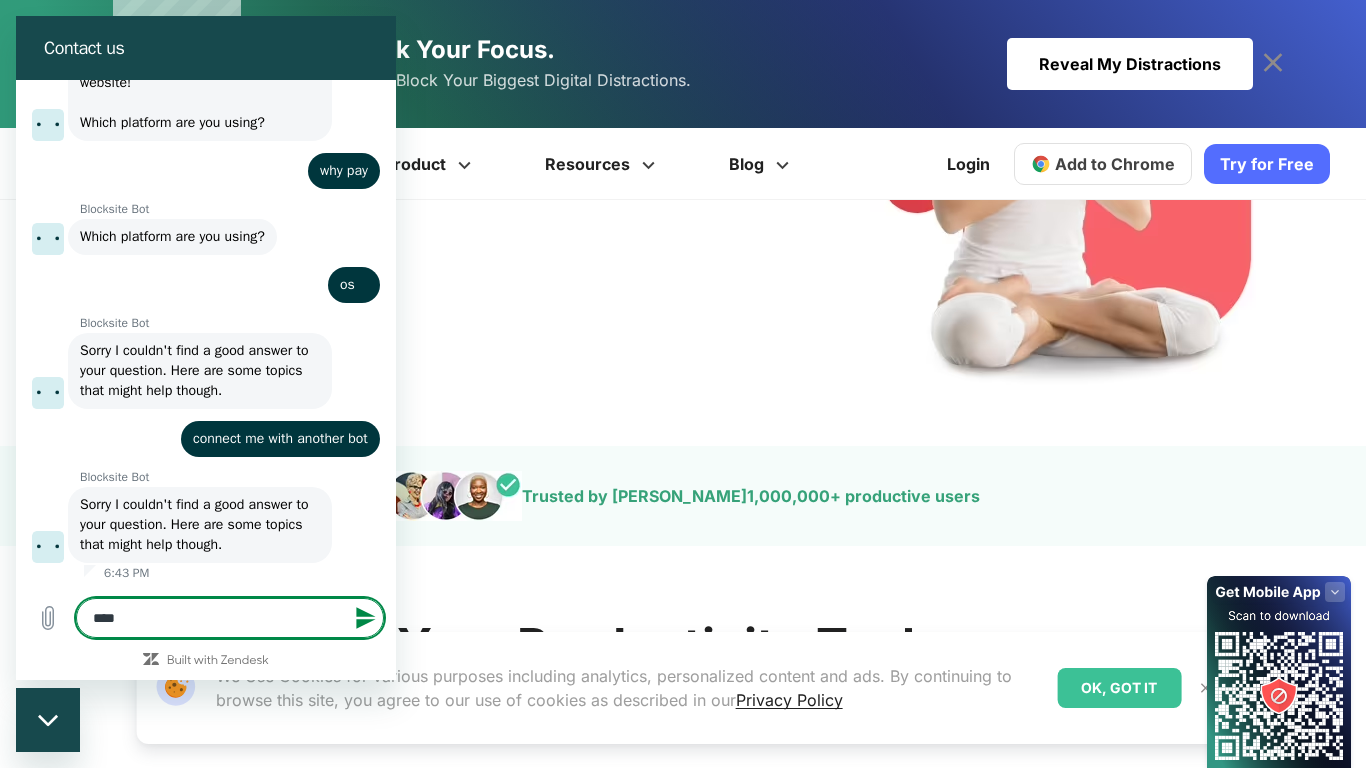 type on "****" 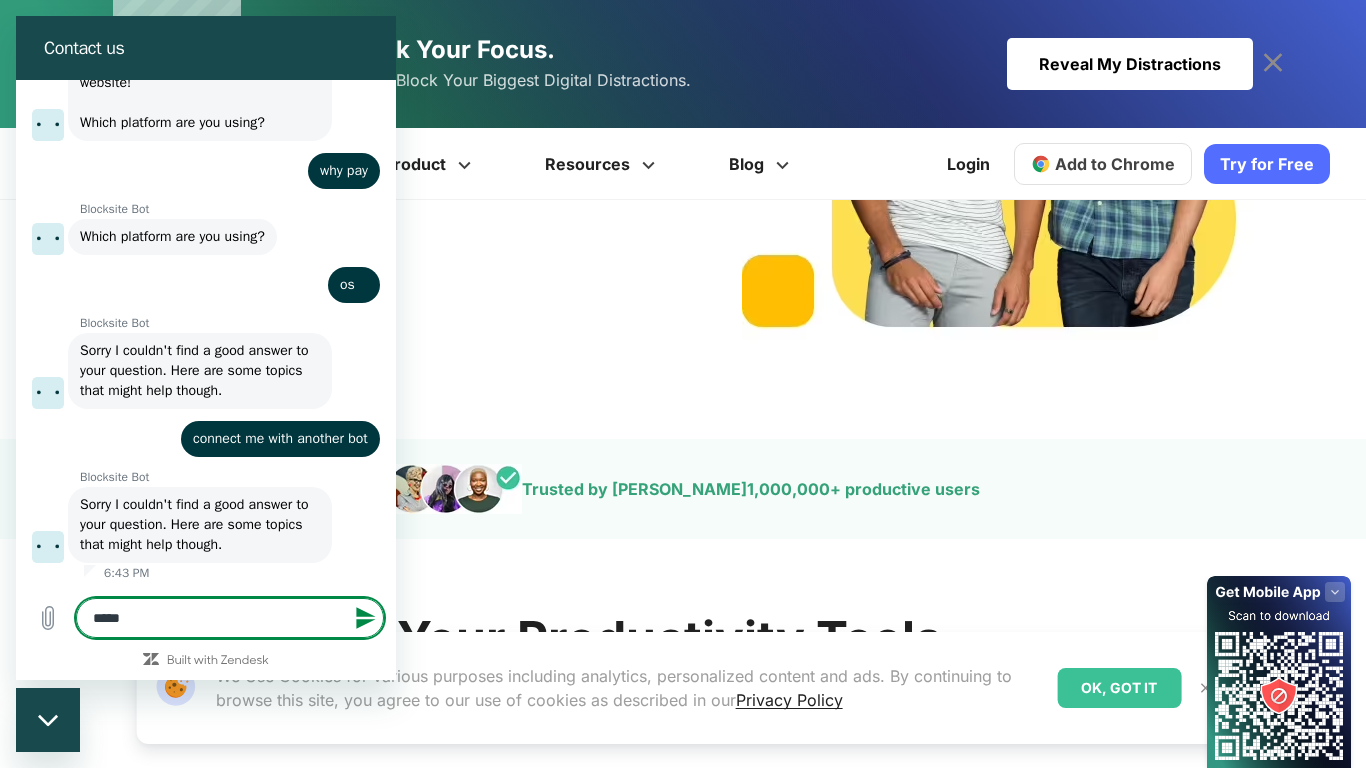 type on "******" 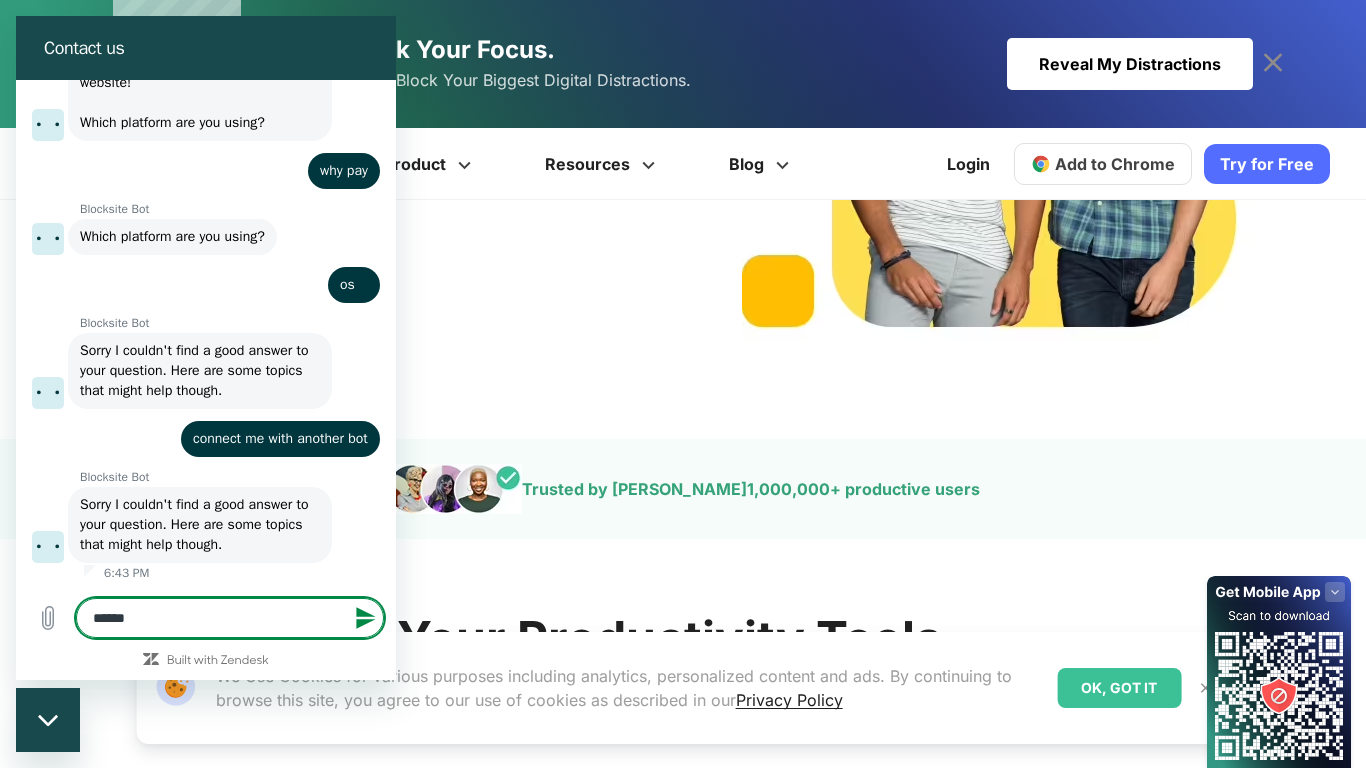 type on "*******" 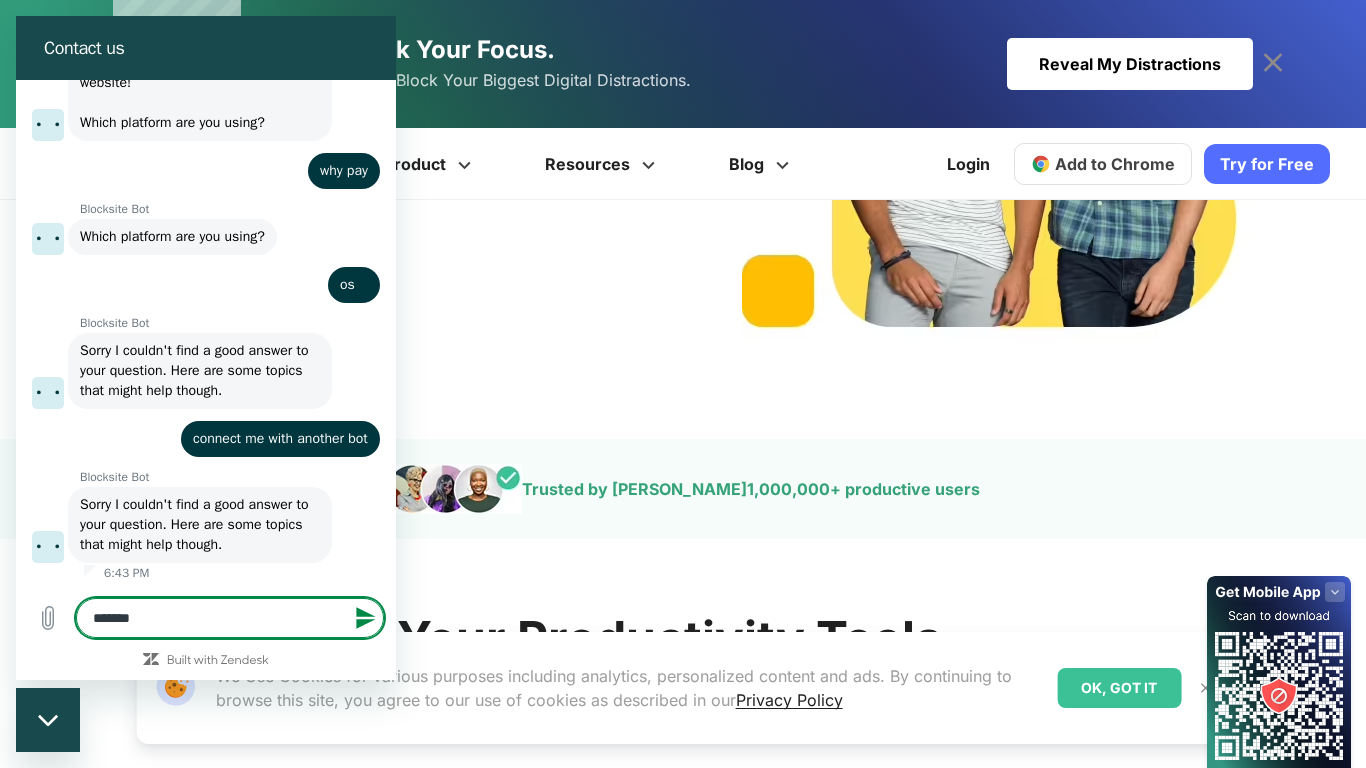 type on "*******" 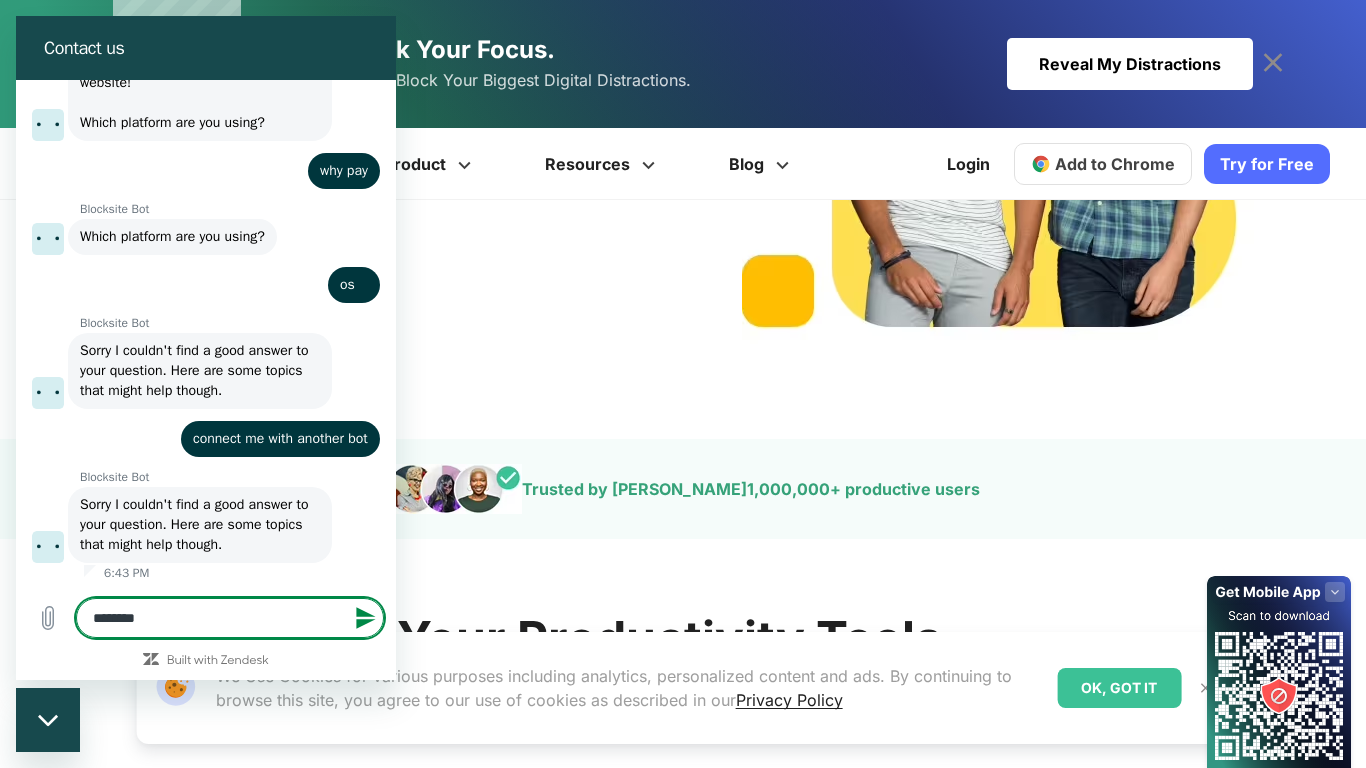 type on "*********" 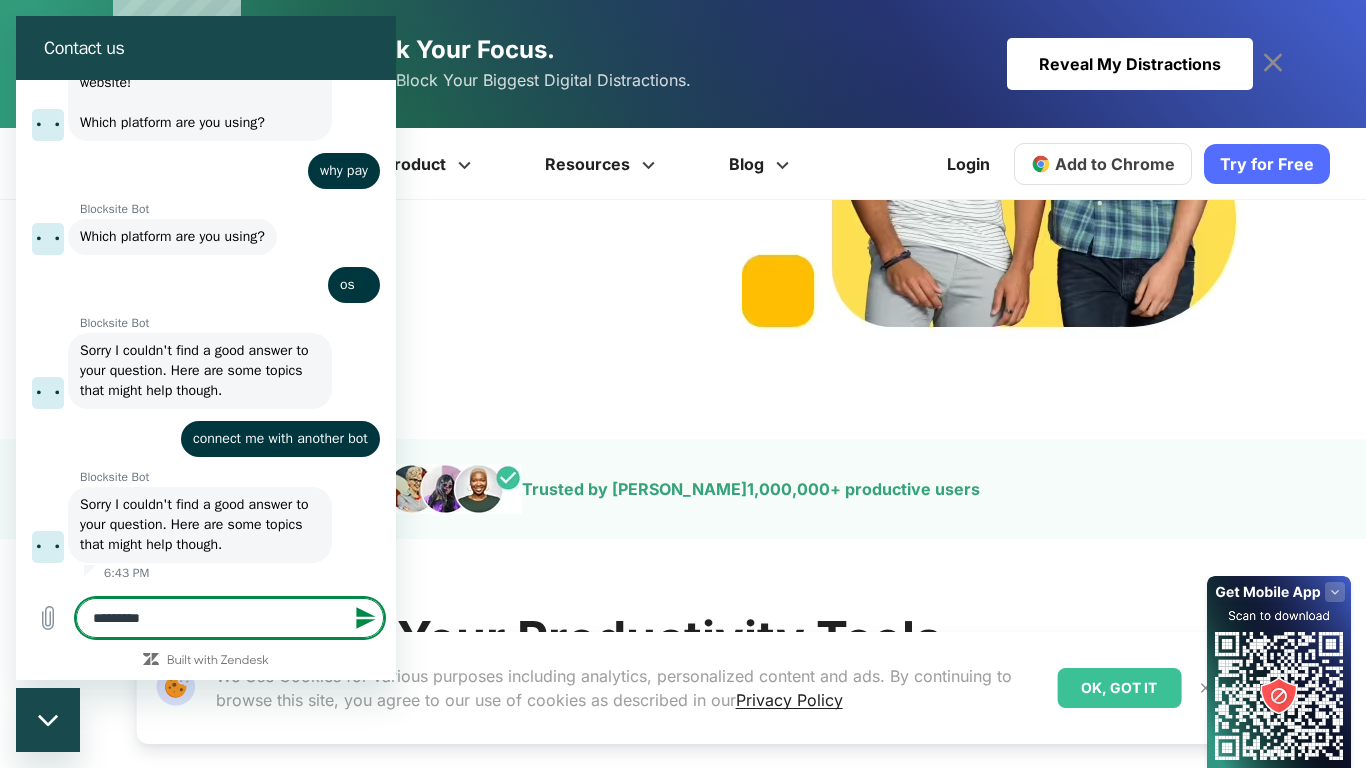 type on "**********" 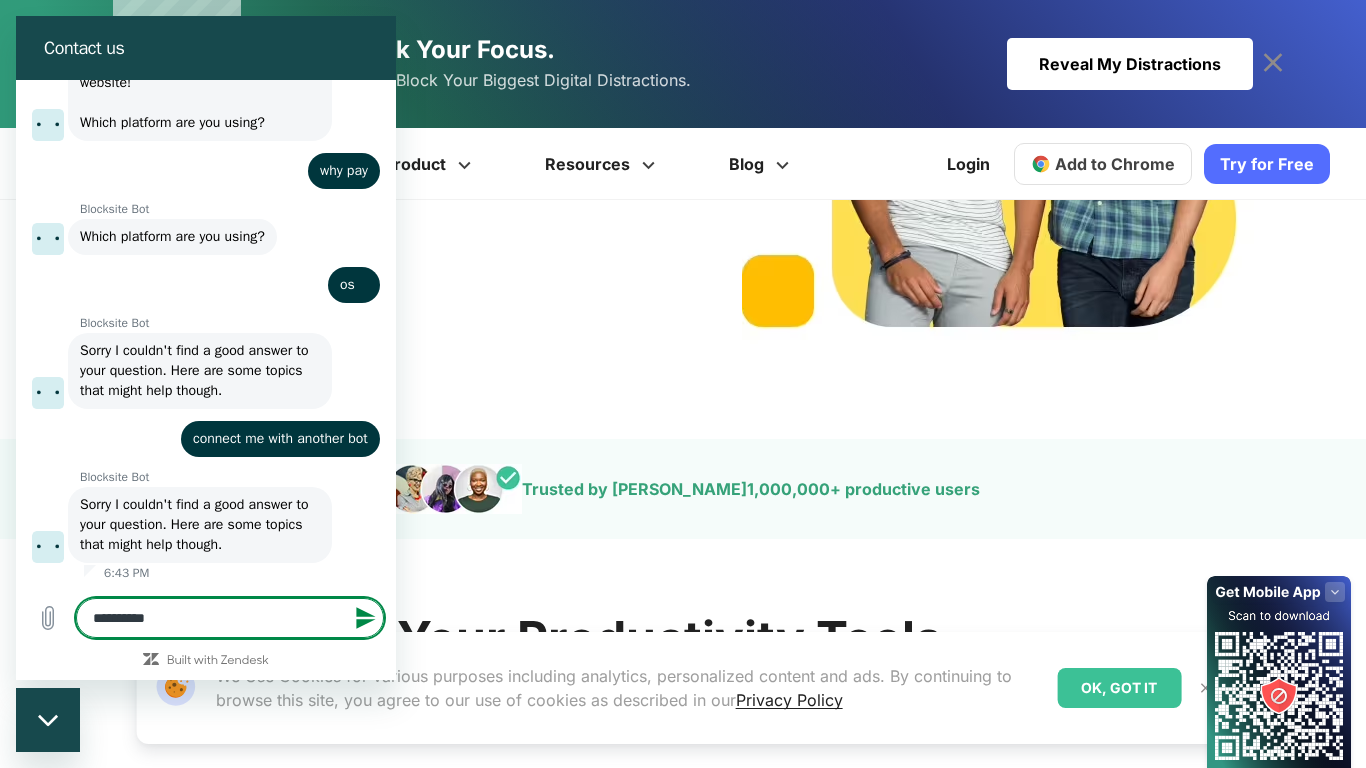 type on "*" 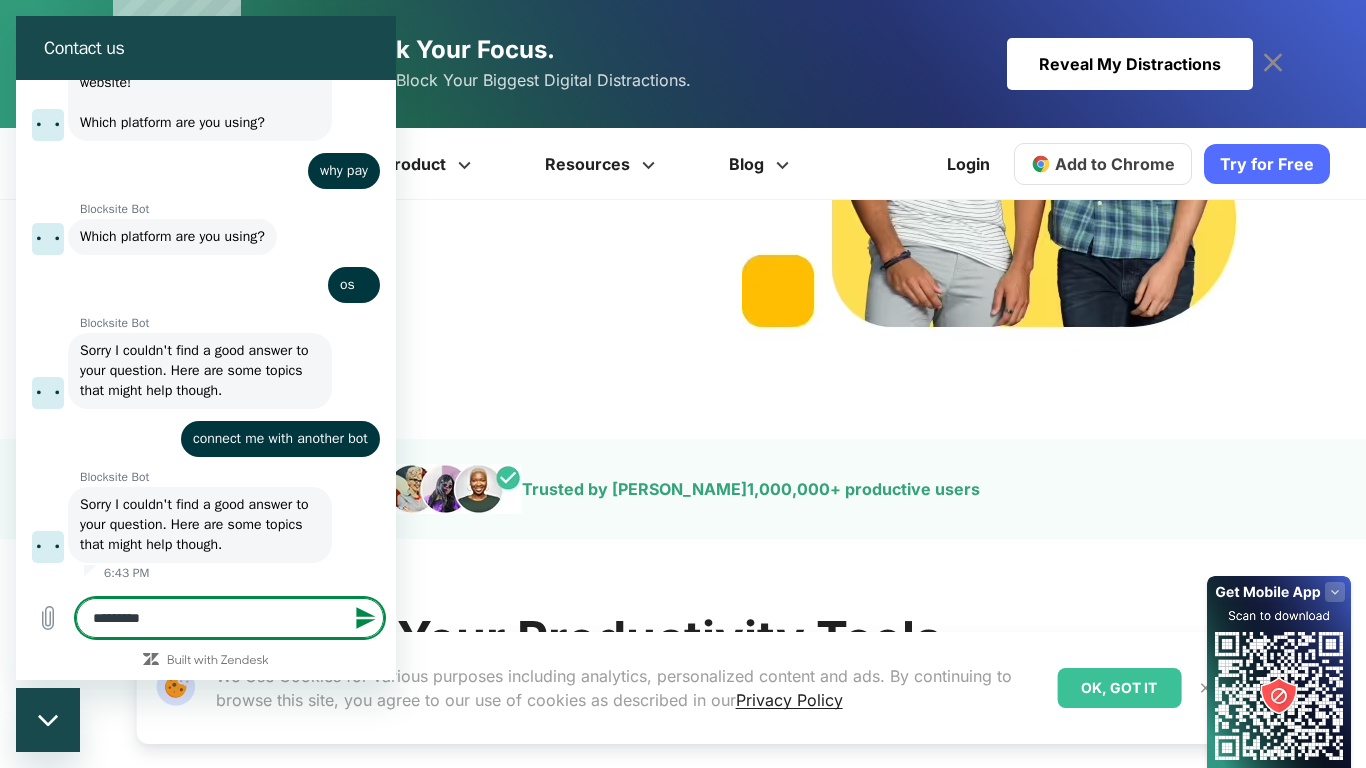 type on "**********" 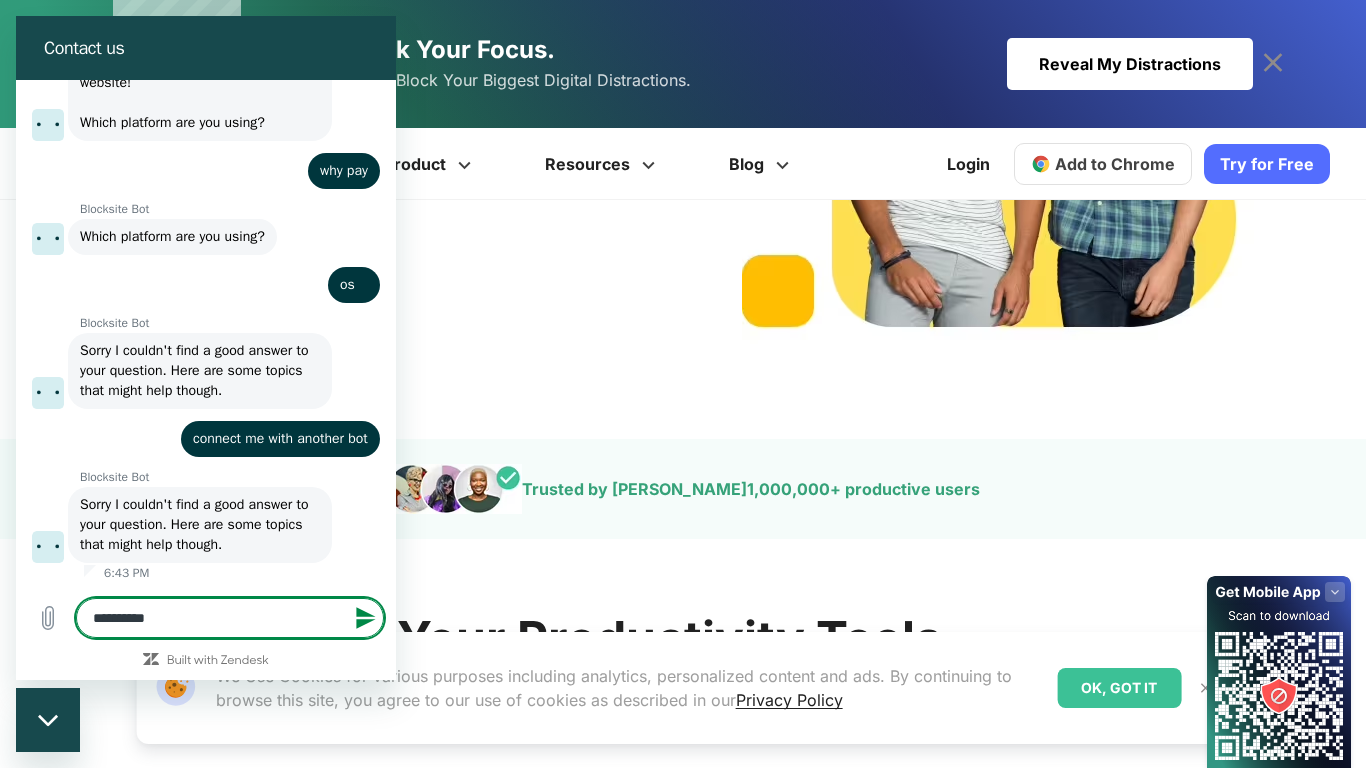 type on "*" 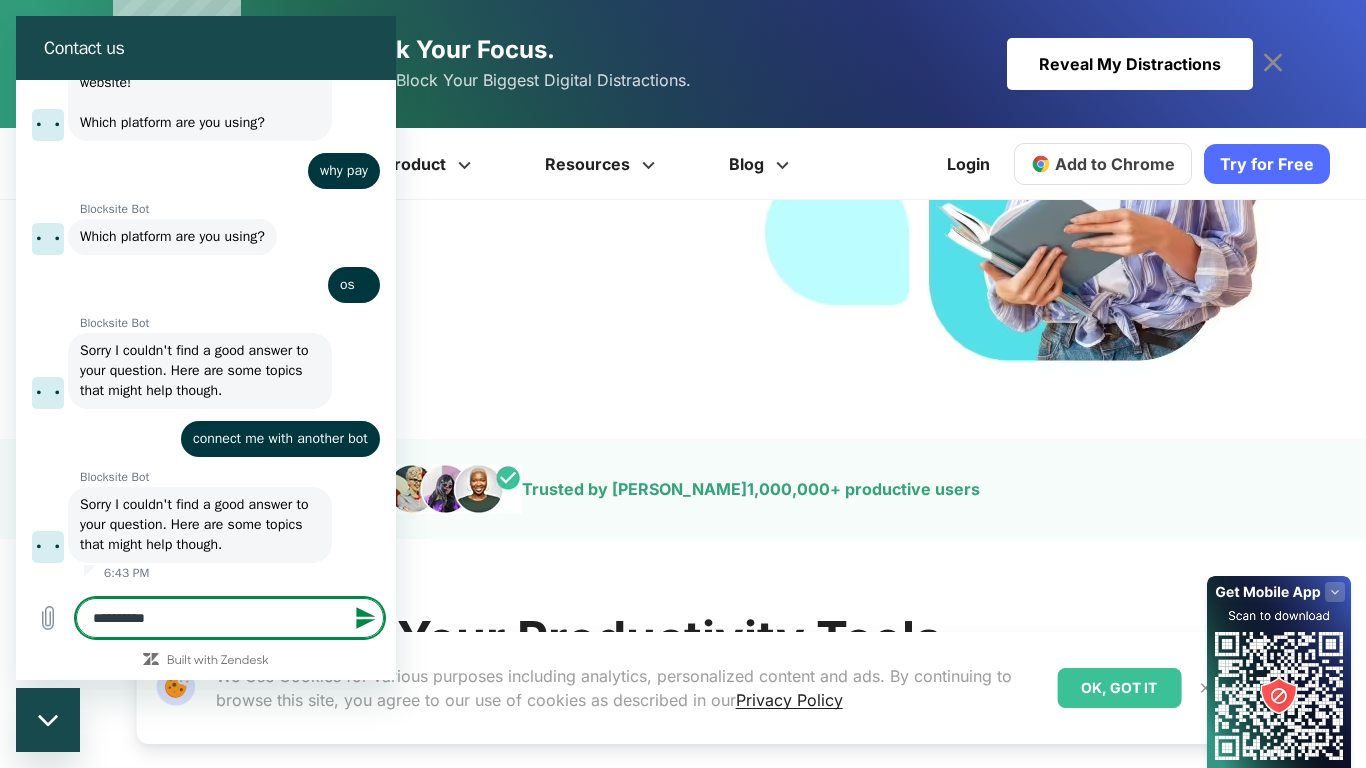 type on "*********" 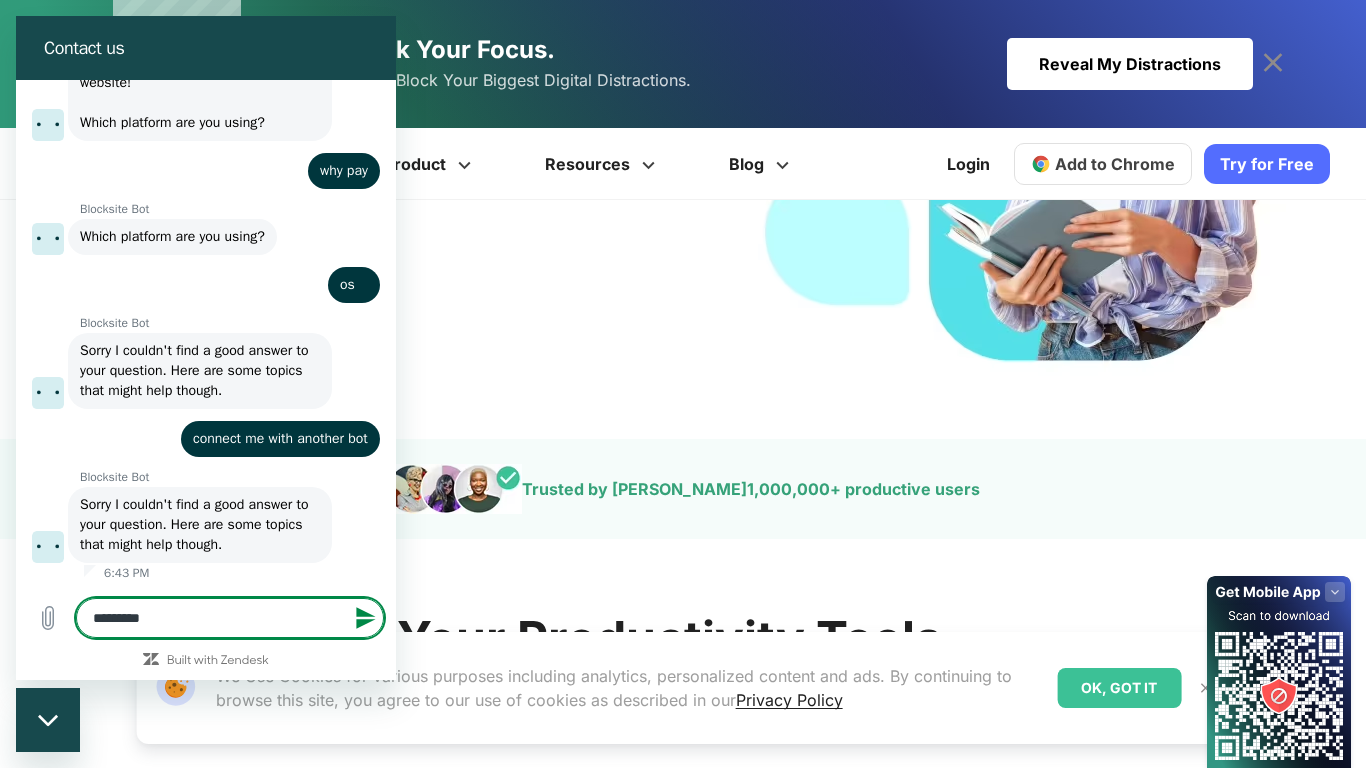 type on "*******" 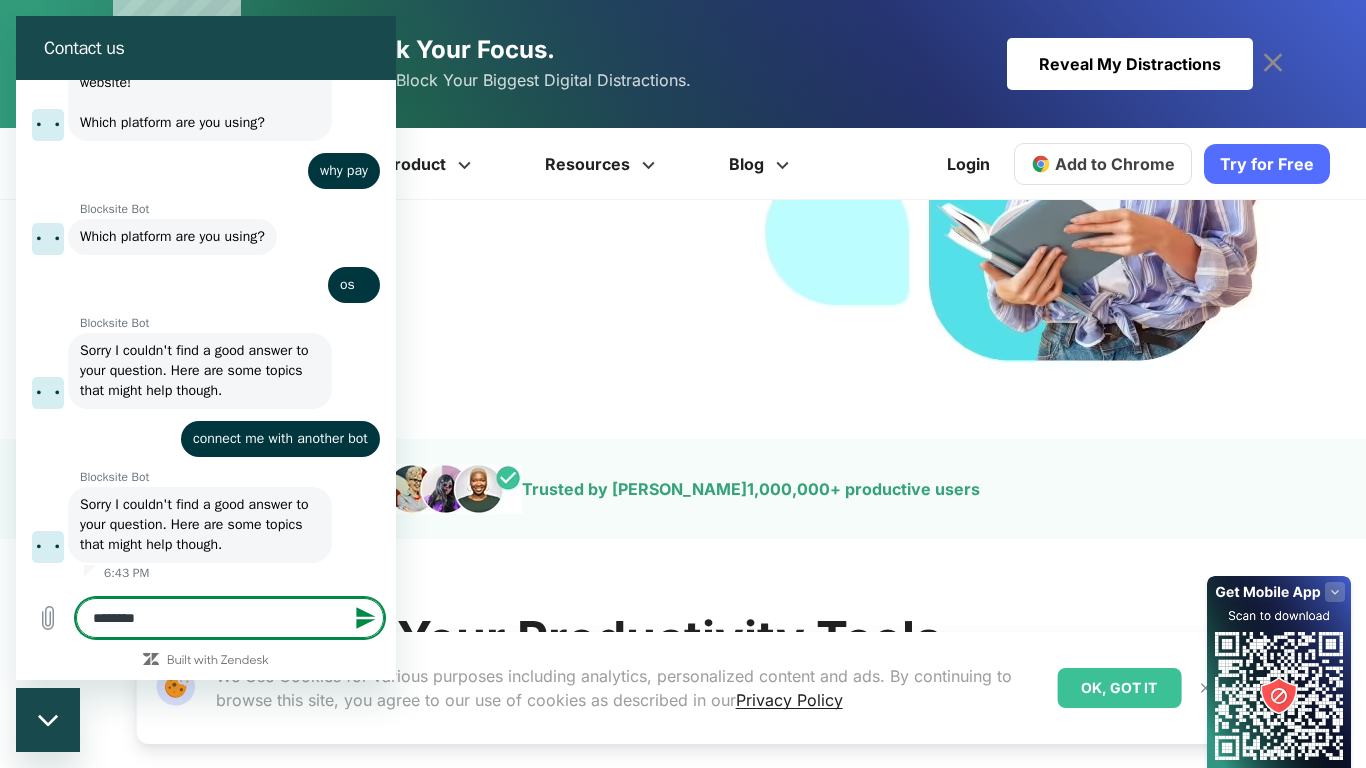 type on "*********" 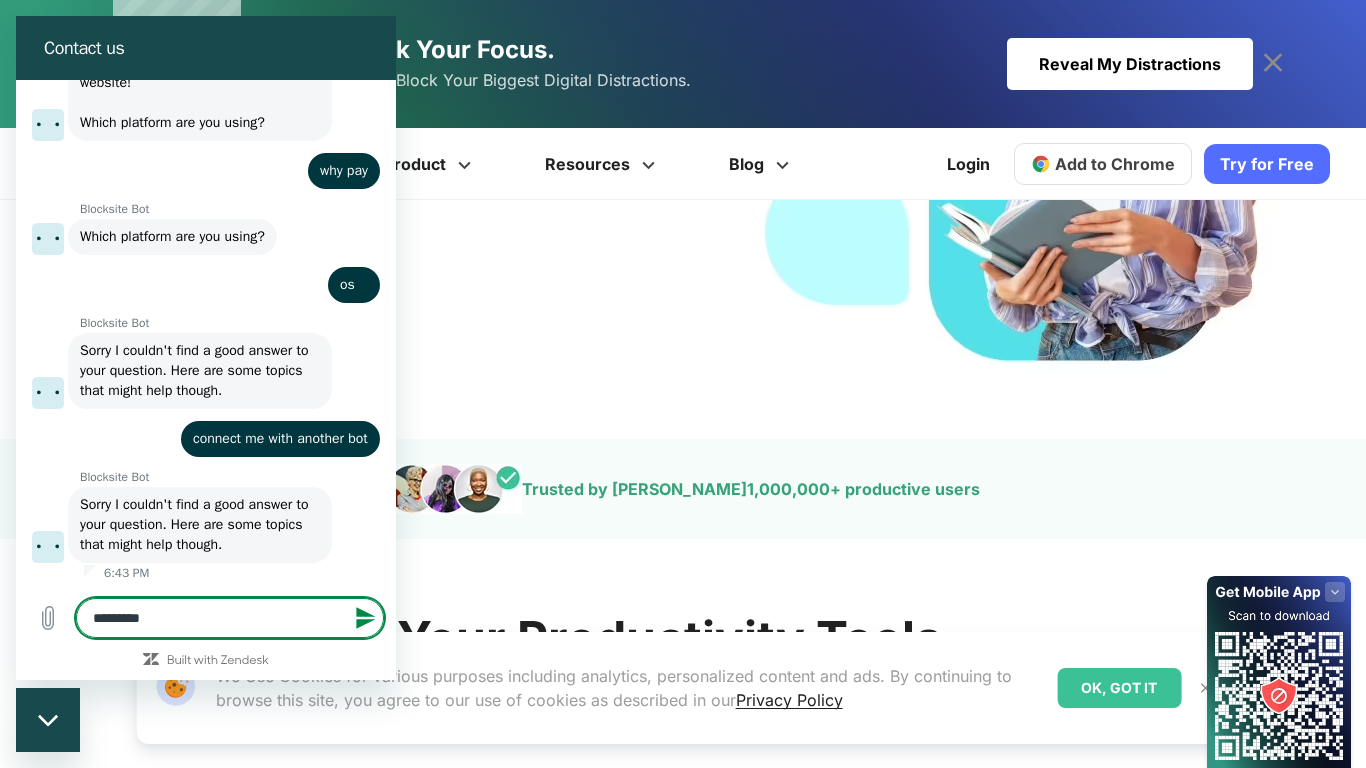 type on "**********" 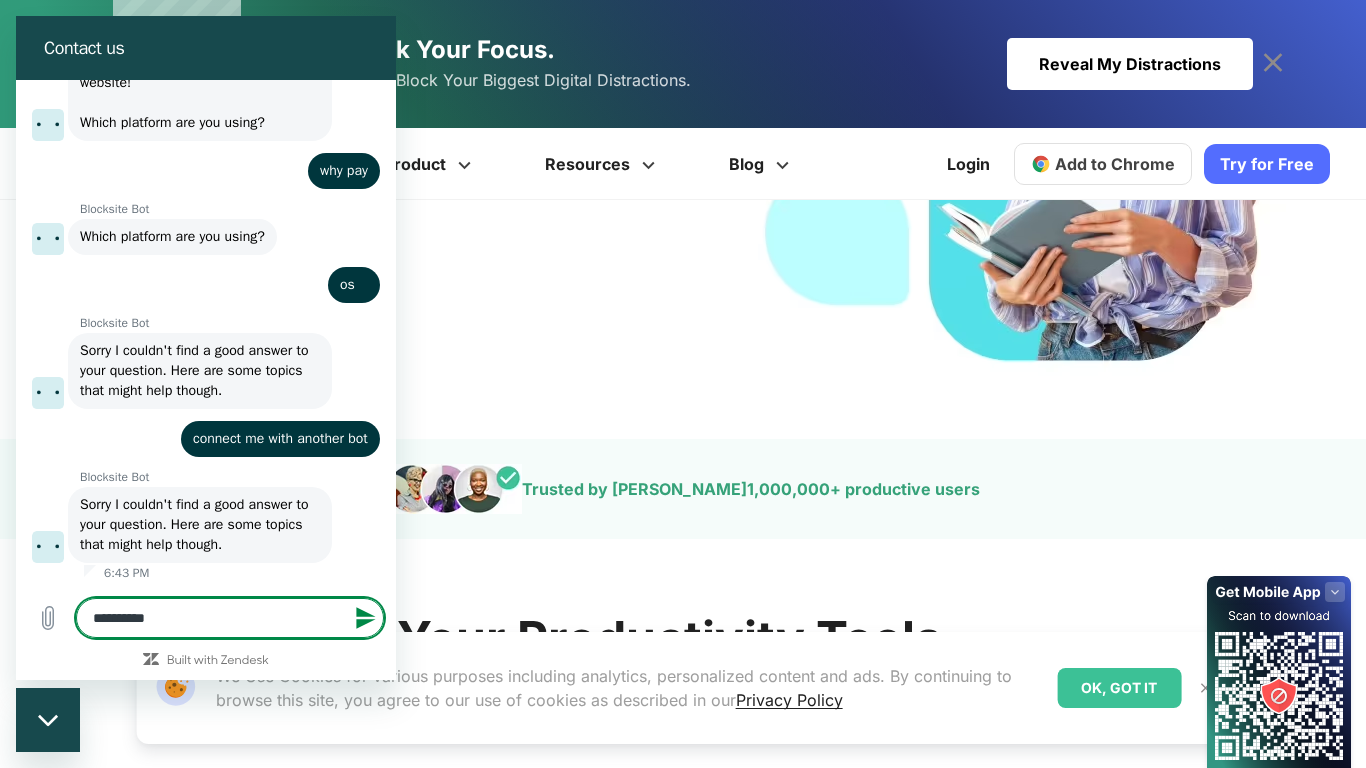 type on "**********" 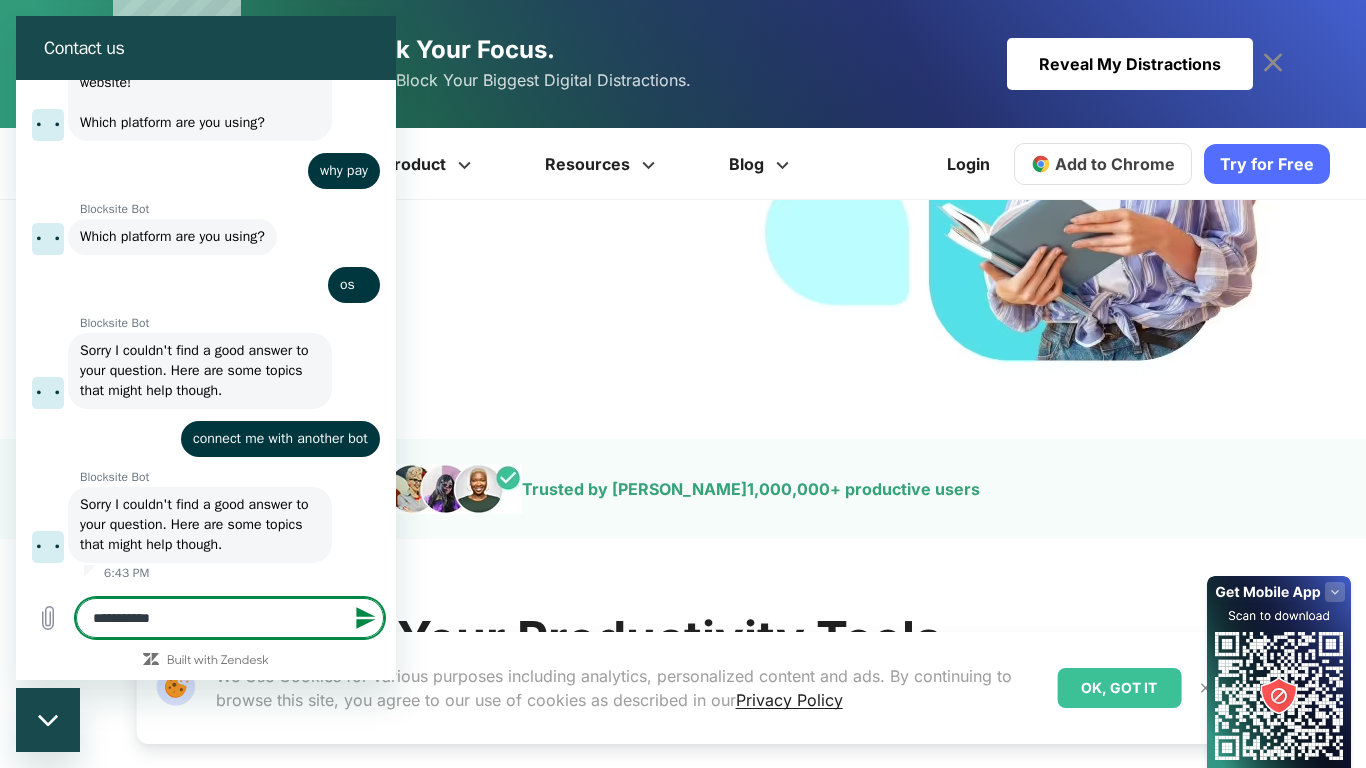 type on "**********" 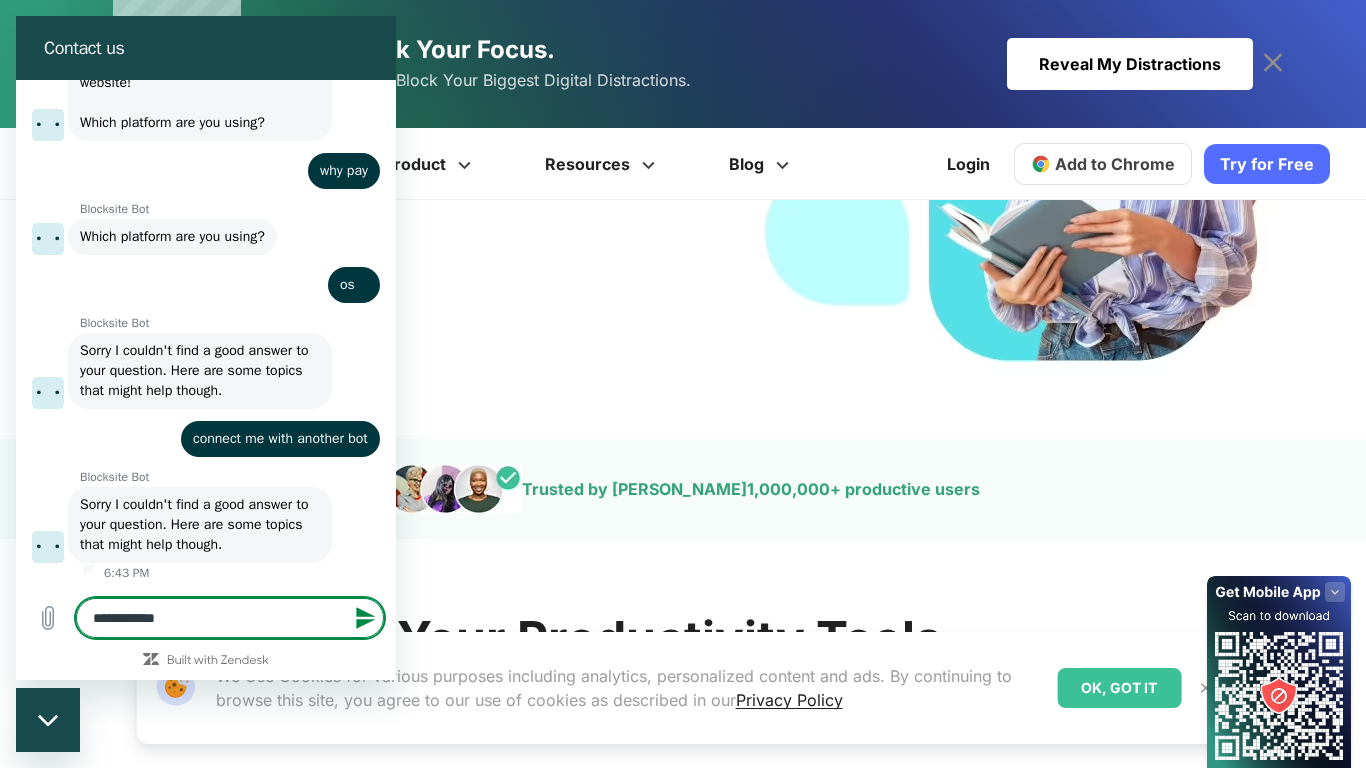 type on "*" 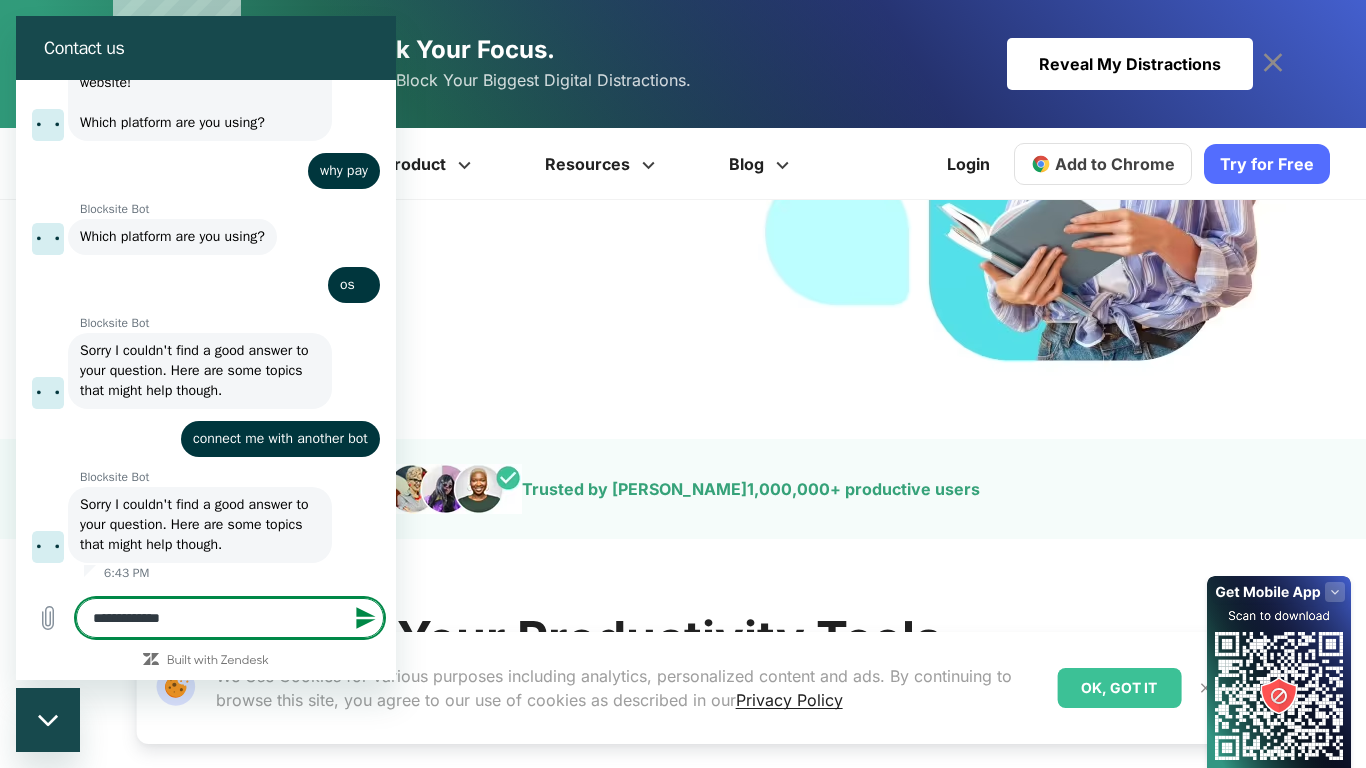 type on "*" 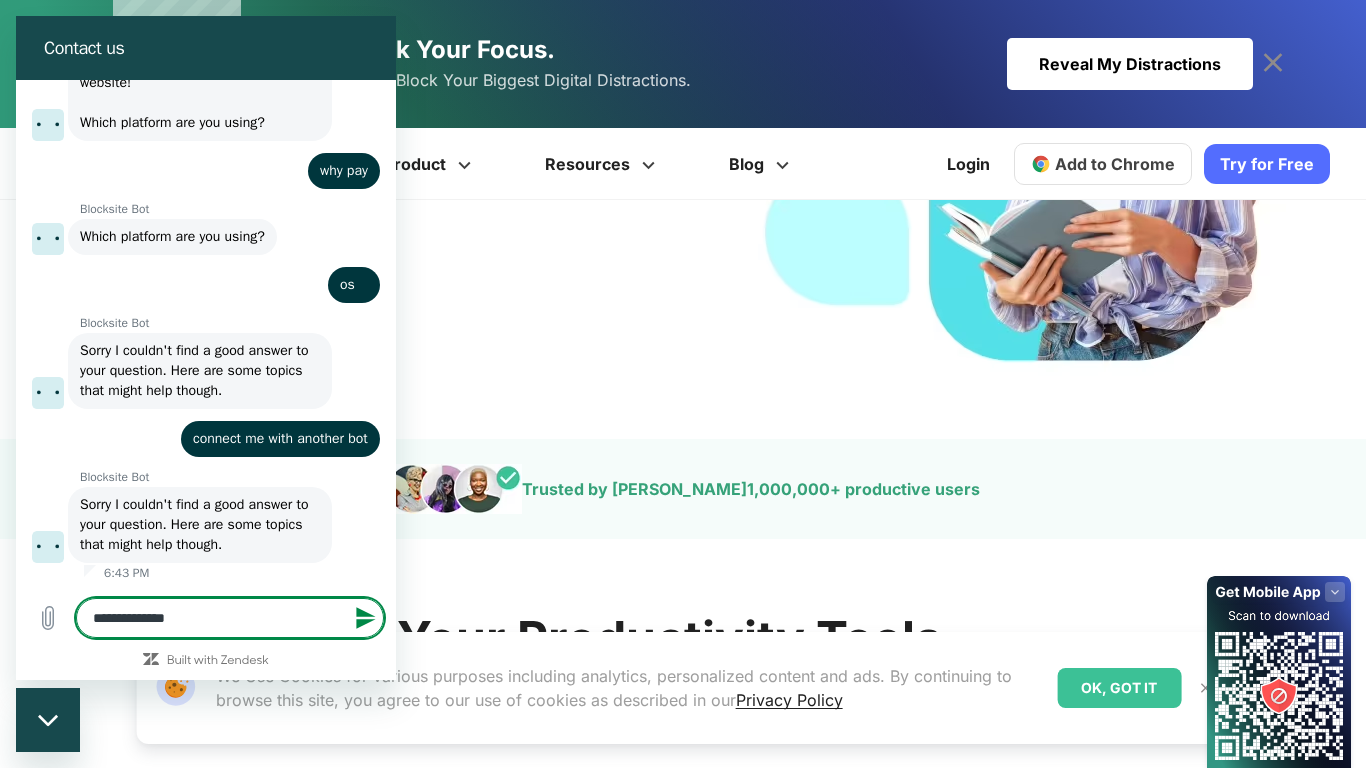 type on "*" 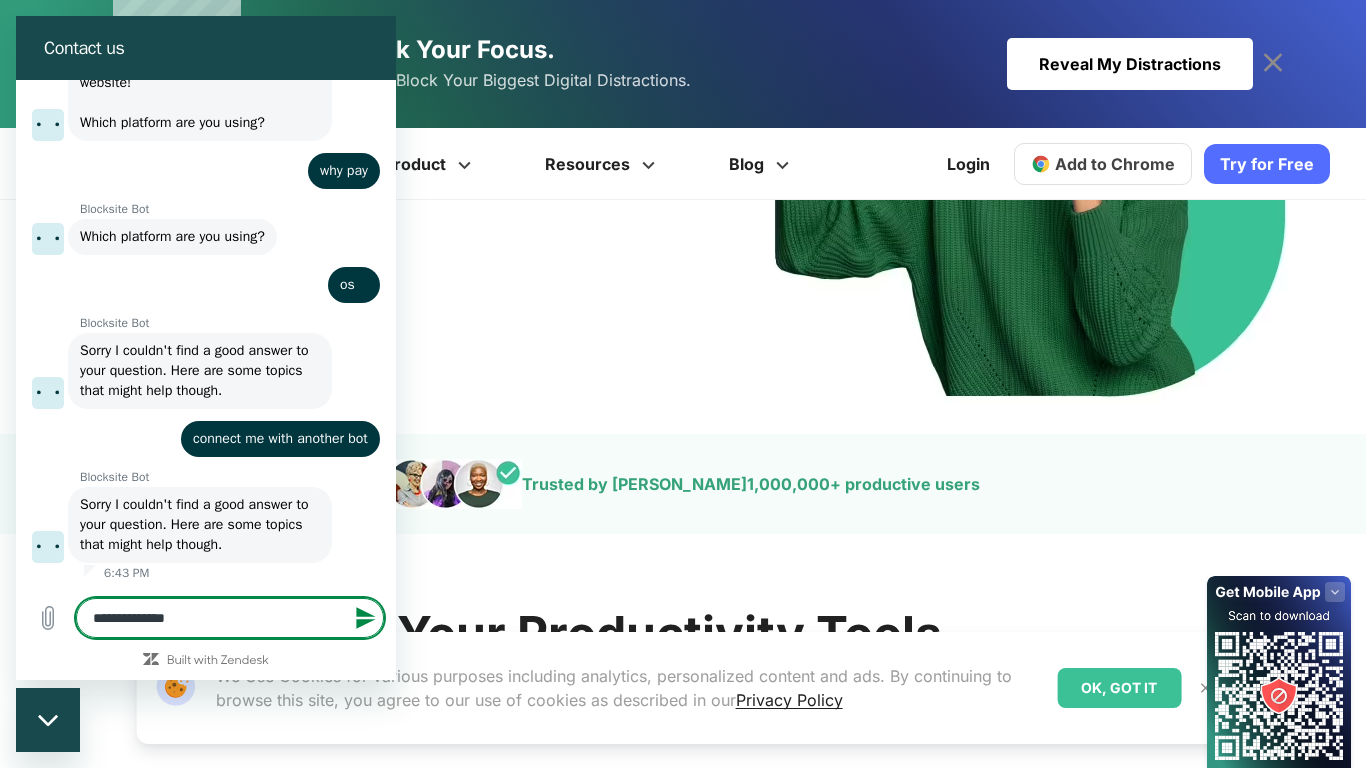 type on "**********" 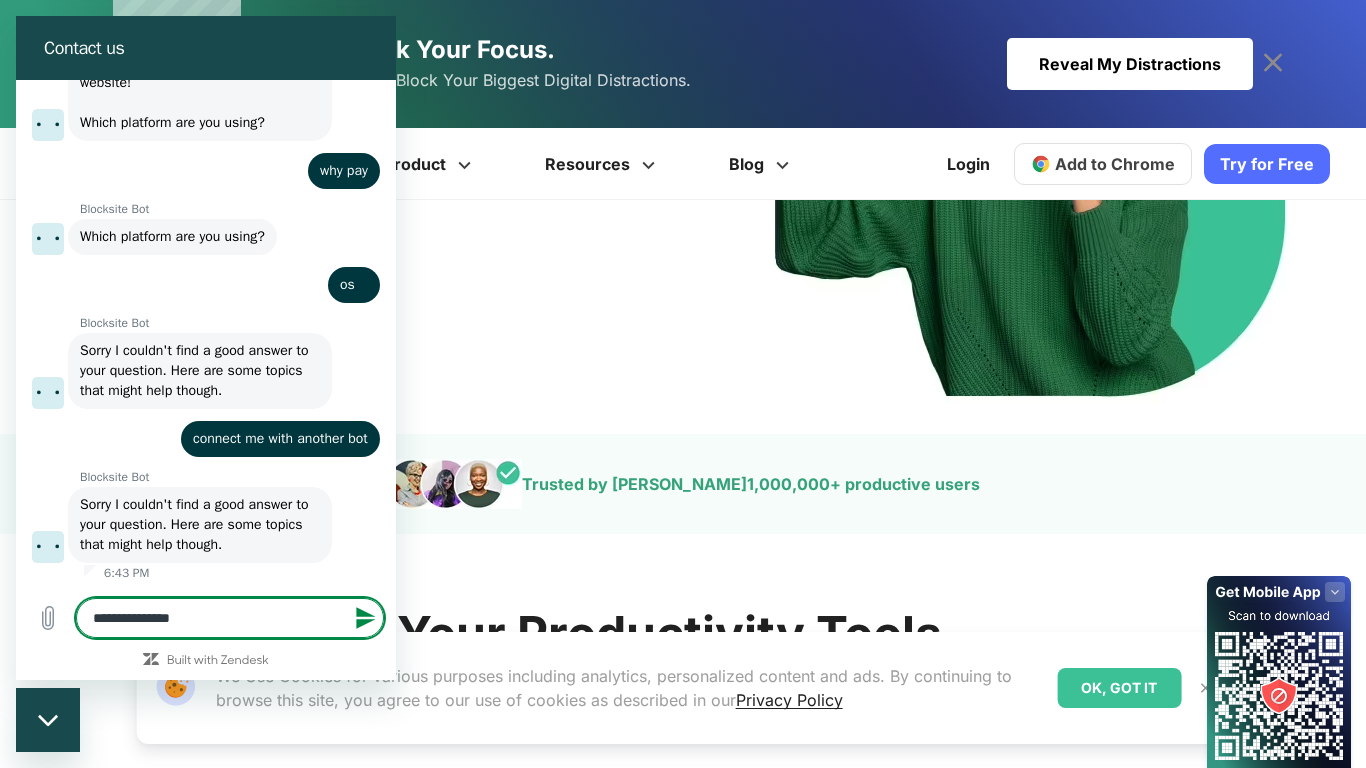 type on "**********" 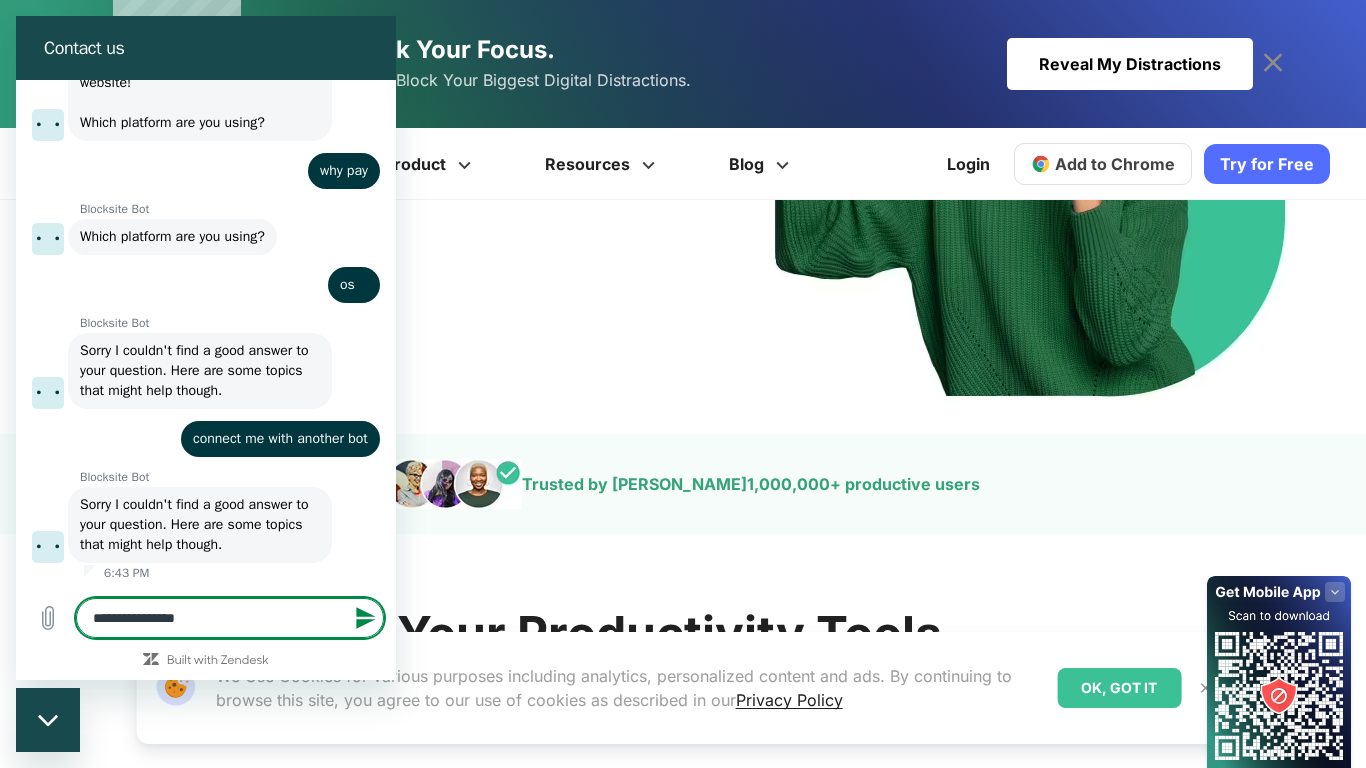 type on "**********" 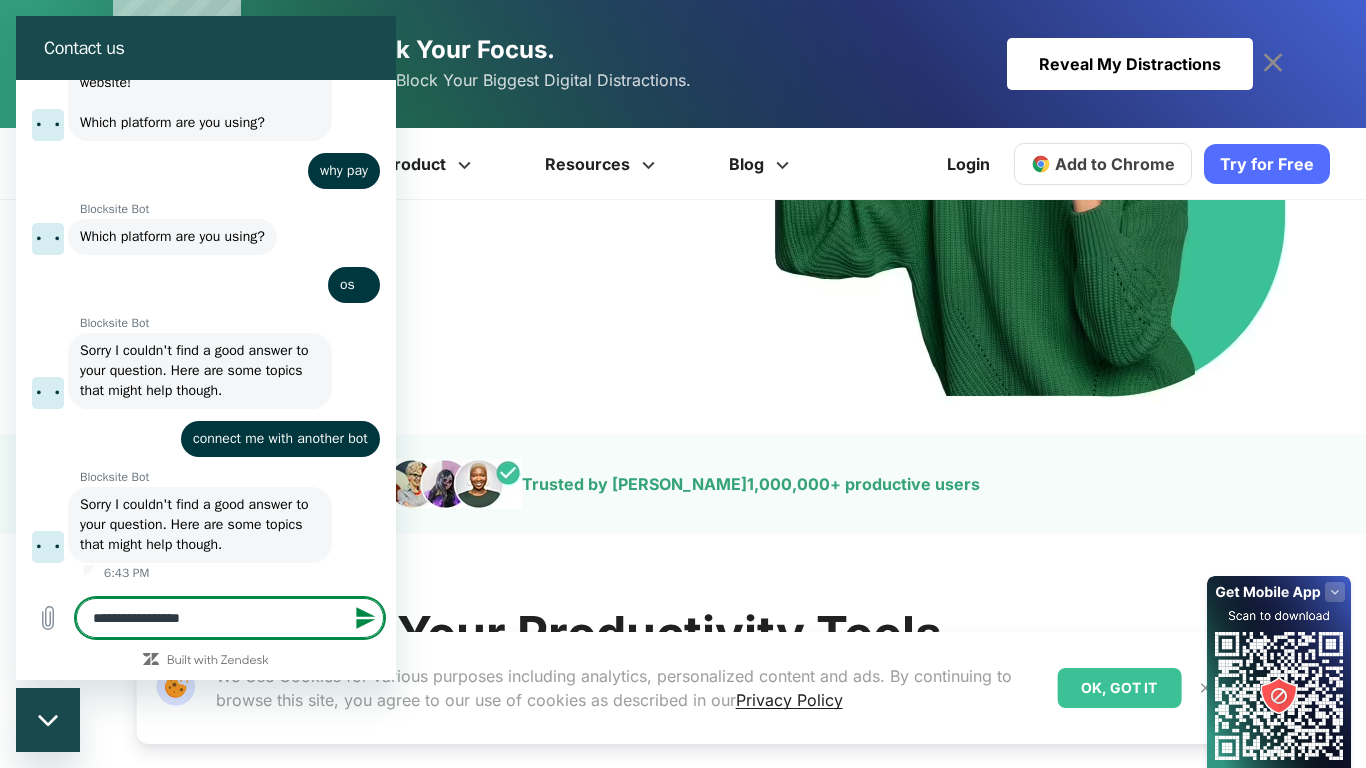 type on "*" 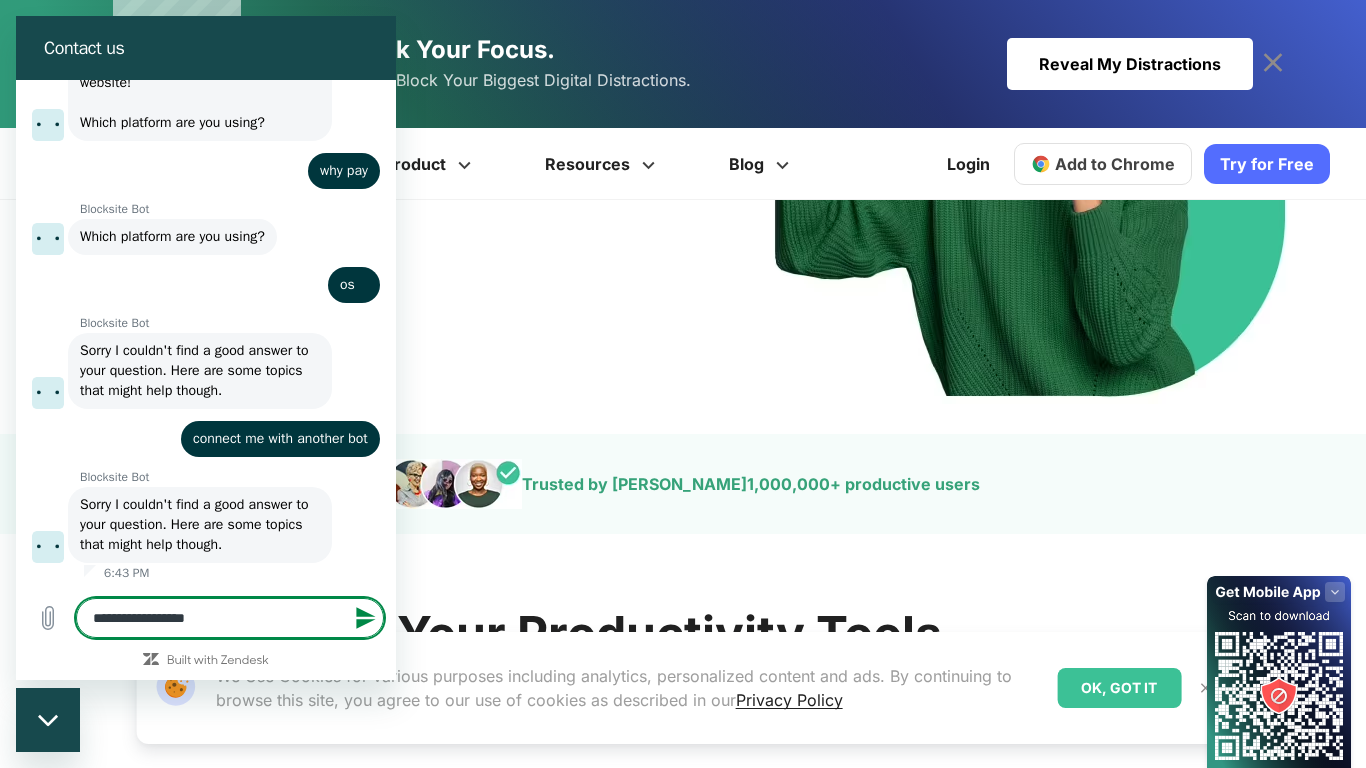 type 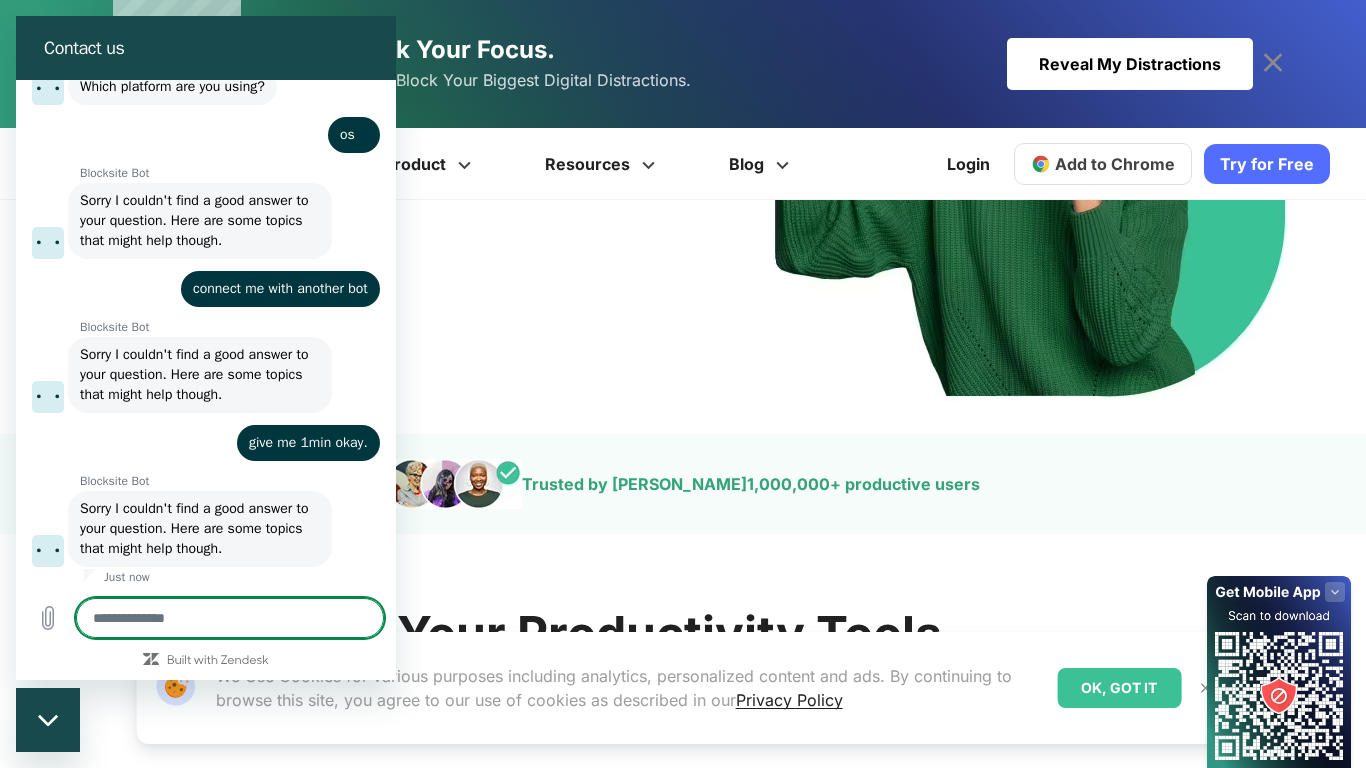 scroll, scrollTop: 401, scrollLeft: 0, axis: vertical 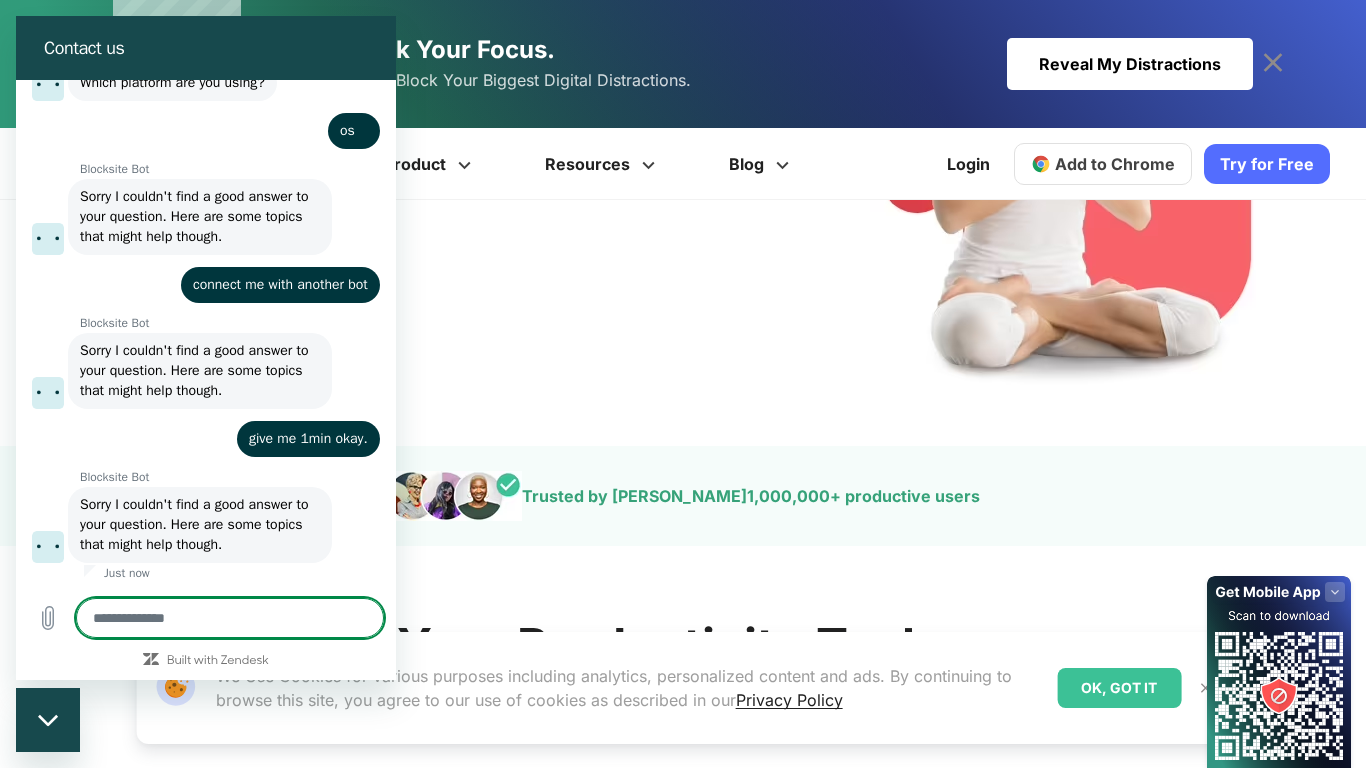 click on "Your Productivity Tools
Check the features BlockSite offers to help improve your productivity, stay focused, and avoid distractions
Block List
No limit to the sites and apps you can block
Focus Mode" at bounding box center [669, 1159] 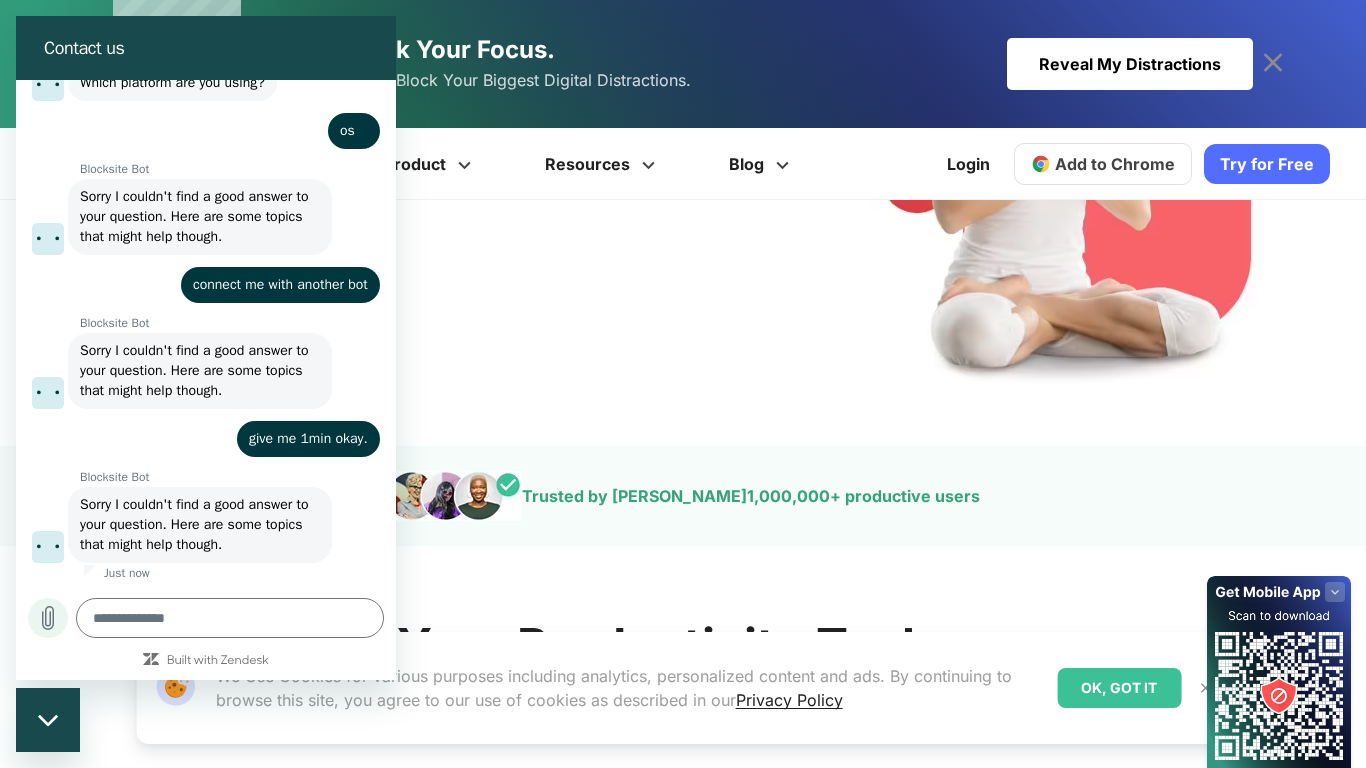 click 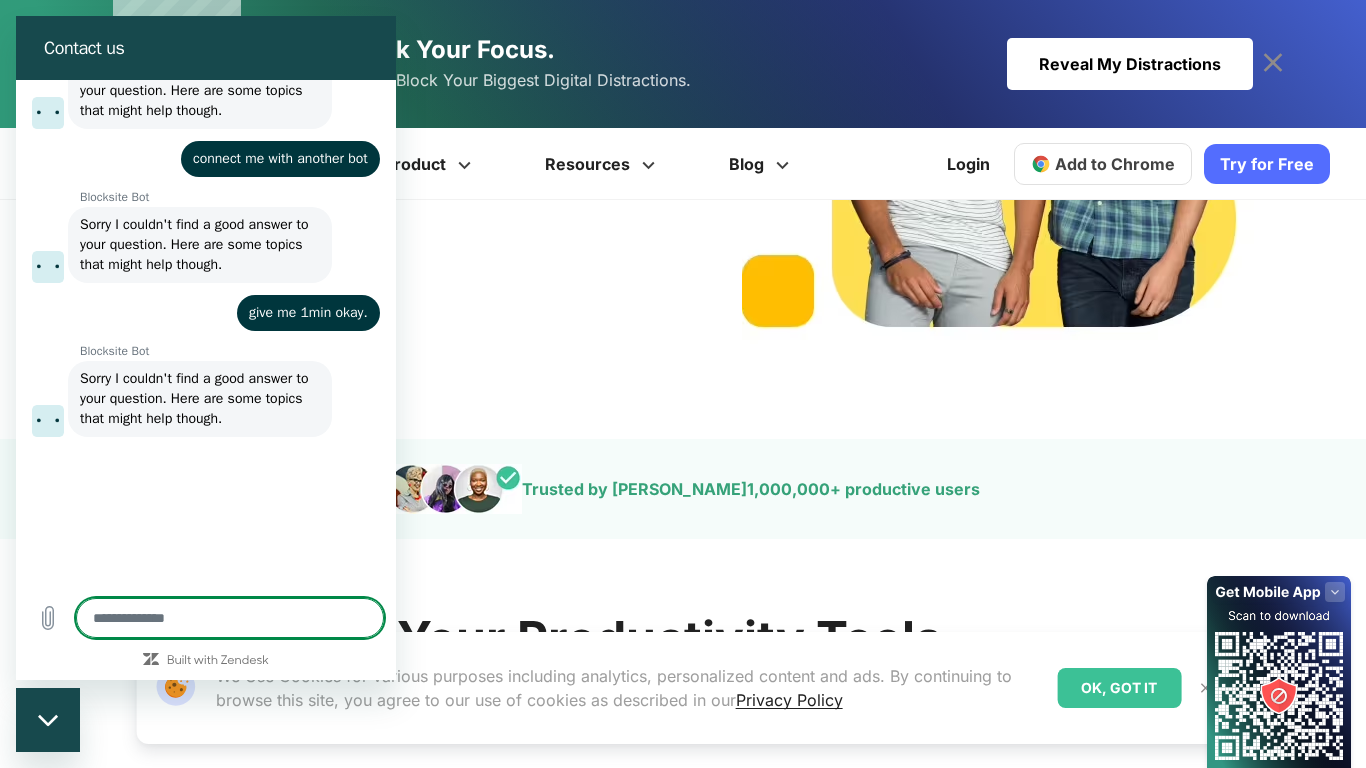 scroll, scrollTop: 525, scrollLeft: 0, axis: vertical 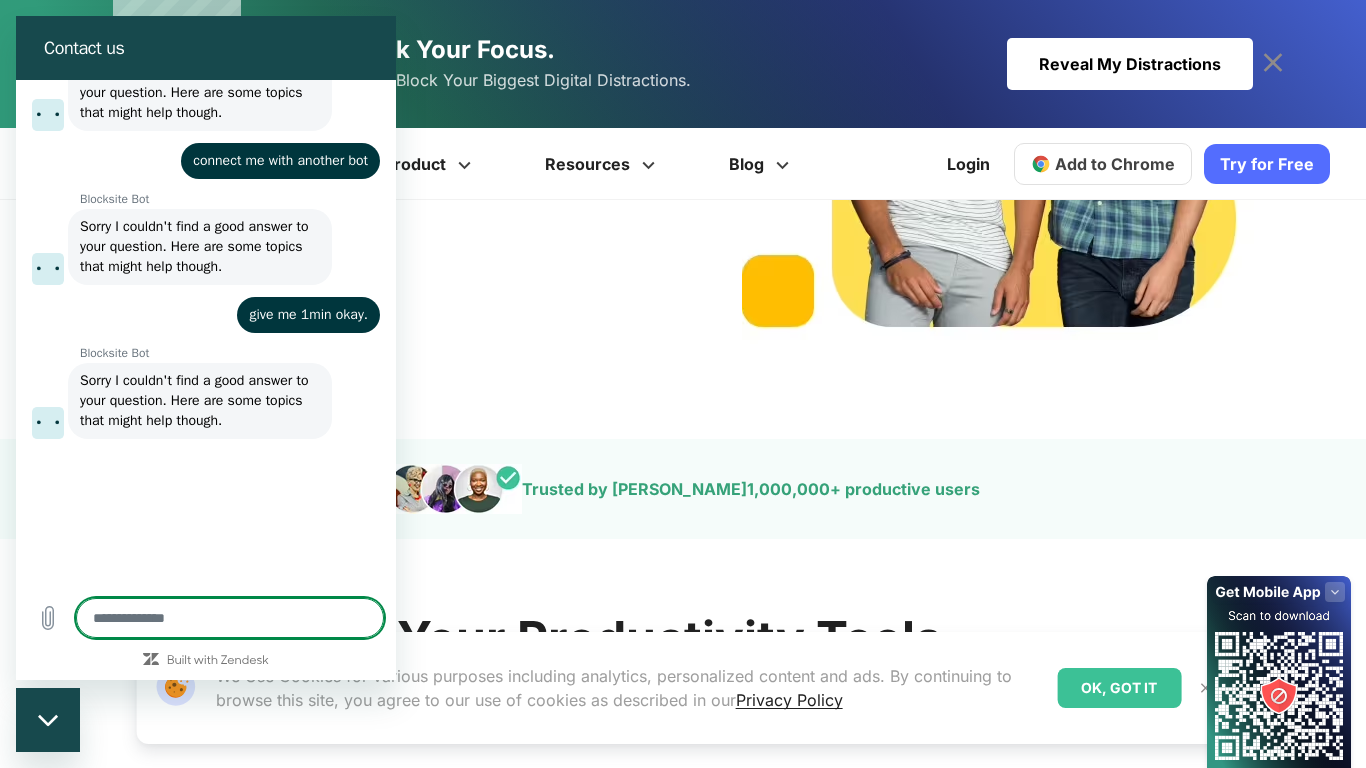 type on "*" 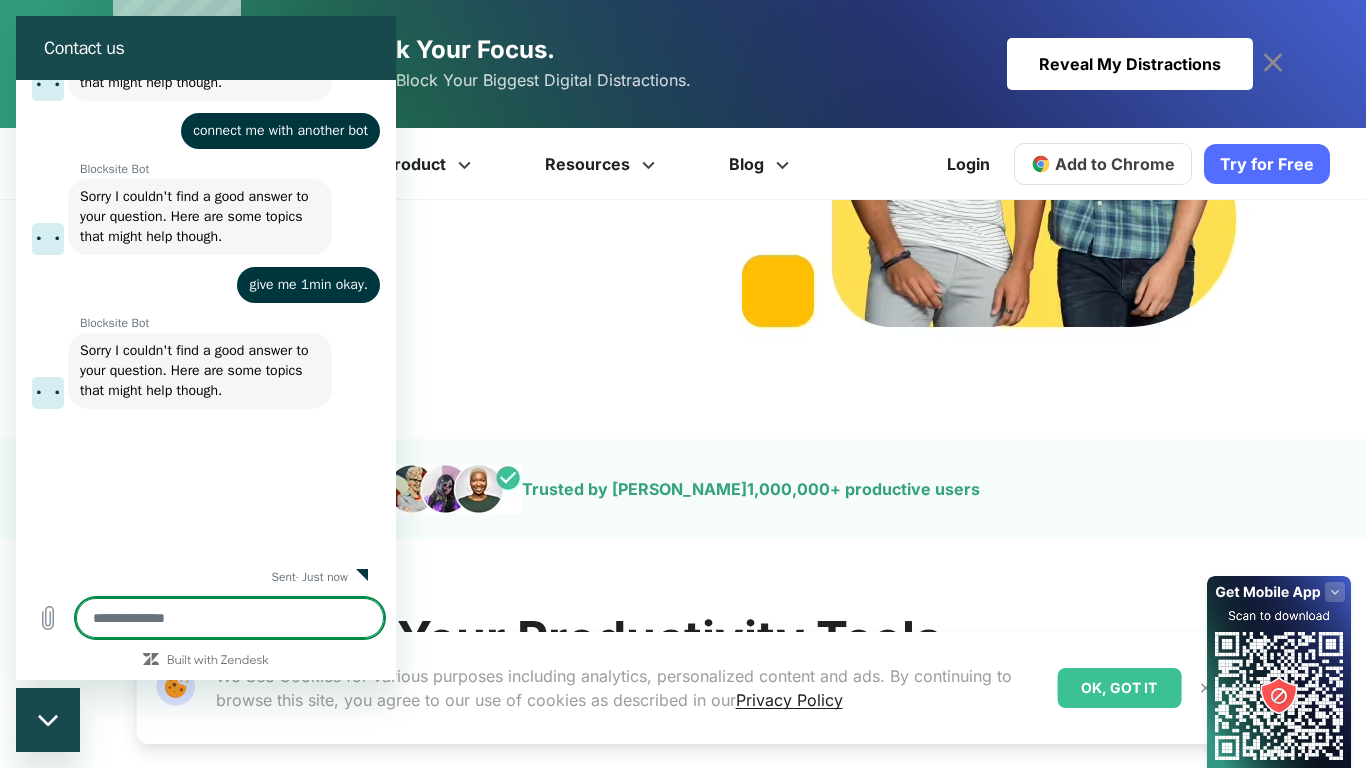 scroll, scrollTop: 559, scrollLeft: 0, axis: vertical 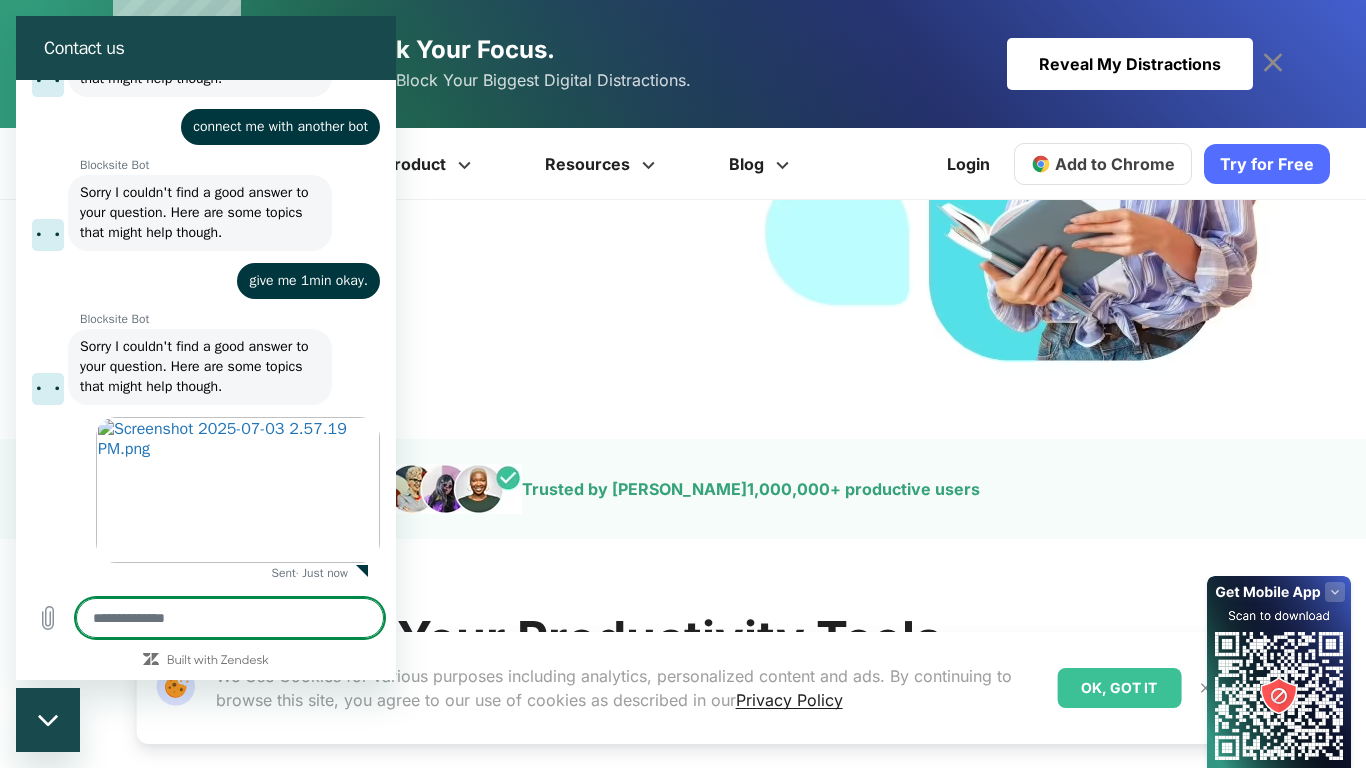 type on "*" 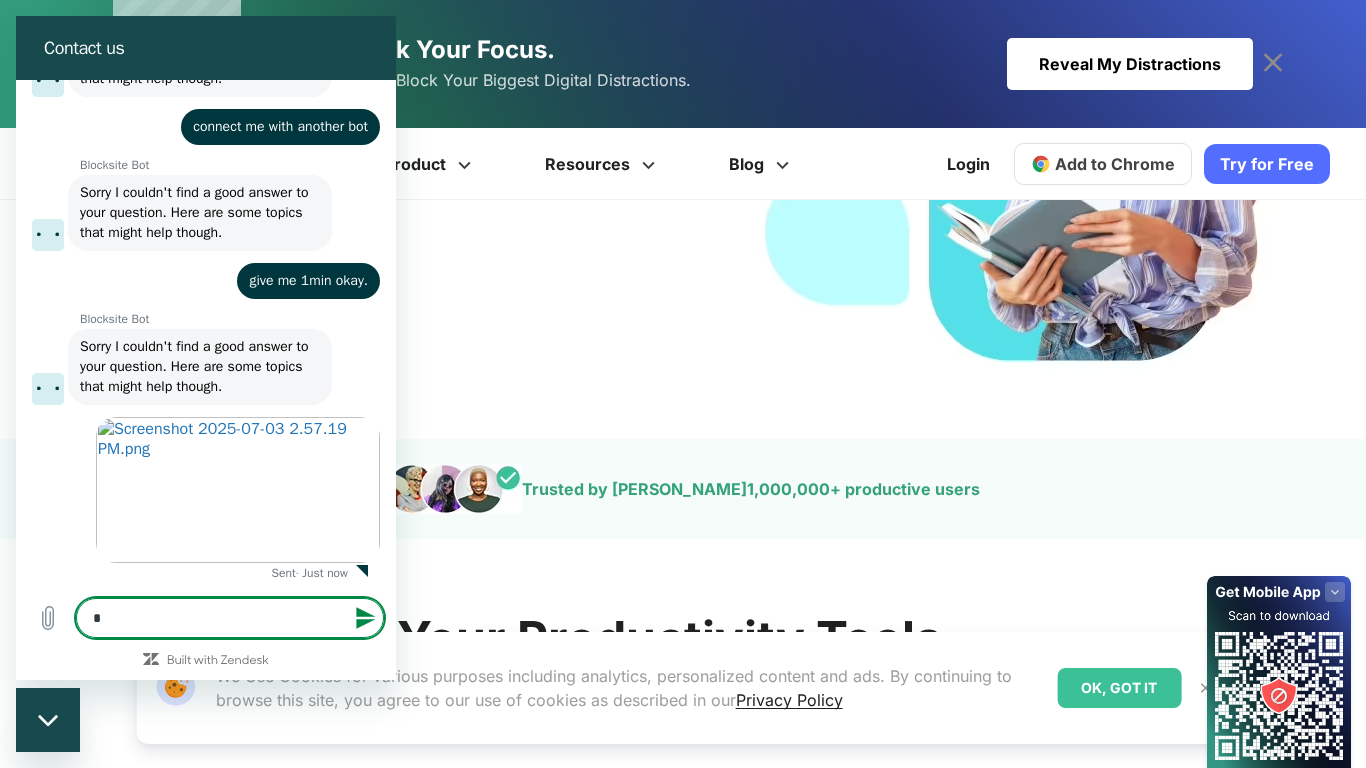type on "**" 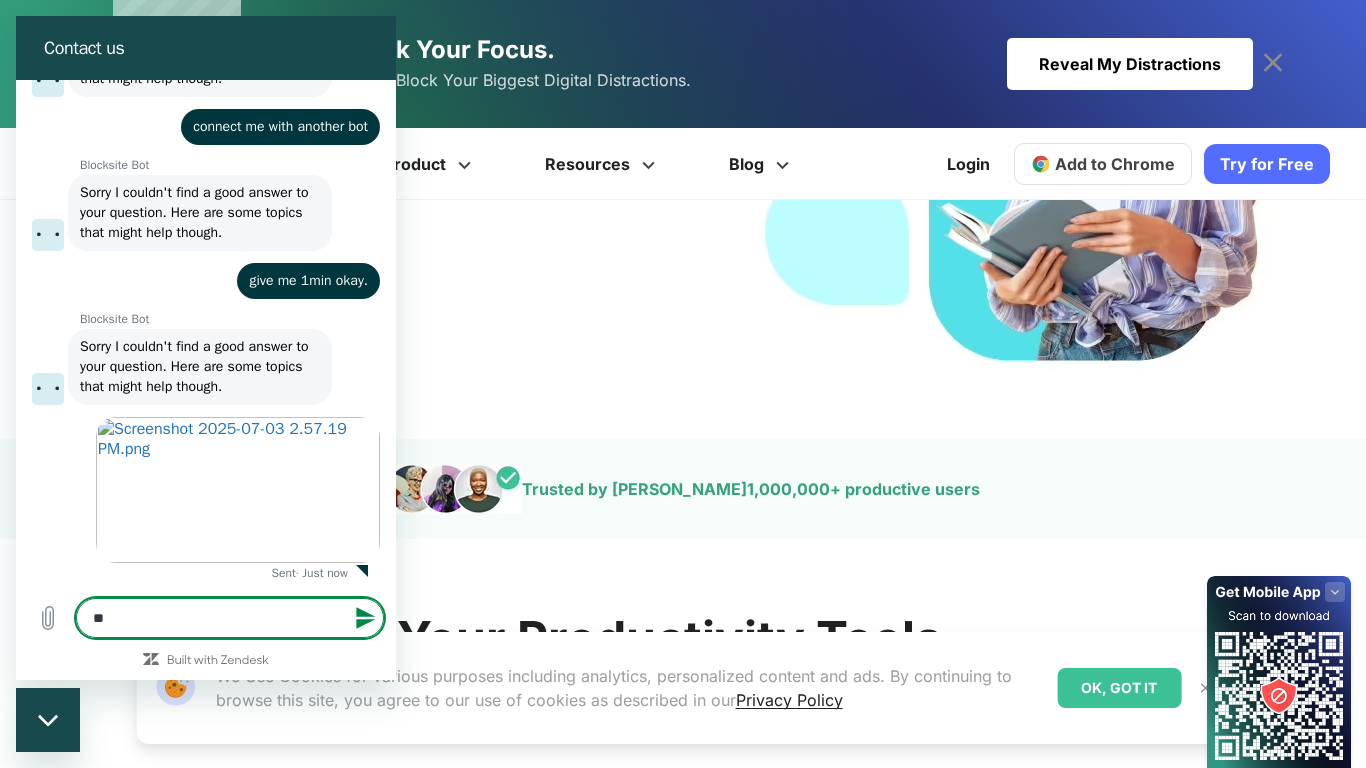 type on "***" 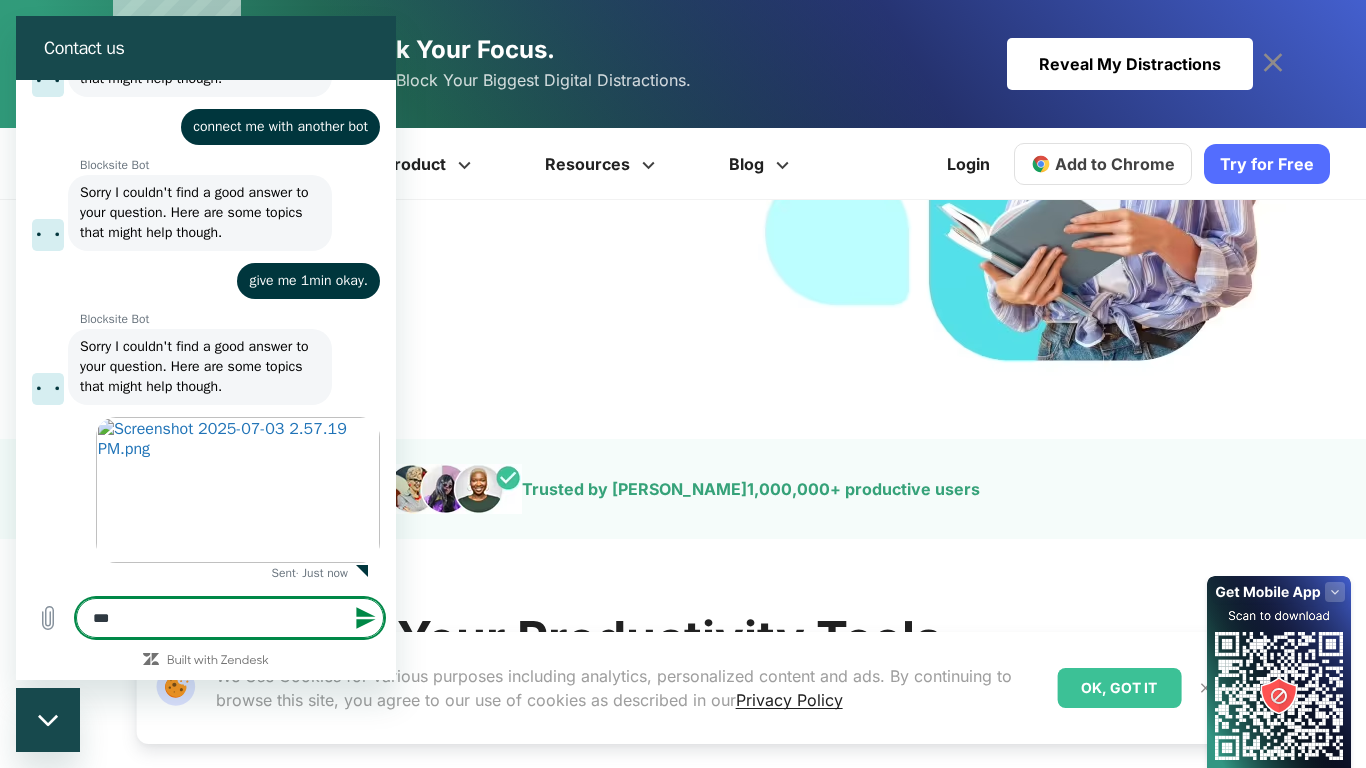 type on "****" 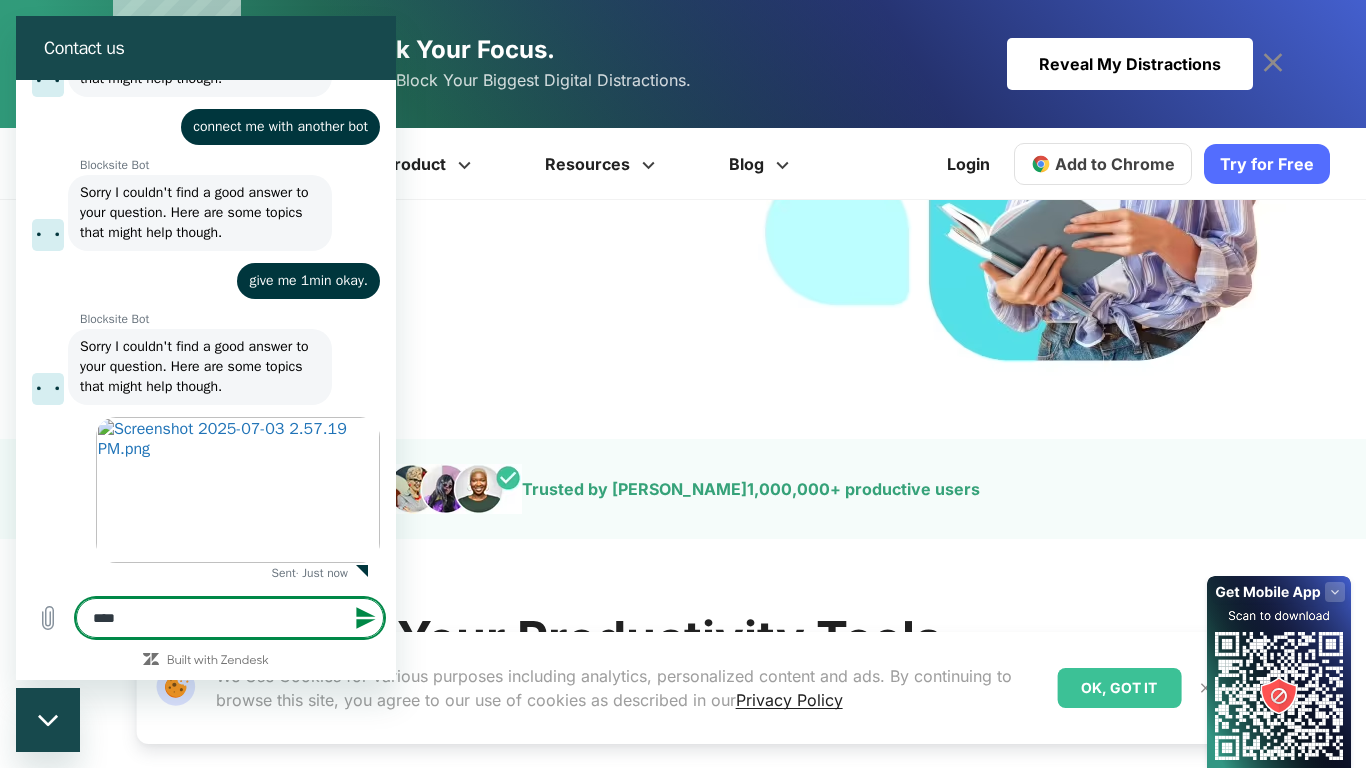 type on "*" 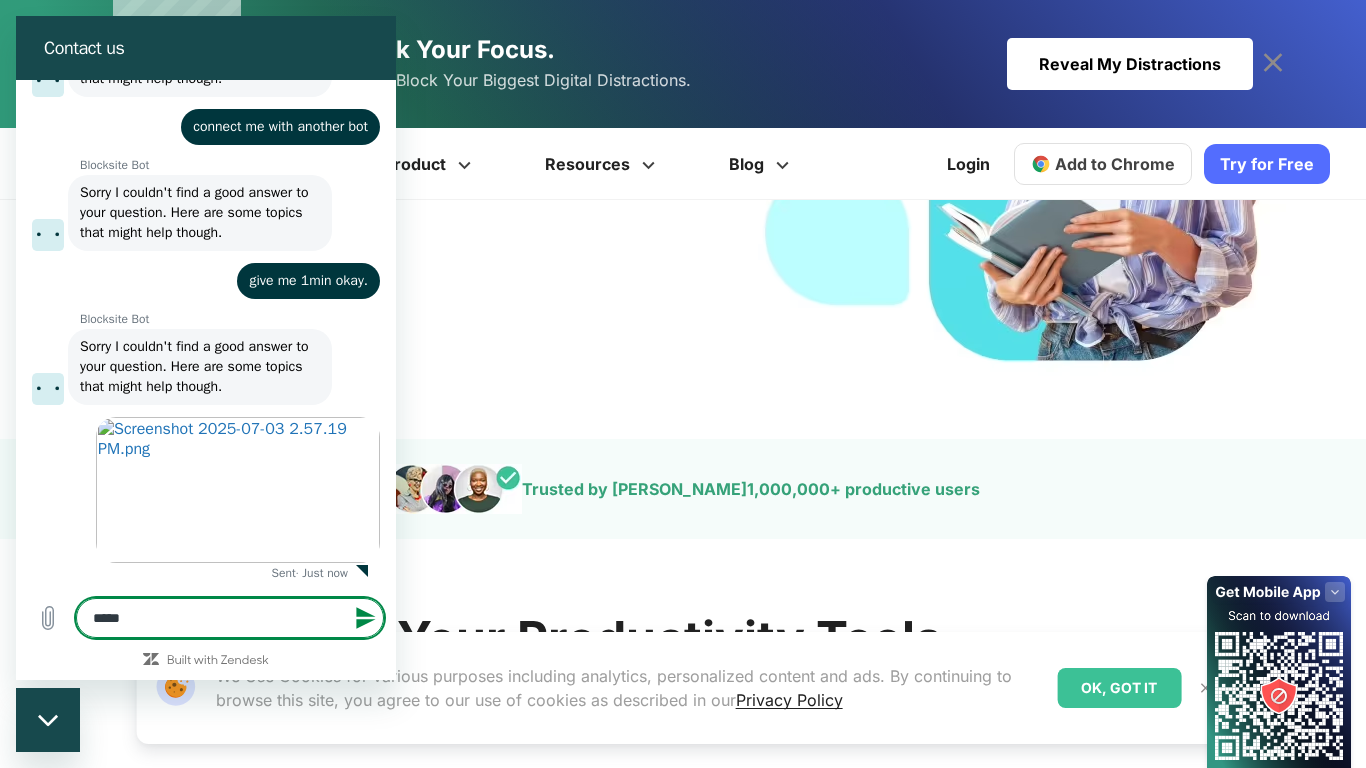 type on "******" 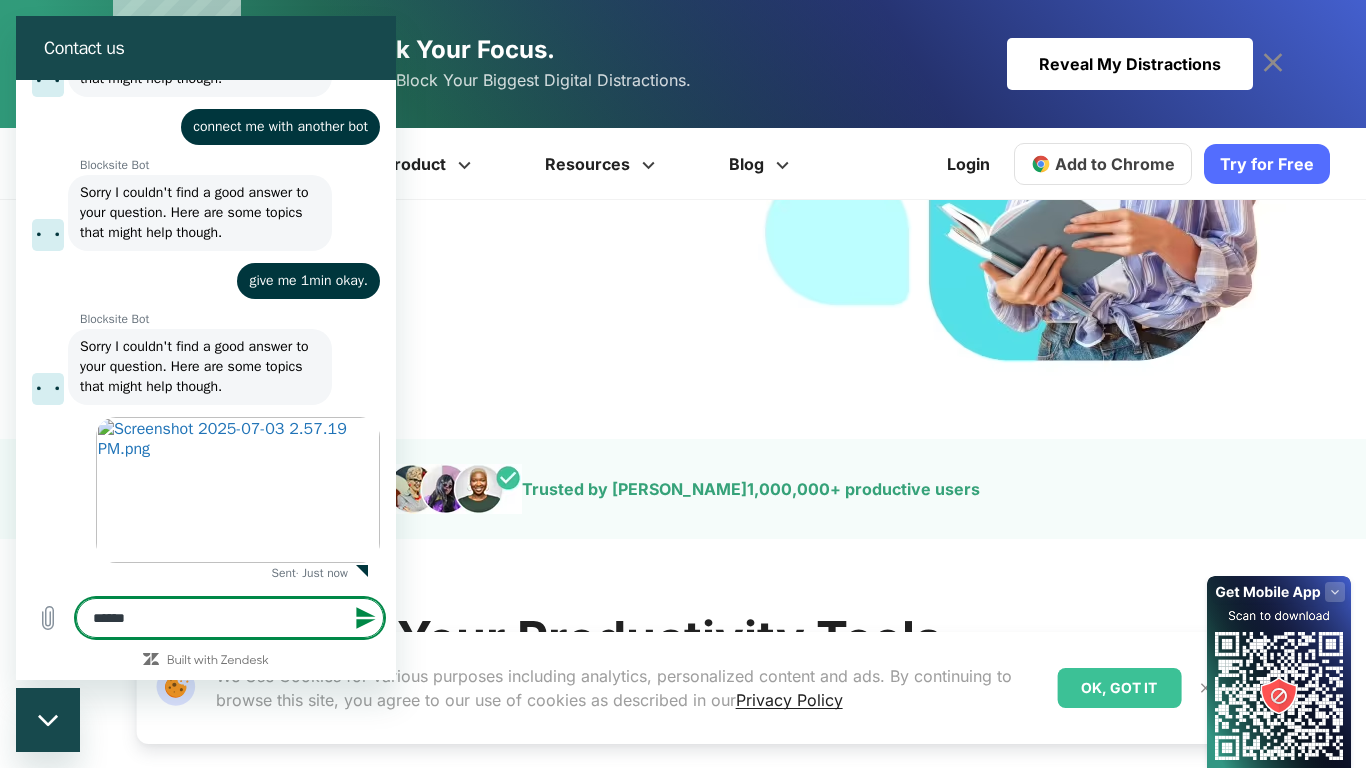type on "*******" 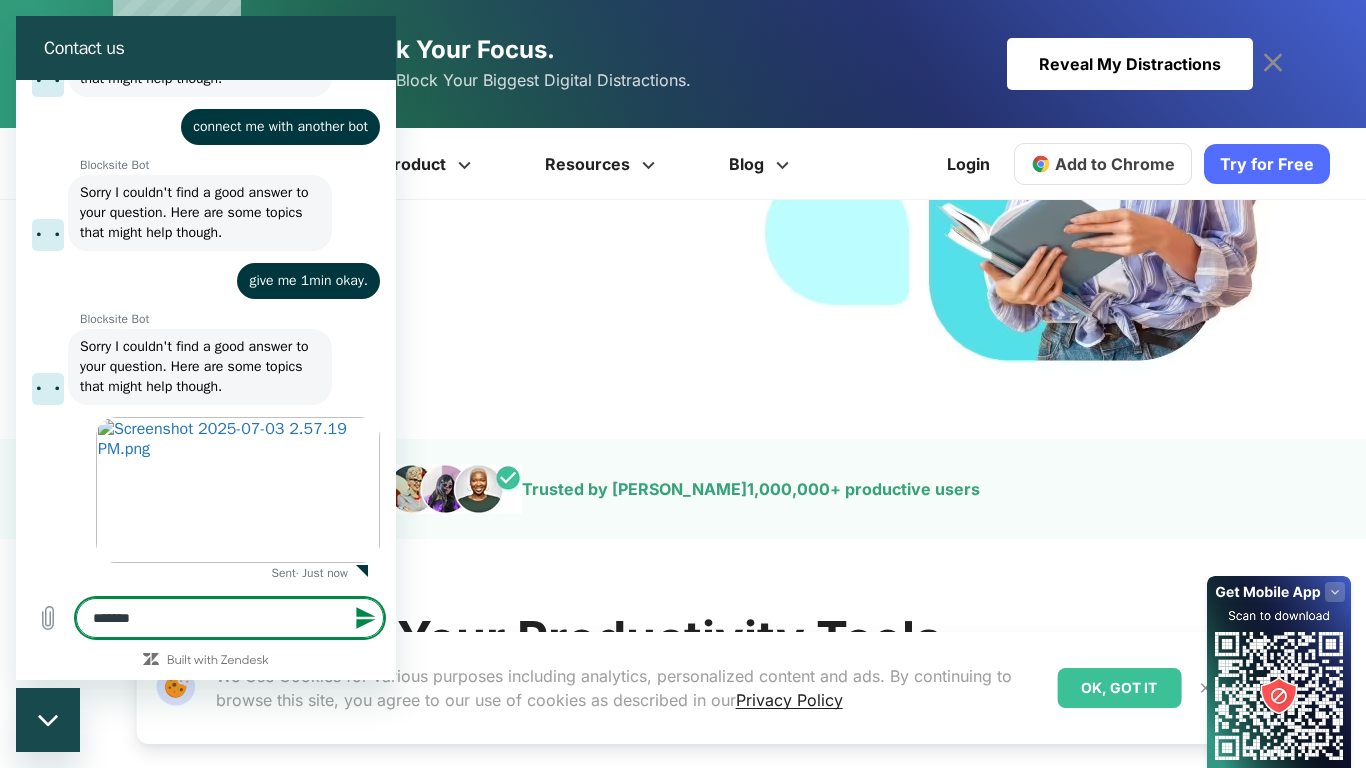 type on "*******" 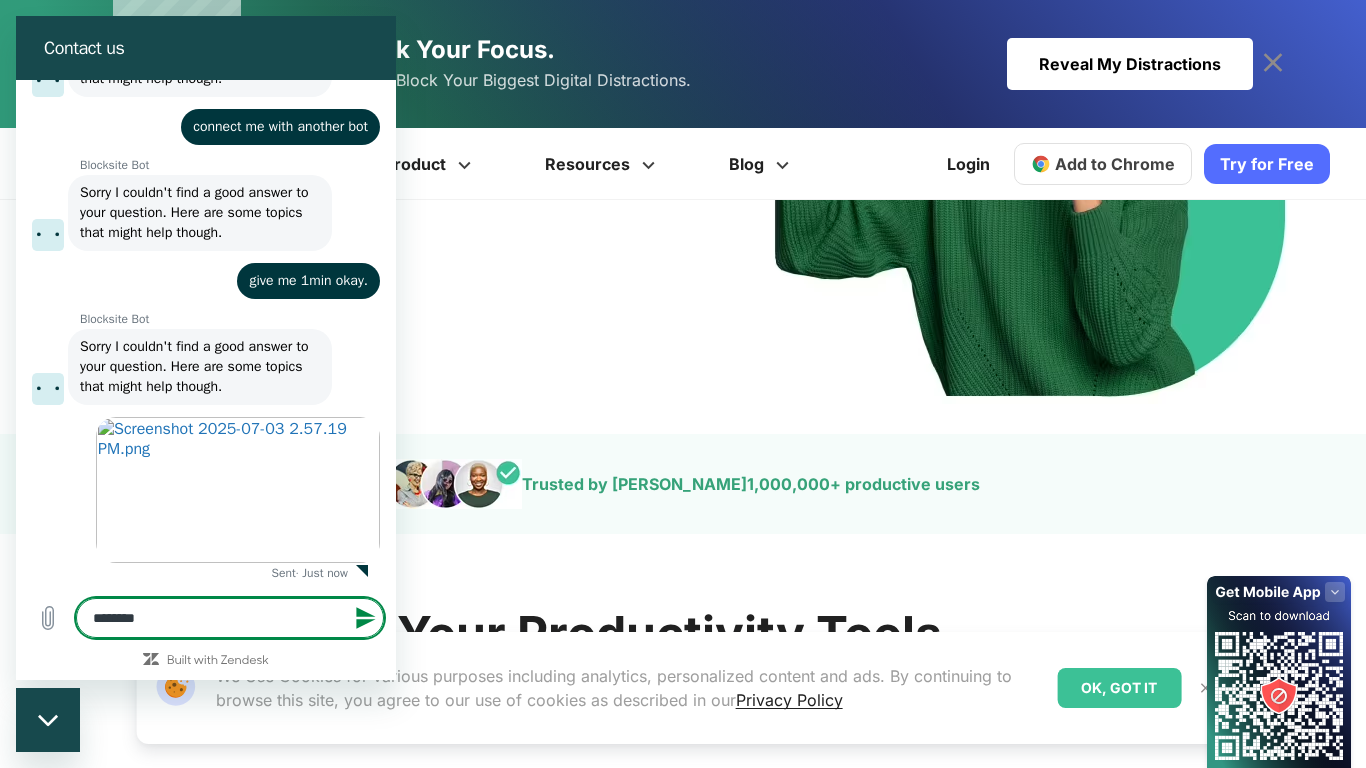 type on "*********" 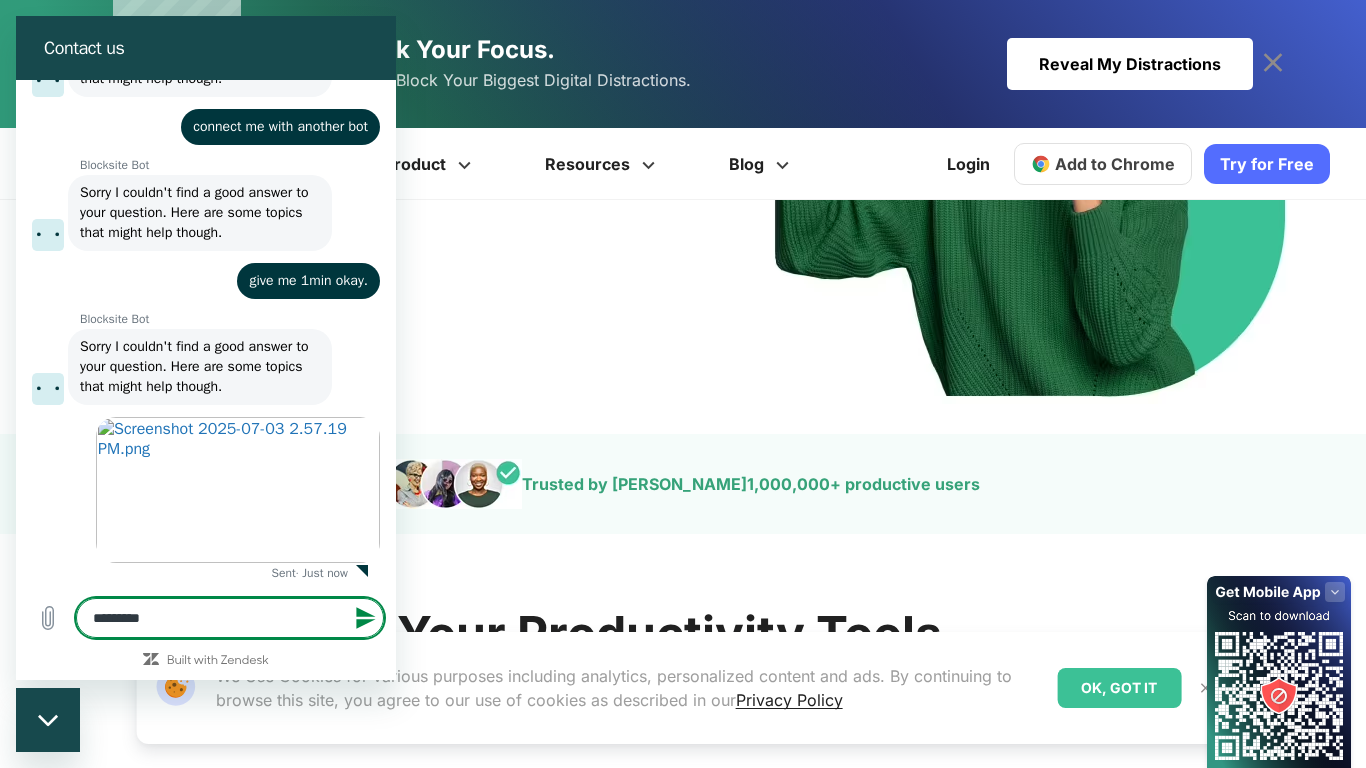 type on "**********" 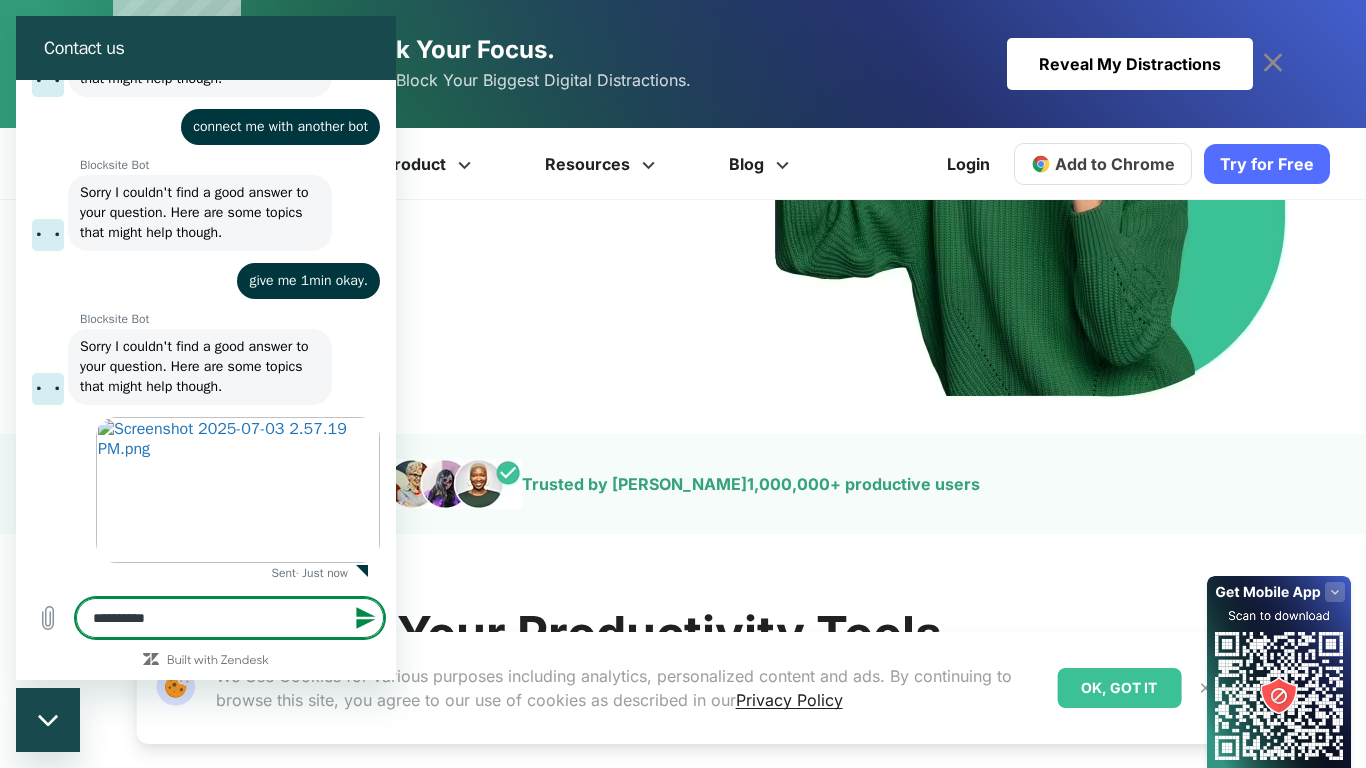 type 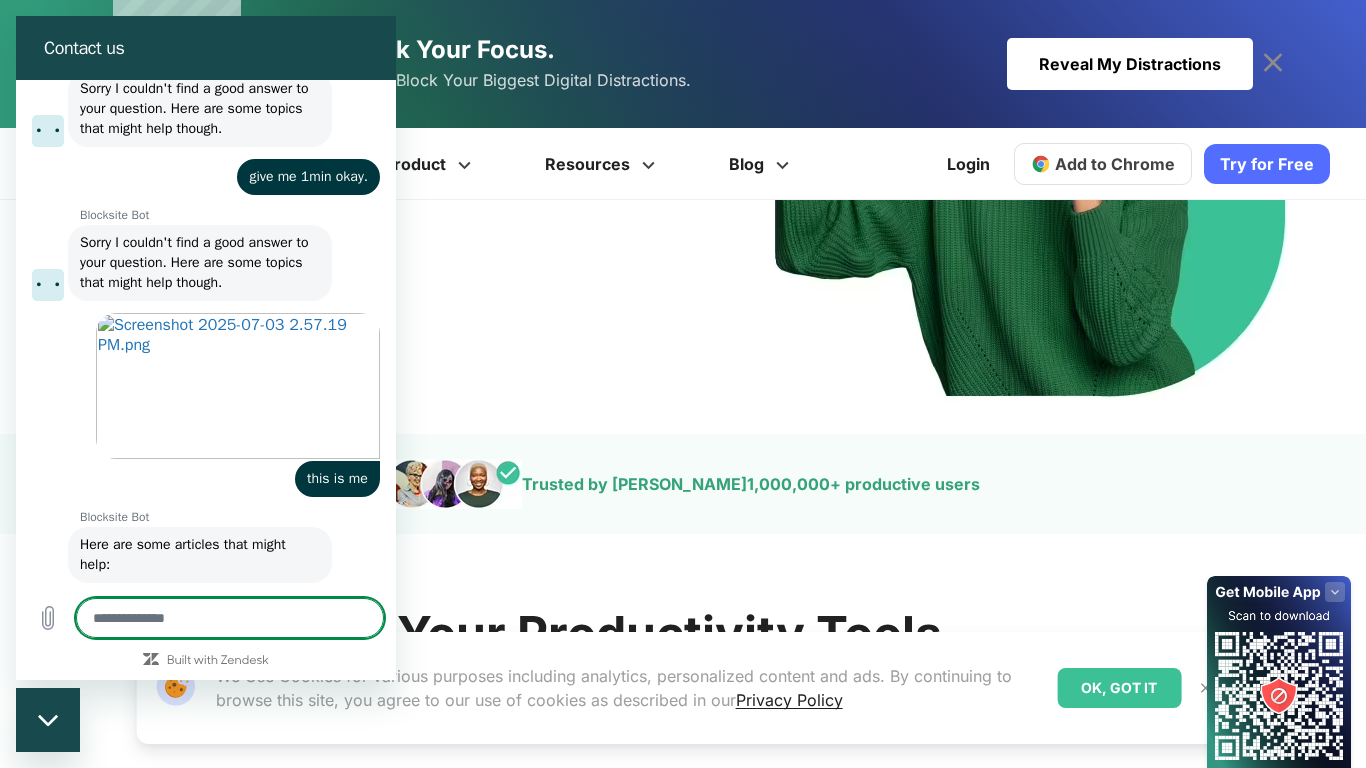 scroll, scrollTop: 863, scrollLeft: 0, axis: vertical 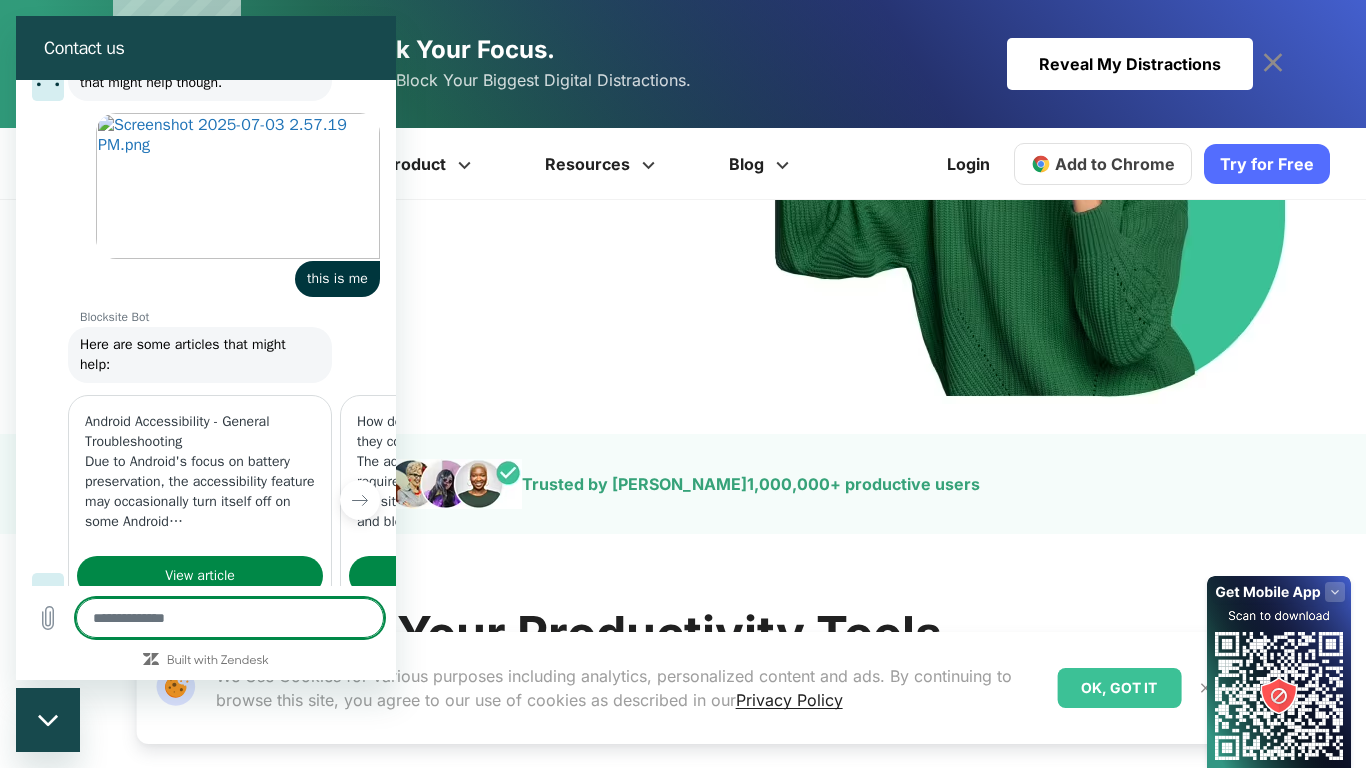 type on "*" 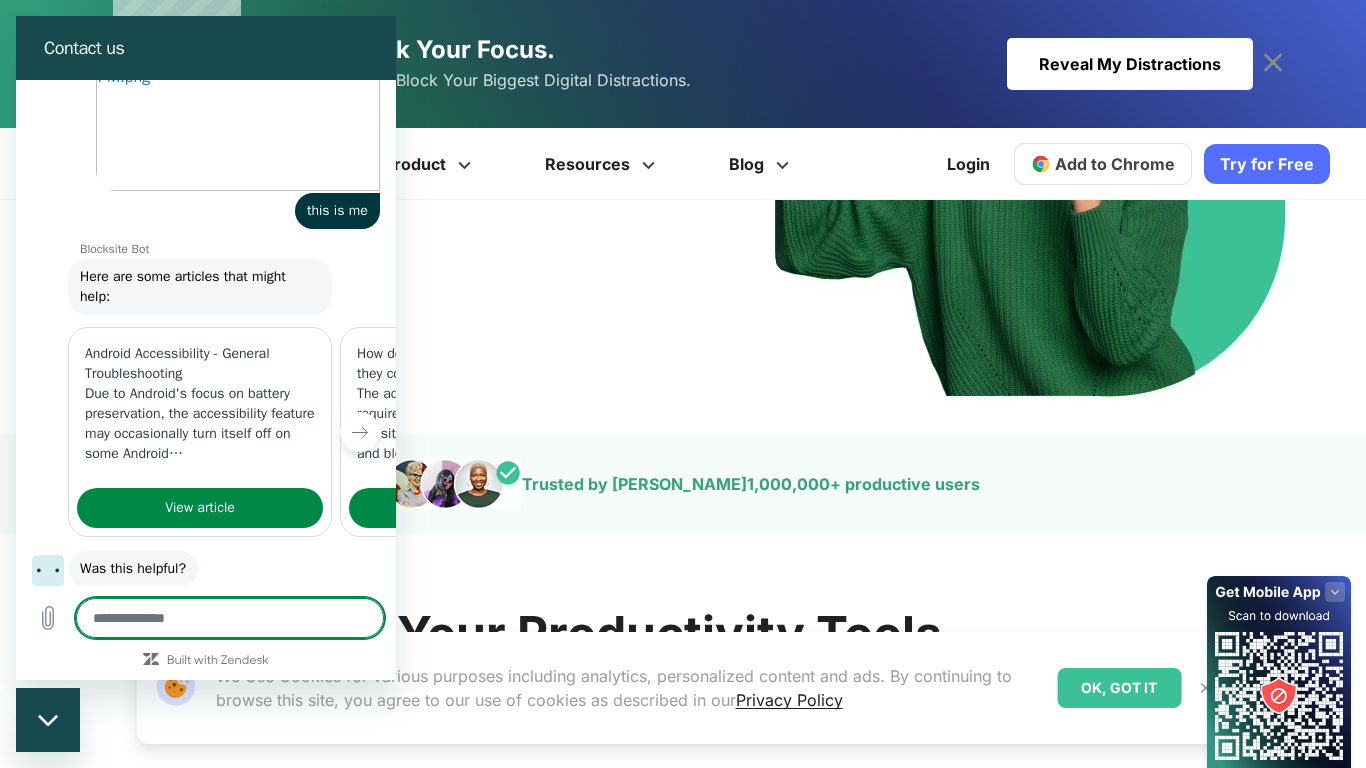 scroll, scrollTop: 981, scrollLeft: 0, axis: vertical 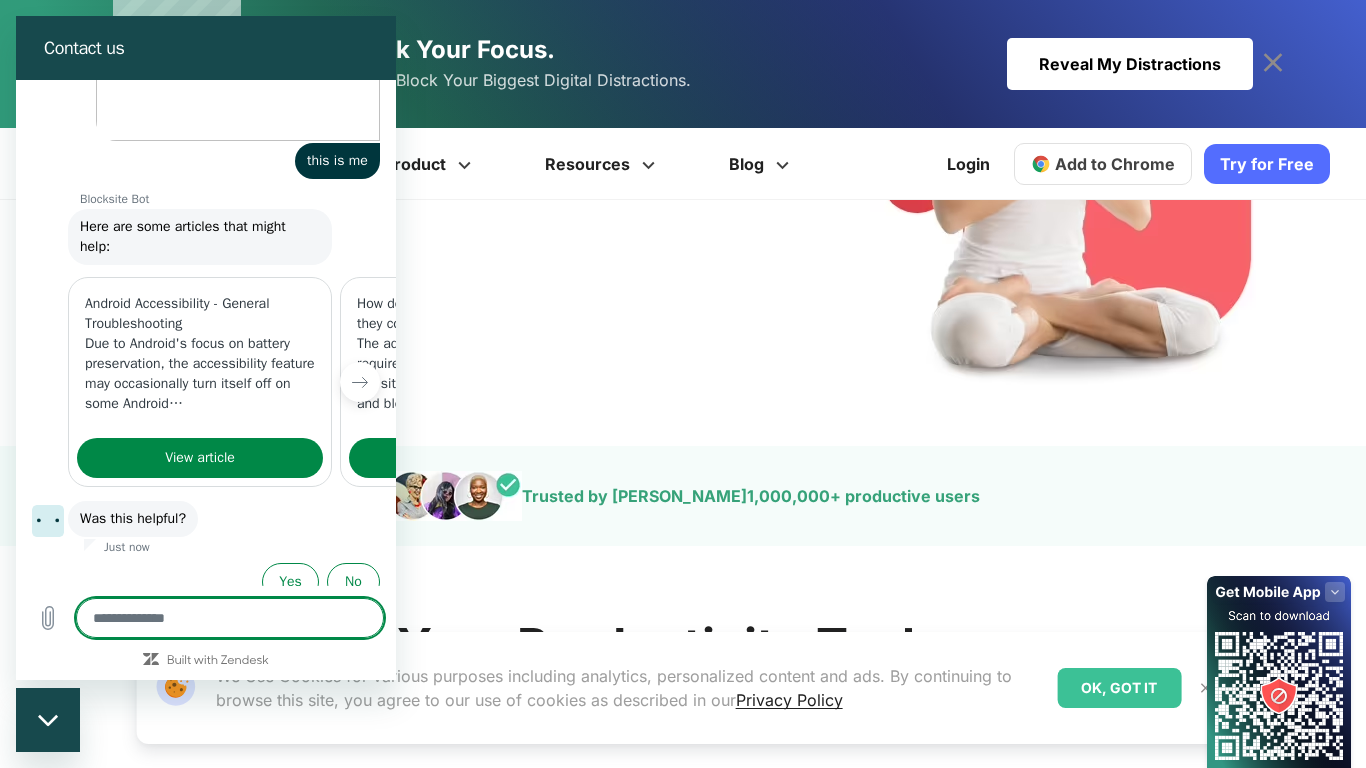 type on "*" 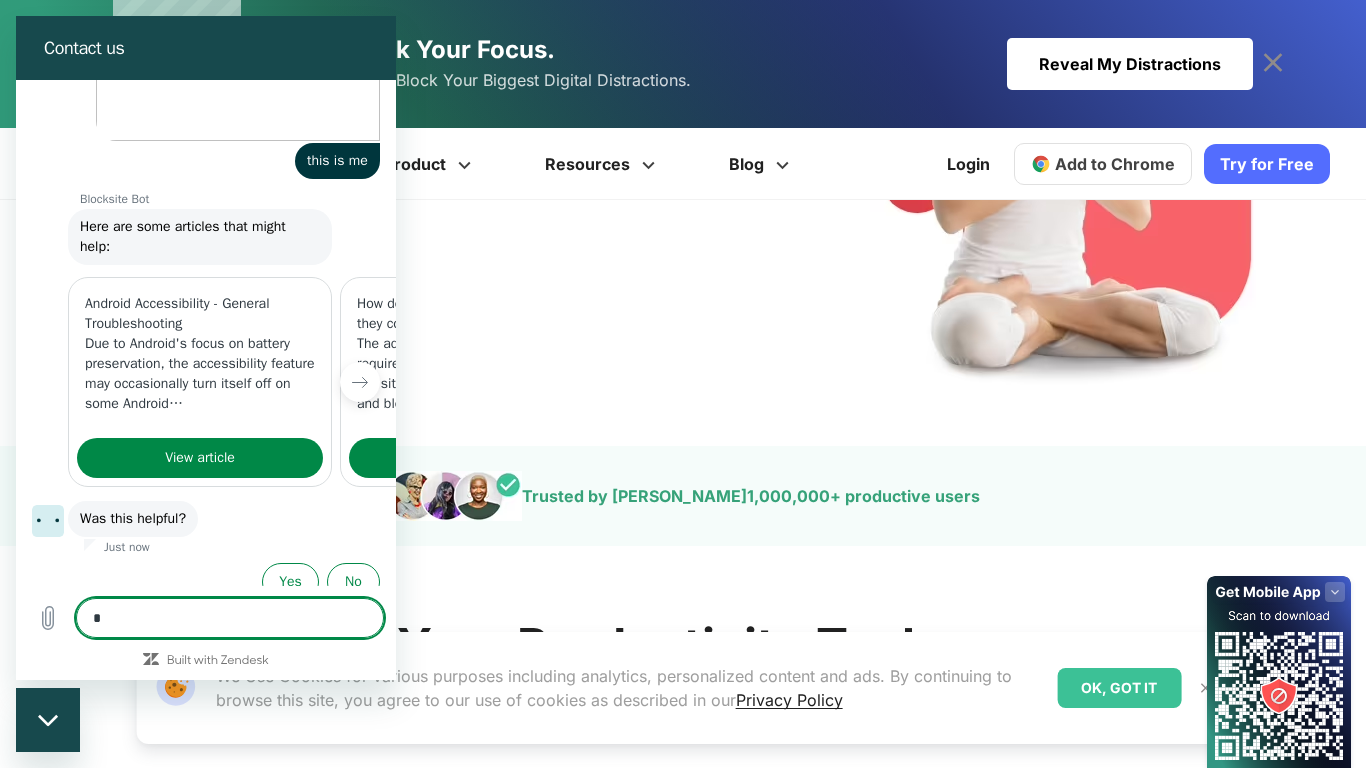 type on "*" 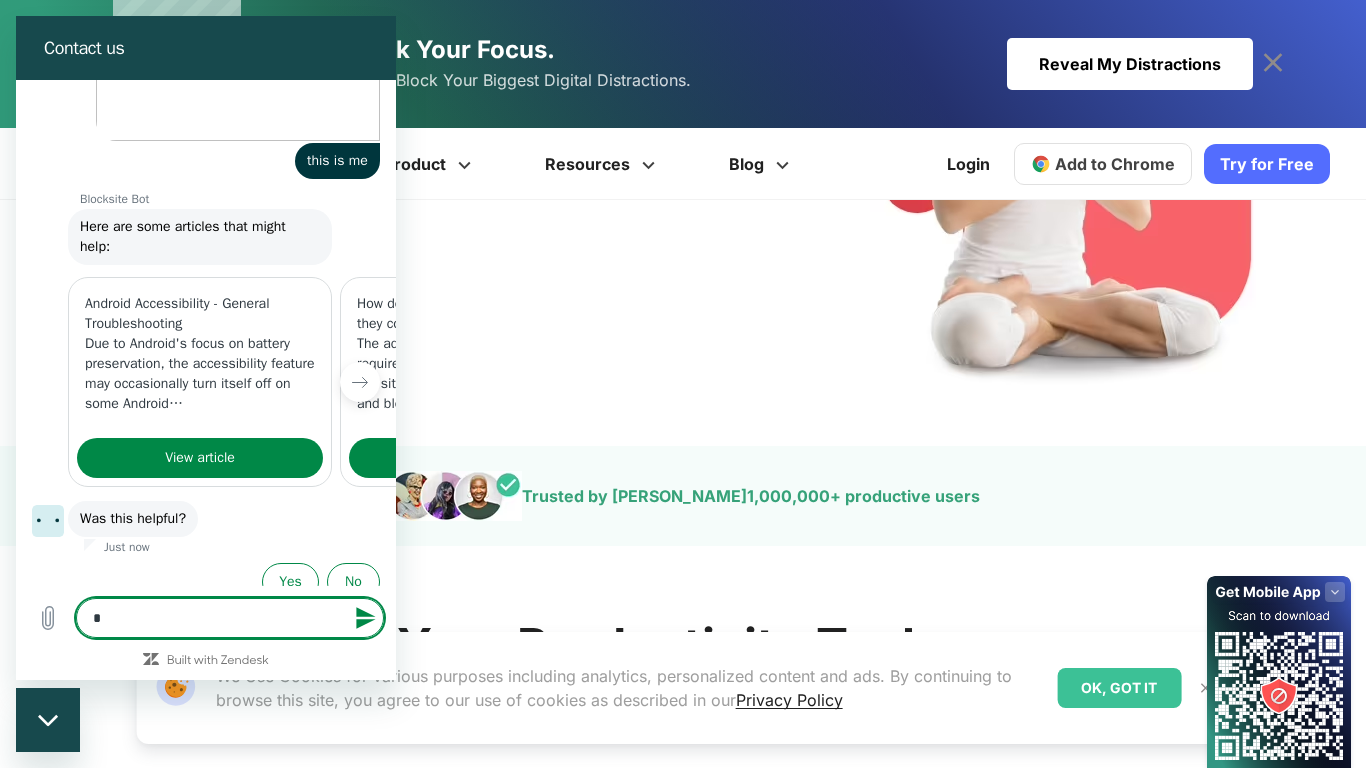 type on "**" 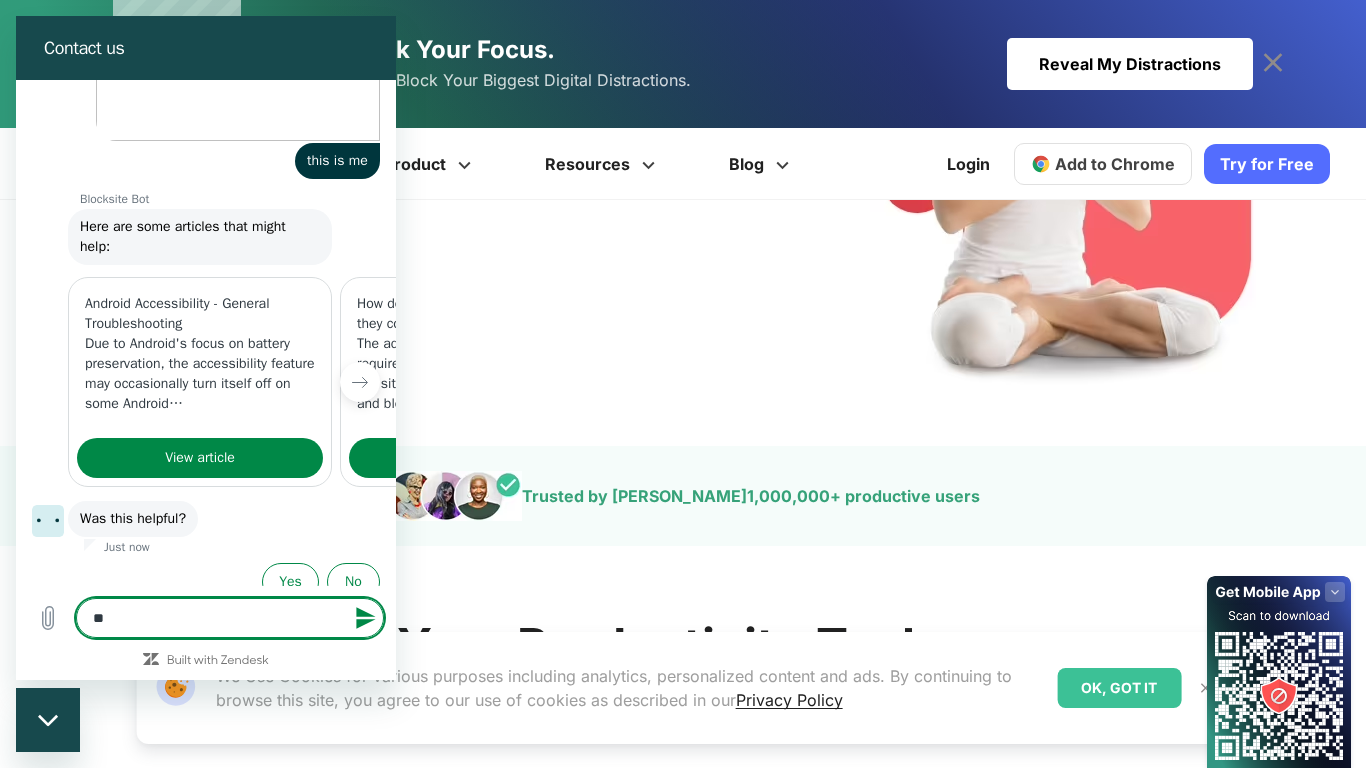 type on "***" 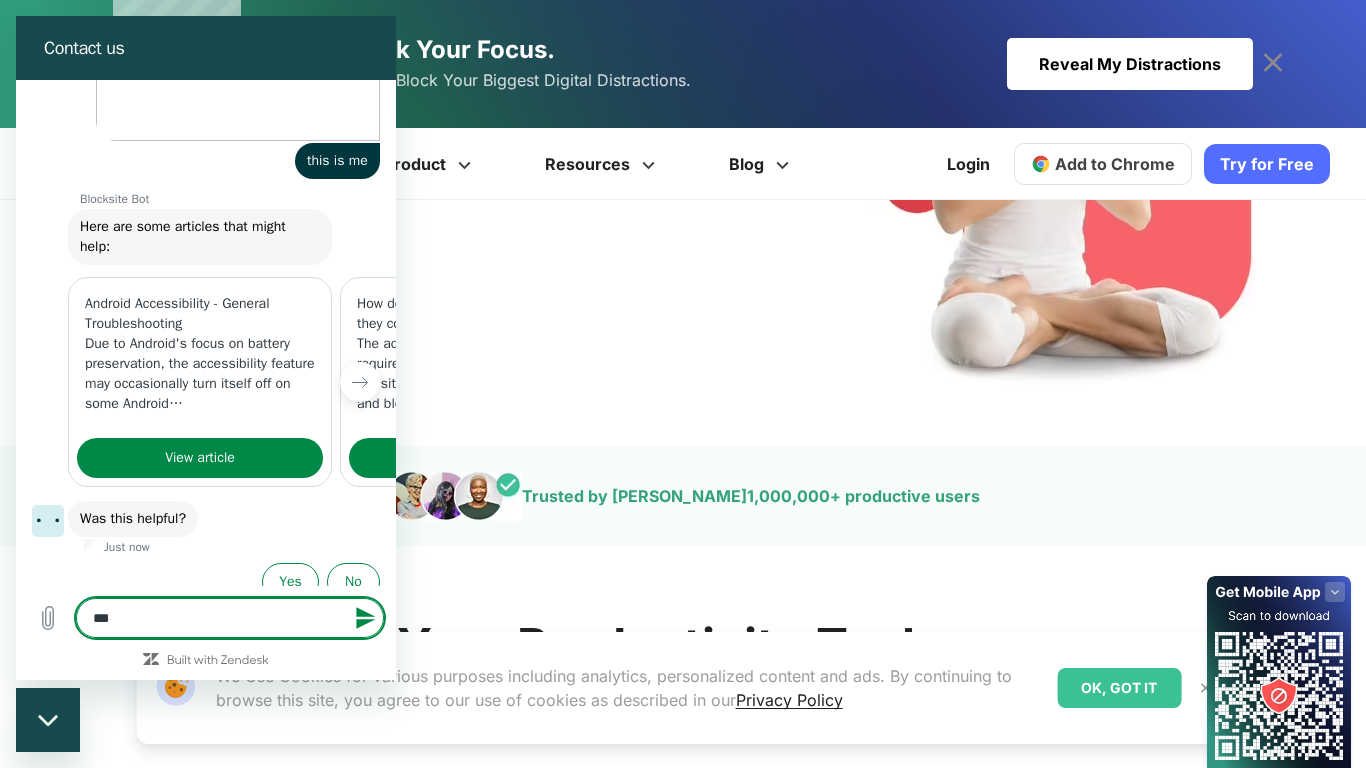 type on "****" 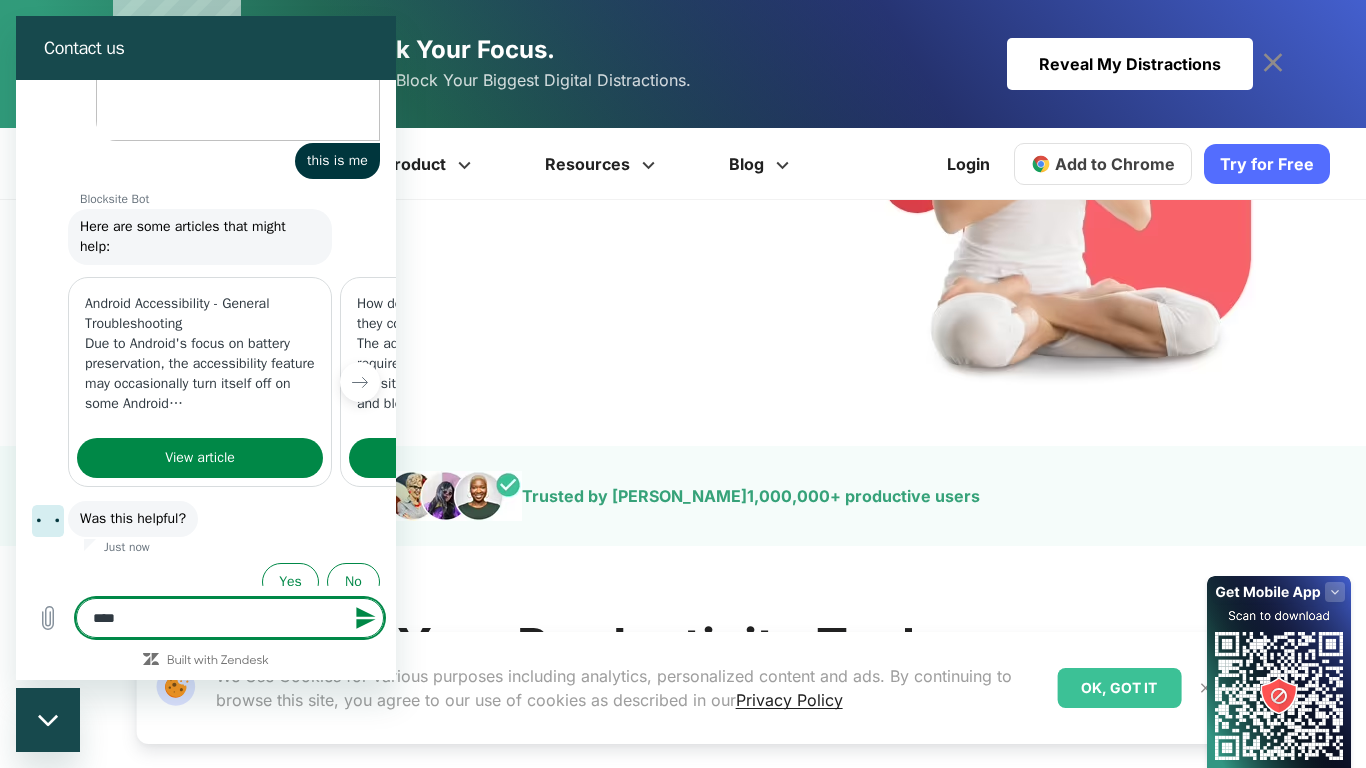 type on "*****" 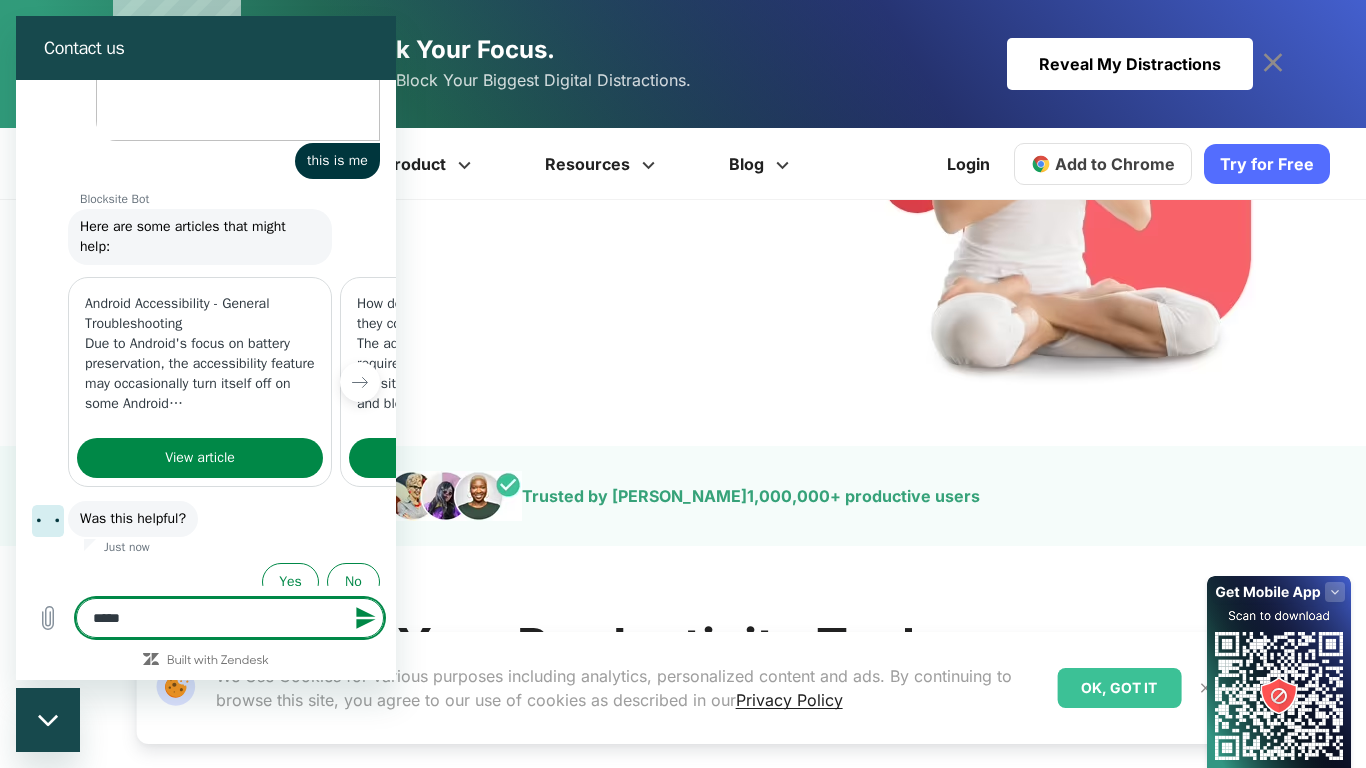 type on "*" 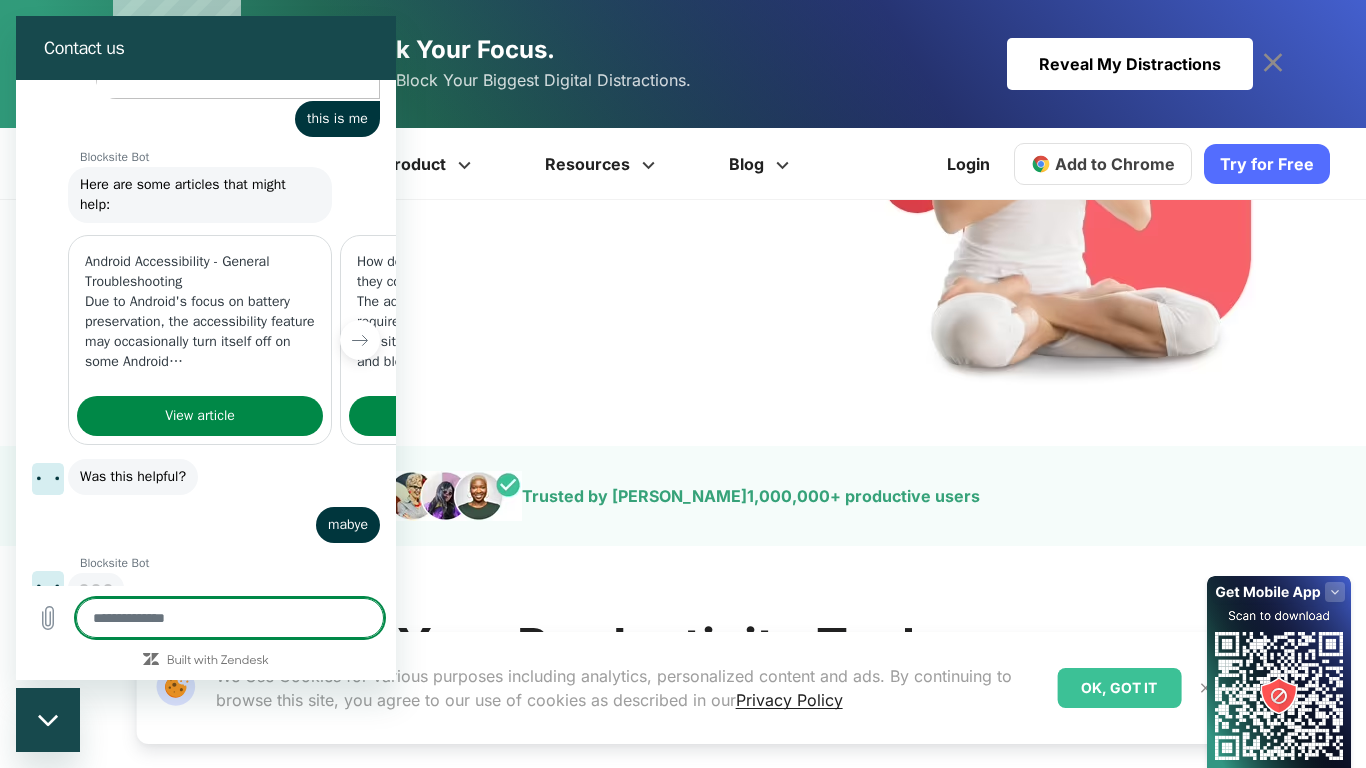 scroll, scrollTop: 1021, scrollLeft: 0, axis: vertical 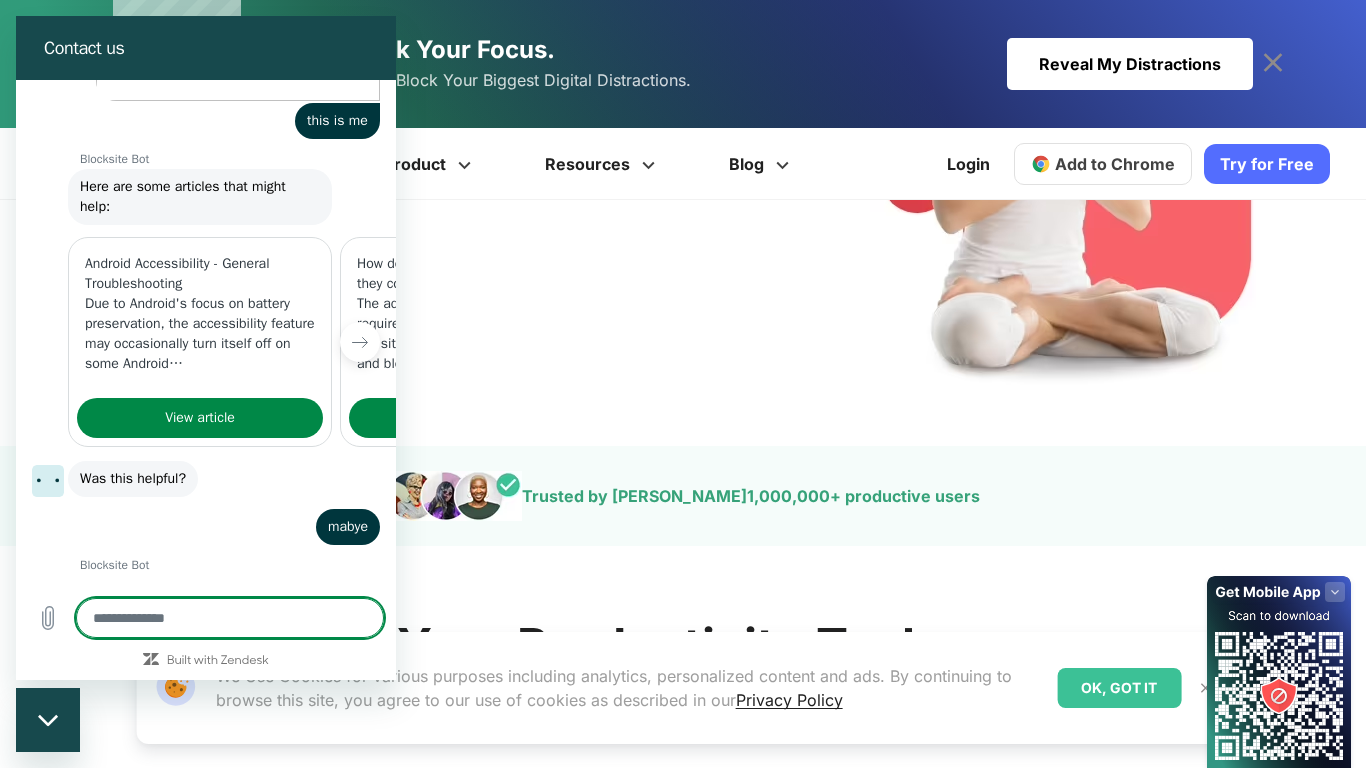 type on "*" 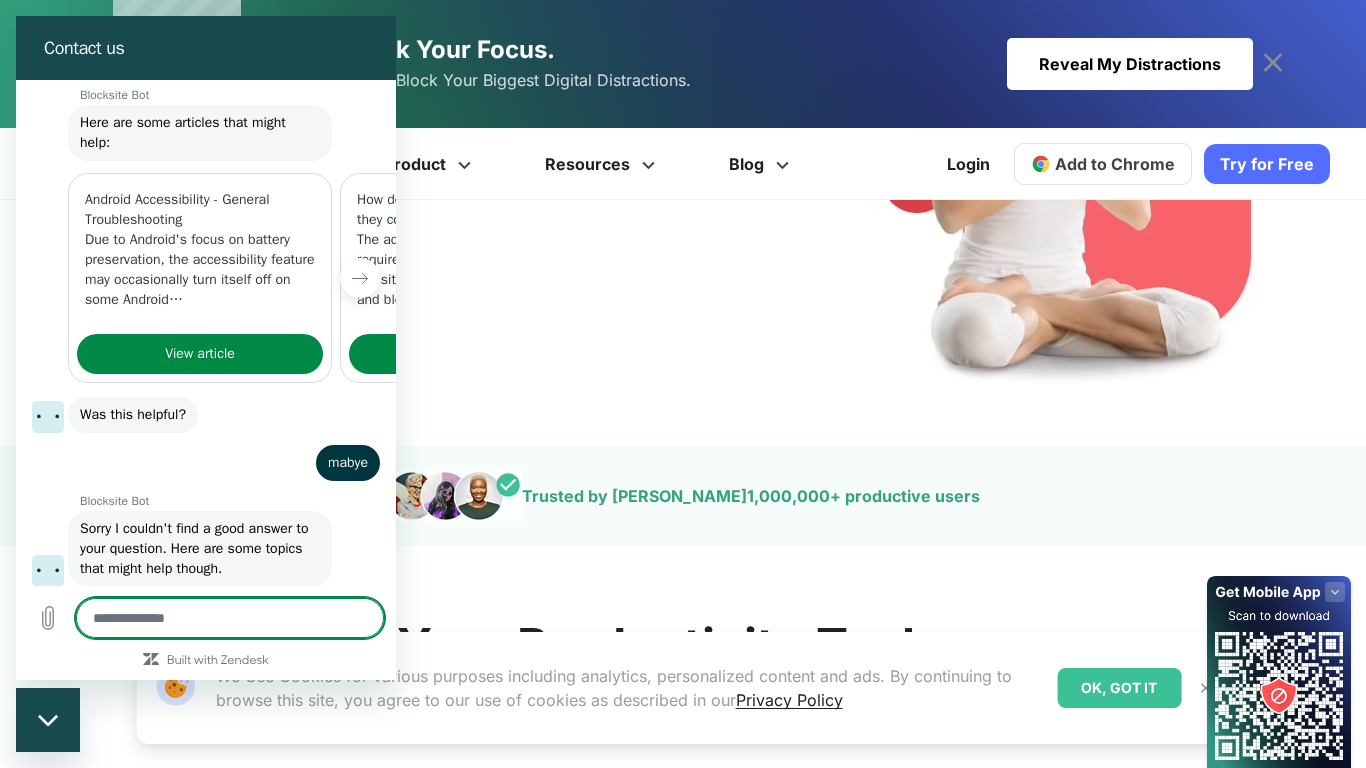 scroll, scrollTop: 1089, scrollLeft: 0, axis: vertical 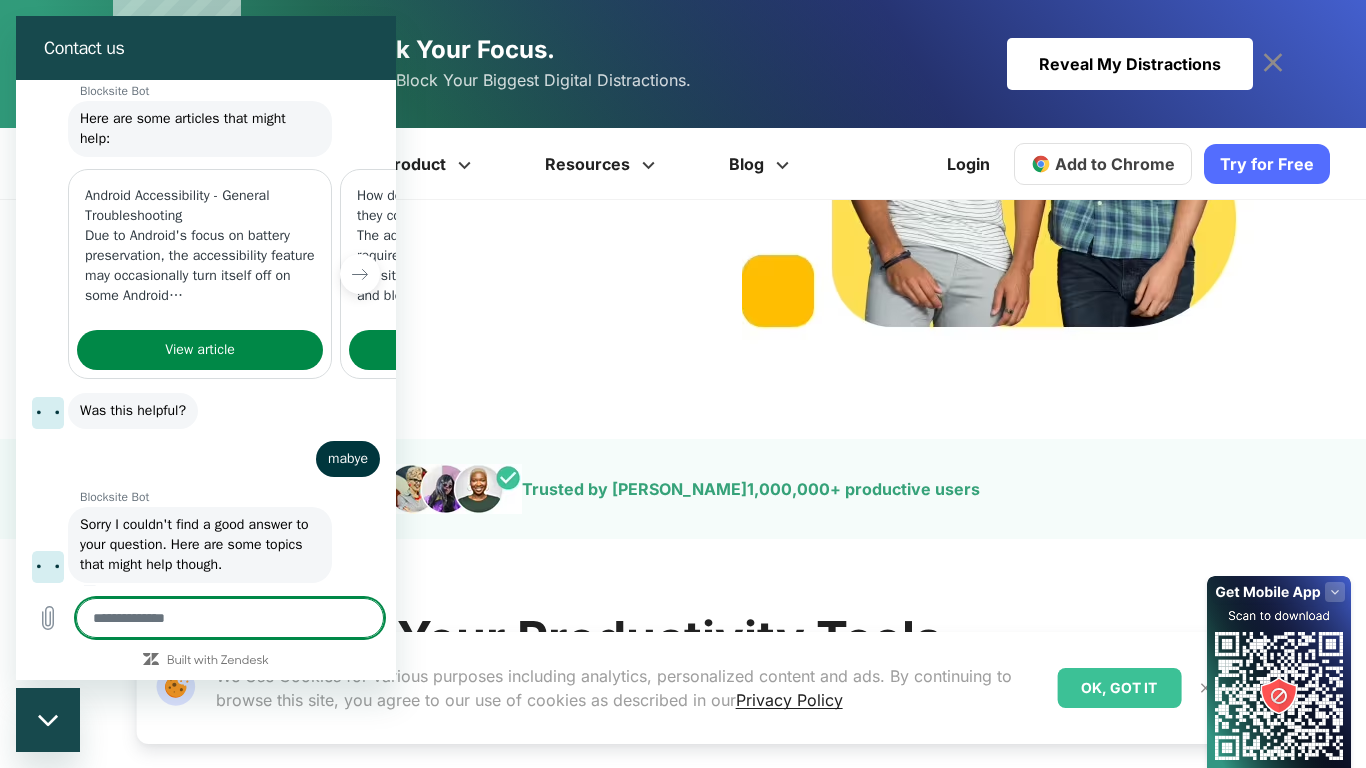 paste on "**********" 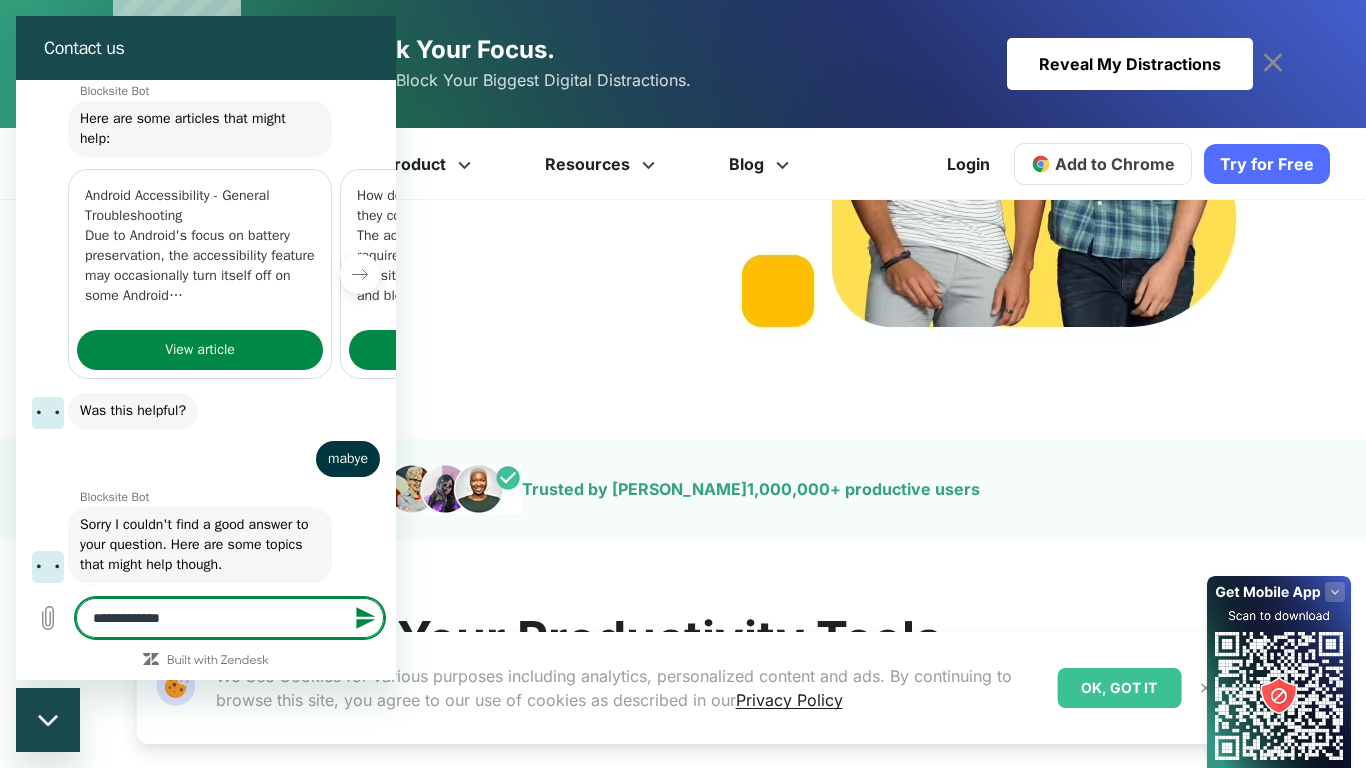 type on "**********" 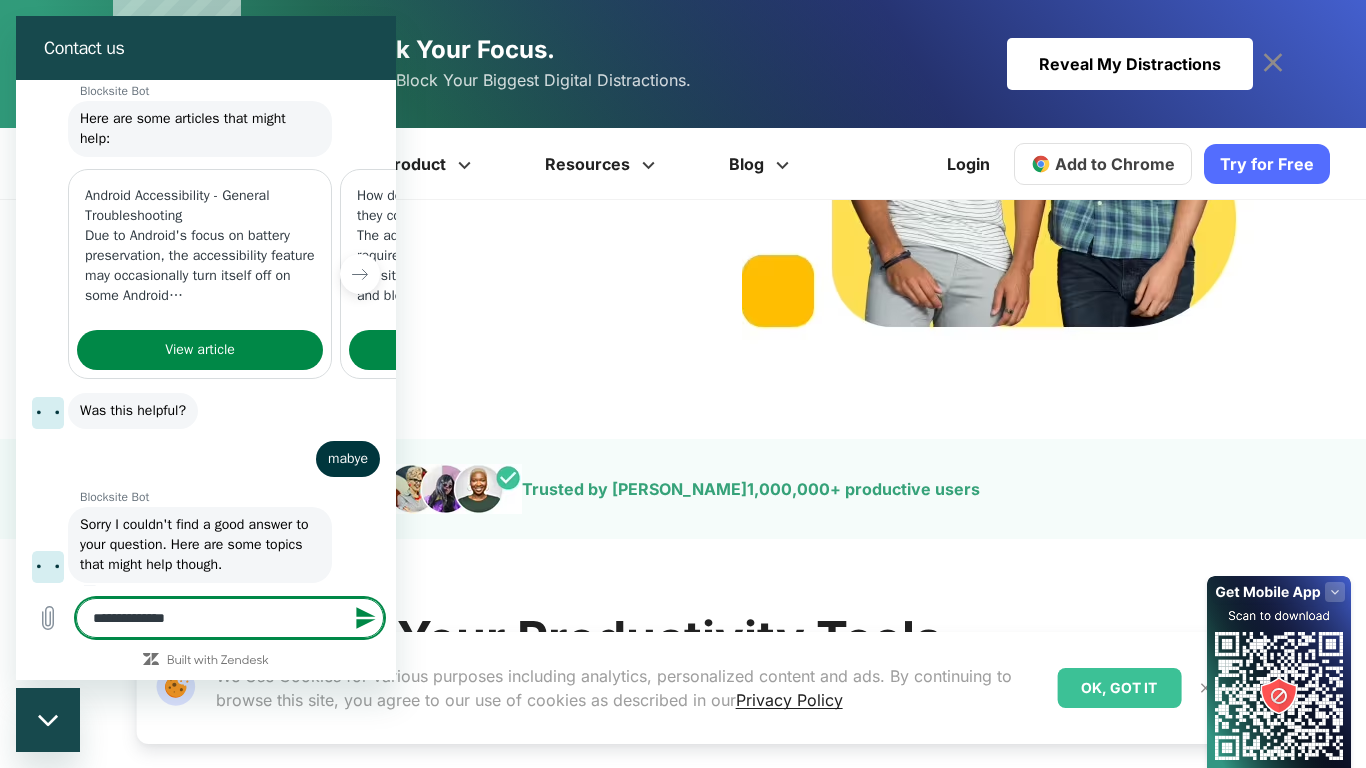 type 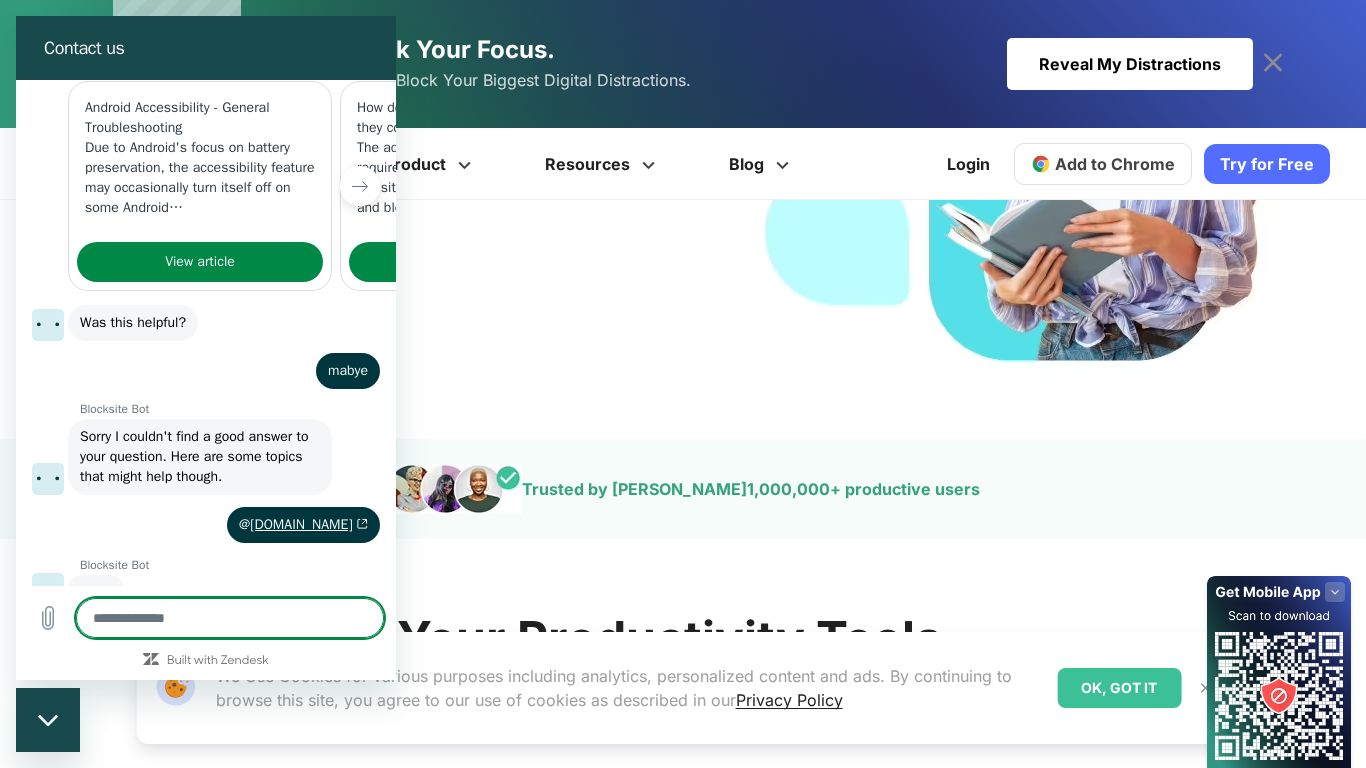 scroll, scrollTop: 1175, scrollLeft: 0, axis: vertical 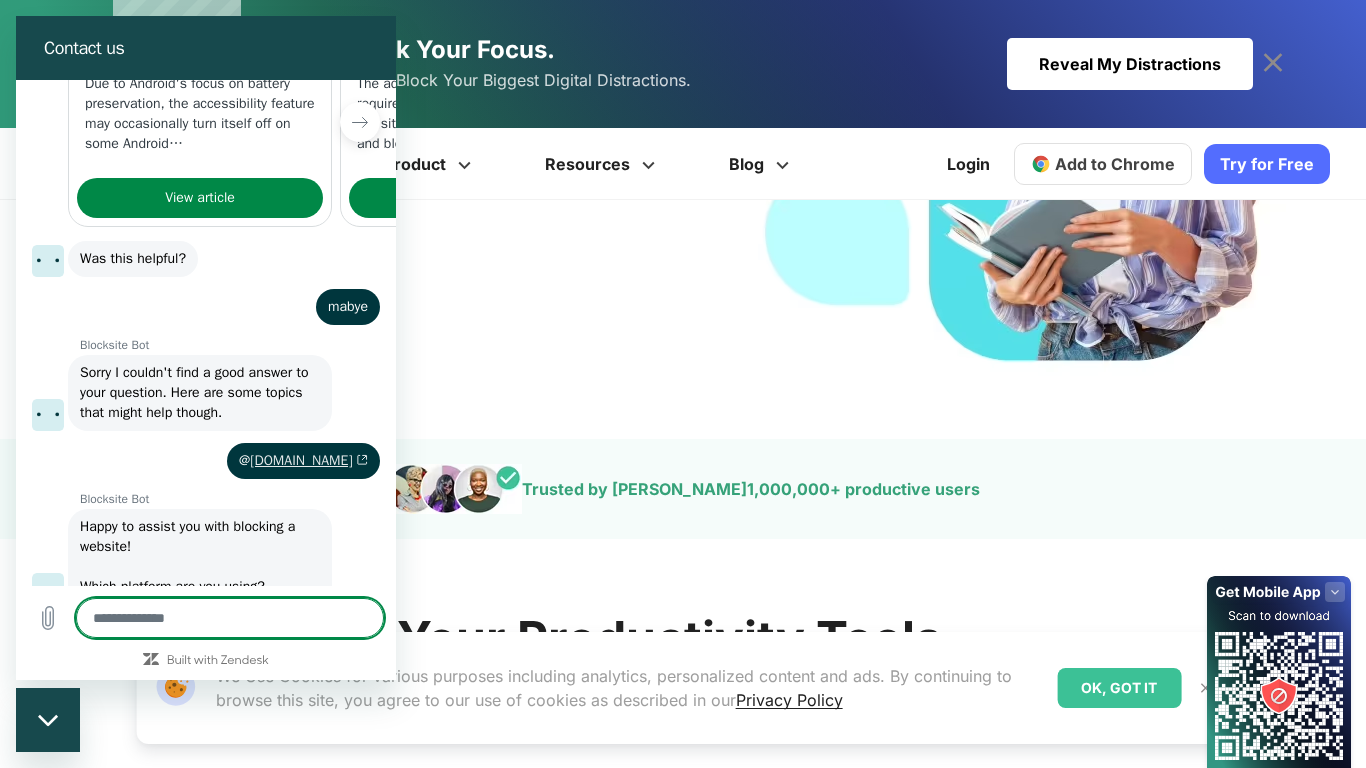 click on "6:41 PM Blocksite Bot Blocksite Bot says:  Hi! I'm Blocksite bot, your digital assistant. Ask me anything about Blocksite.  6:41 PM  says:  @ blocksite.co Sent  · 6:41 PM Blocksite Bot Blocksite Bot says:  Happy to assist you with blocking a website!
Which platform are you using? 6:42 PM  says:  why pay Sent  · 6:42 PM Blocksite Bot Blocksite Bot says:  Which platform are you using? 6:42 PM  says:  os Sent  · 6:42 PM Blocksite Bot Blocksite Bot says:  Sorry I couldn't find a good answer to your question. Here are some topics that might help though. 6:43 PM  says:  connect me with another bot Sent  · 6:43 PM Blocksite Bot Blocksite Bot says:  Sorry I couldn't find a good answer to your question. Here are some topics that might help though. 6:43 PM  says:  give me 1min okay. Sent  · 6:48 PM Blocksite Bot Blocksite Bot says:  Sorry I couldn't find a good answer to your question. Here are some topics that might help though. 6:48 PM Open in new tab   Sent  · 6:48 PM  says:  this is me Sent  · 6:48 PM @" at bounding box center [206, 333] 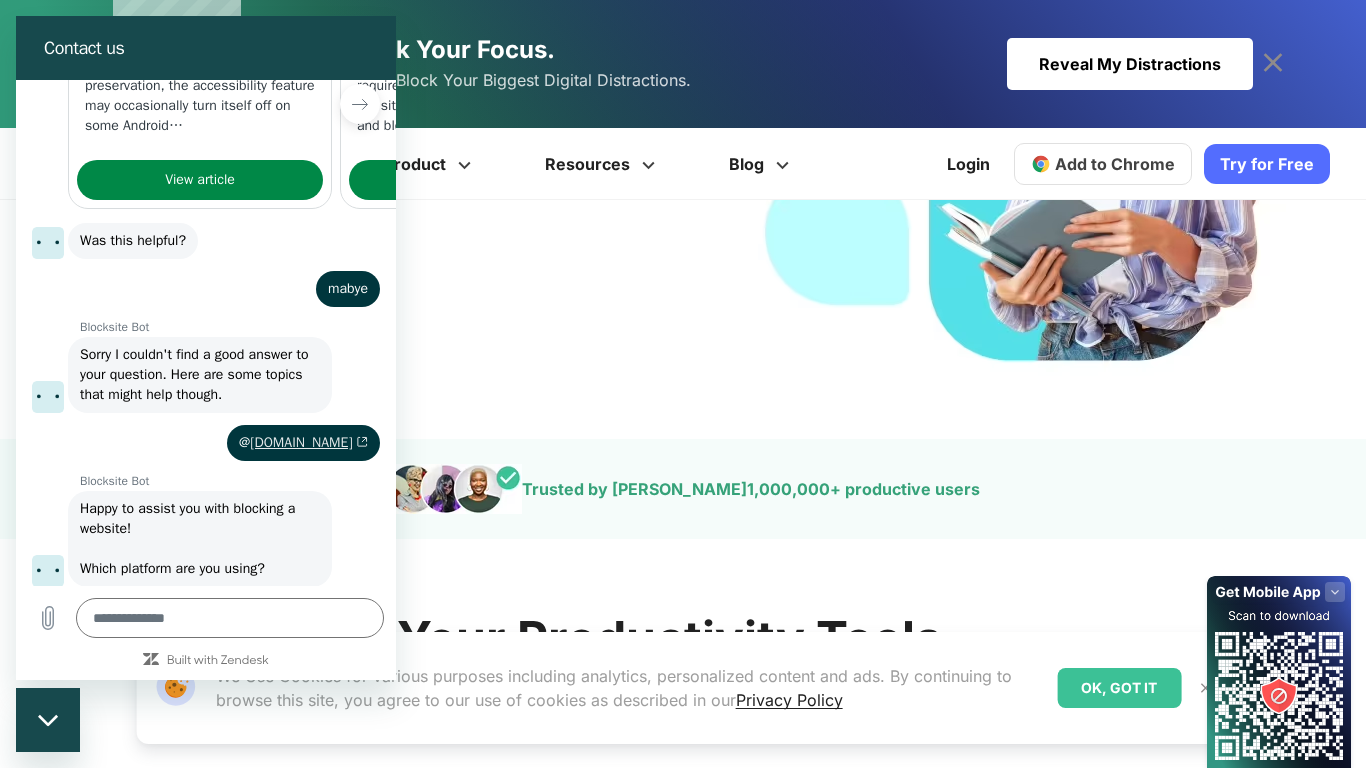 scroll, scrollTop: 1355, scrollLeft: 0, axis: vertical 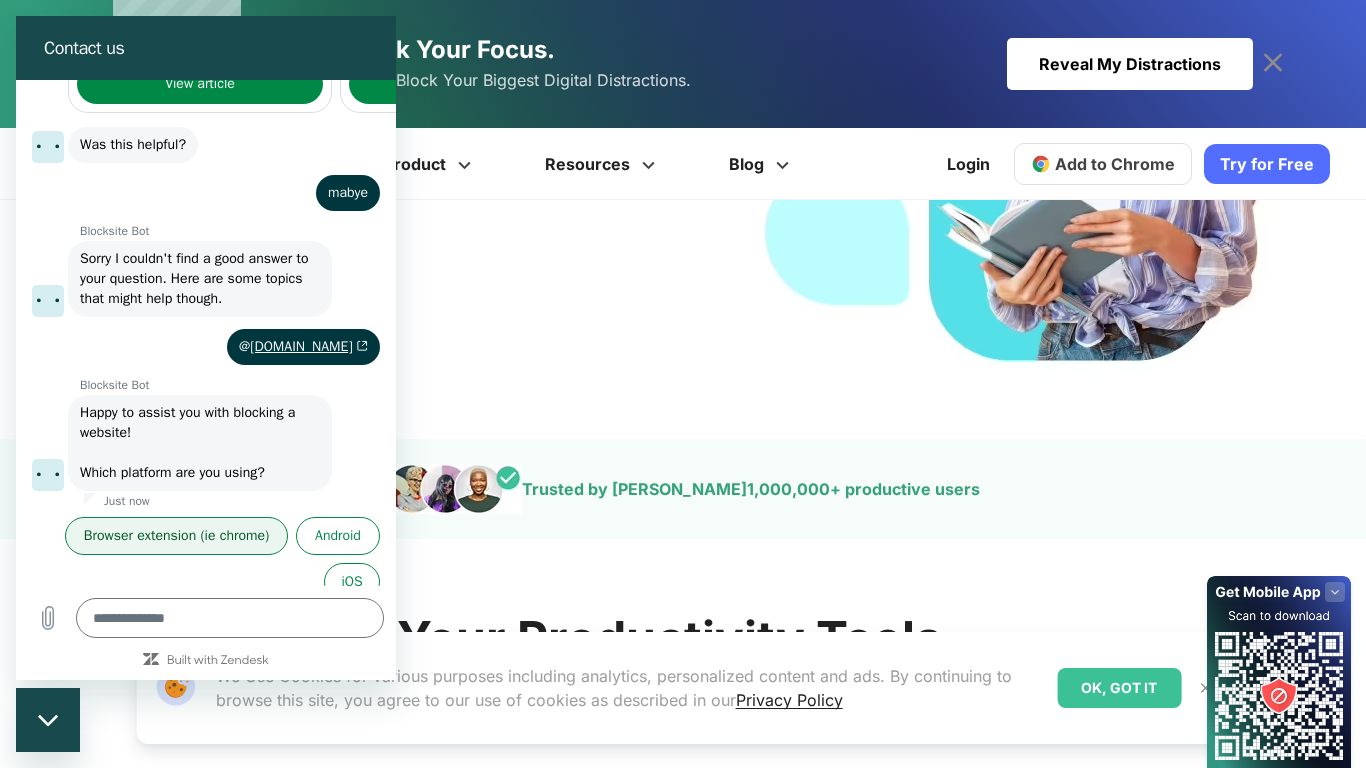click on "Browser extension (ie chrome)" at bounding box center (176, 536) 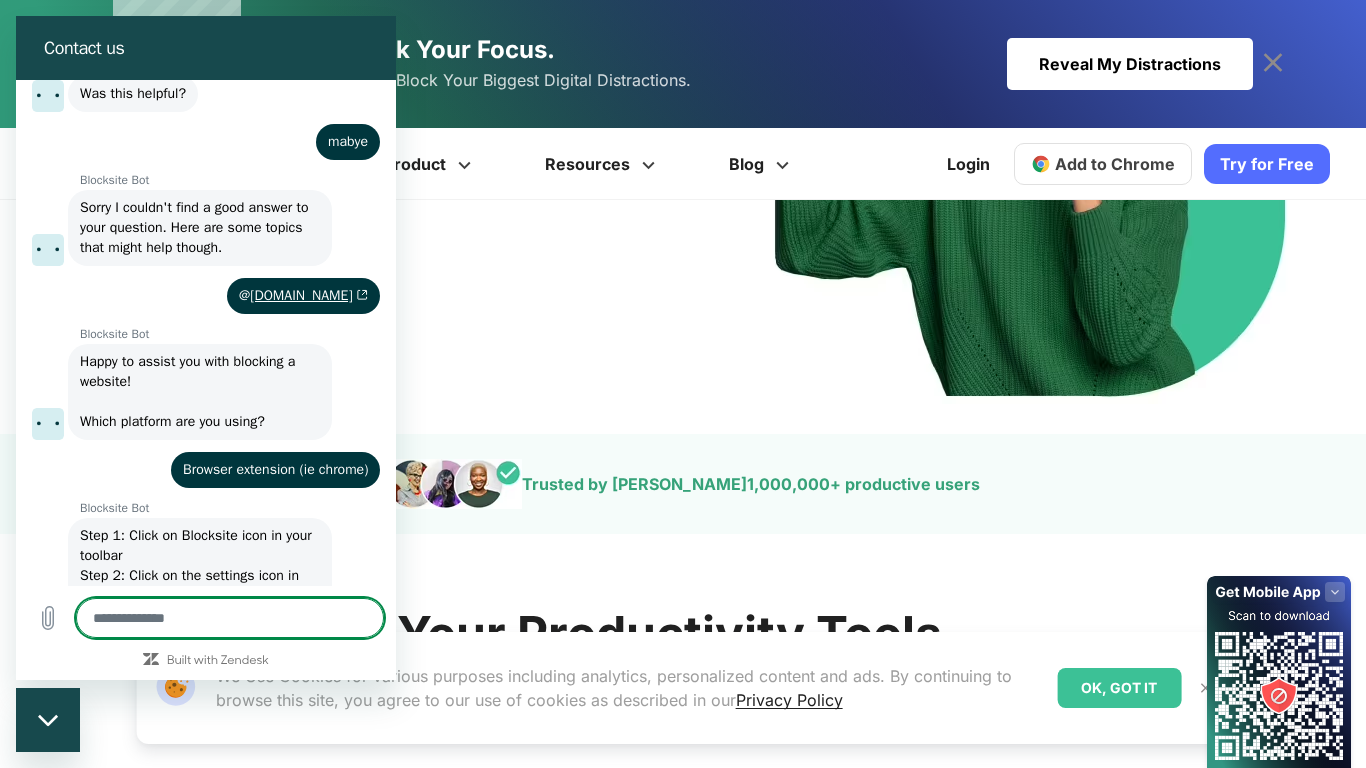 scroll, scrollTop: 1417, scrollLeft: 0, axis: vertical 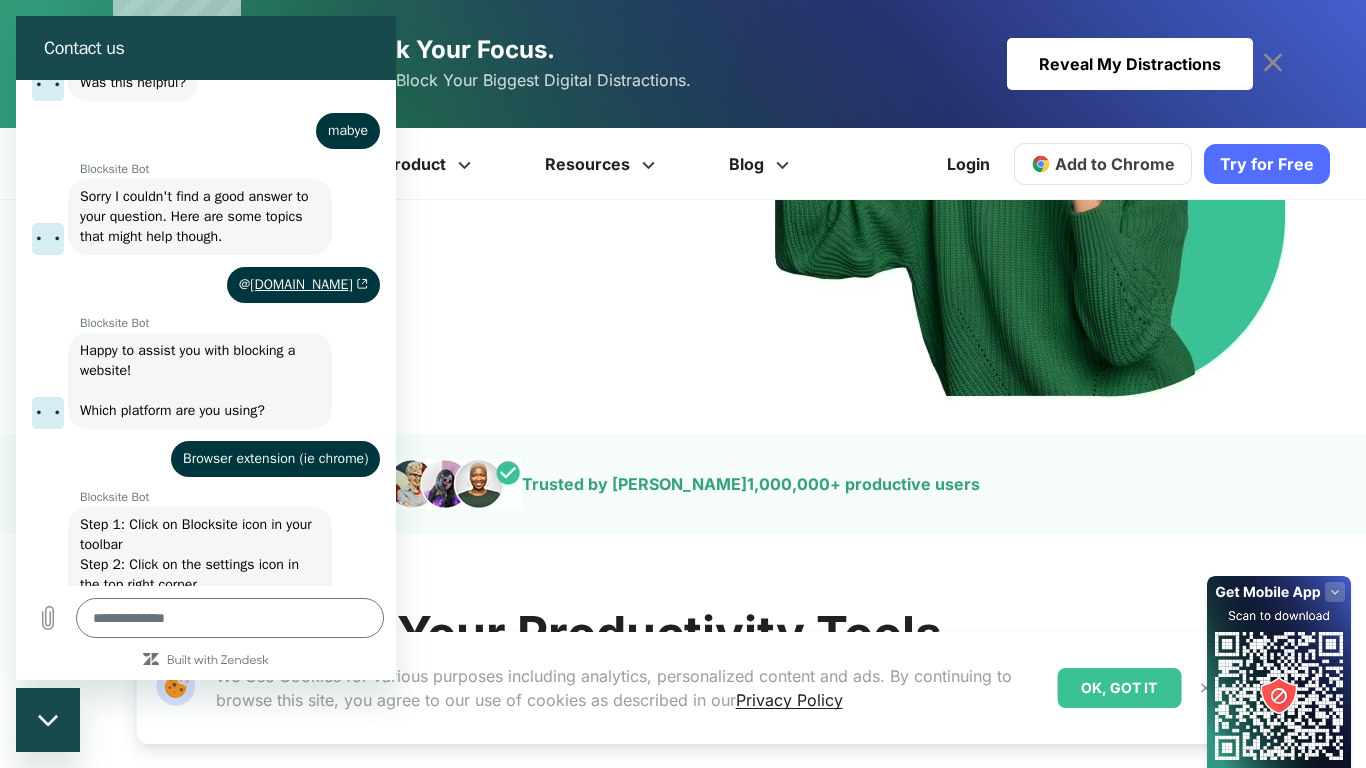 click on "says:  @ blocksite.com" at bounding box center (303, 285) 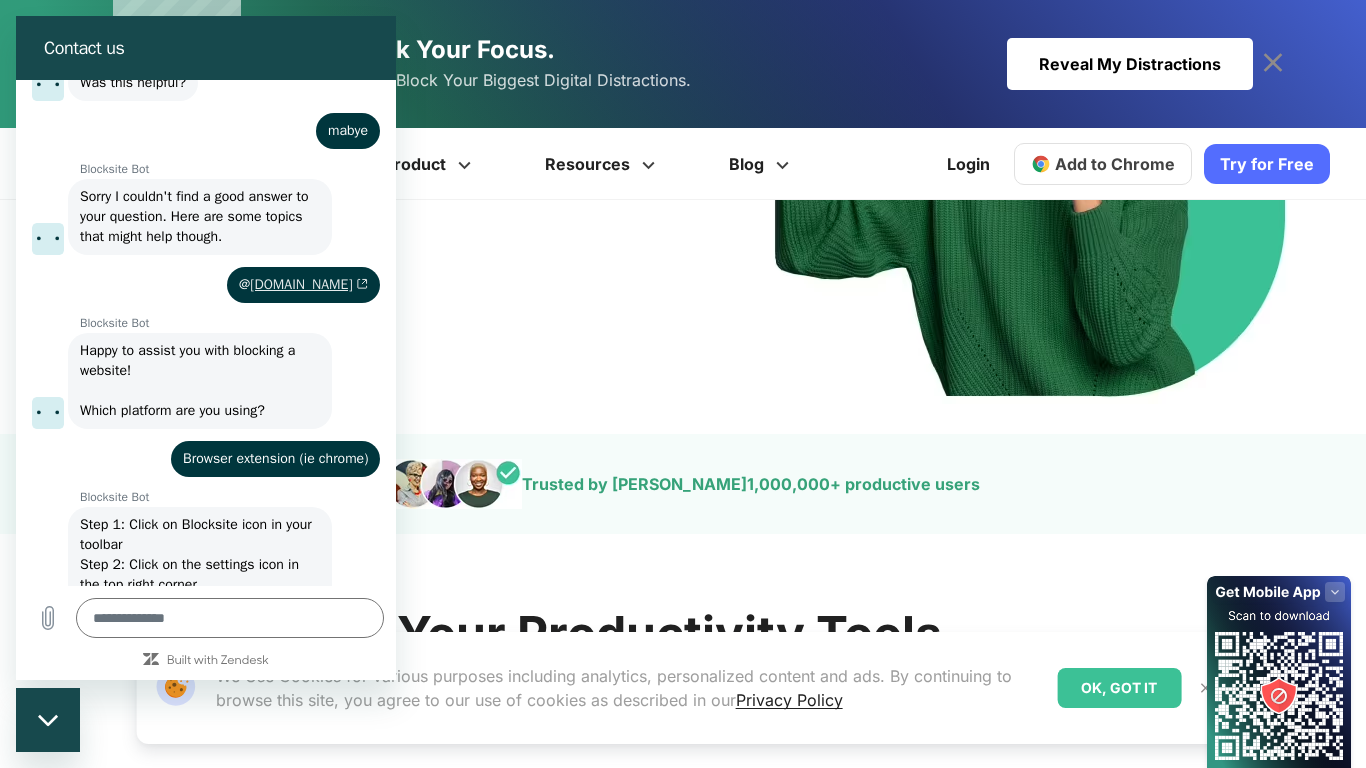 click on "blocksite.com" at bounding box center [309, 284] 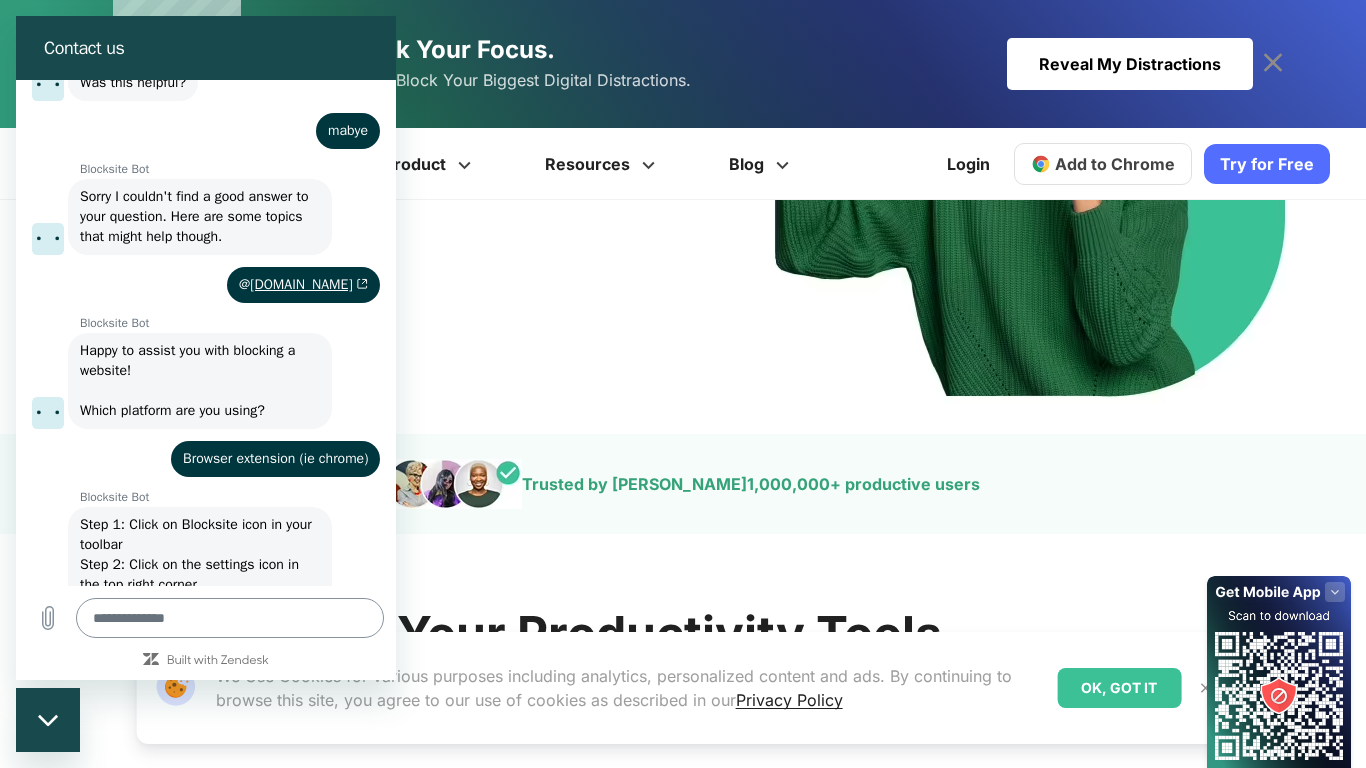 type on "*" 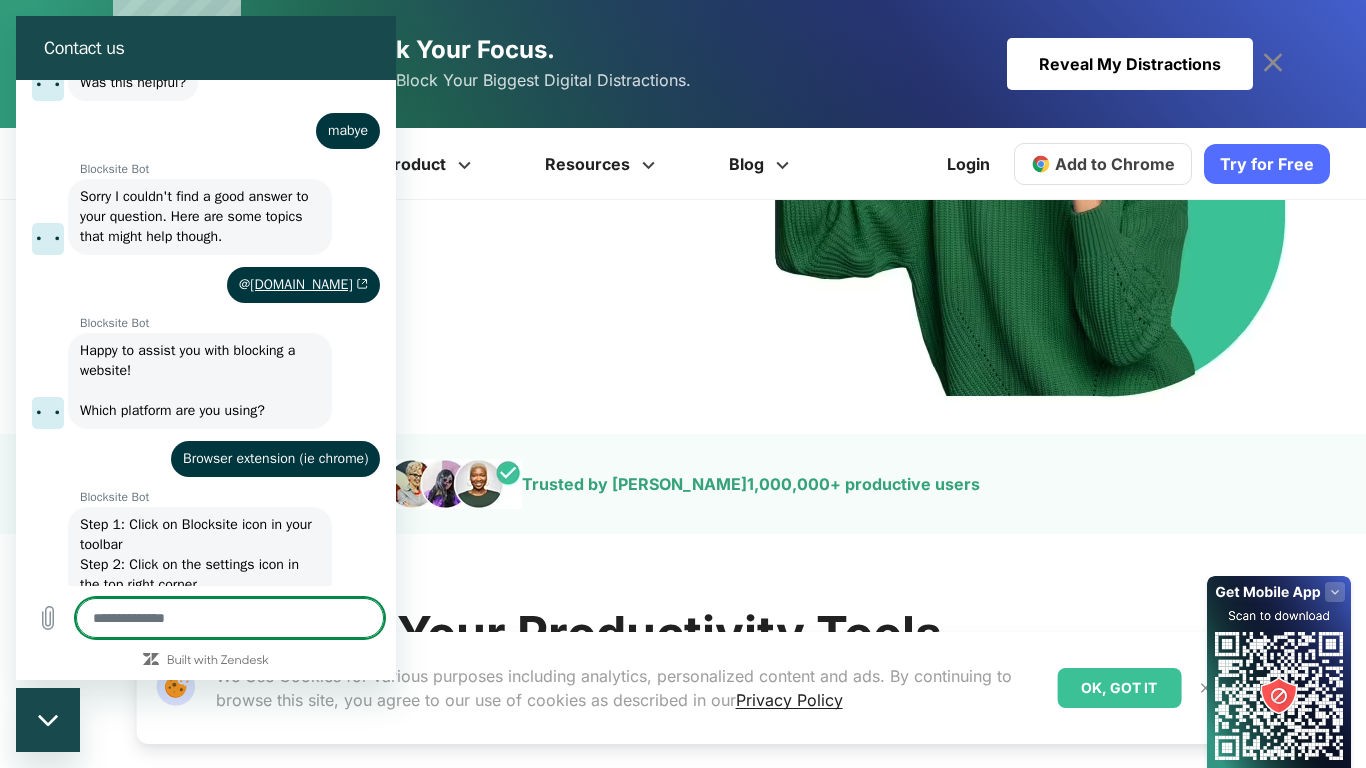 paste on "**********" 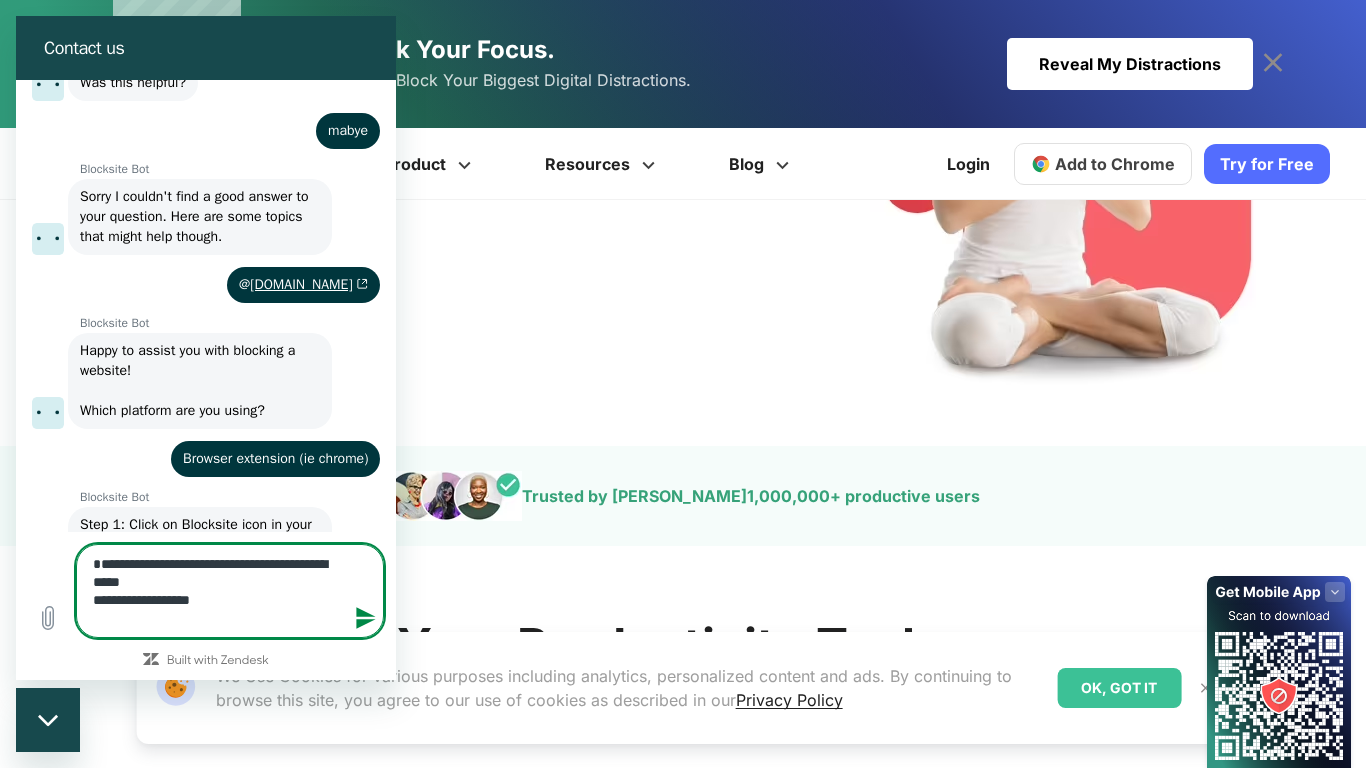 drag, startPoint x: 187, startPoint y: 628, endPoint x: 120, endPoint y: 626, distance: 67.02985 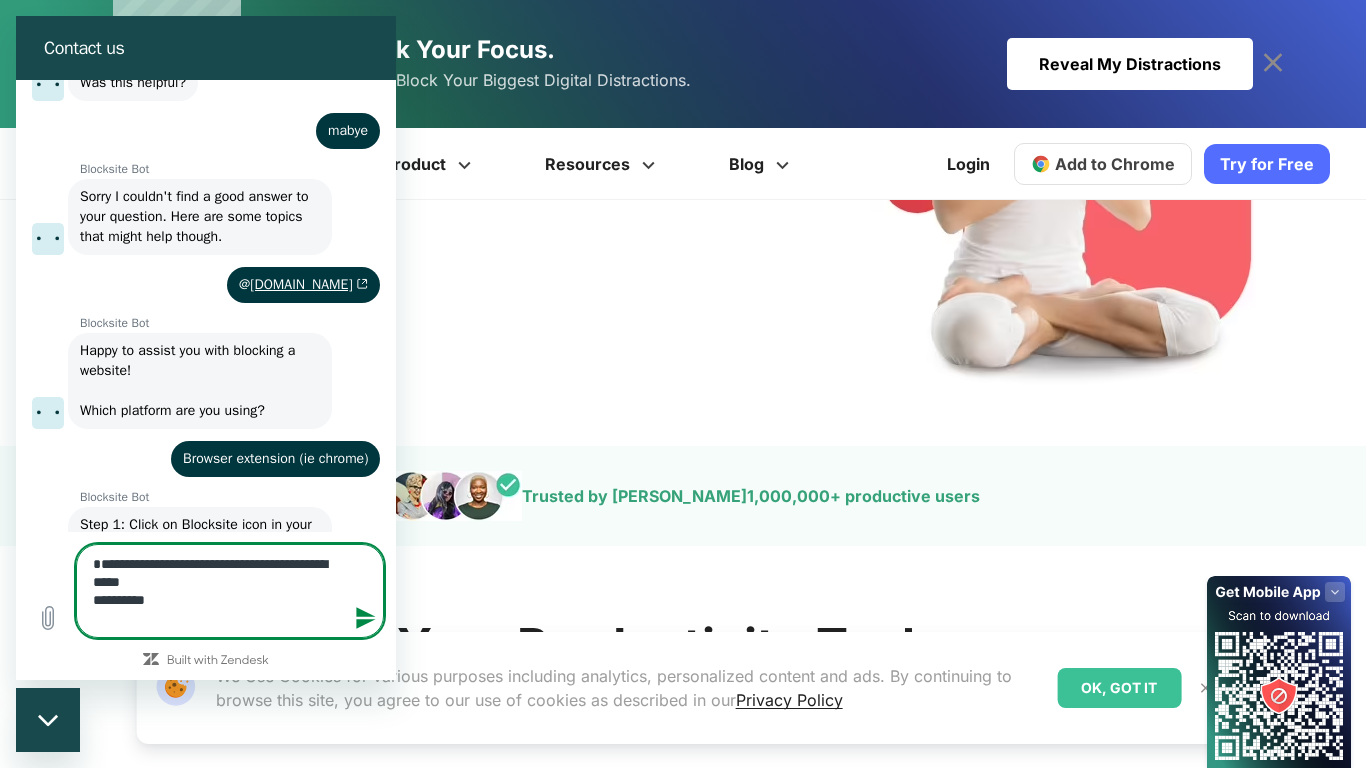 type 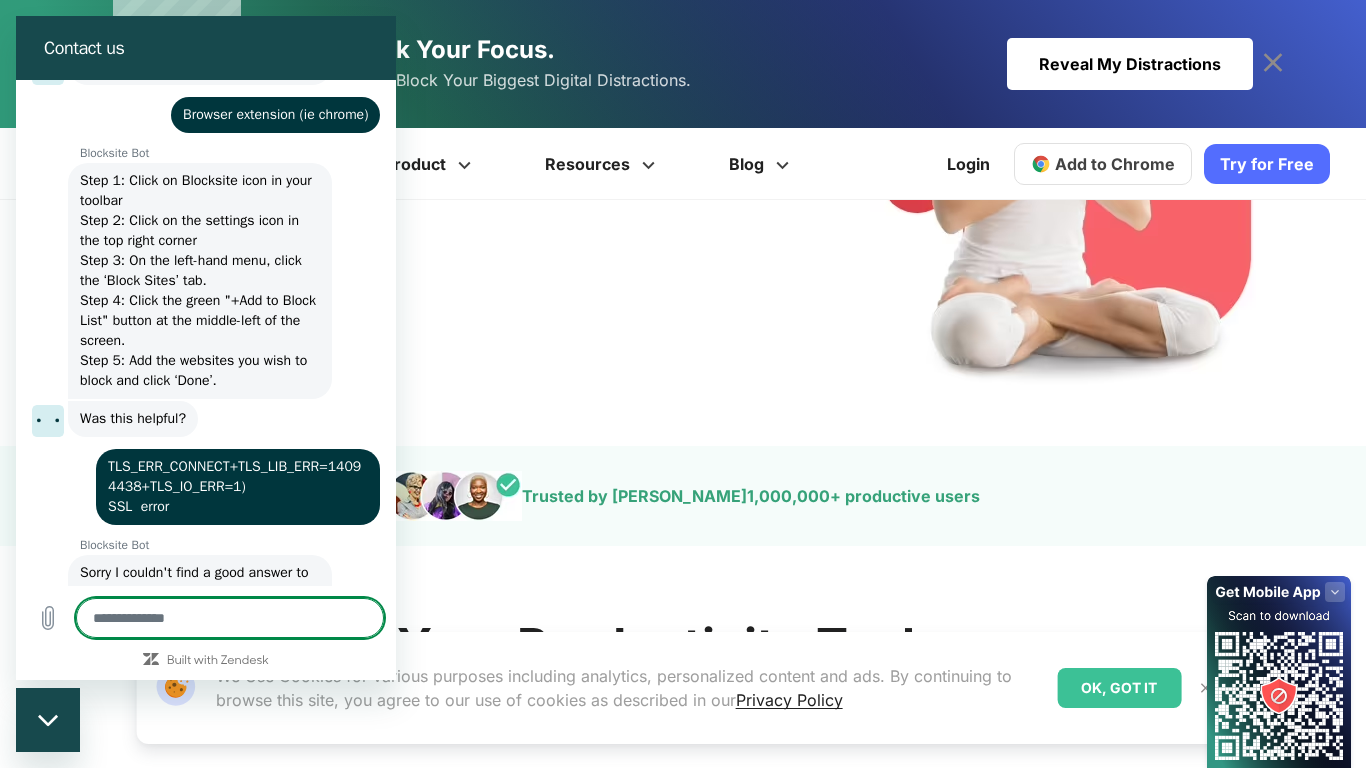 type on "*" 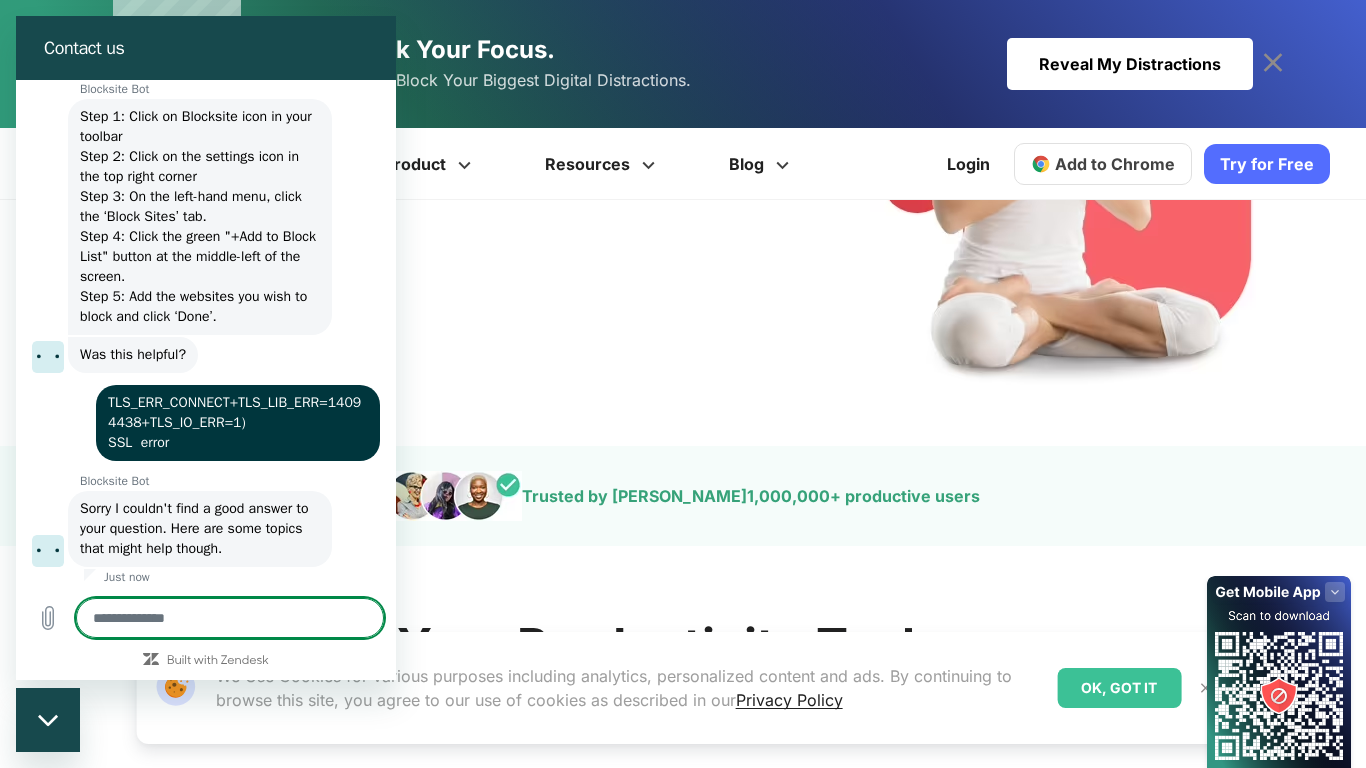 scroll, scrollTop: 1829, scrollLeft: 0, axis: vertical 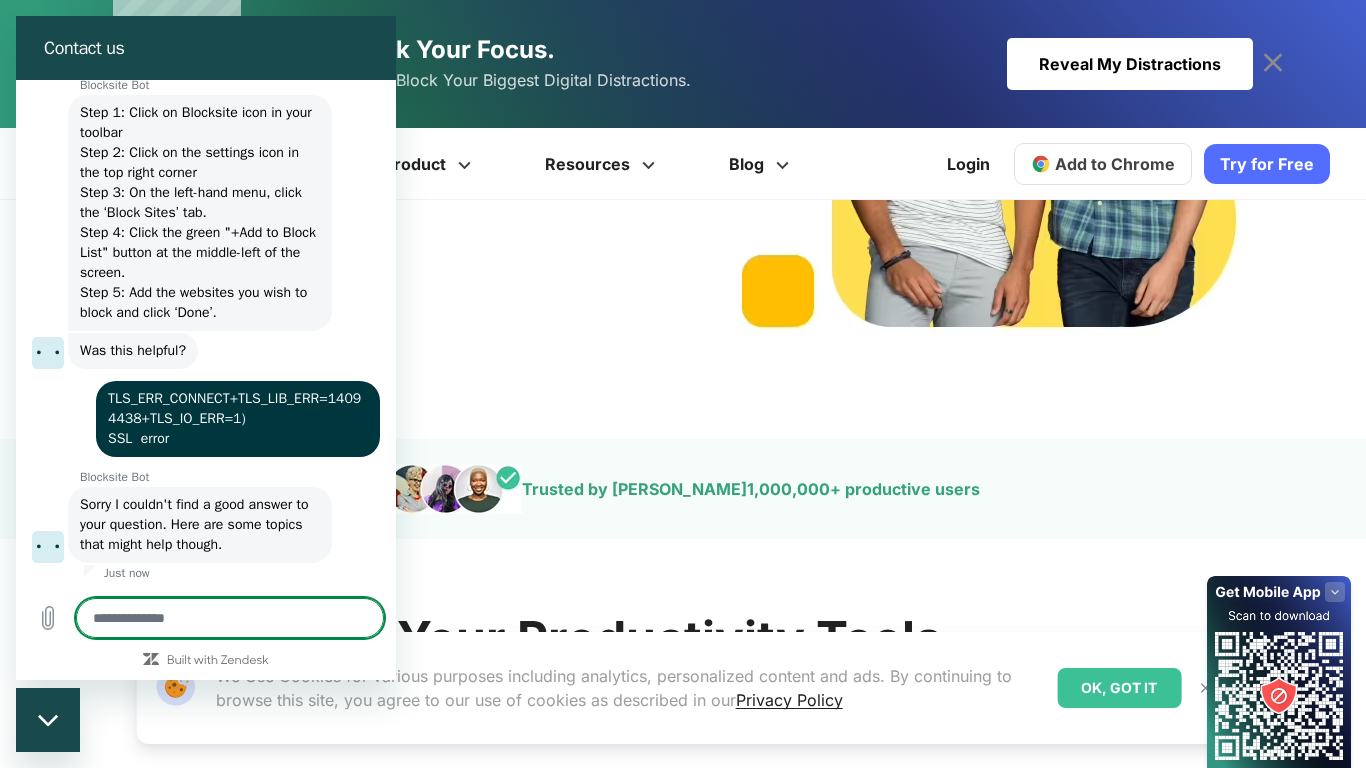 paste on "*********" 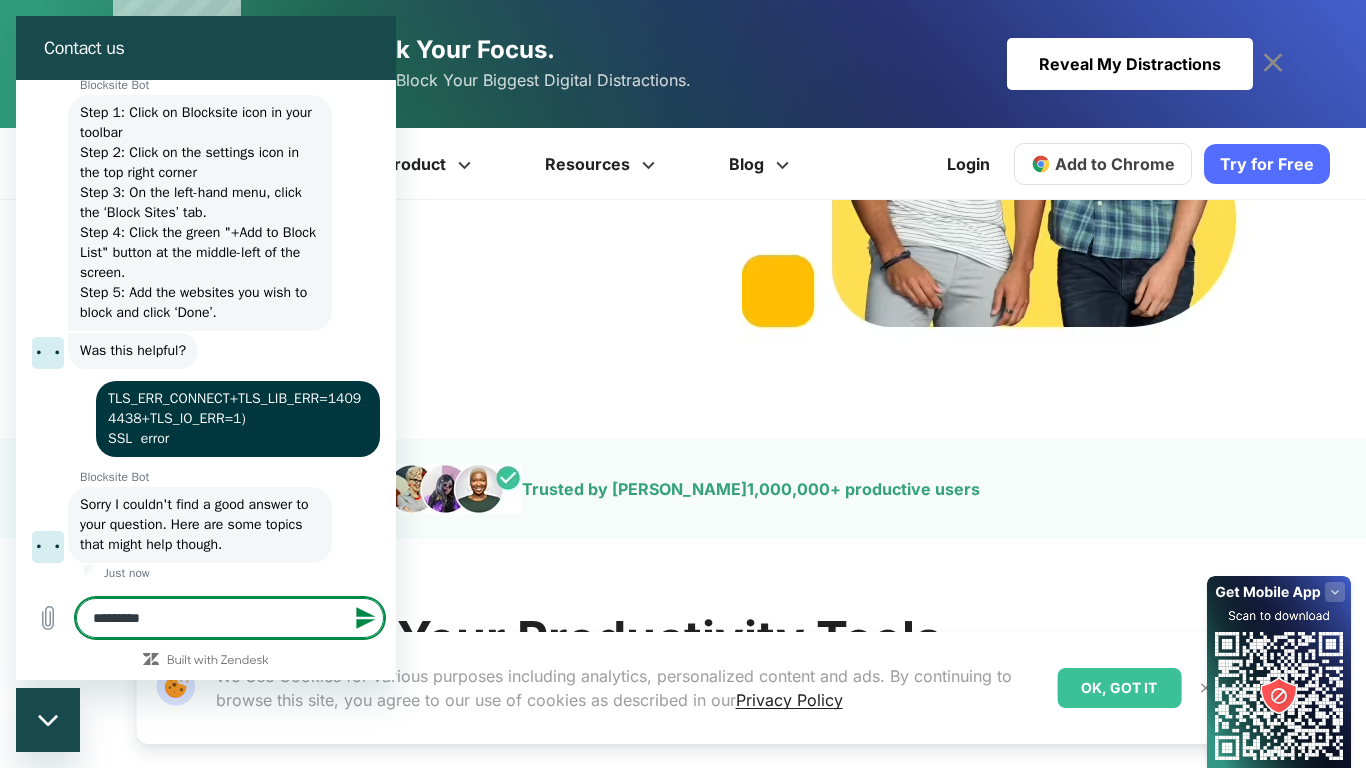 paste on "*********" 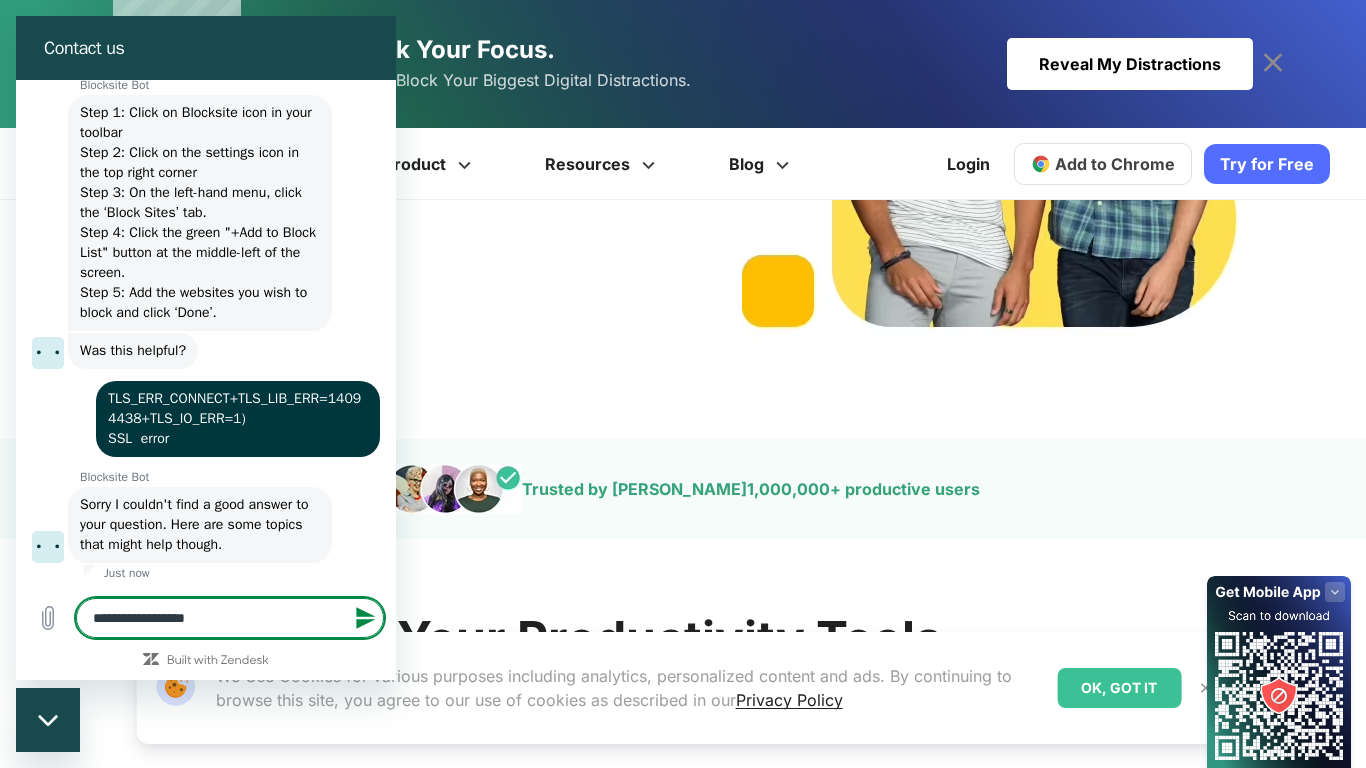 paste on "*********" 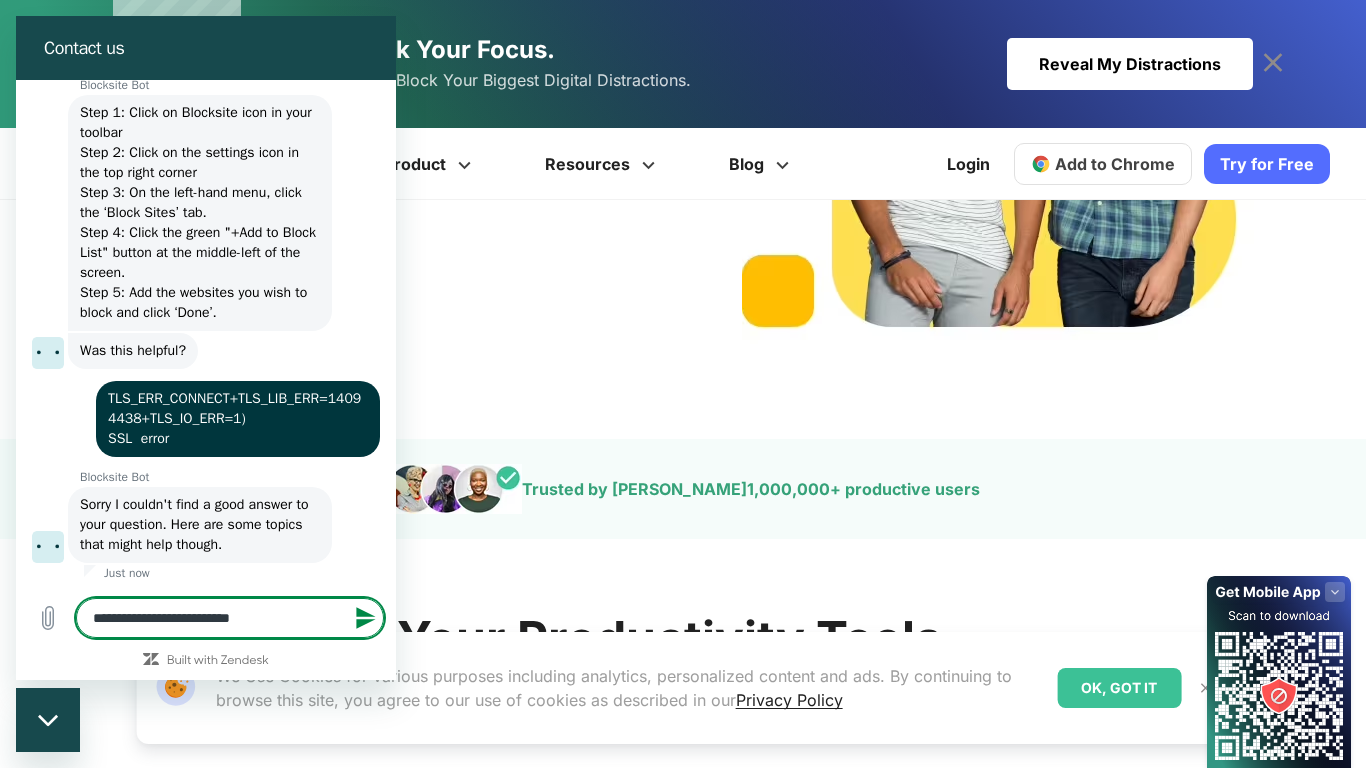 paste on "*********" 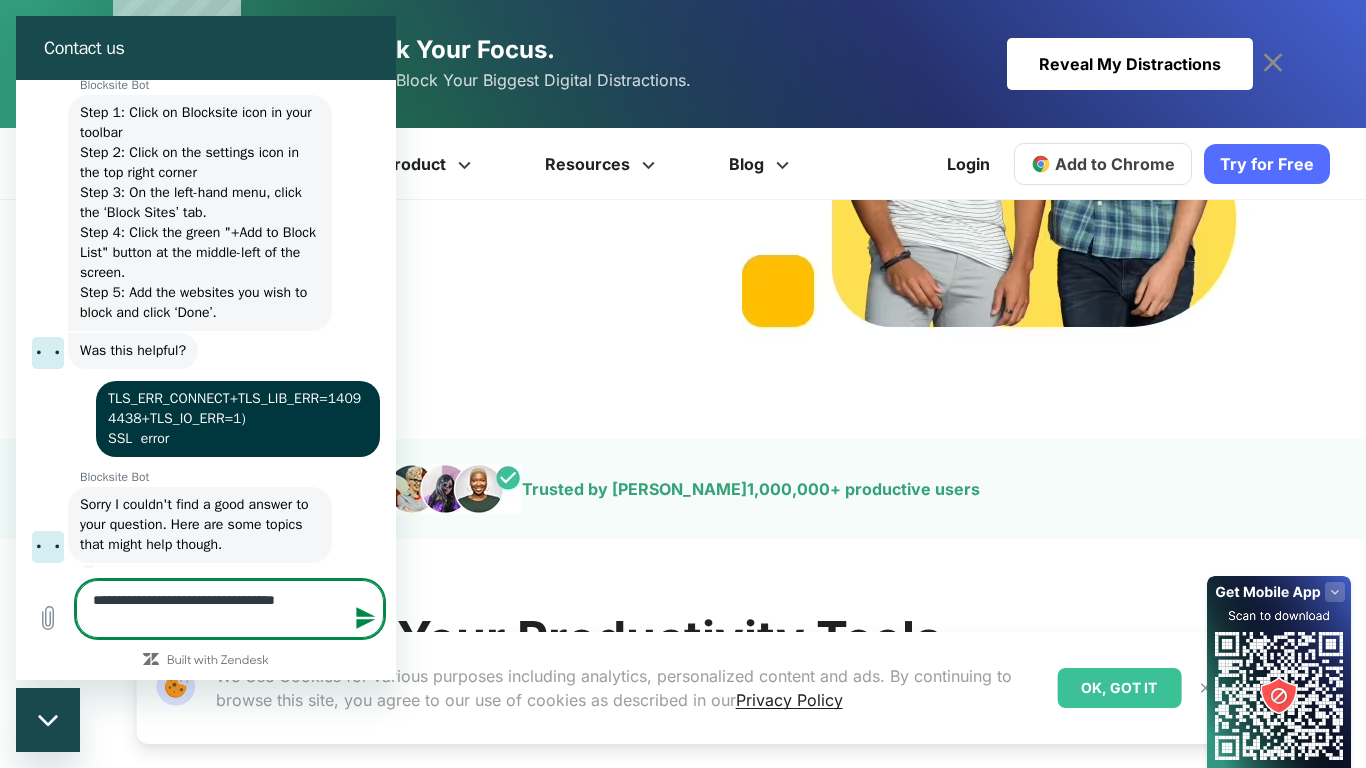 paste on "*********" 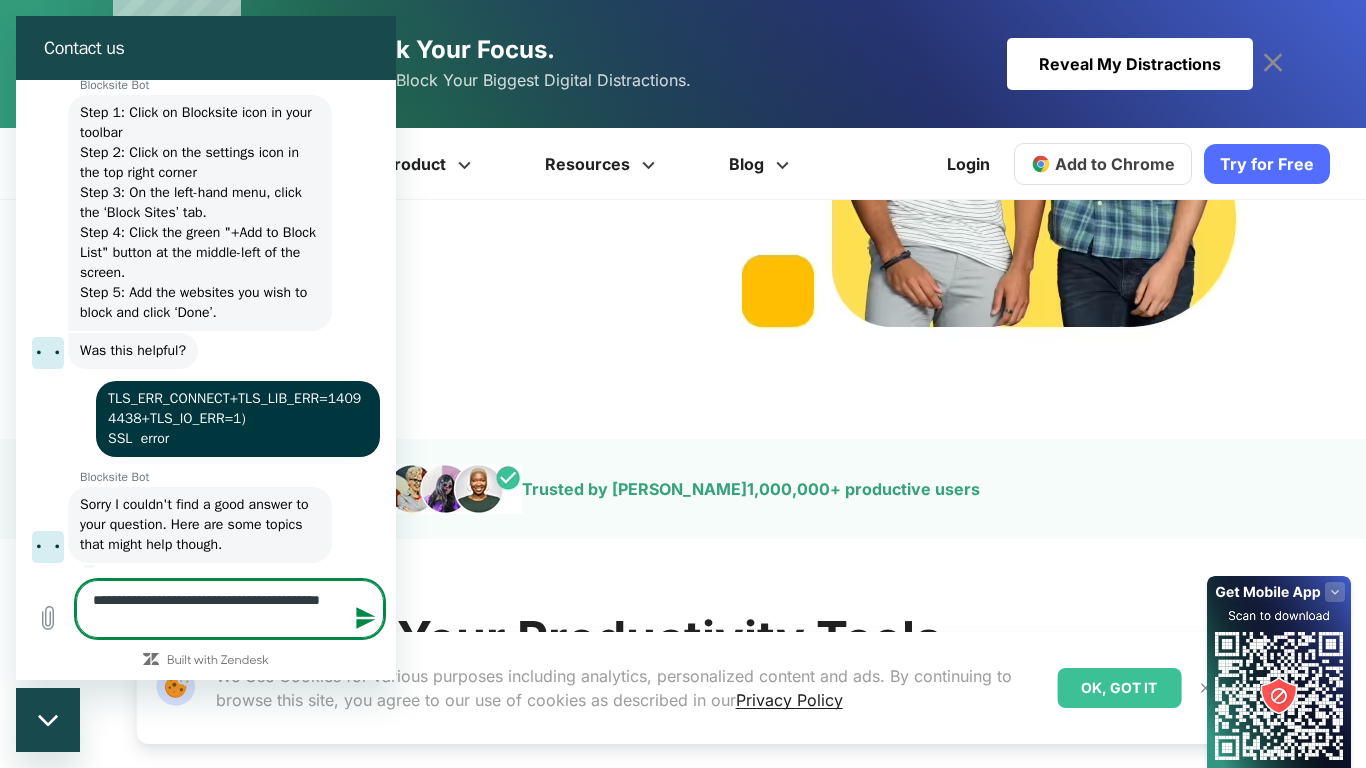 paste on "*********" 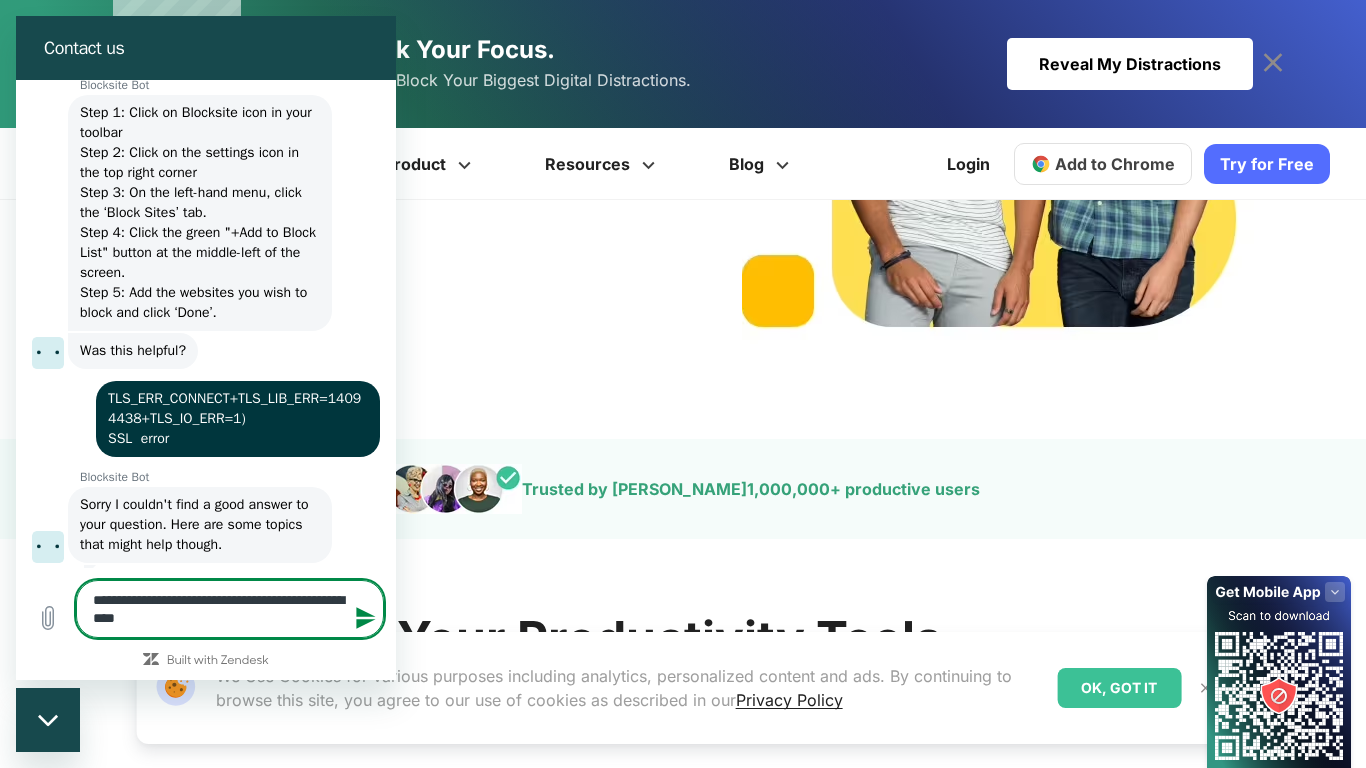 type 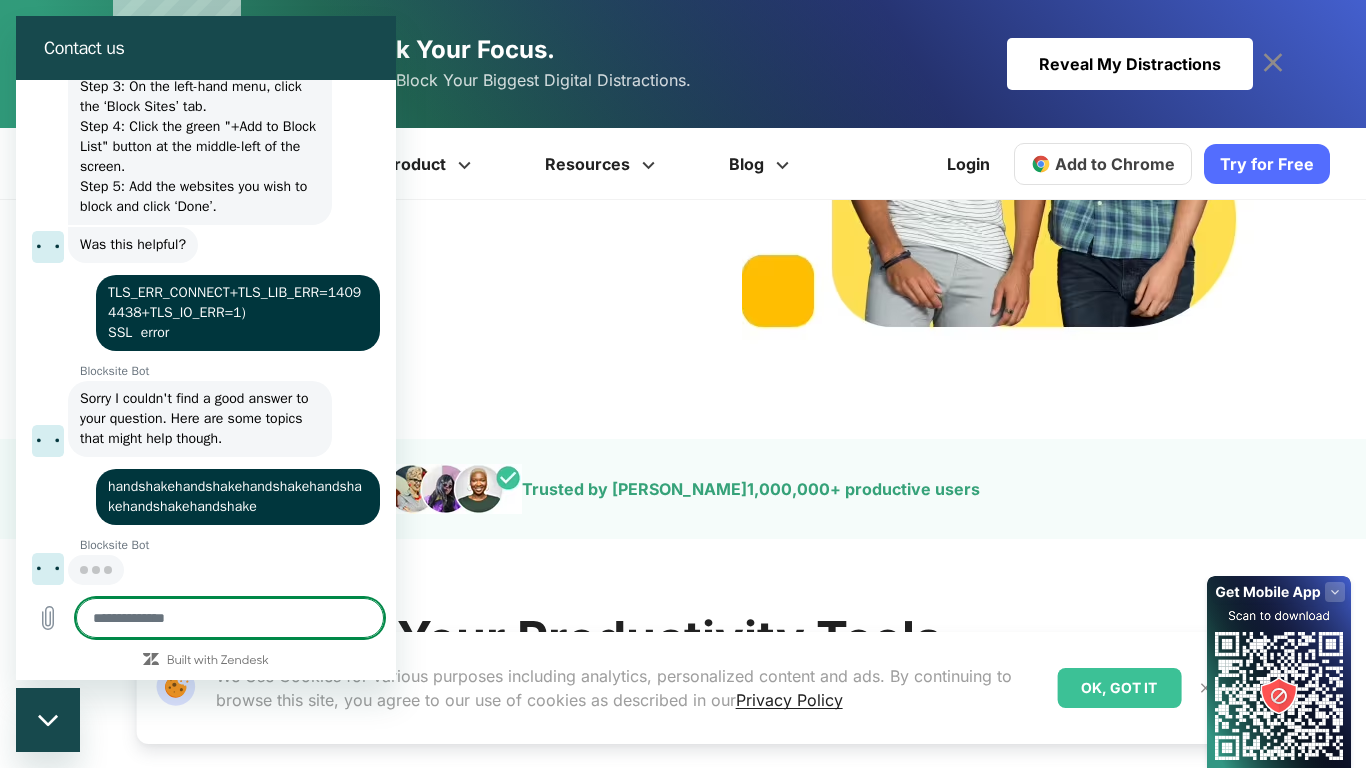 scroll, scrollTop: 1935, scrollLeft: 0, axis: vertical 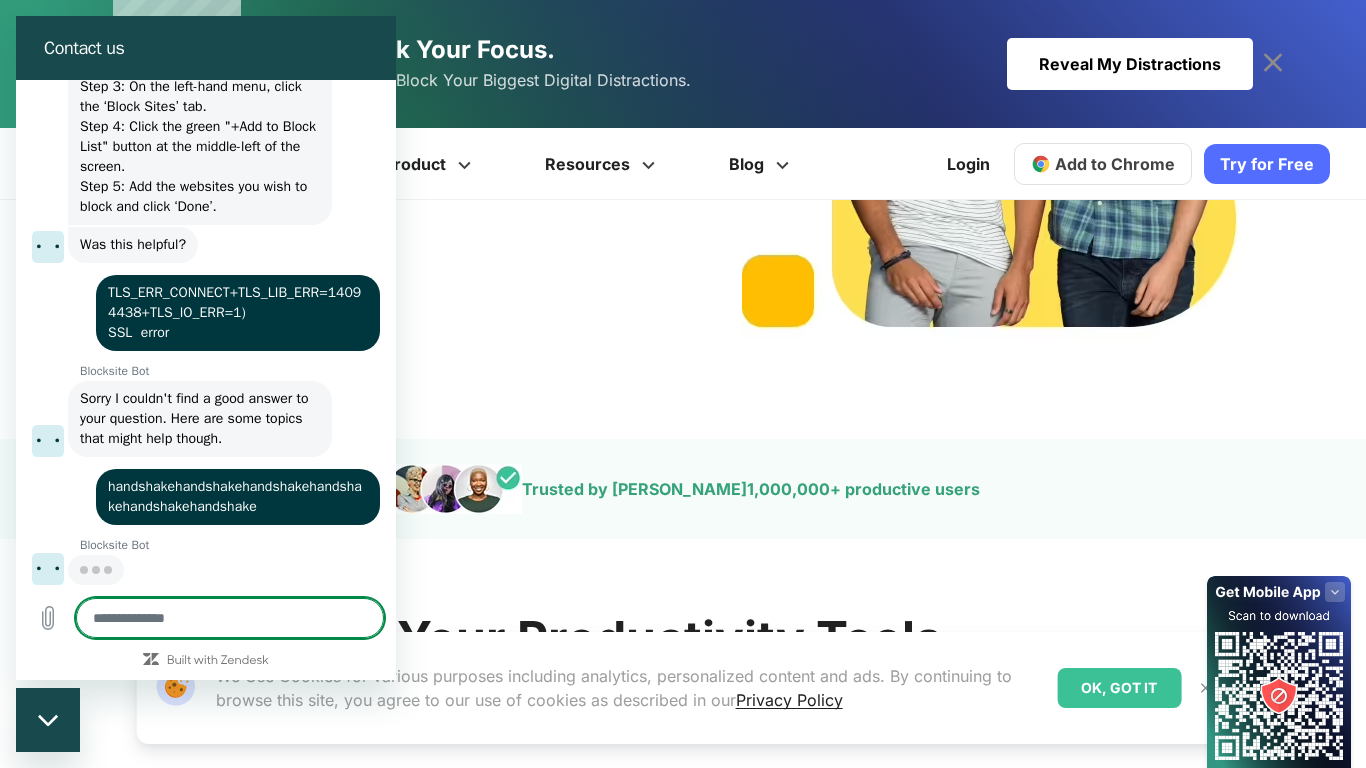 type on "*" 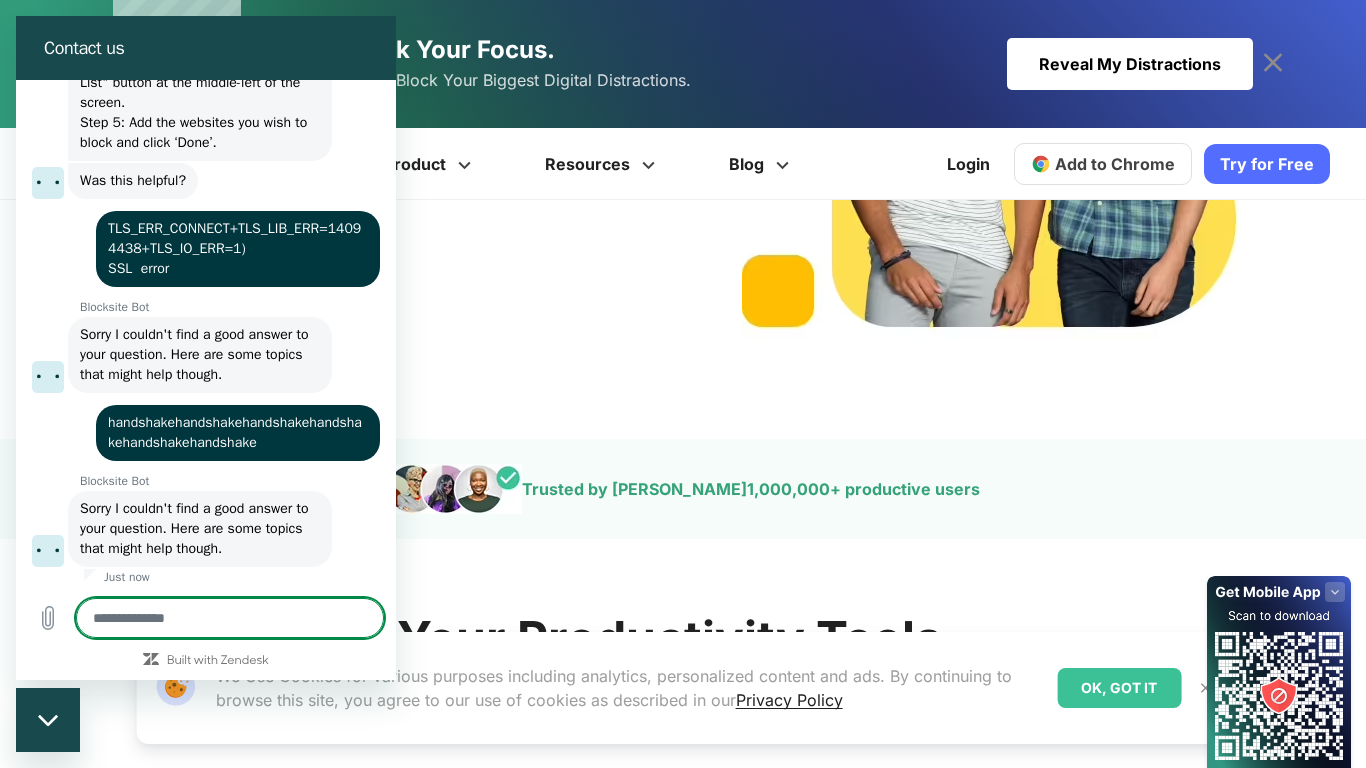 scroll, scrollTop: 2003, scrollLeft: 0, axis: vertical 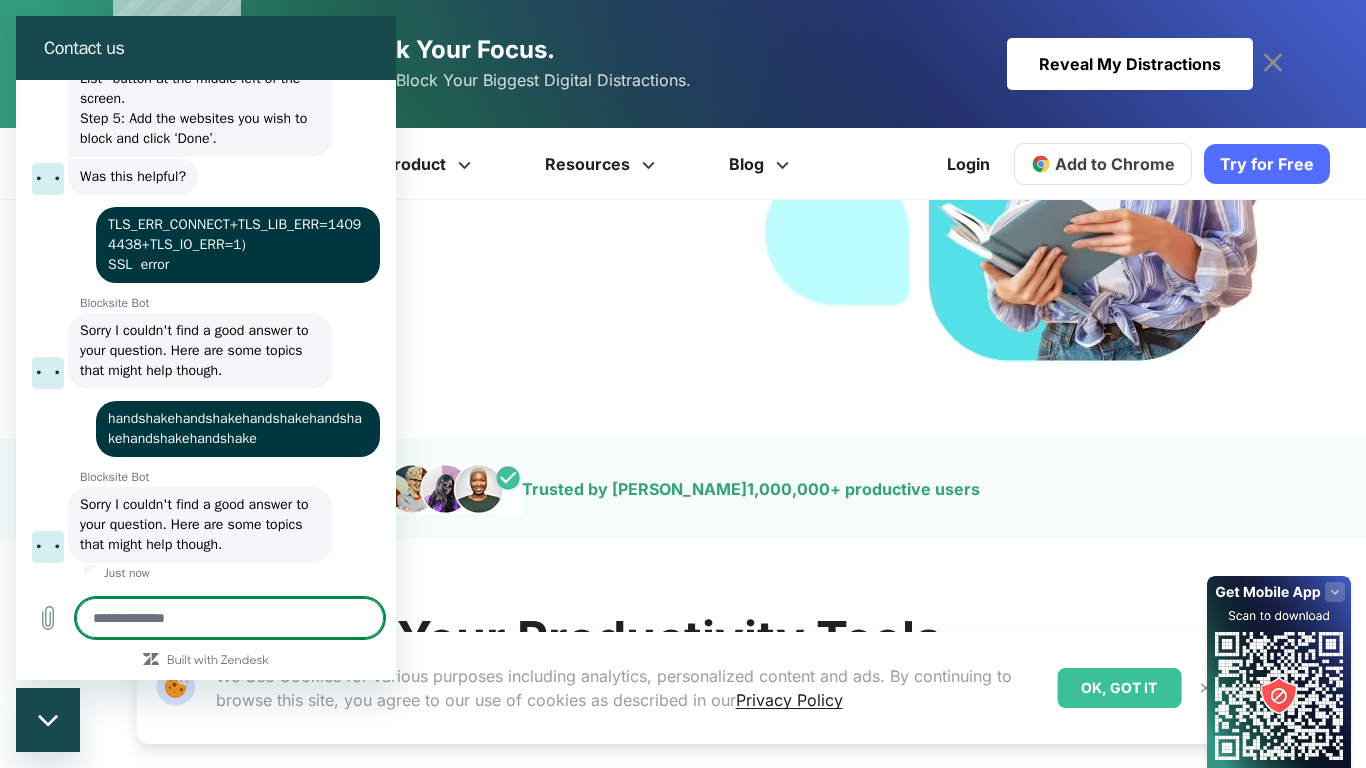 type on "*" 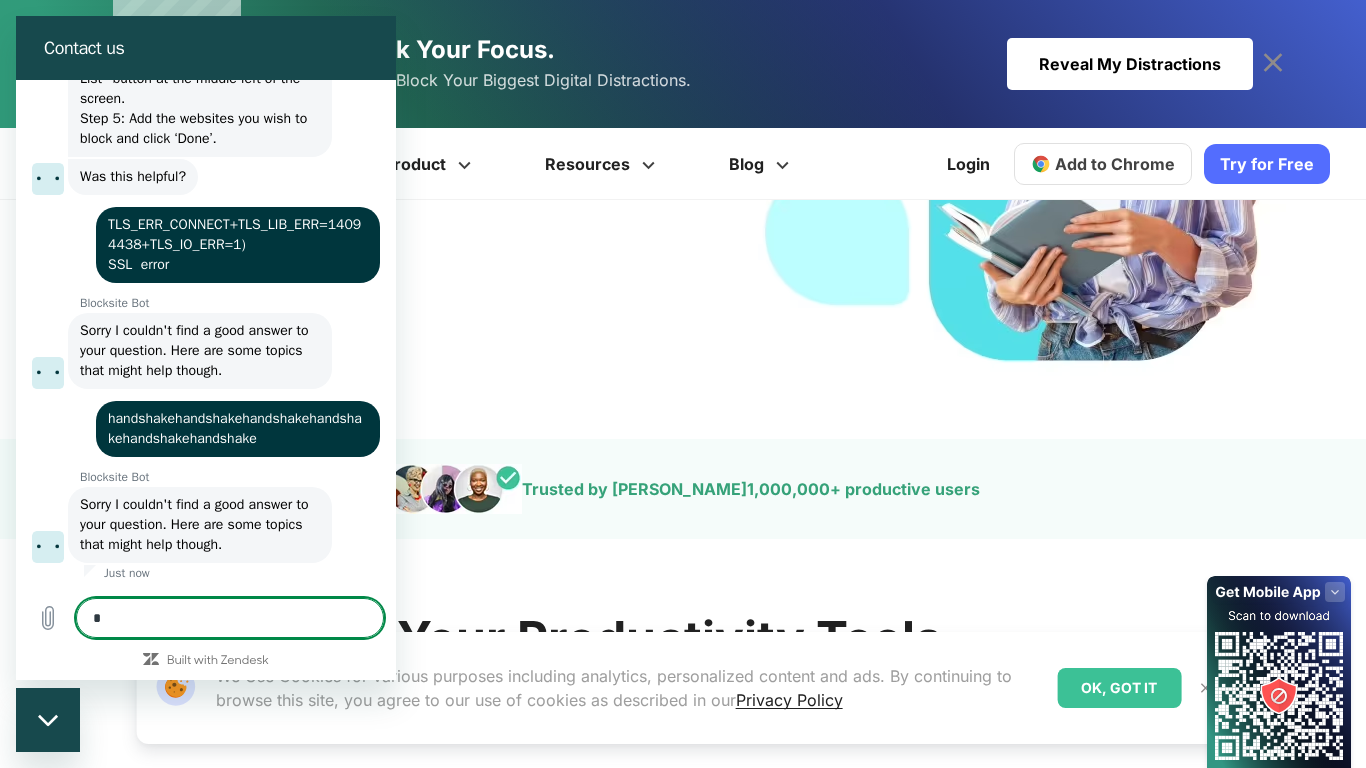 type on "*" 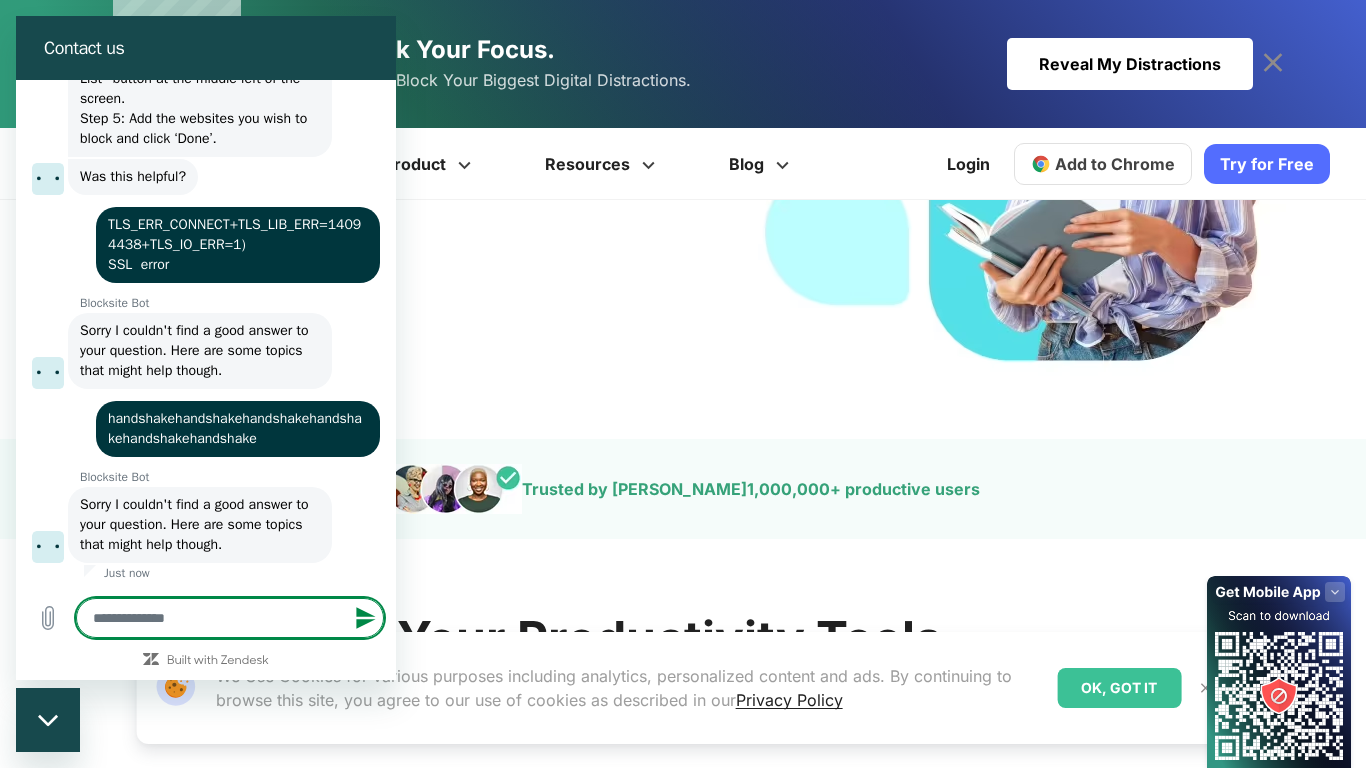 type on "*" 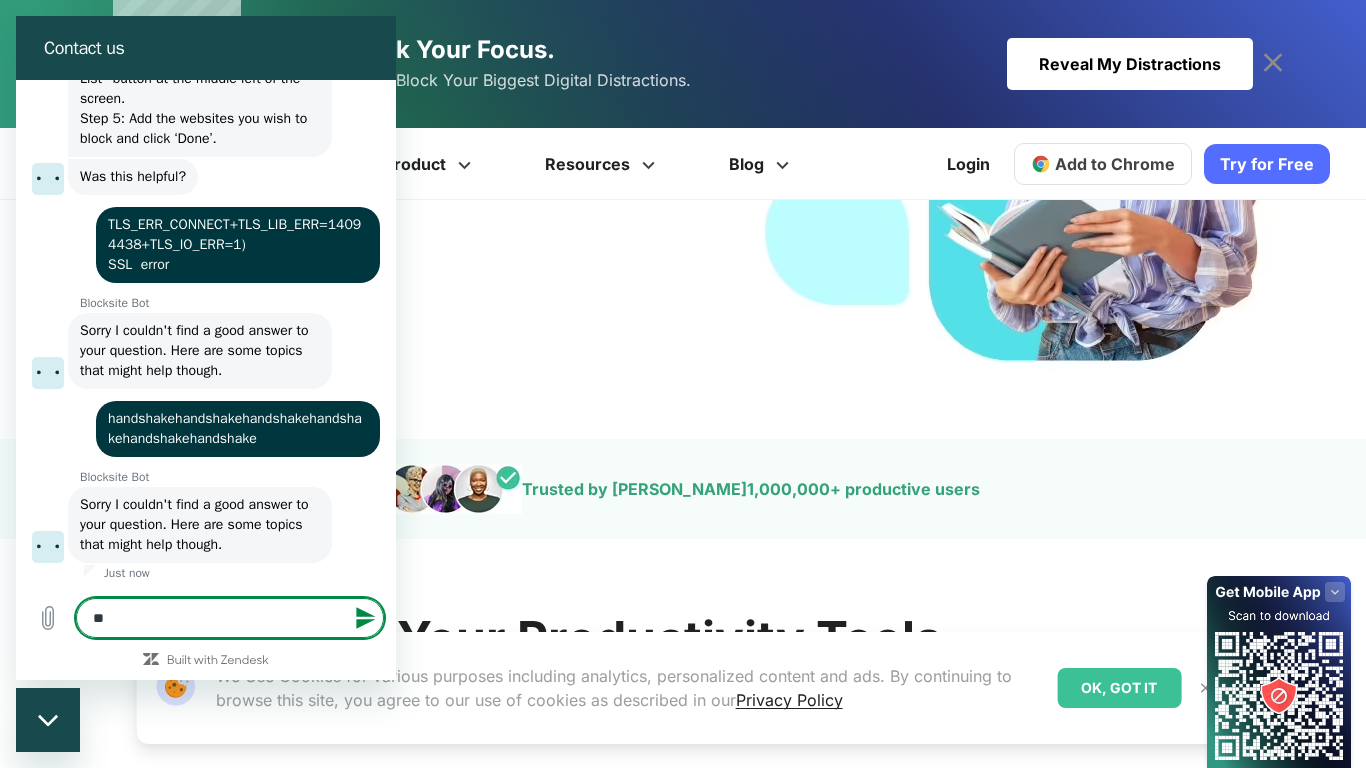 type on "***" 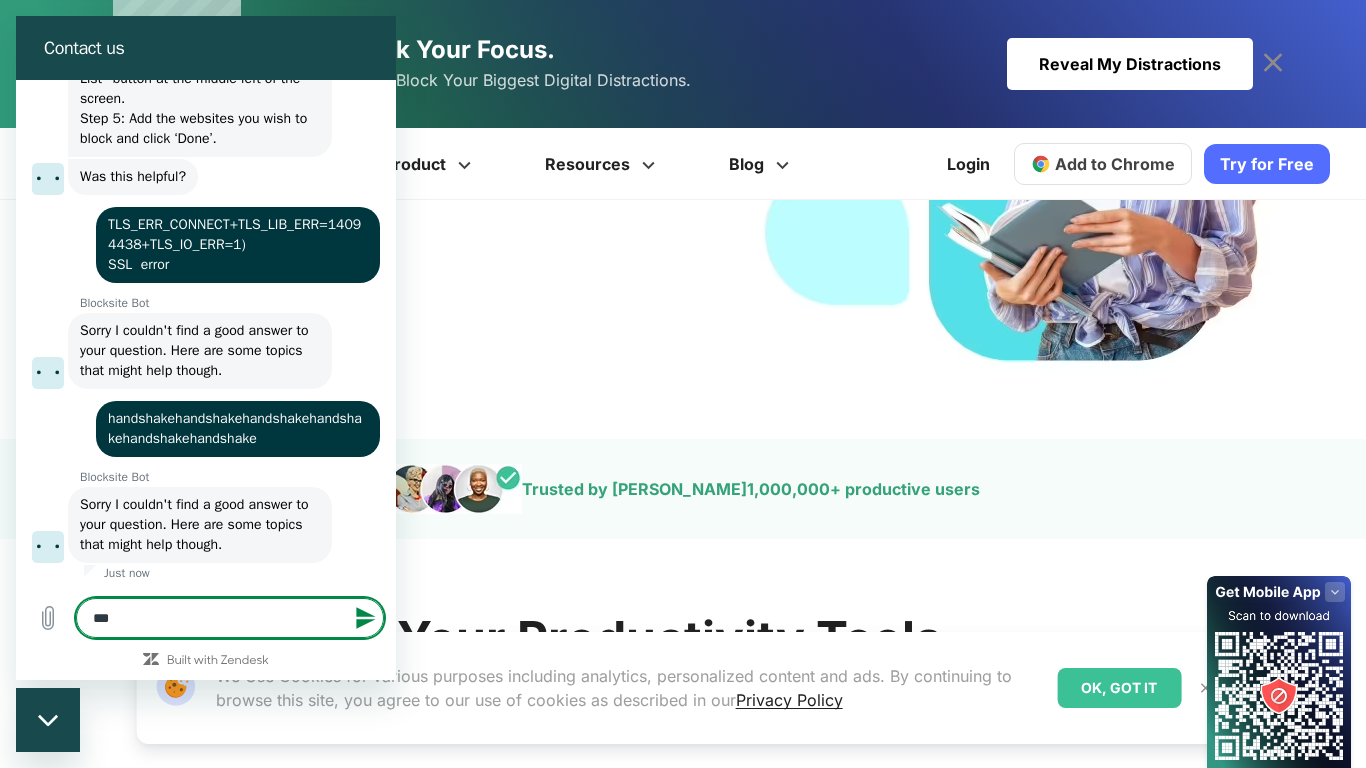 type on "****" 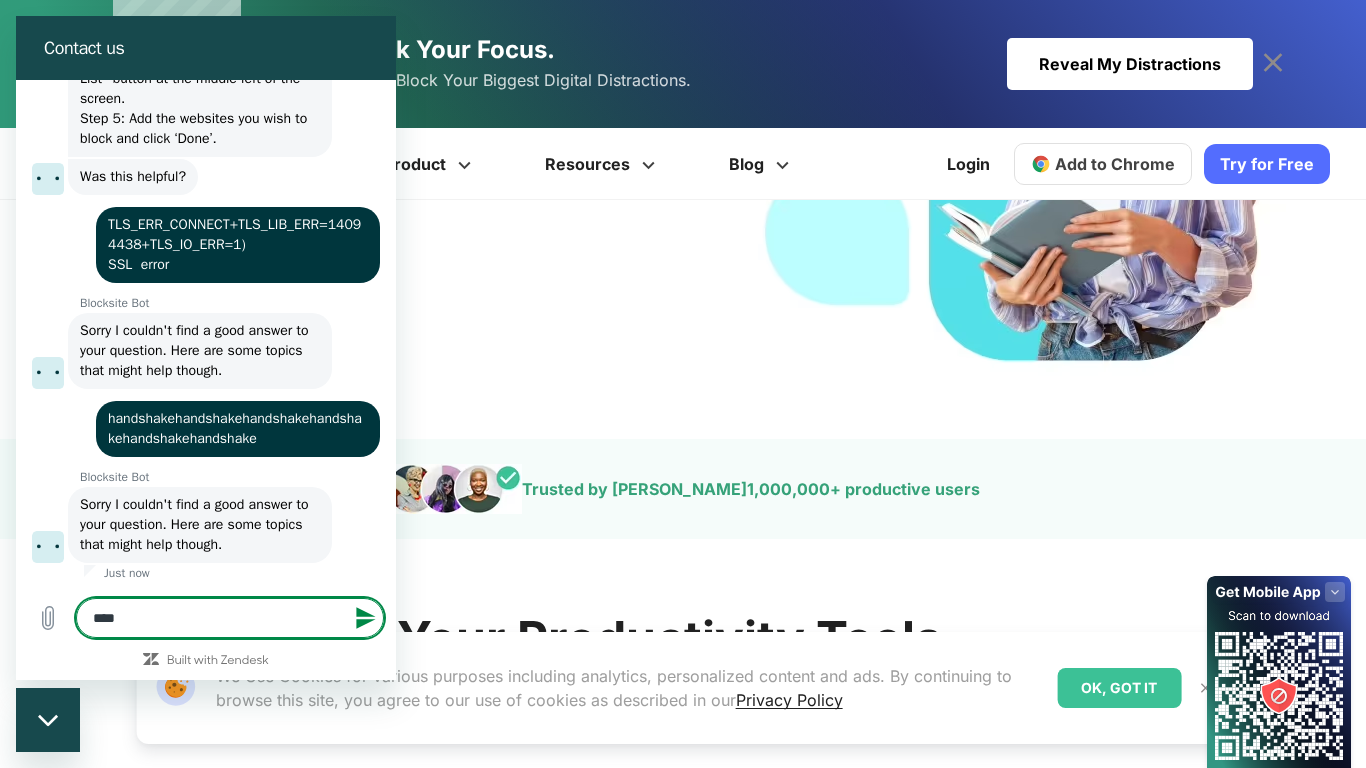type on "*****" 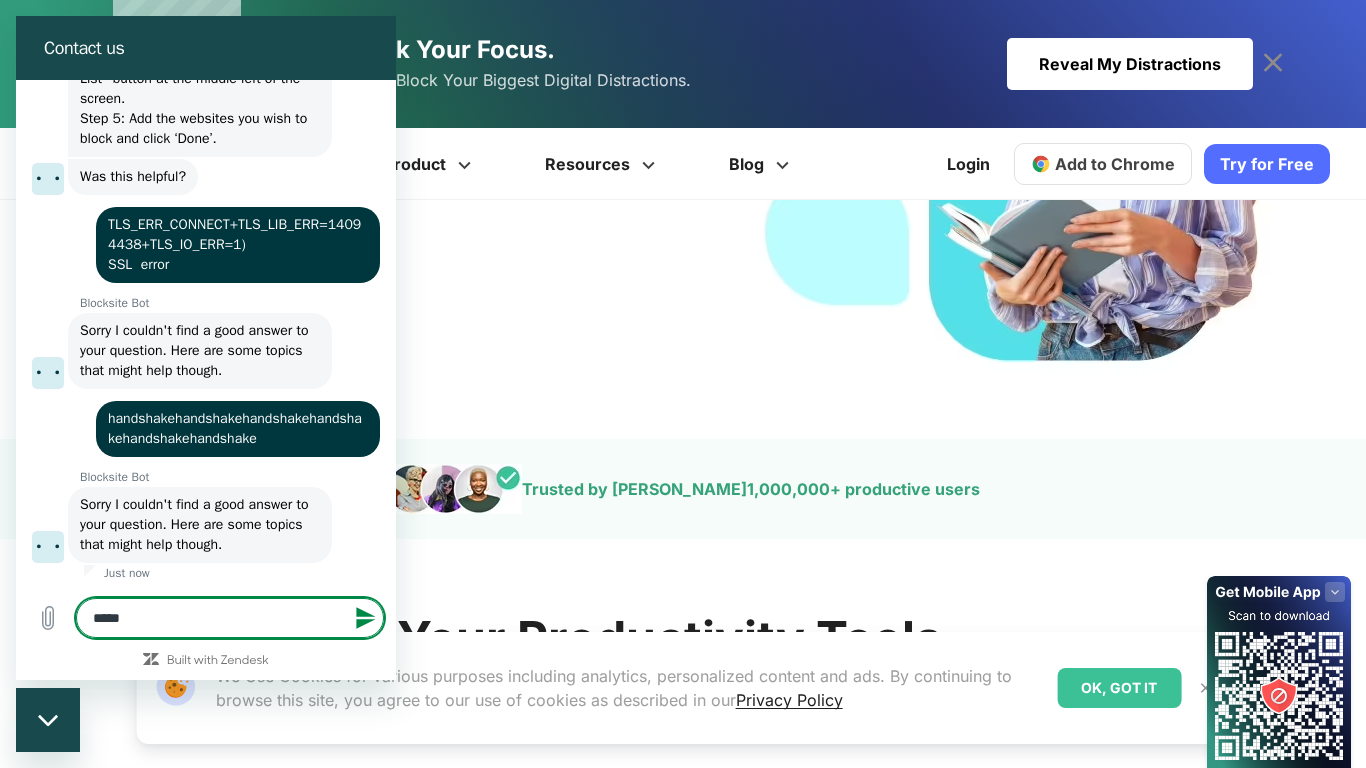 type on "*****" 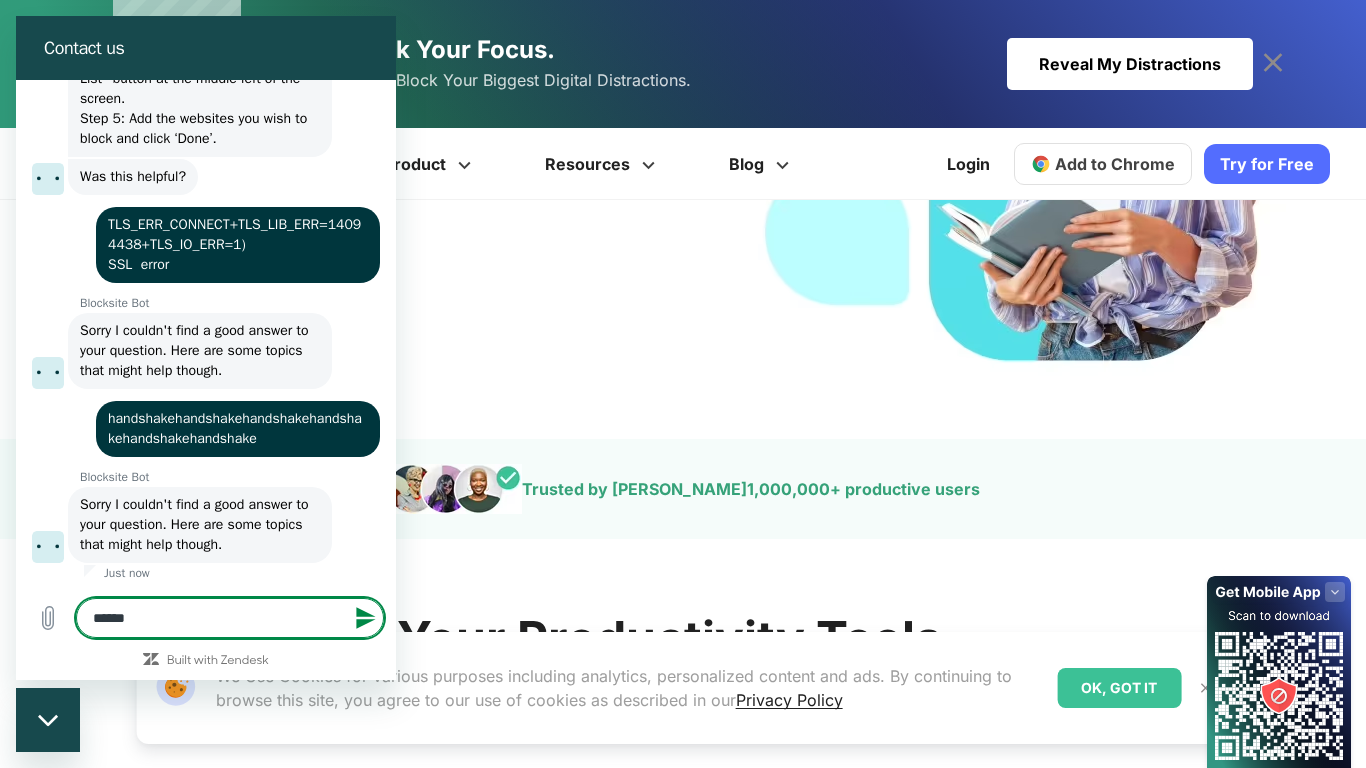 type on "*******" 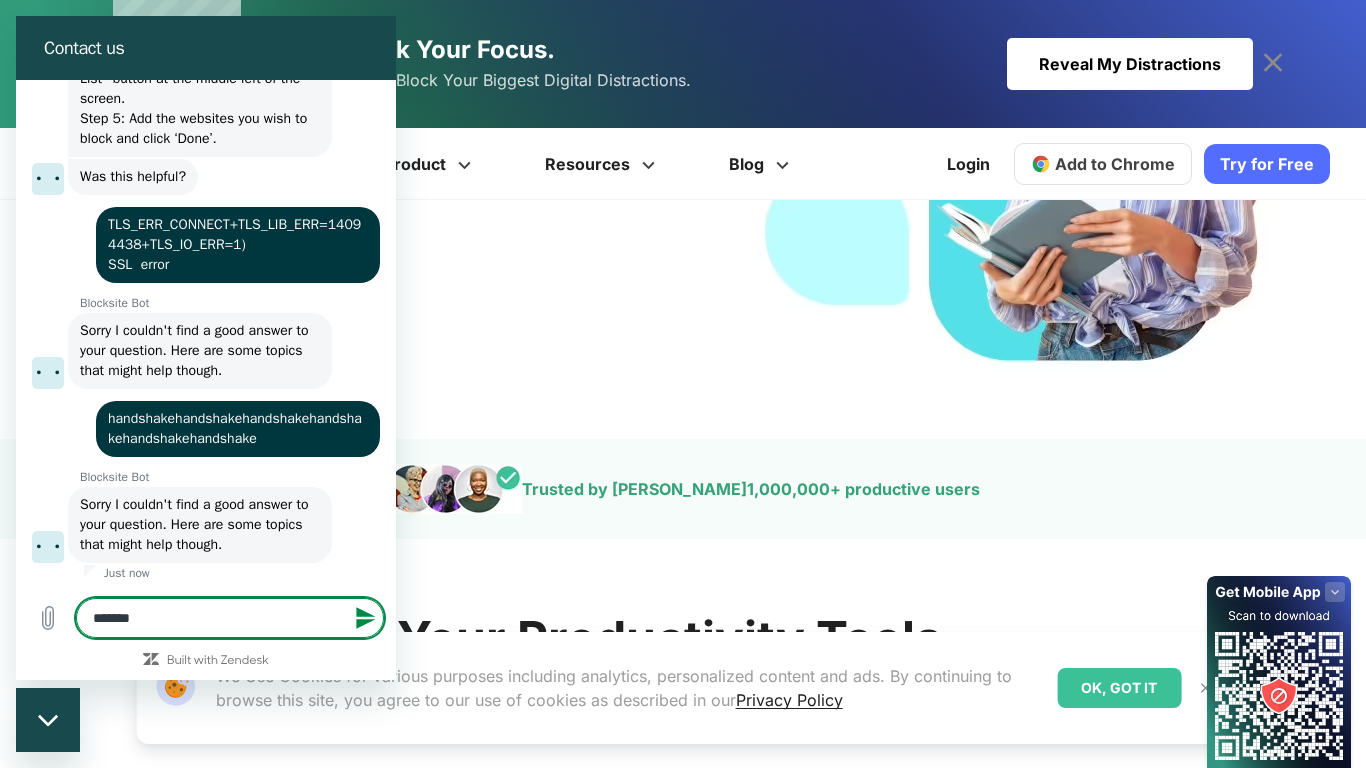 type on "********" 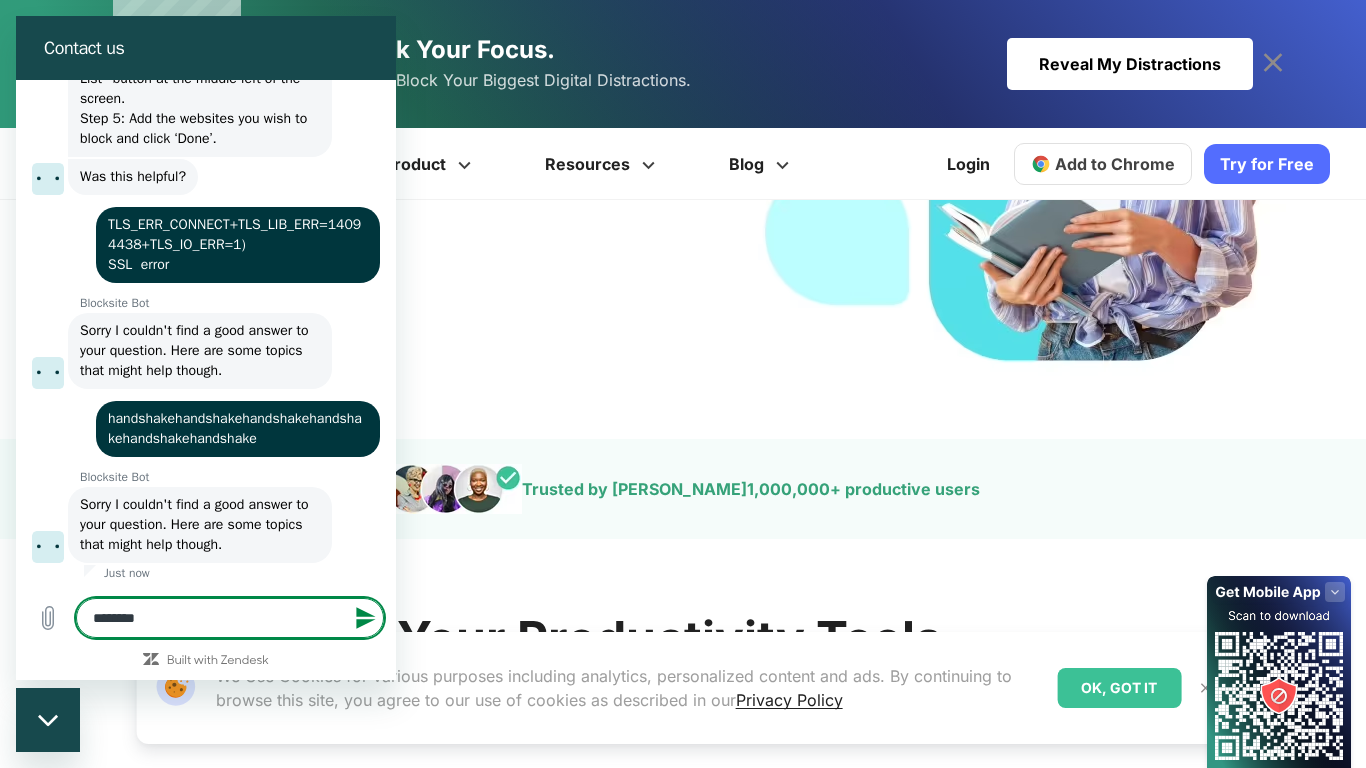 type on "********" 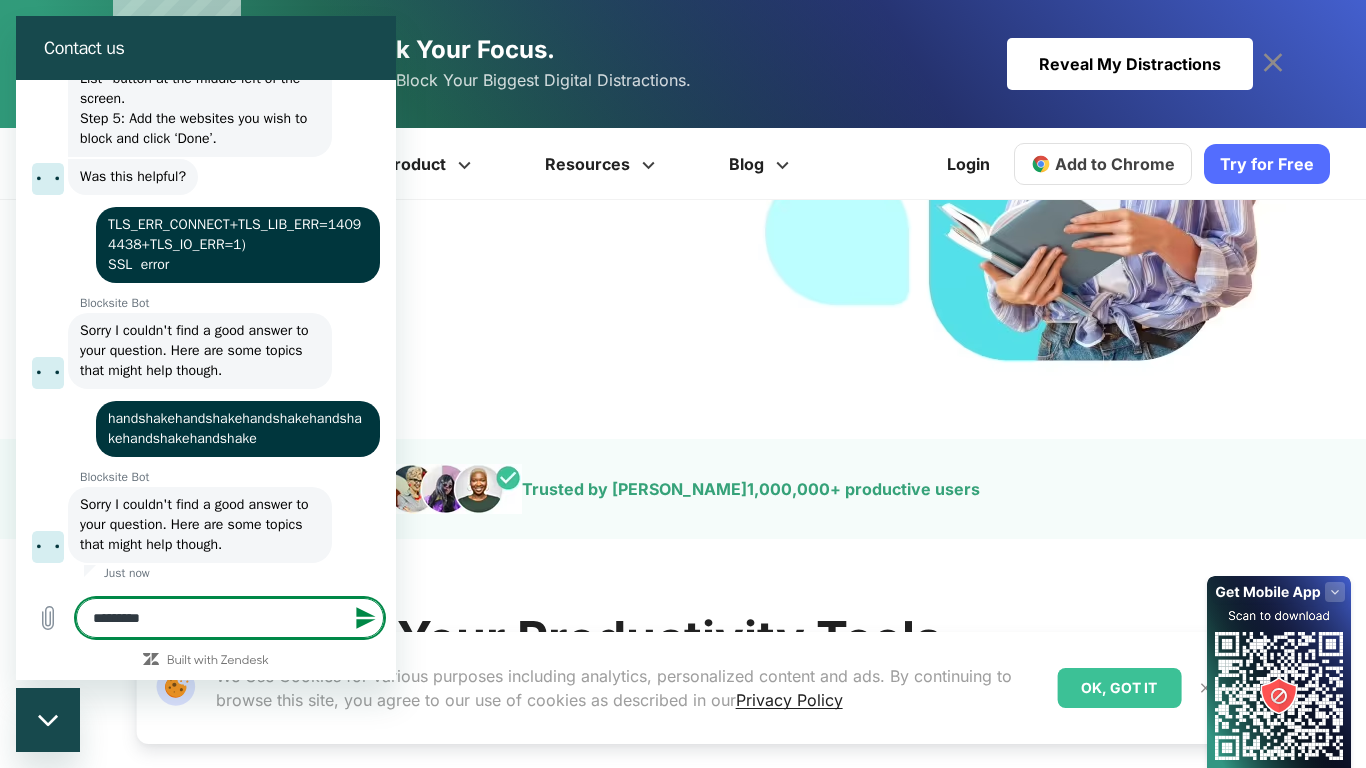 type on "**********" 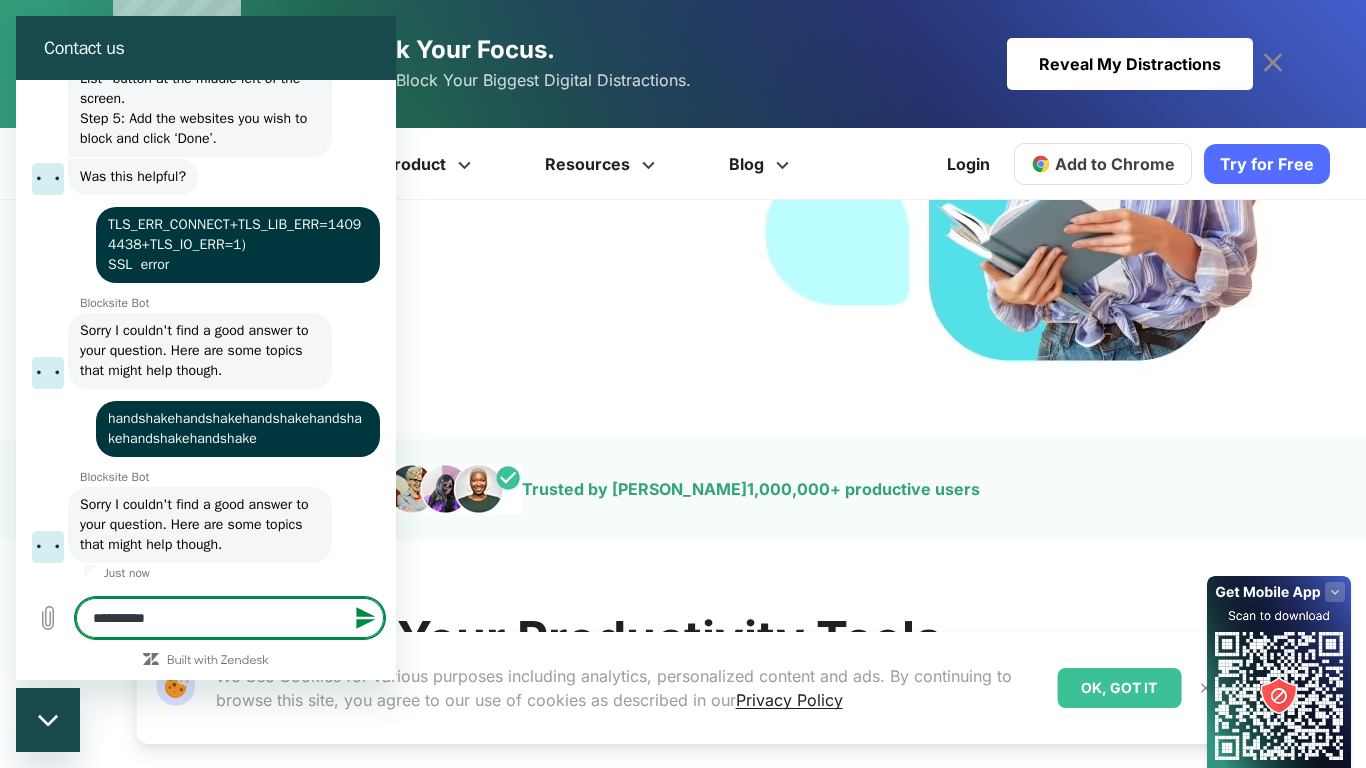 type on "**********" 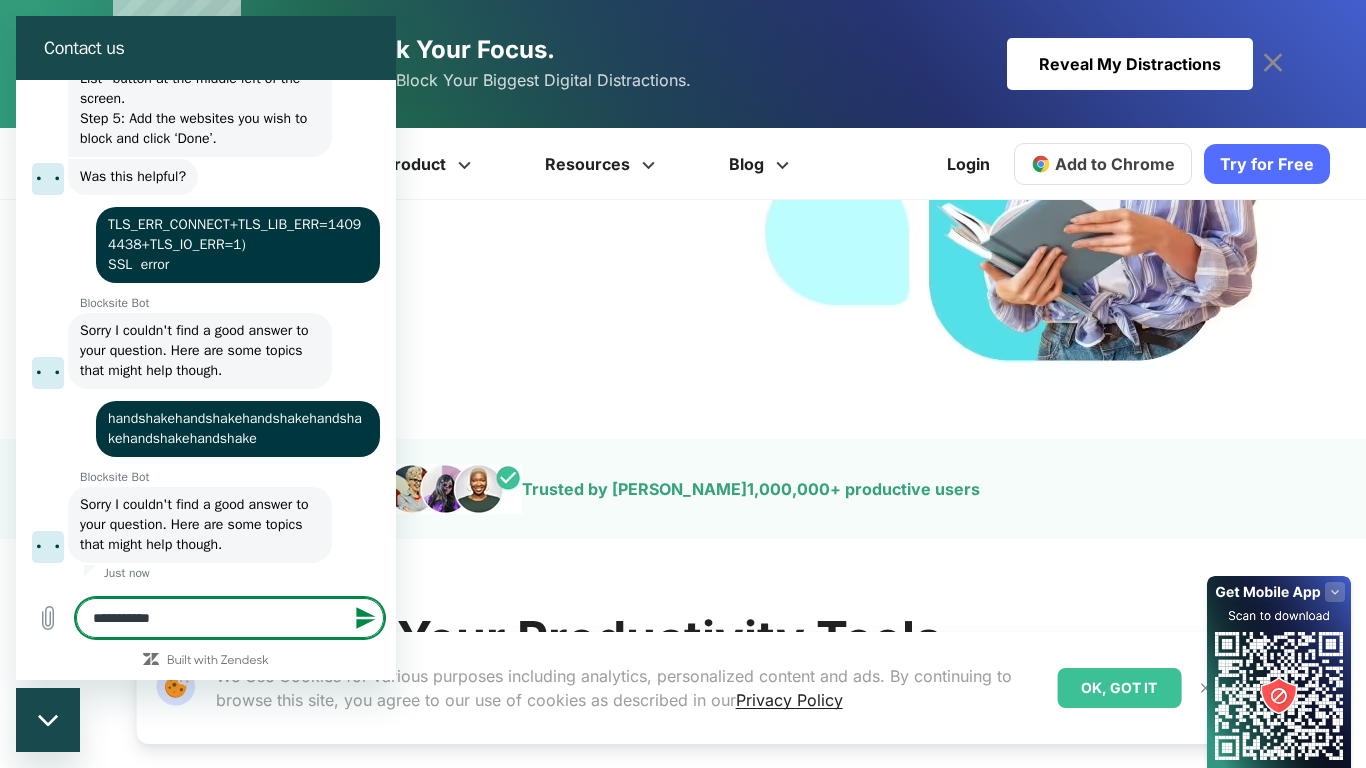 type on "**********" 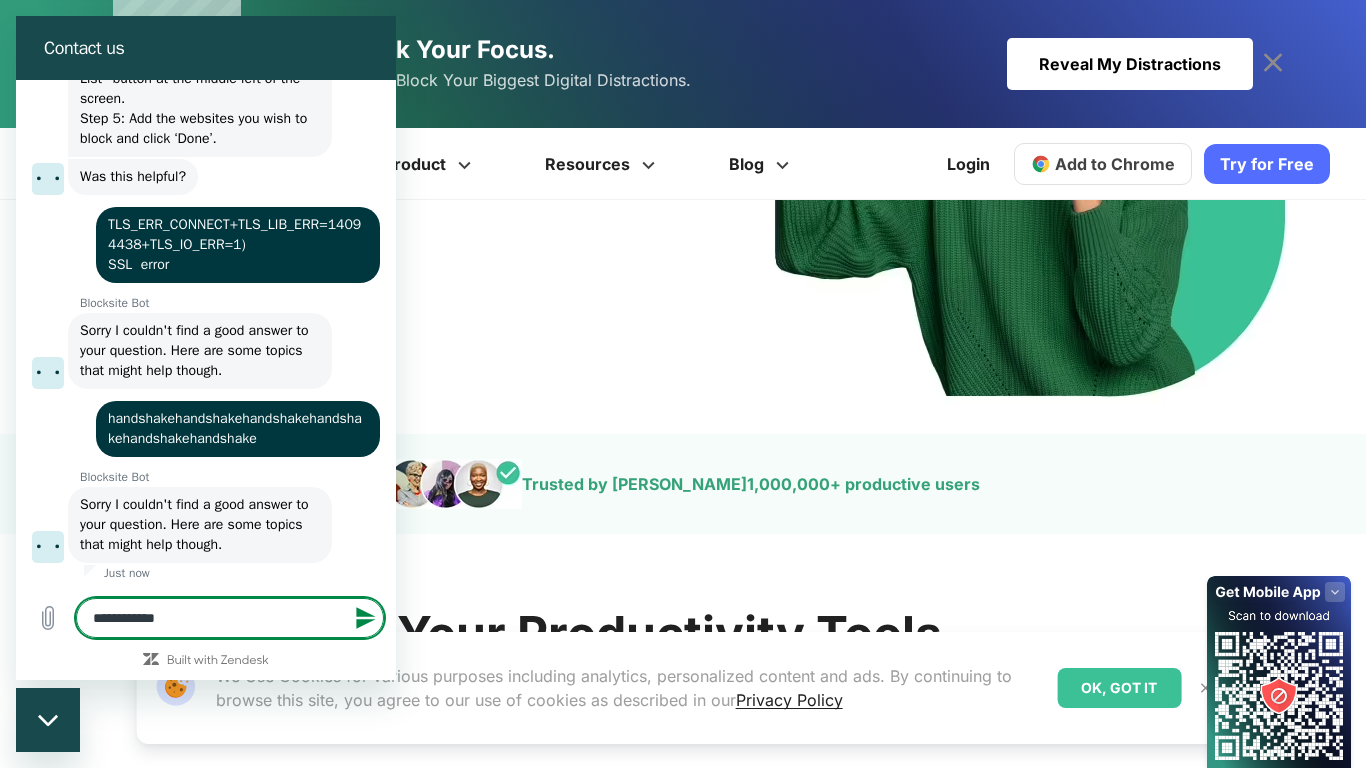 type on "**********" 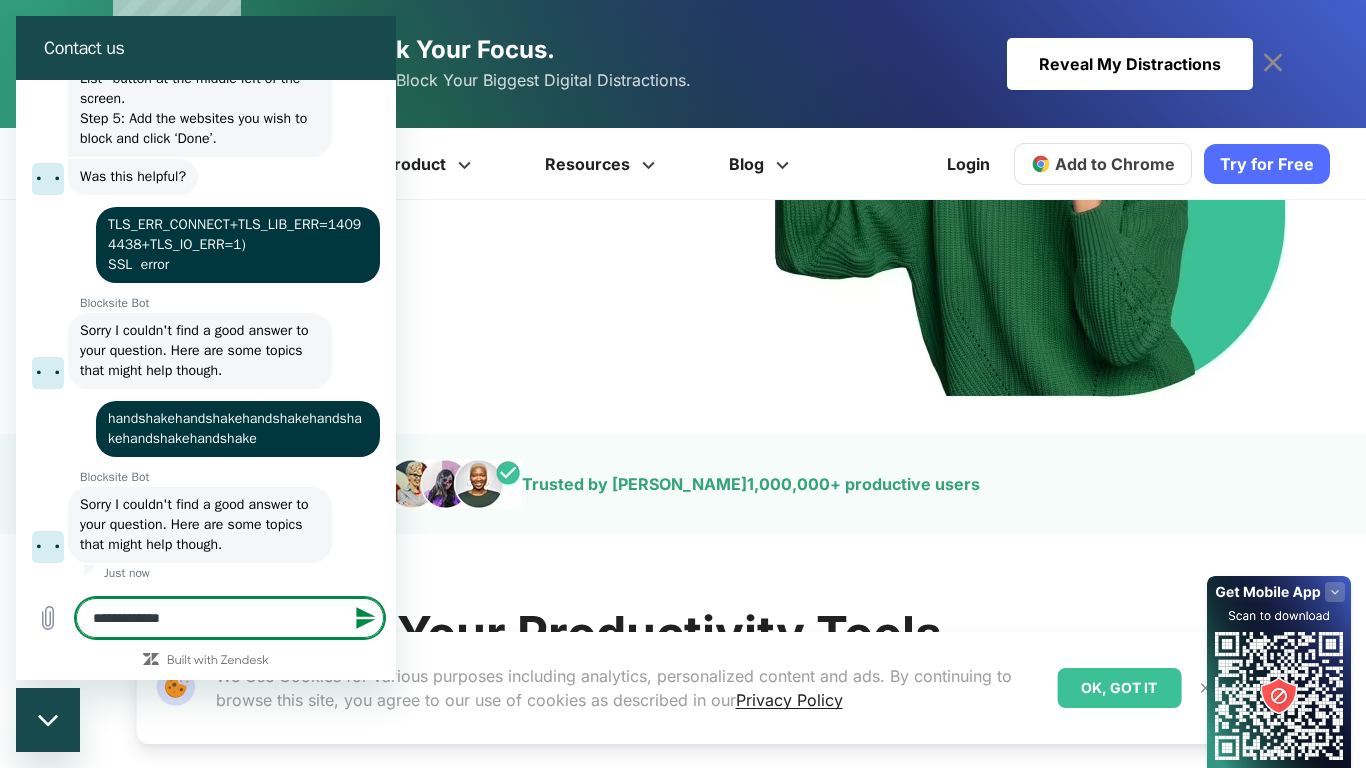 type on "**********" 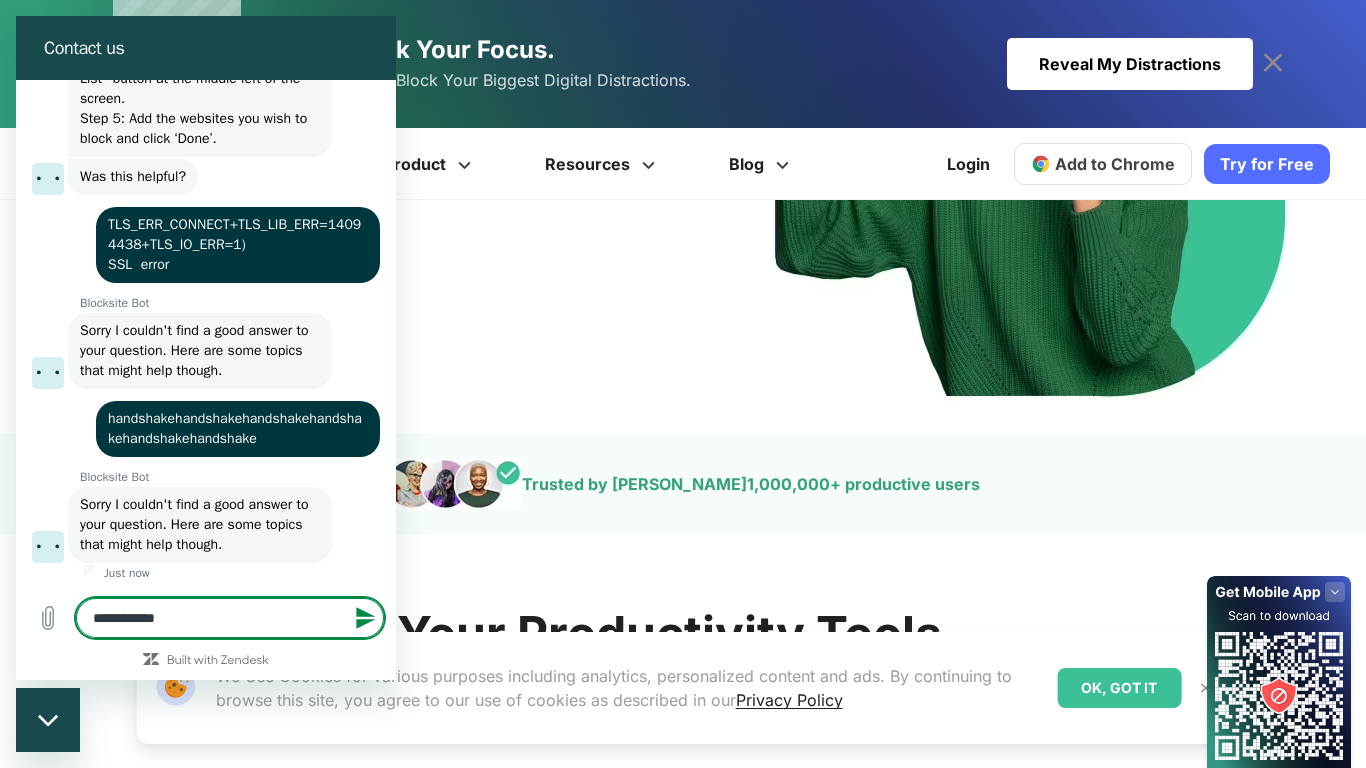 type on "**********" 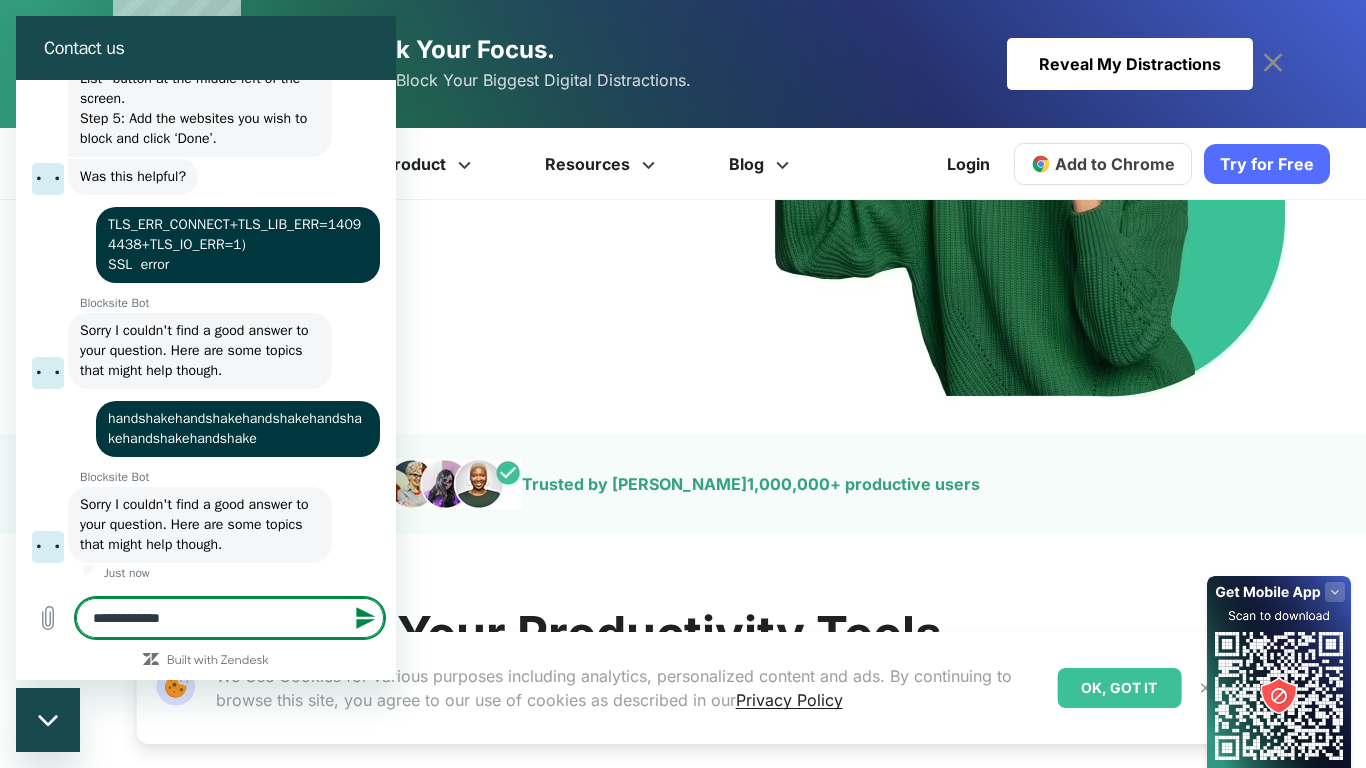 type on "**********" 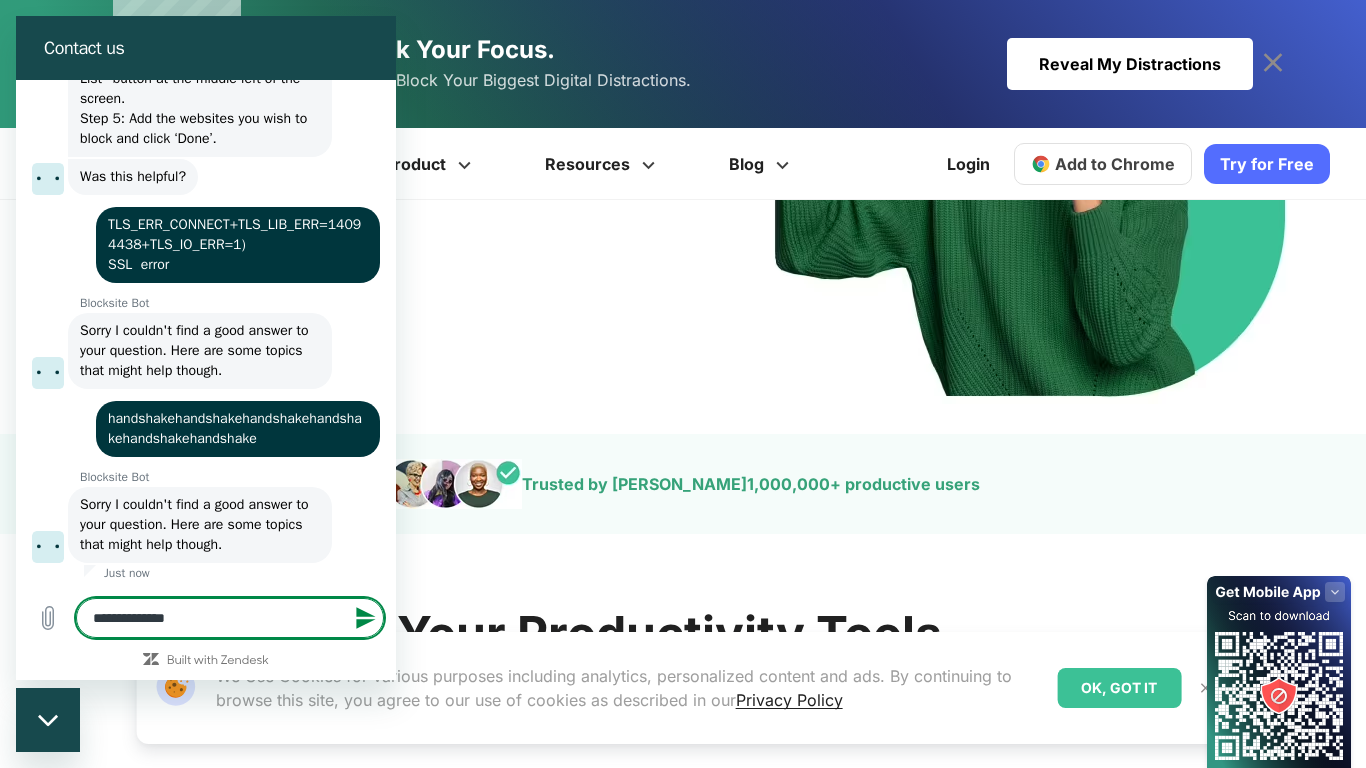 type on "*" 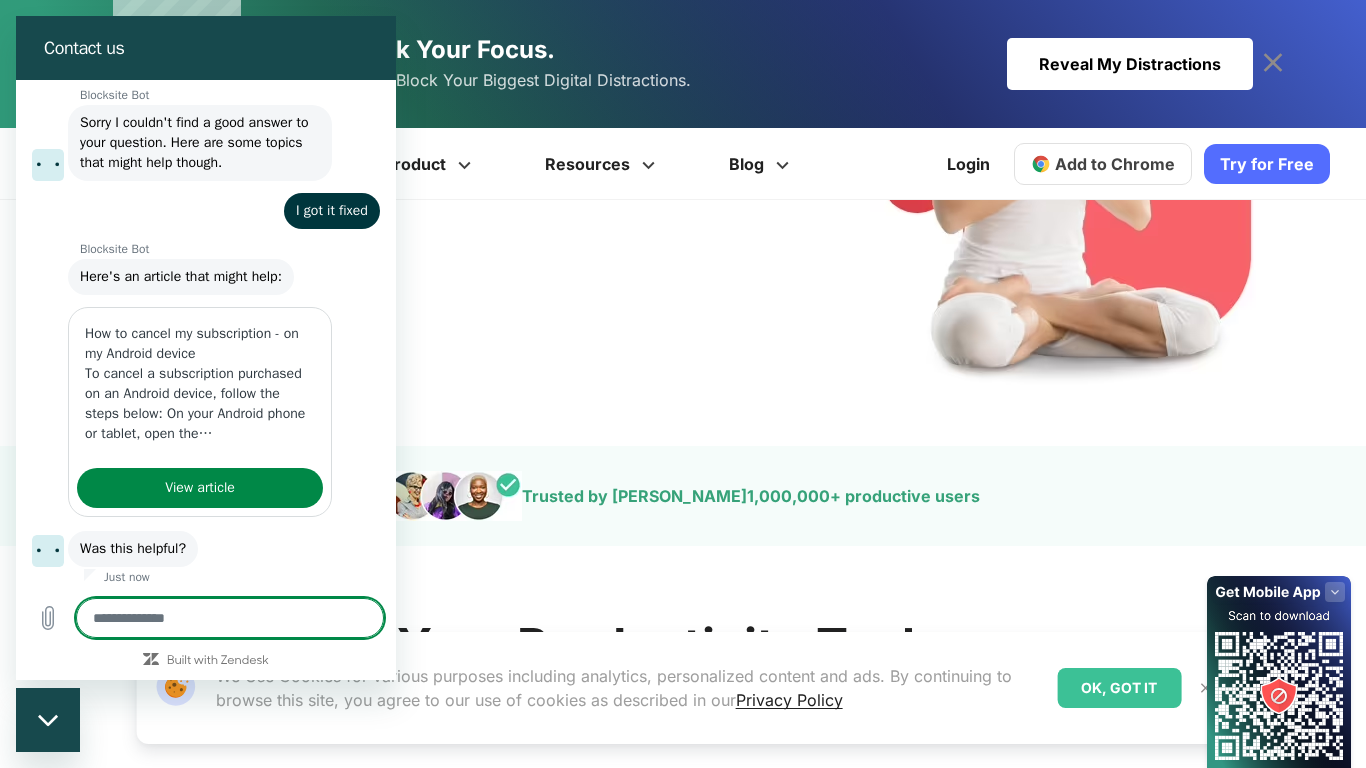 scroll, scrollTop: 2435, scrollLeft: 0, axis: vertical 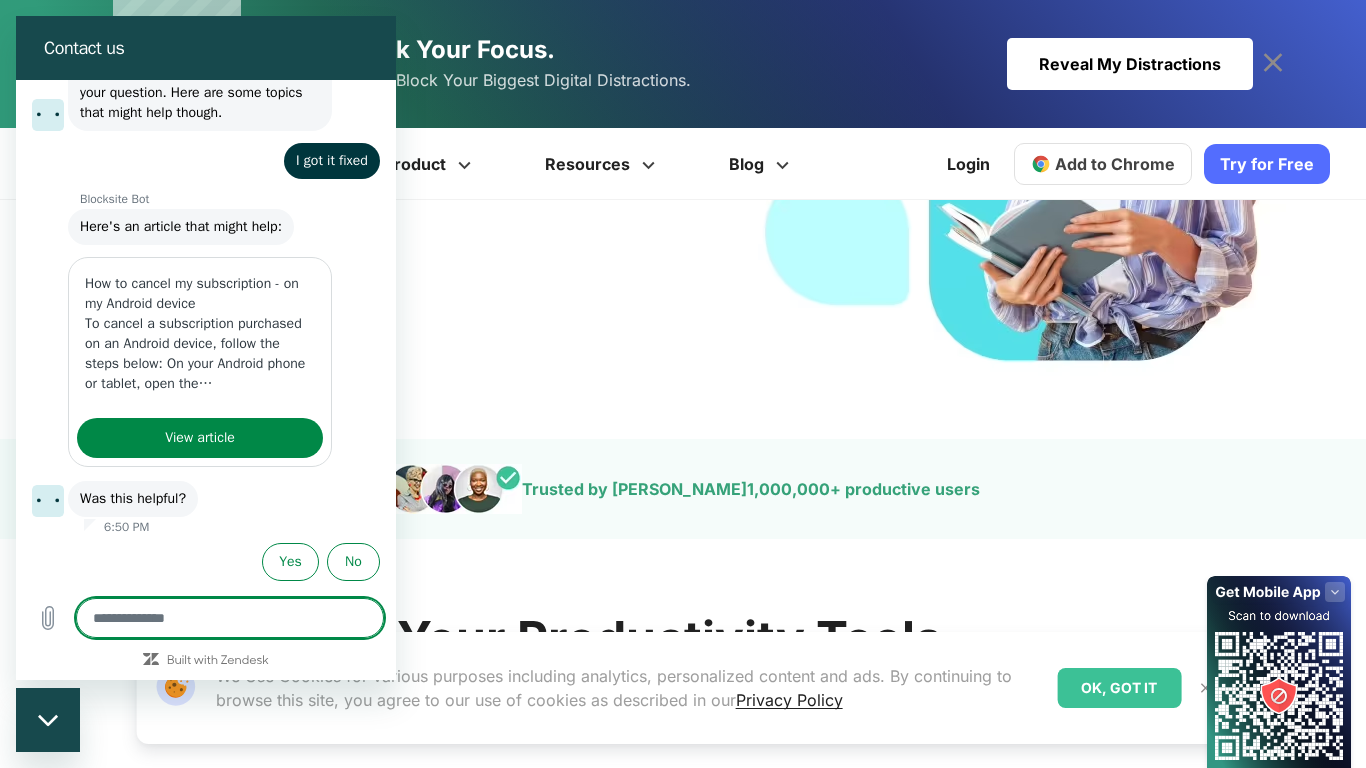 type on "*" 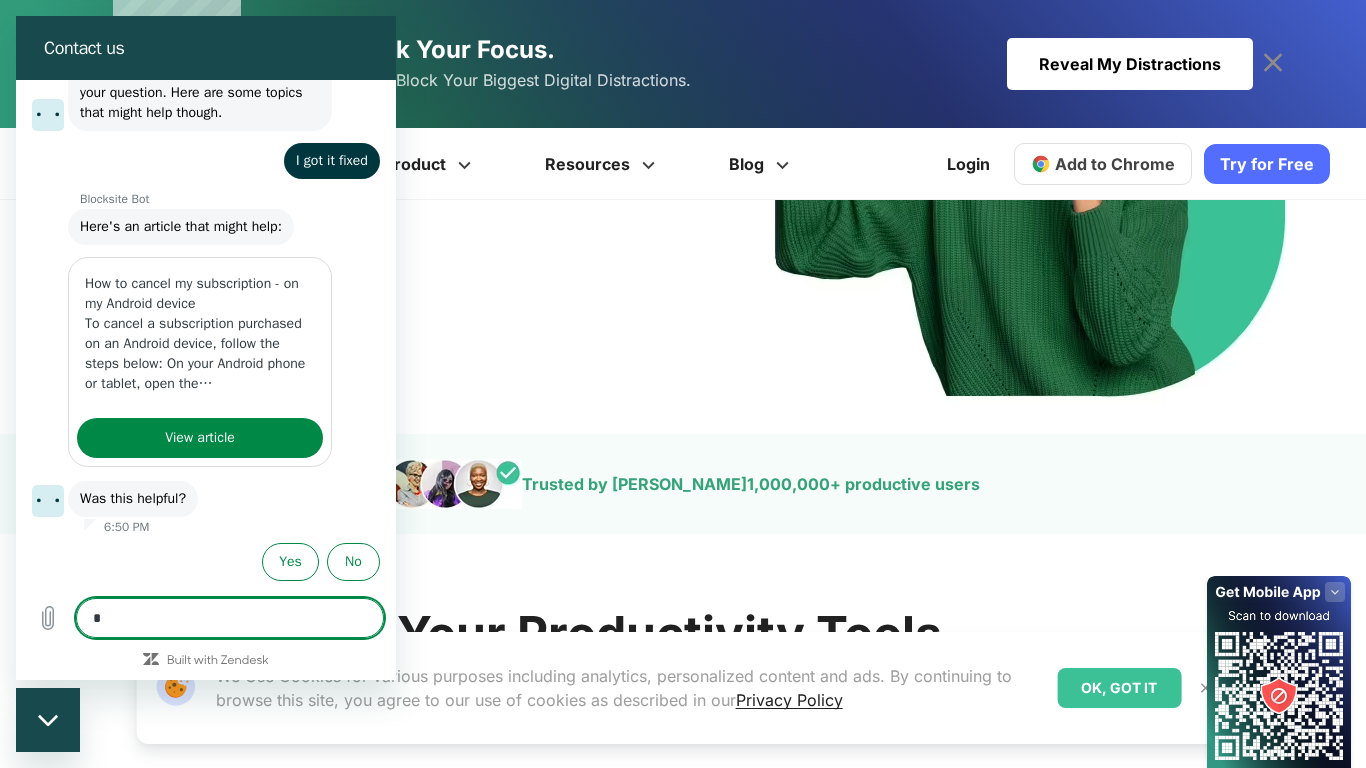 type on "**" 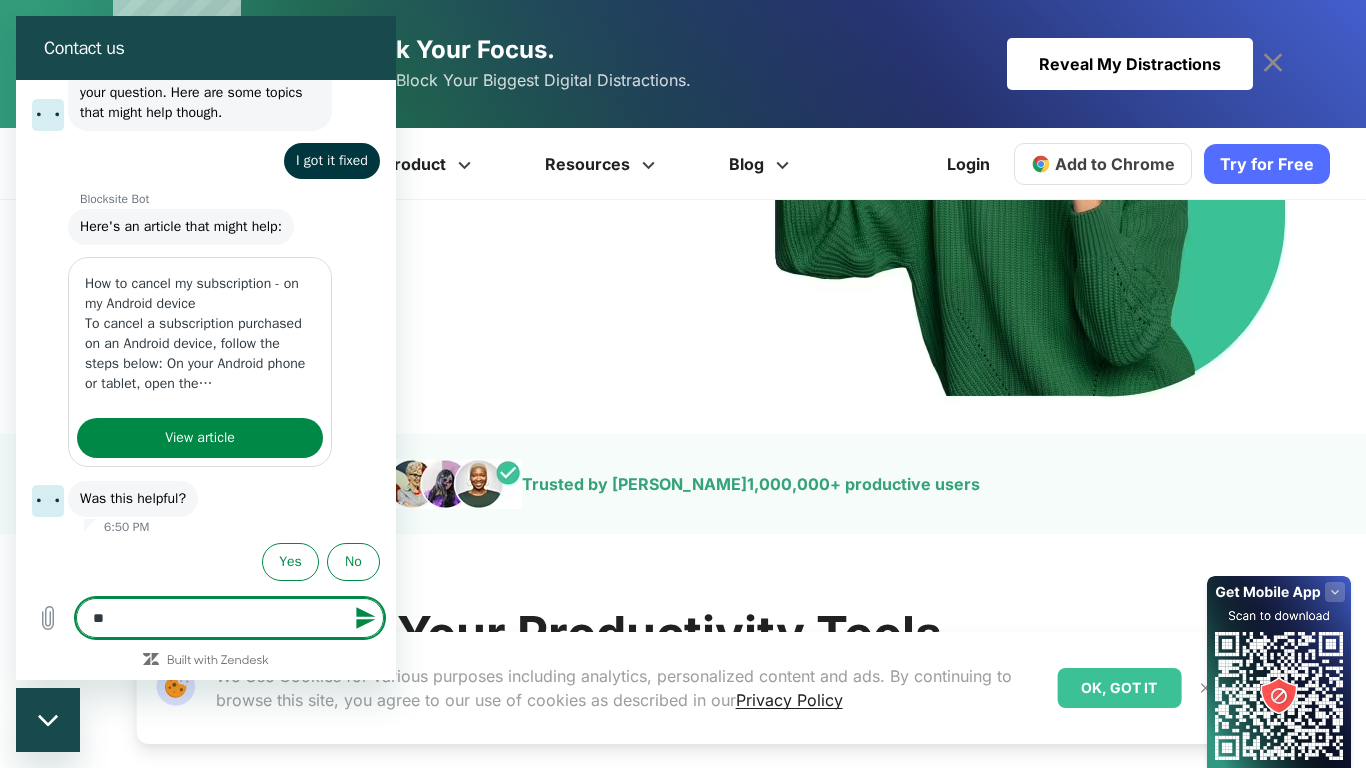 type on "*" 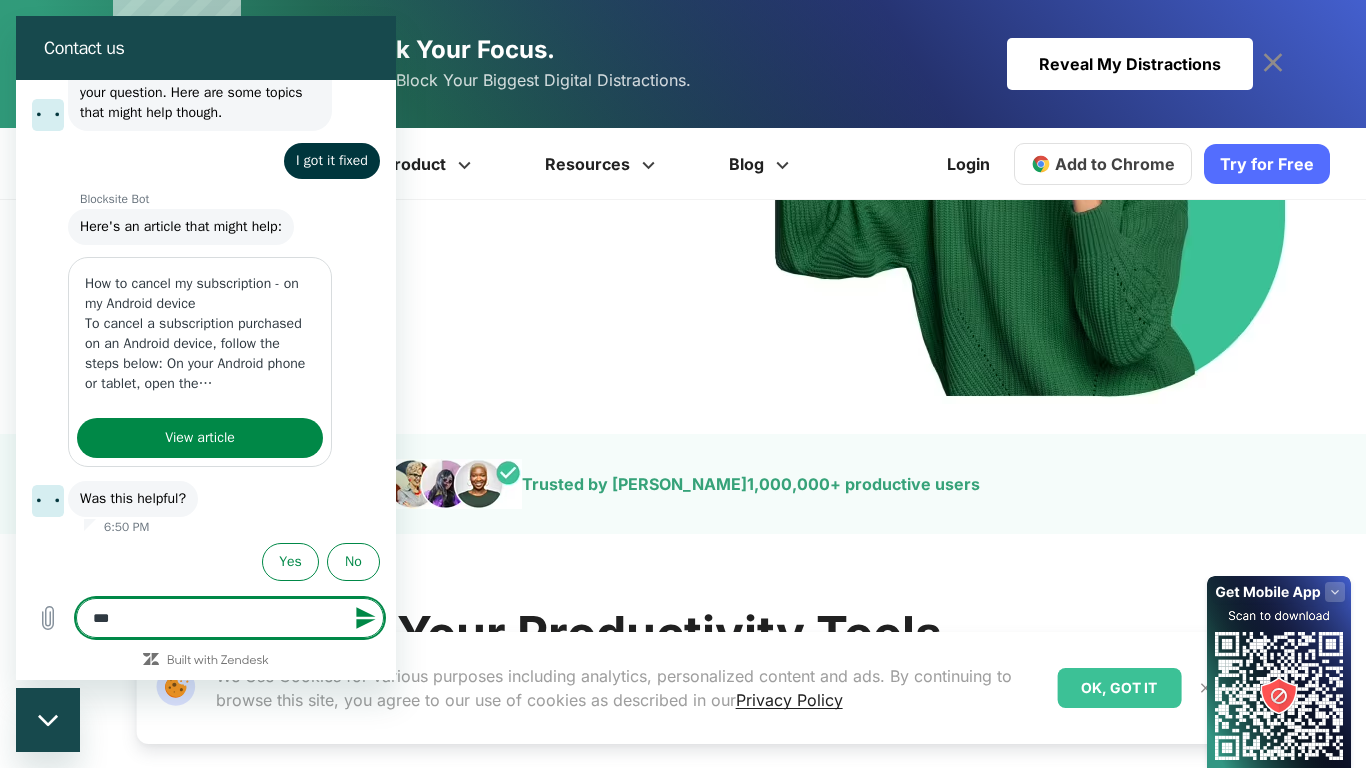 type on "***" 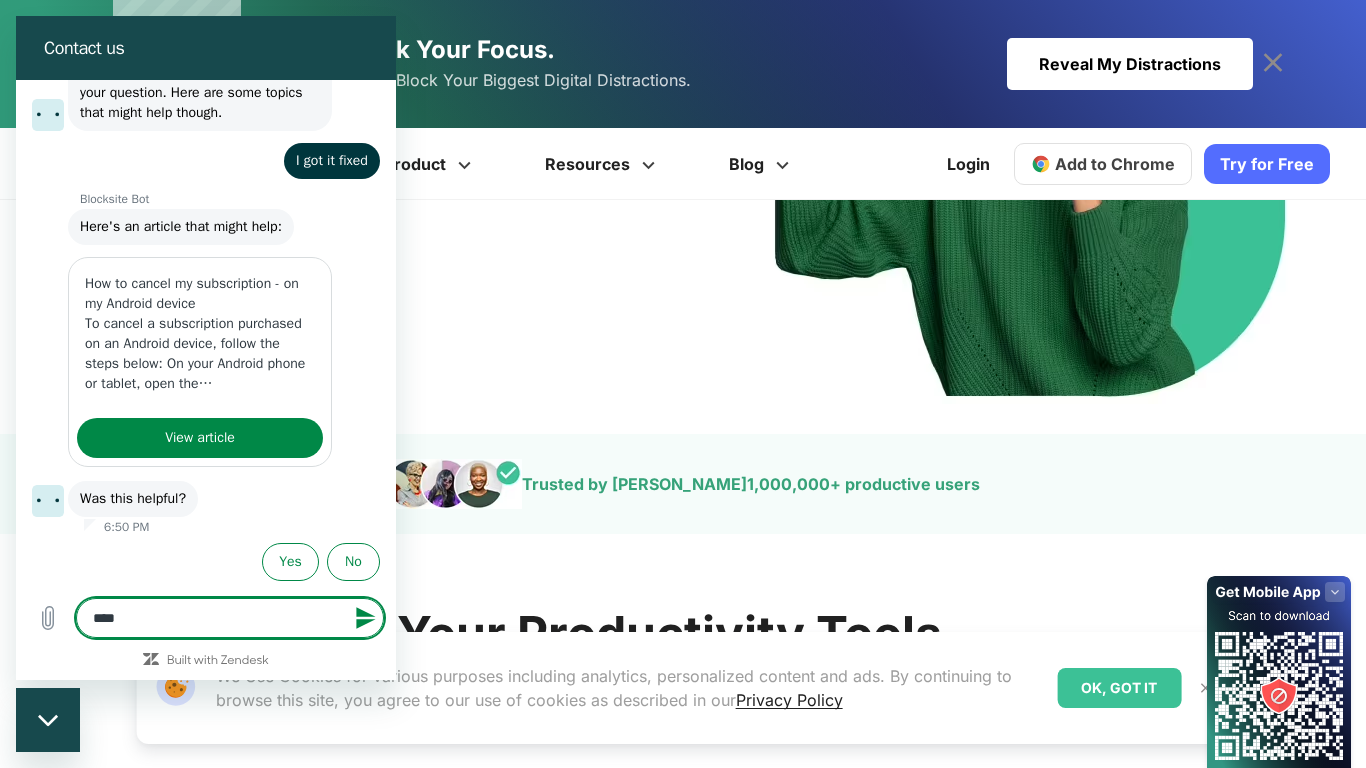 type on "*****" 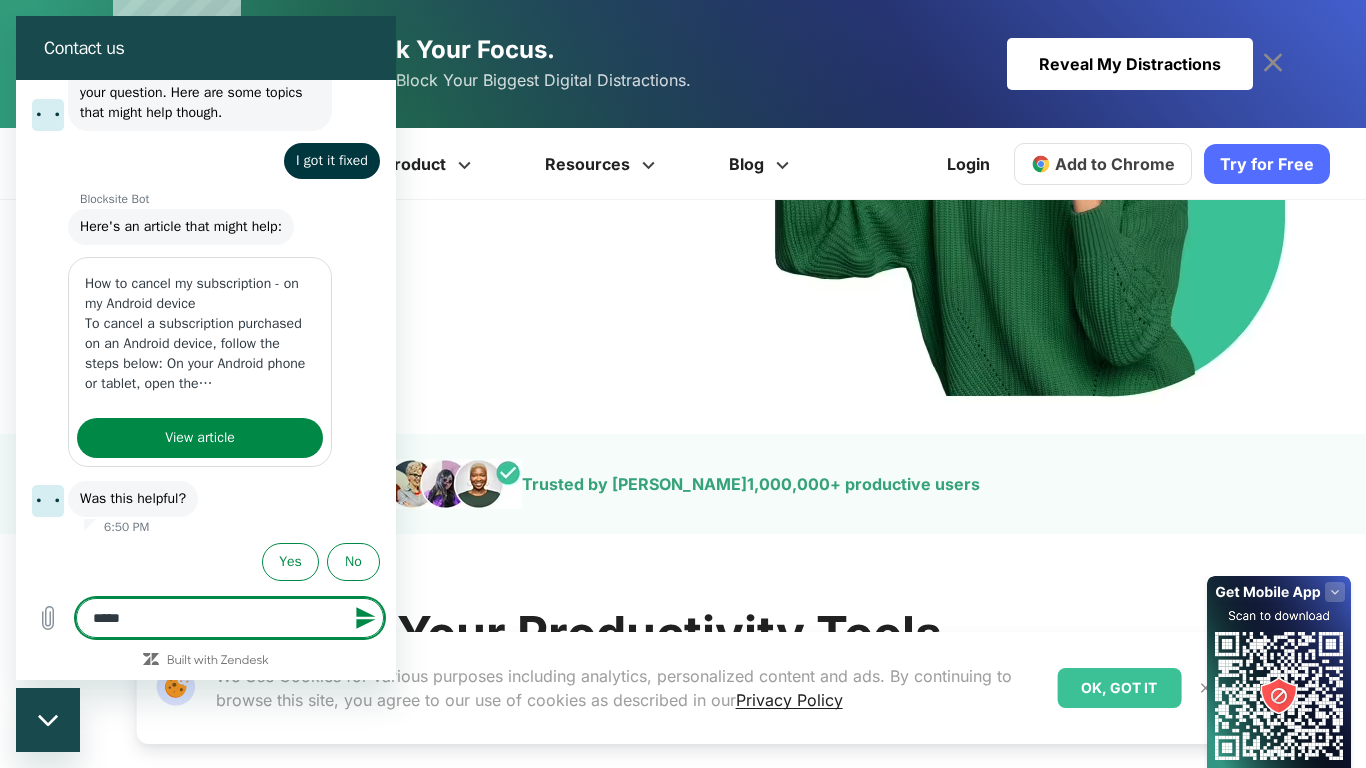 type on "******" 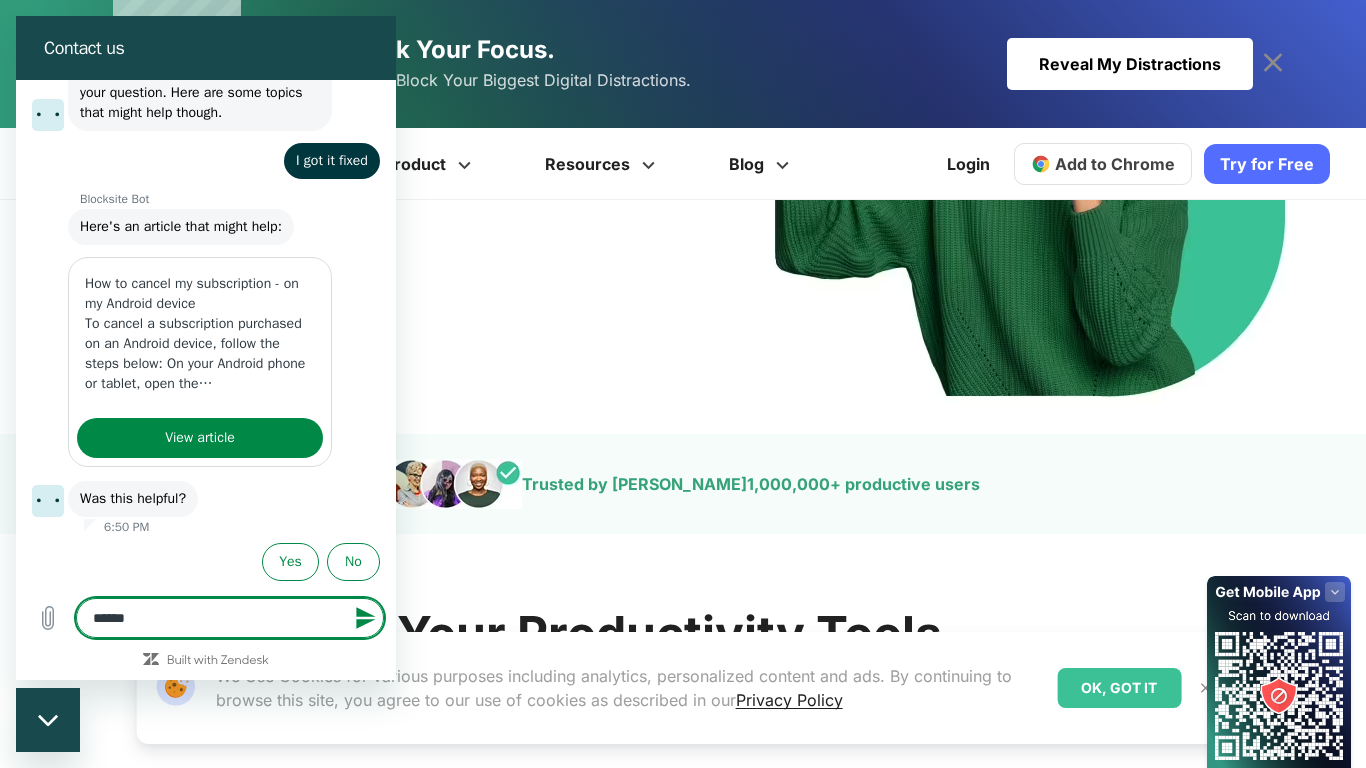type on "*******" 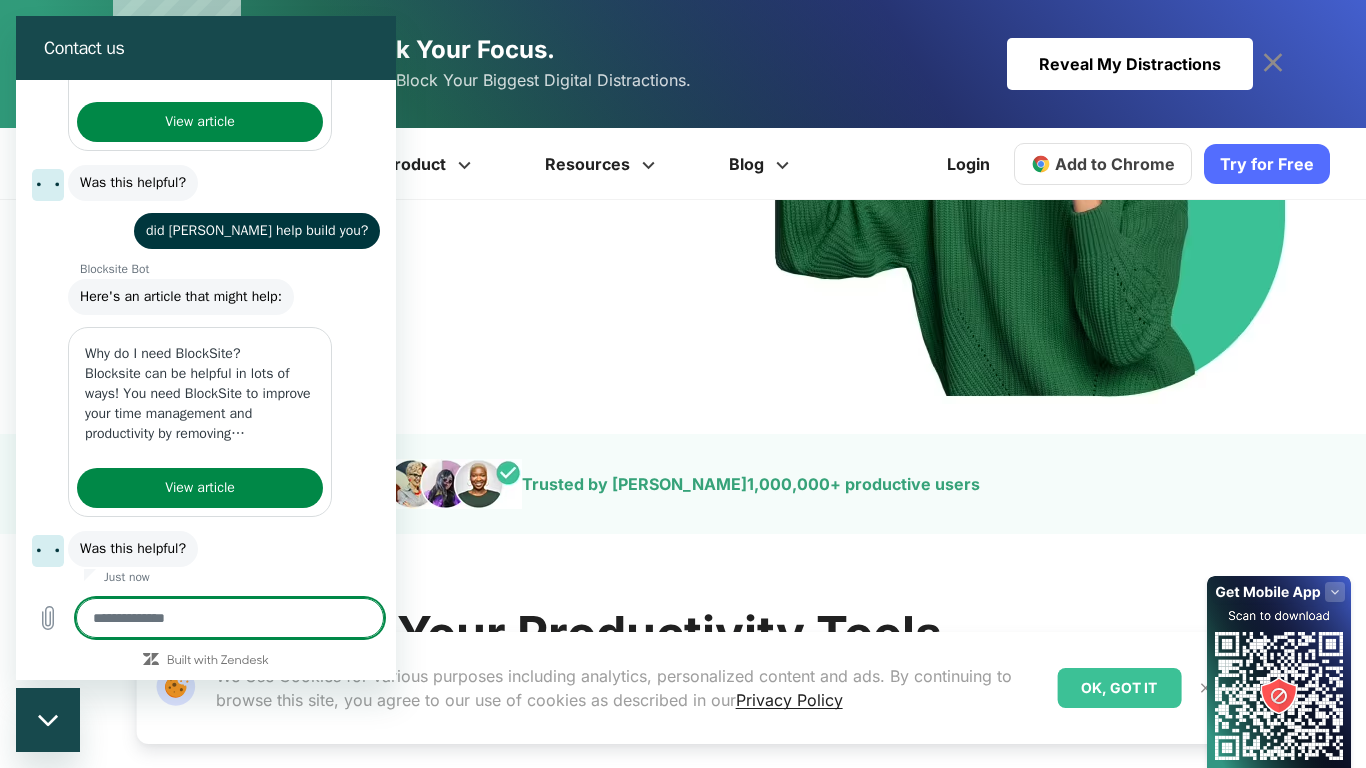 scroll, scrollTop: 2801, scrollLeft: 0, axis: vertical 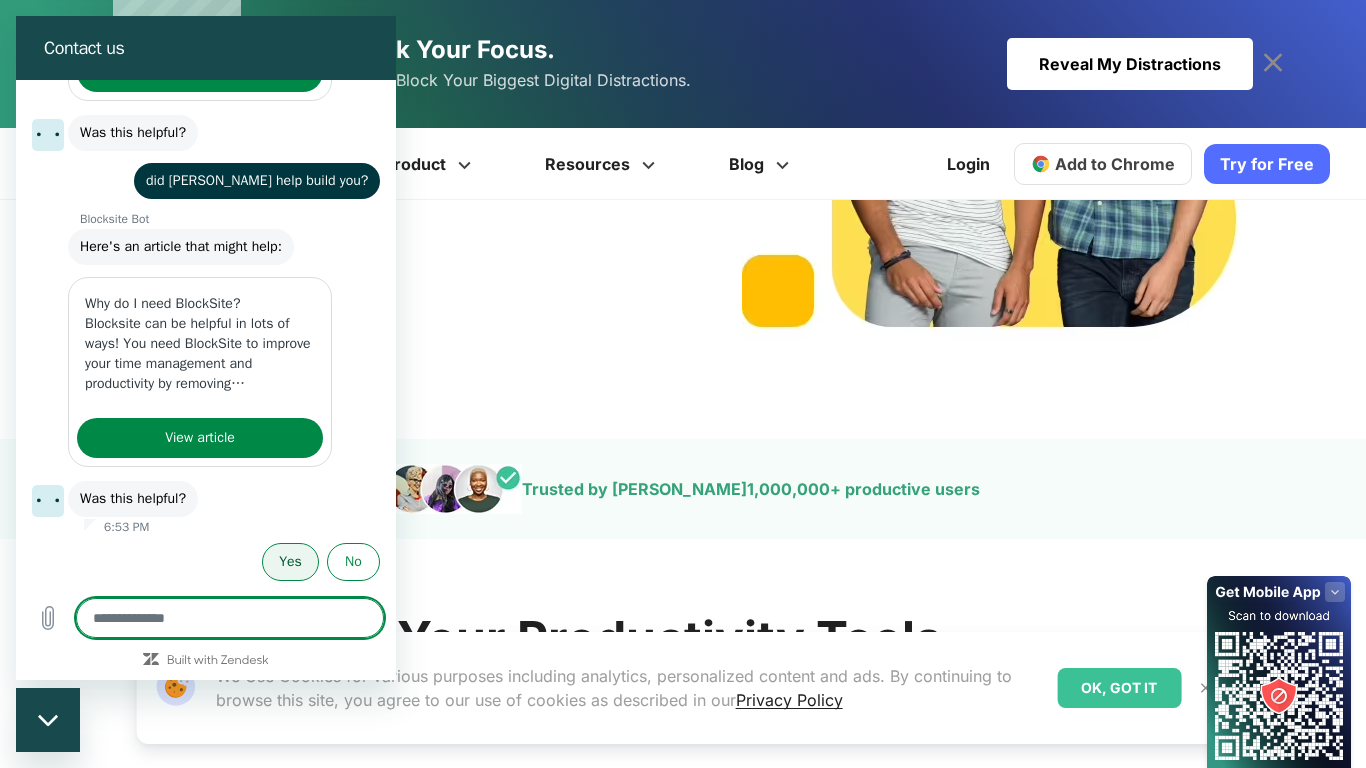 paste on "***" 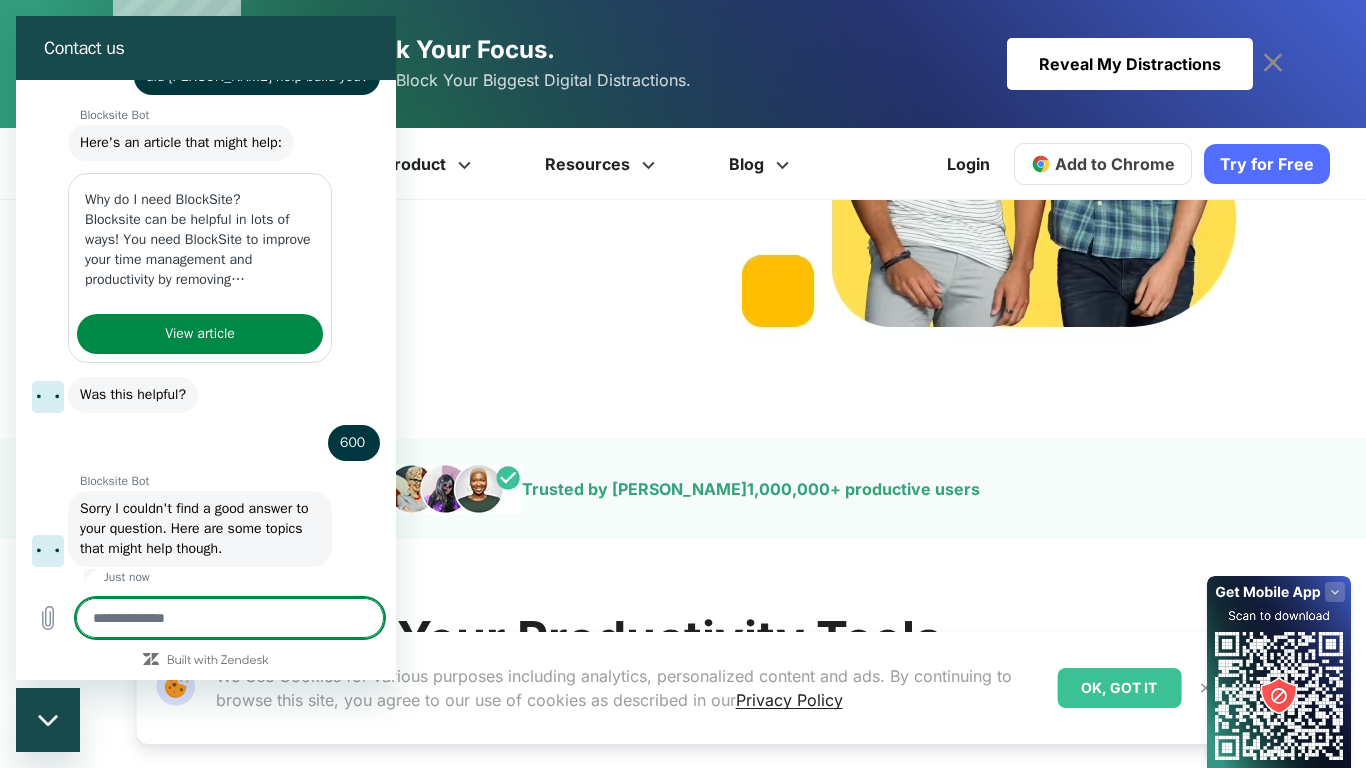 scroll, scrollTop: 2909, scrollLeft: 0, axis: vertical 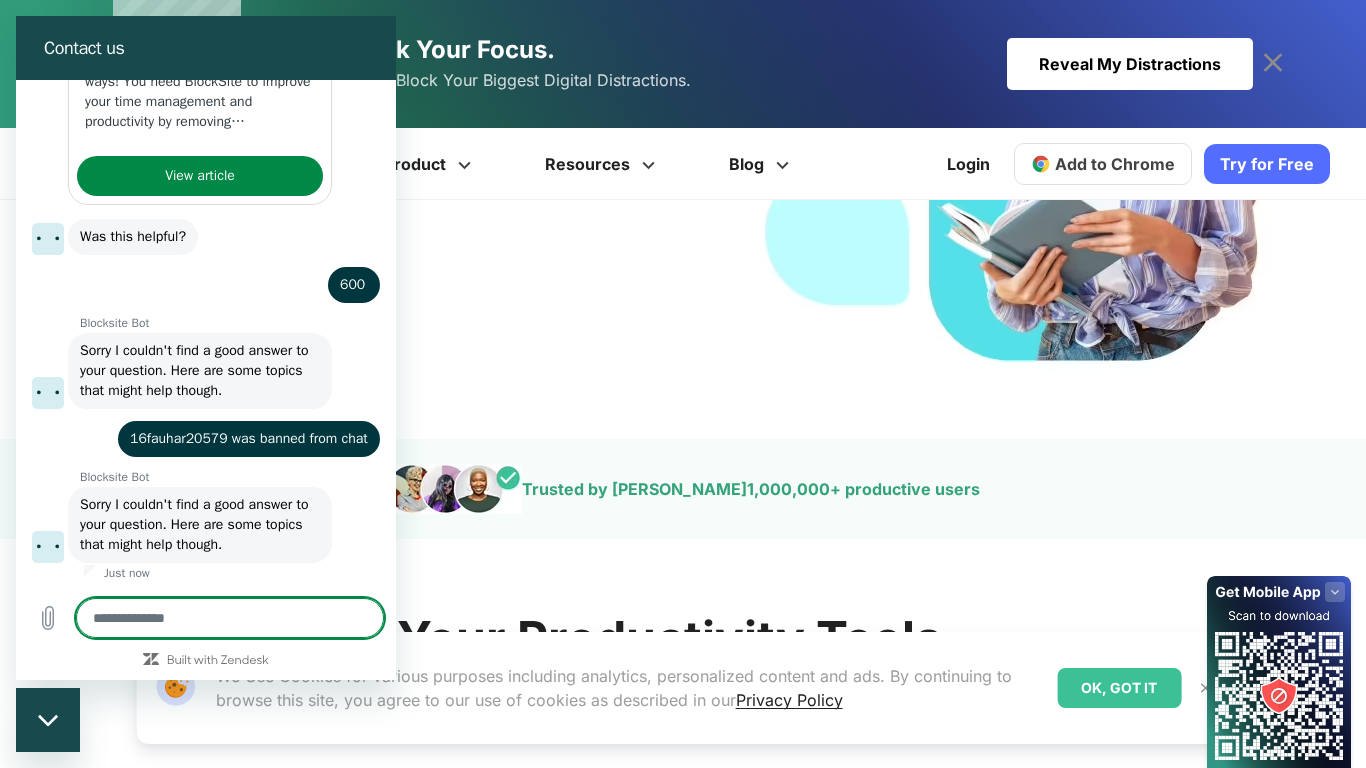 paste on "*******" 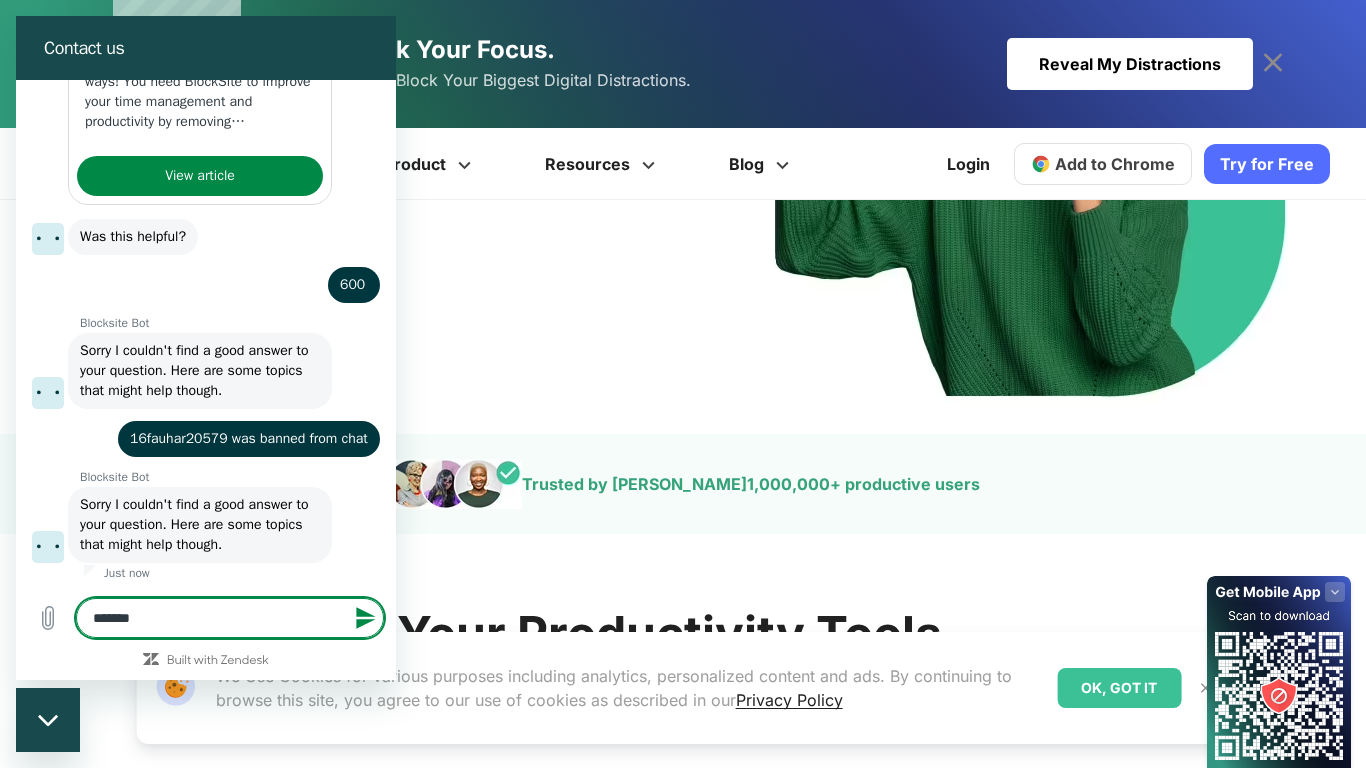 click on "*******" at bounding box center (230, 618) 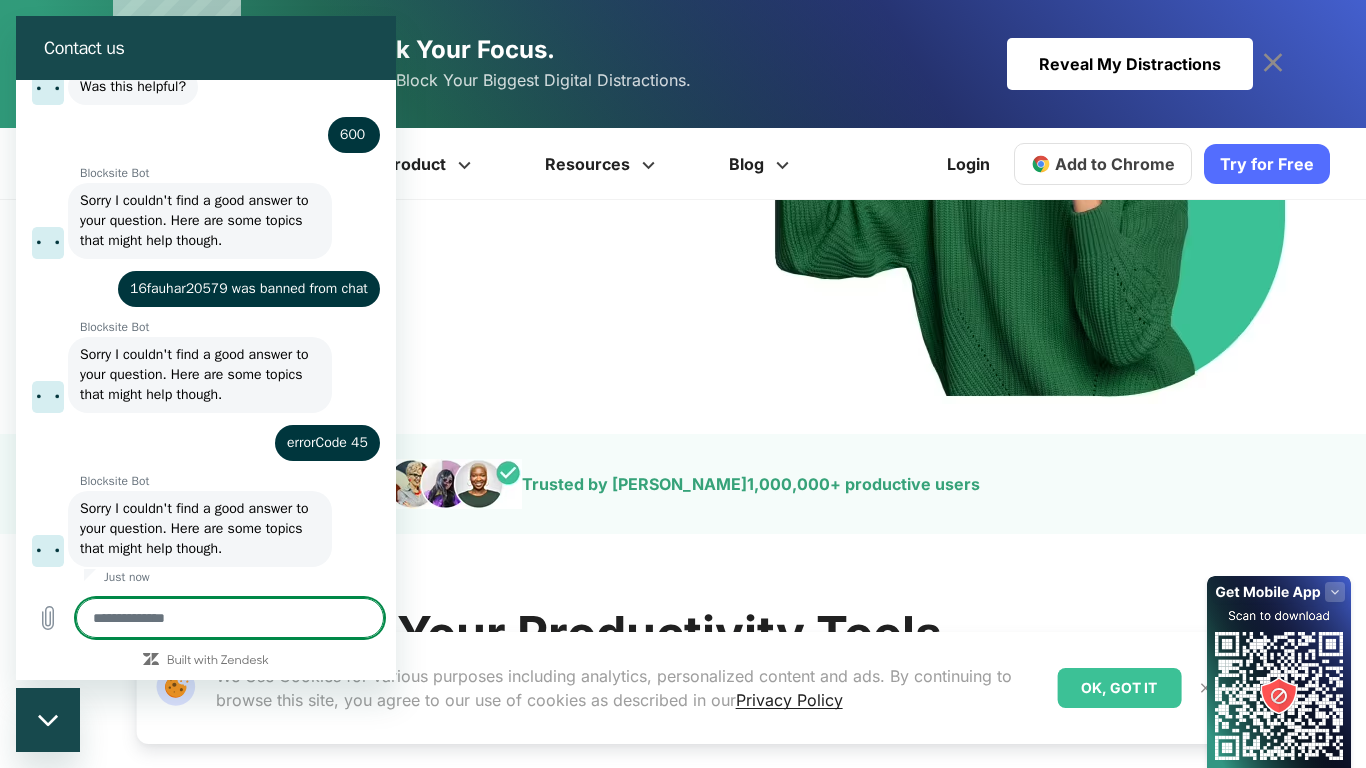 scroll, scrollTop: 3217, scrollLeft: 0, axis: vertical 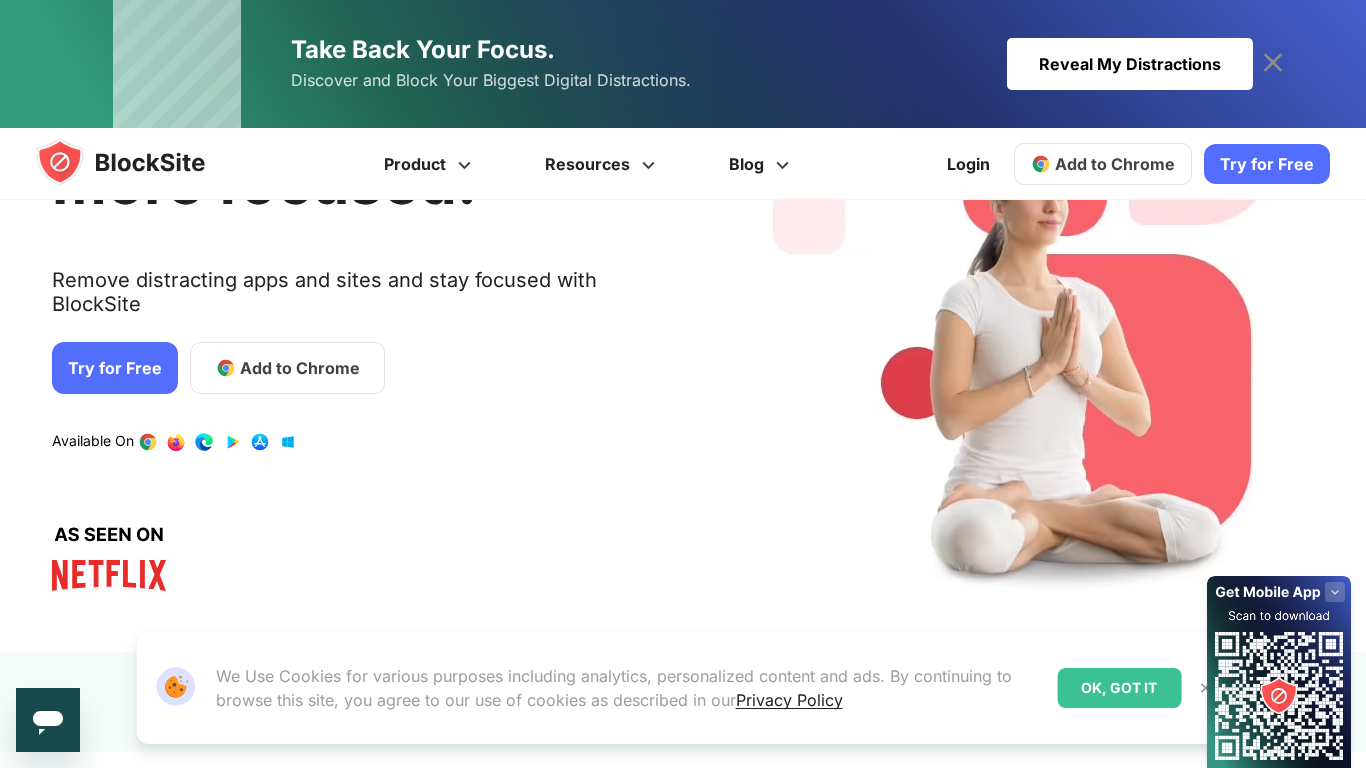 click on "OK, GOT IT" at bounding box center [1119, 688] 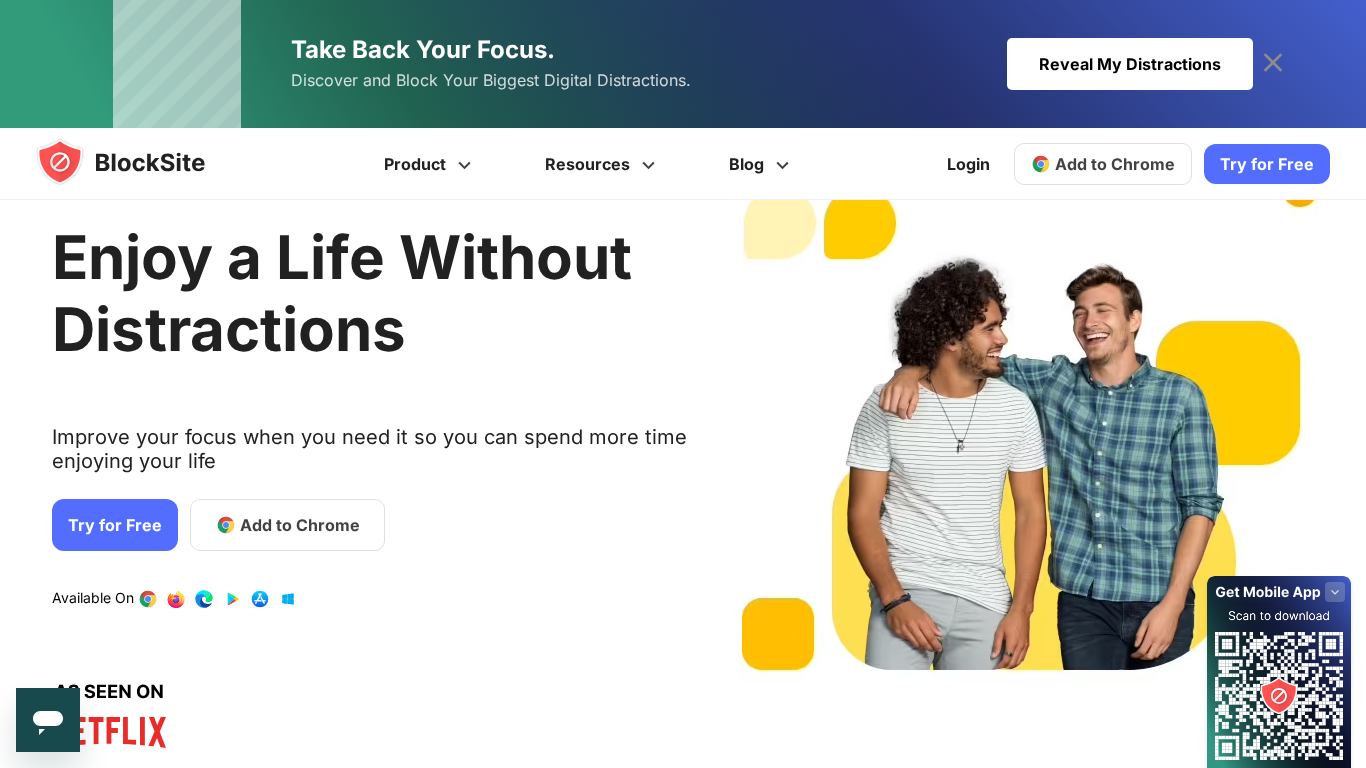 scroll, scrollTop: 0, scrollLeft: 0, axis: both 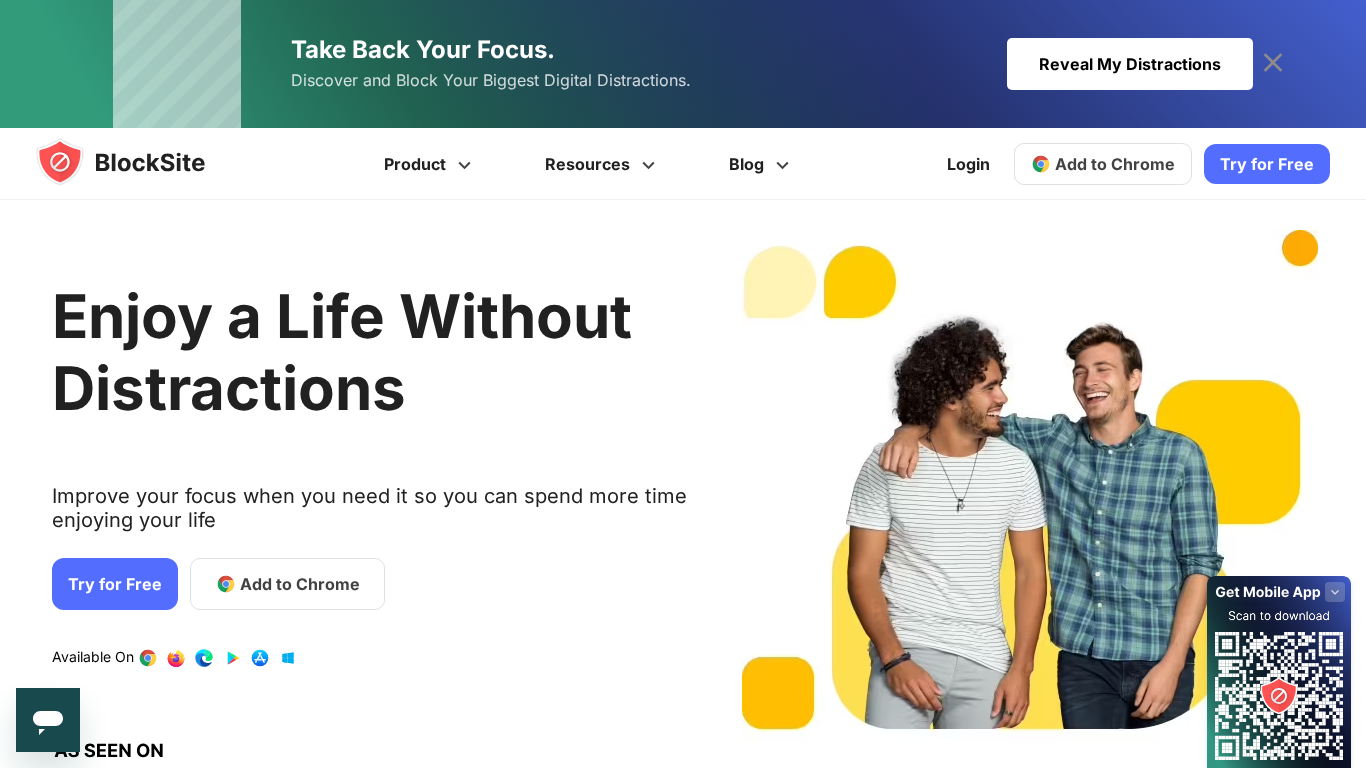 click 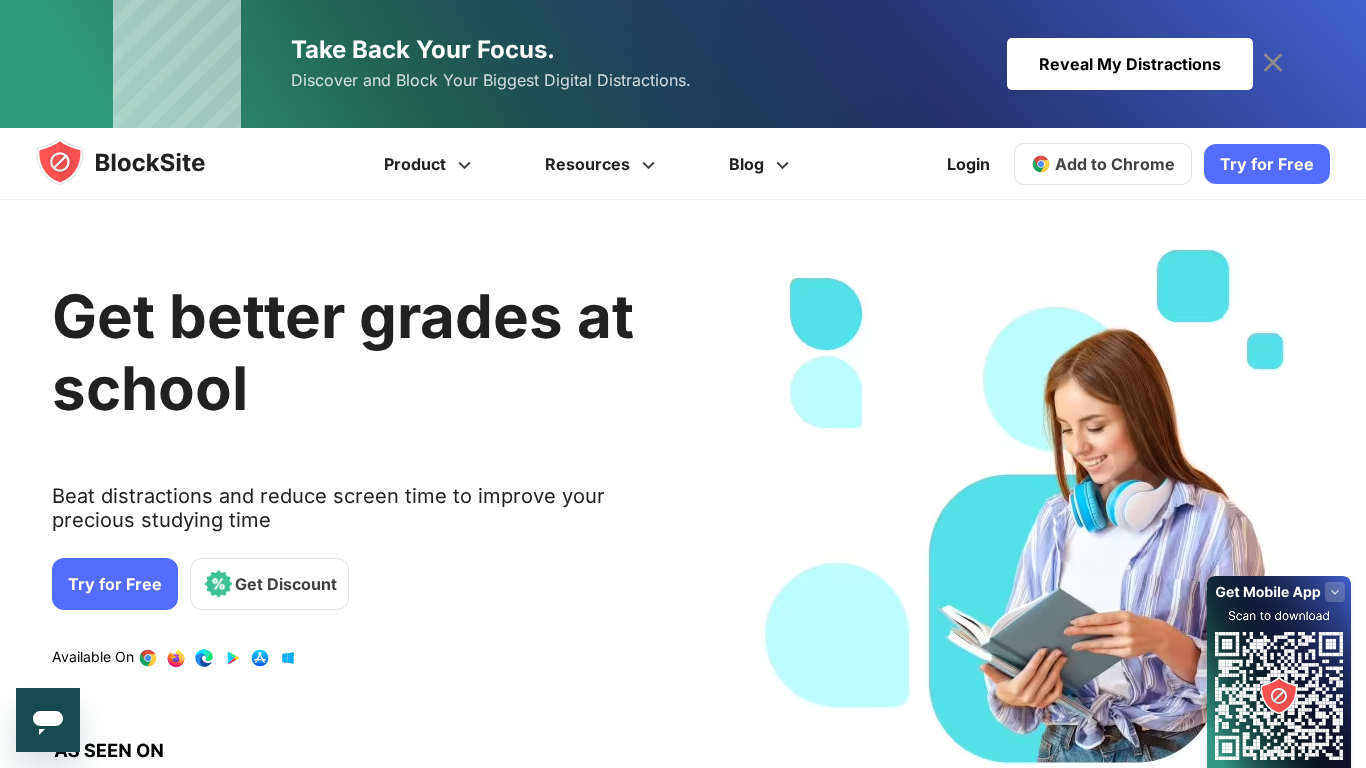 click 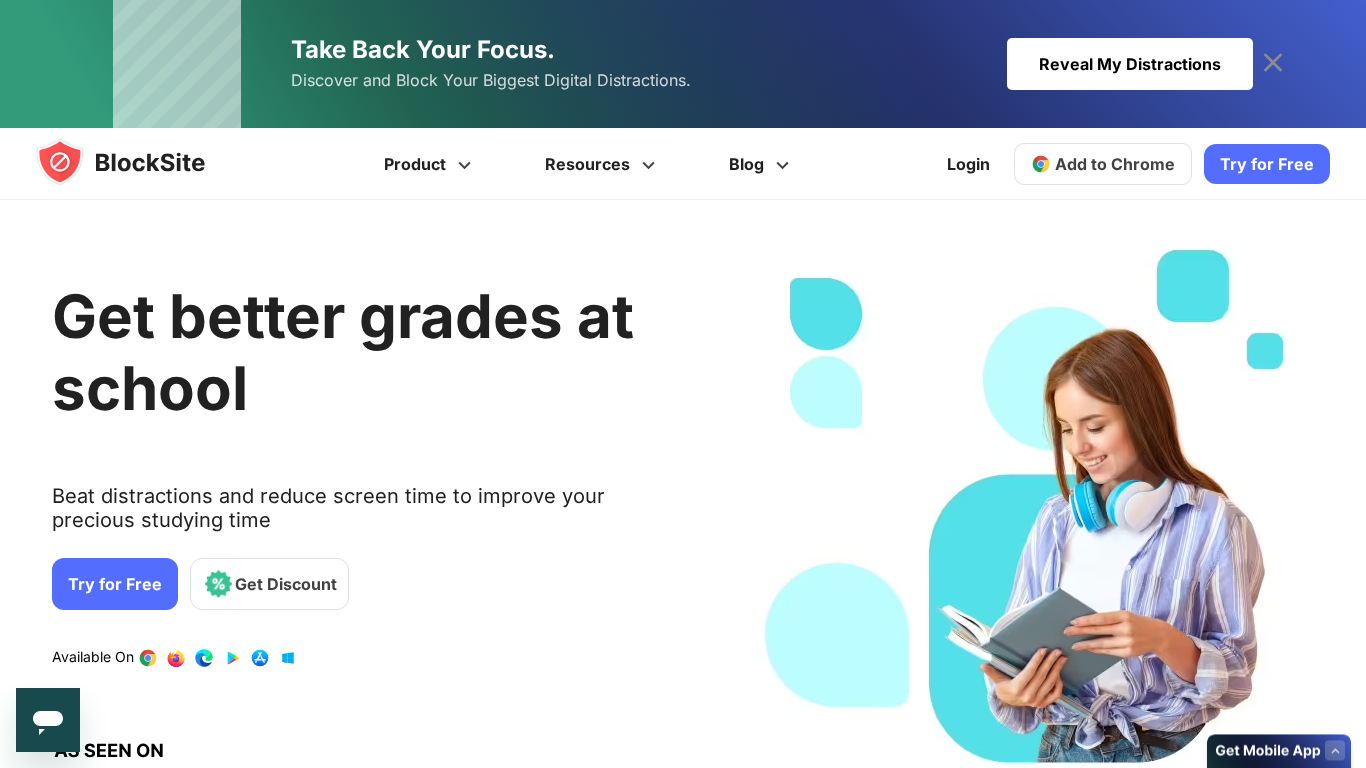 click on "Get Discount" at bounding box center [269, 584] 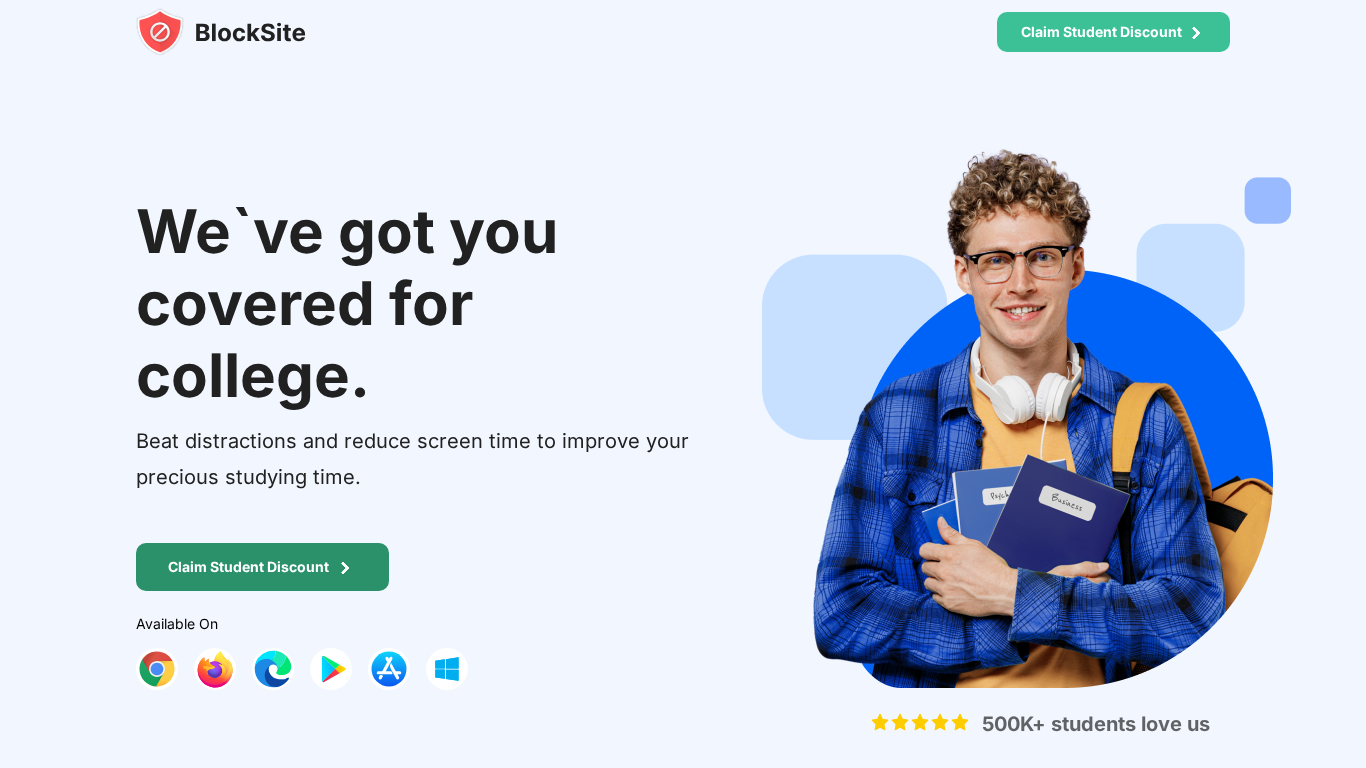 scroll, scrollTop: 0, scrollLeft: 0, axis: both 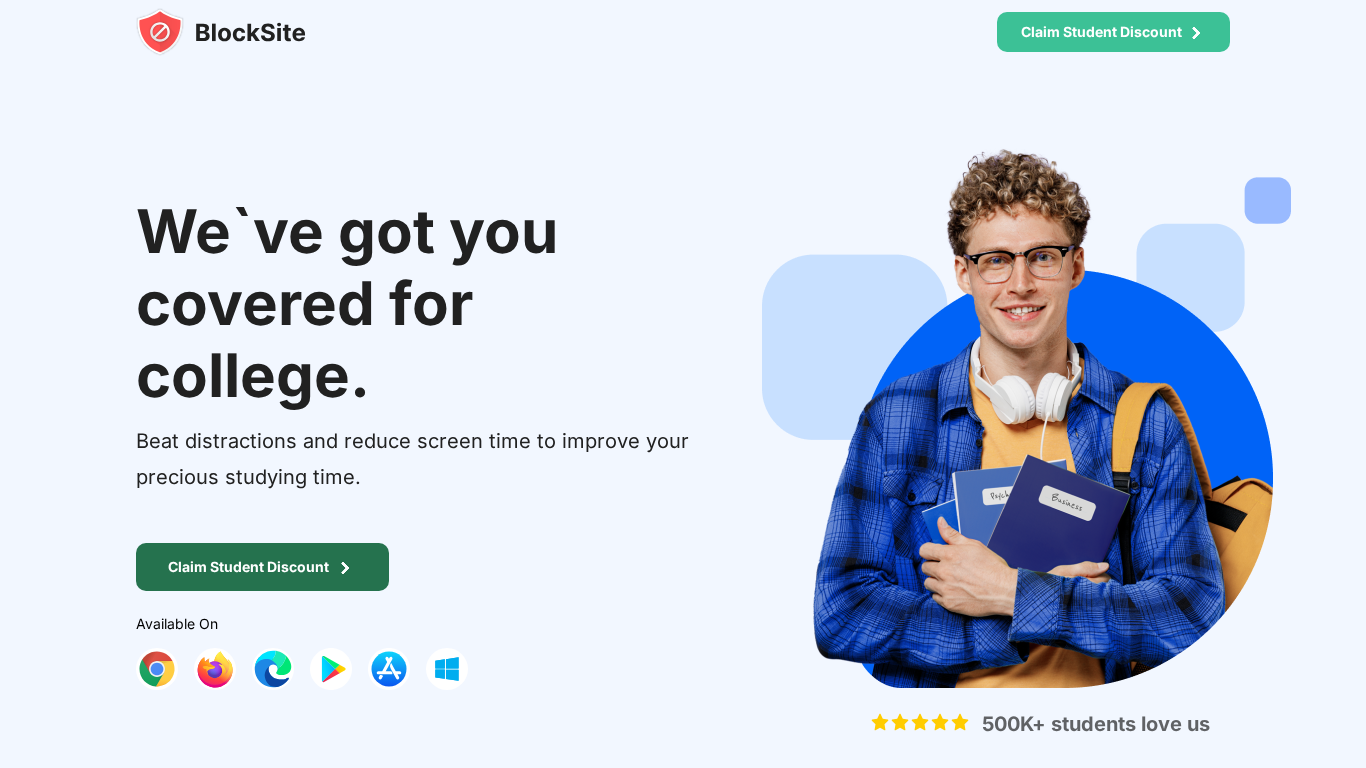 click on "Claim Student Discount" at bounding box center (248, 567) 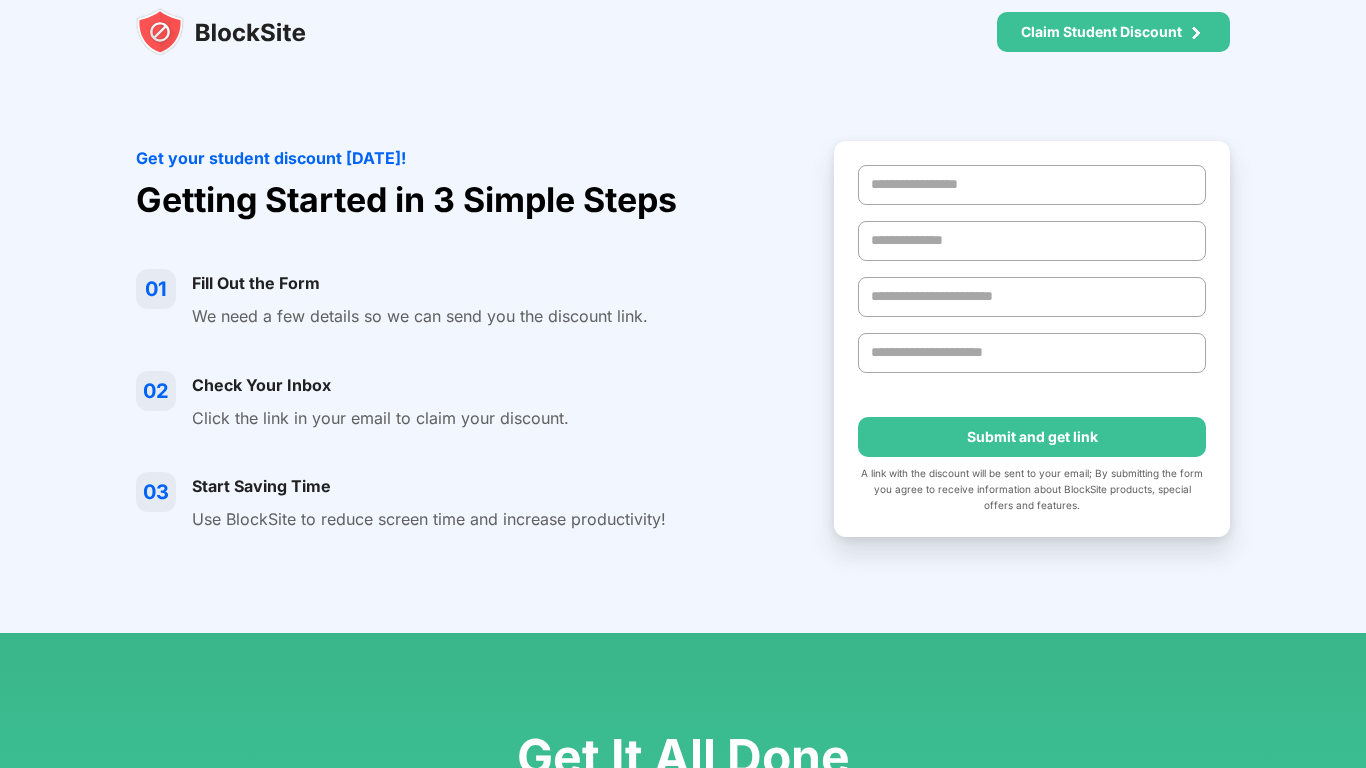 scroll, scrollTop: 1536, scrollLeft: 0, axis: vertical 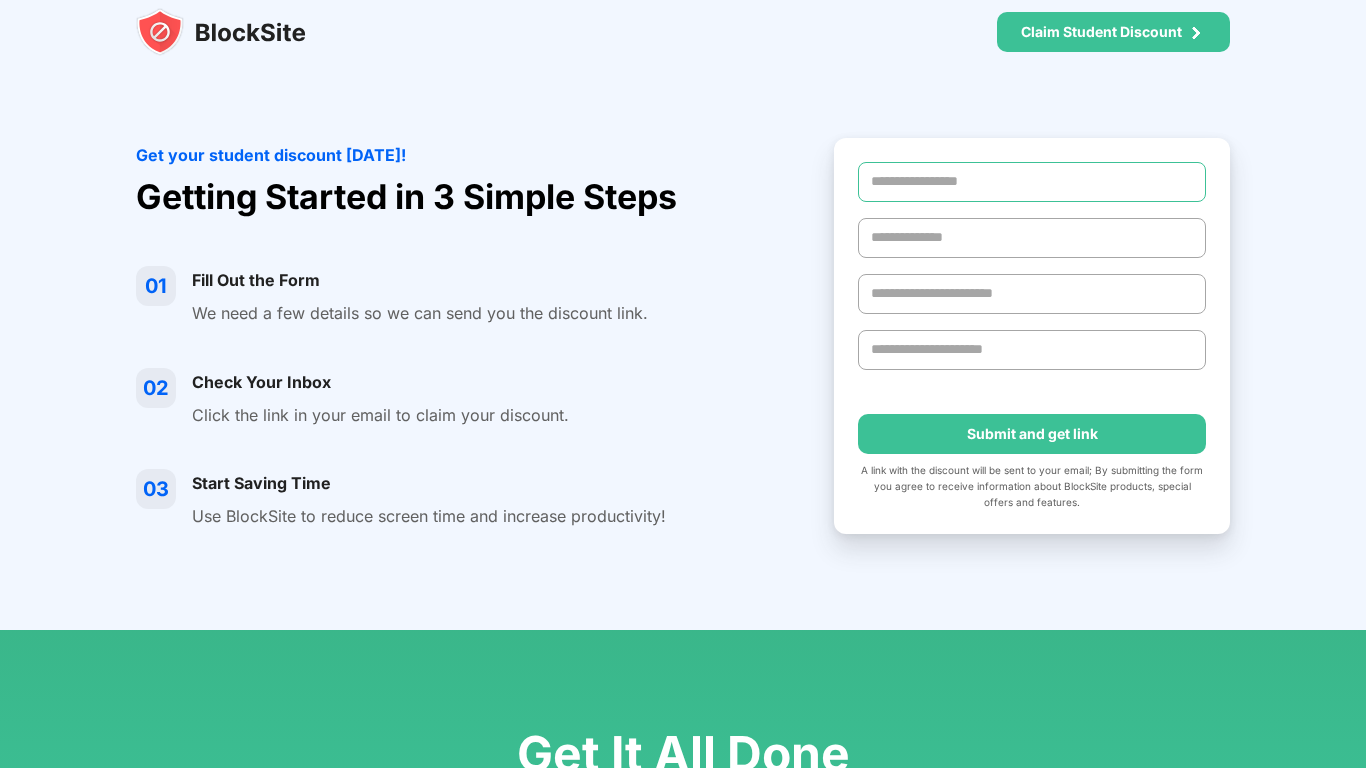 click at bounding box center (1032, 182) 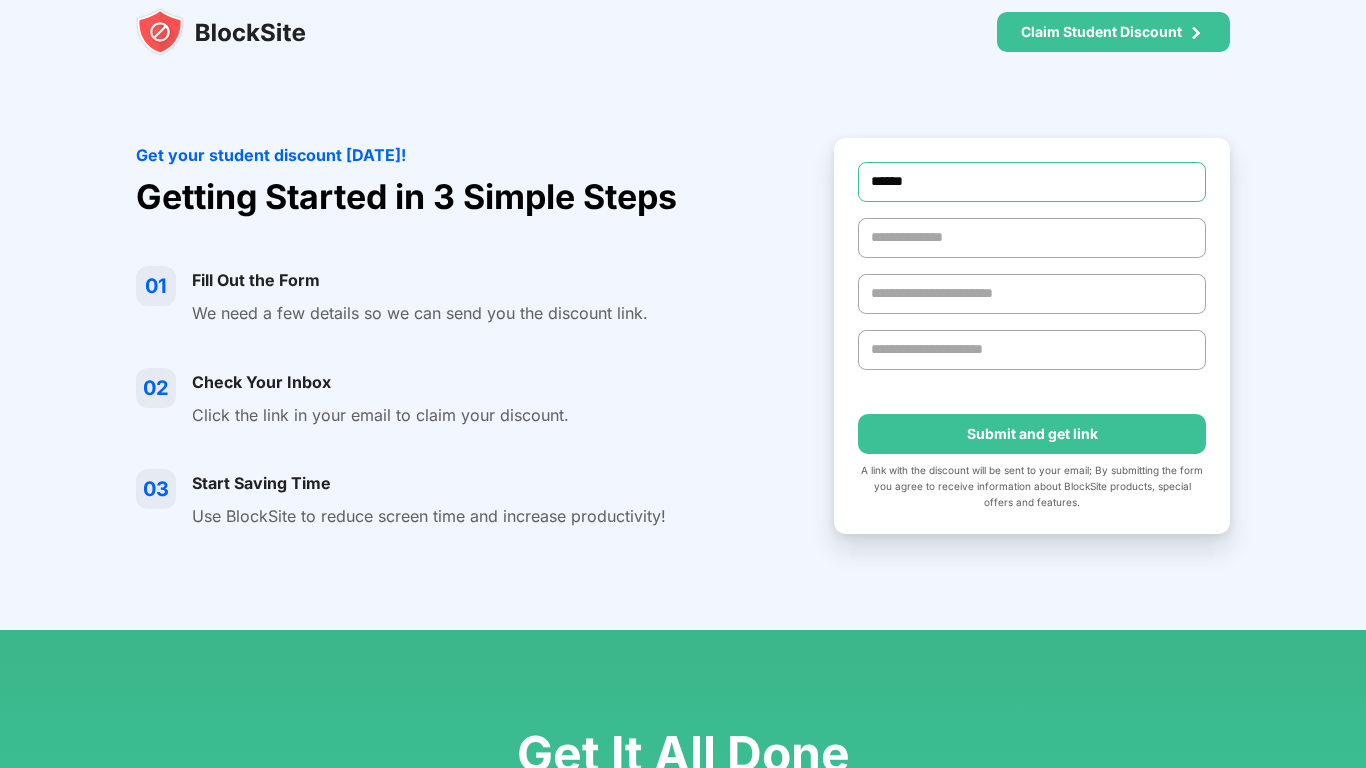 type on "******" 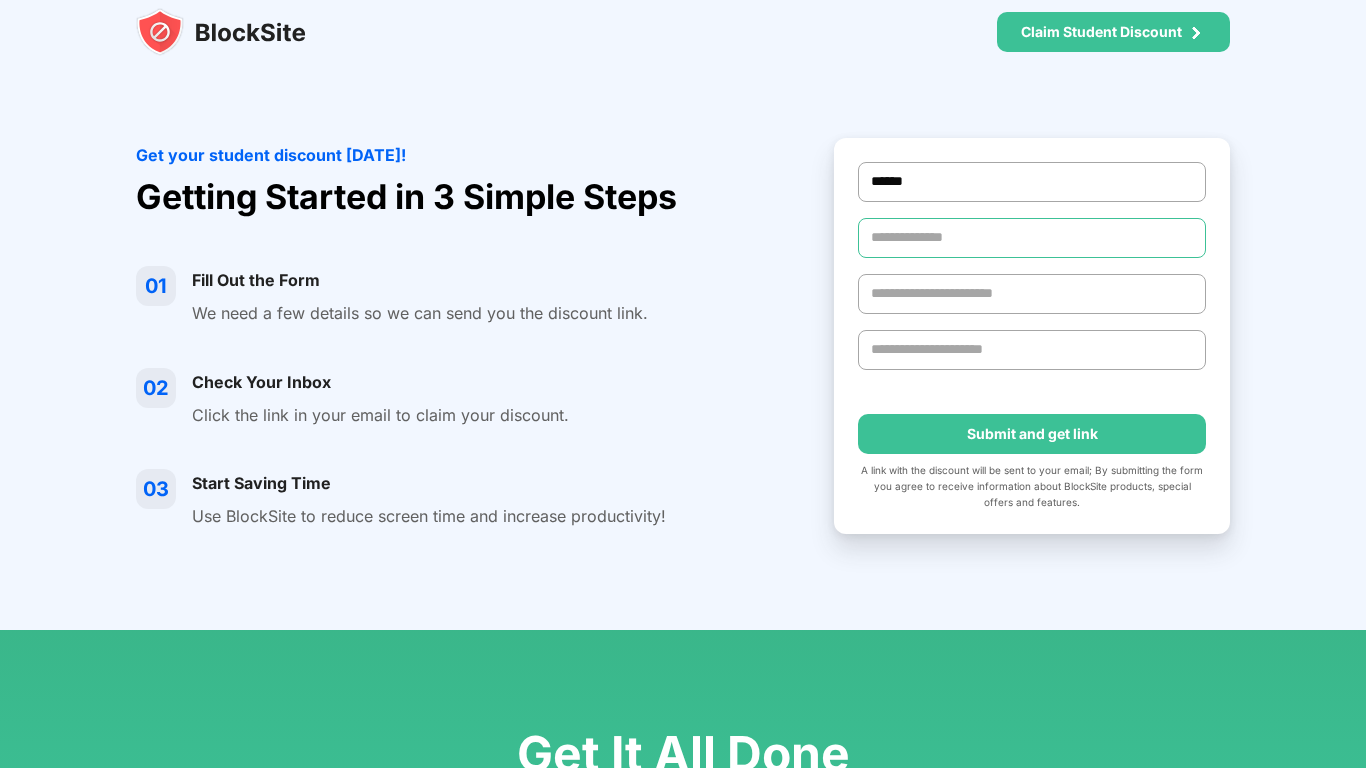 click at bounding box center [1032, 238] 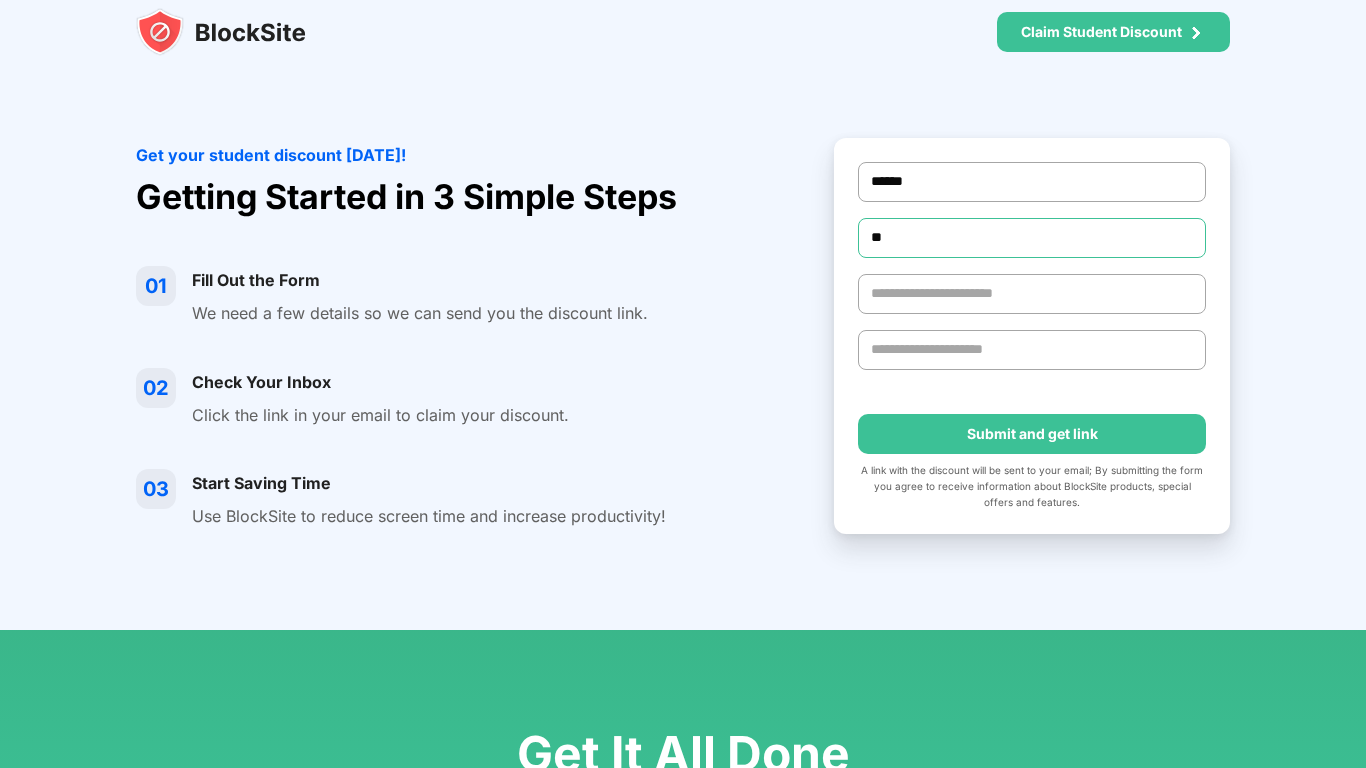 type on "**" 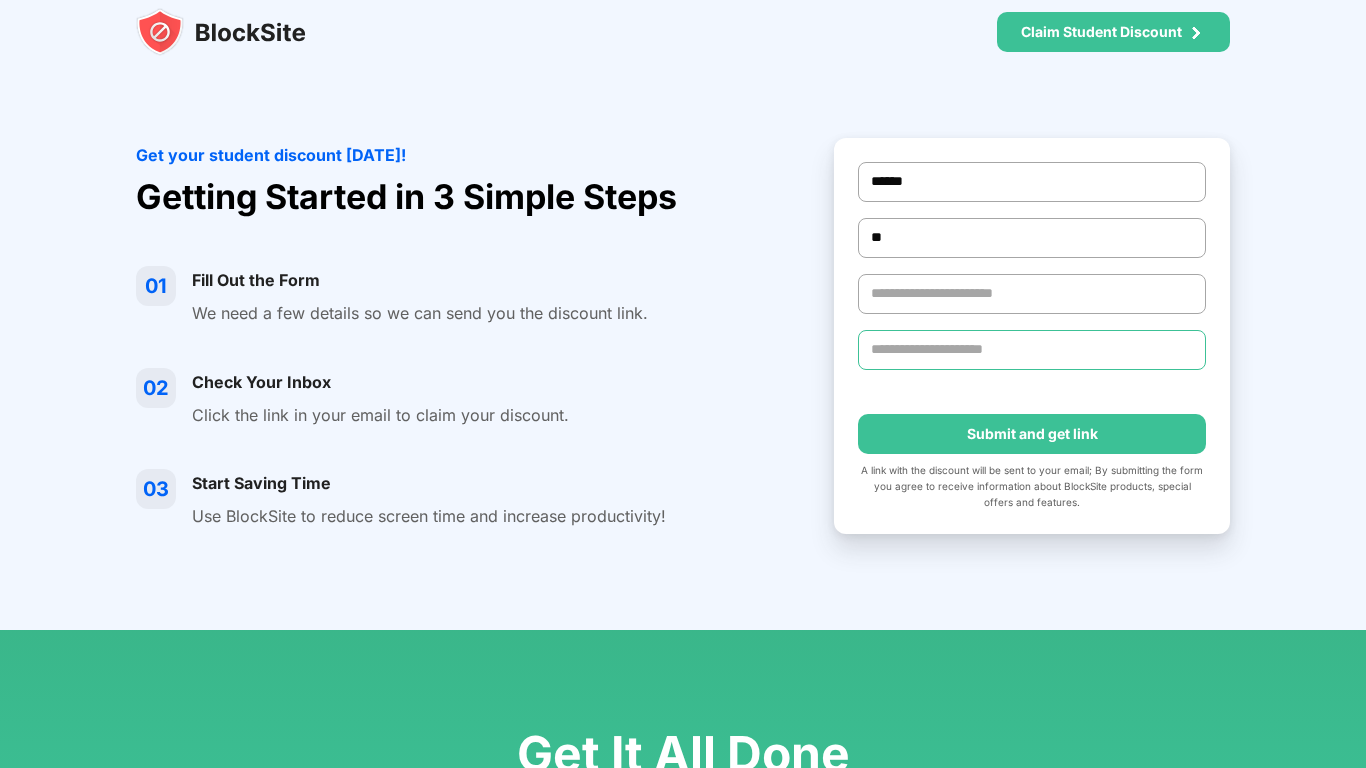 click at bounding box center [1032, 350] 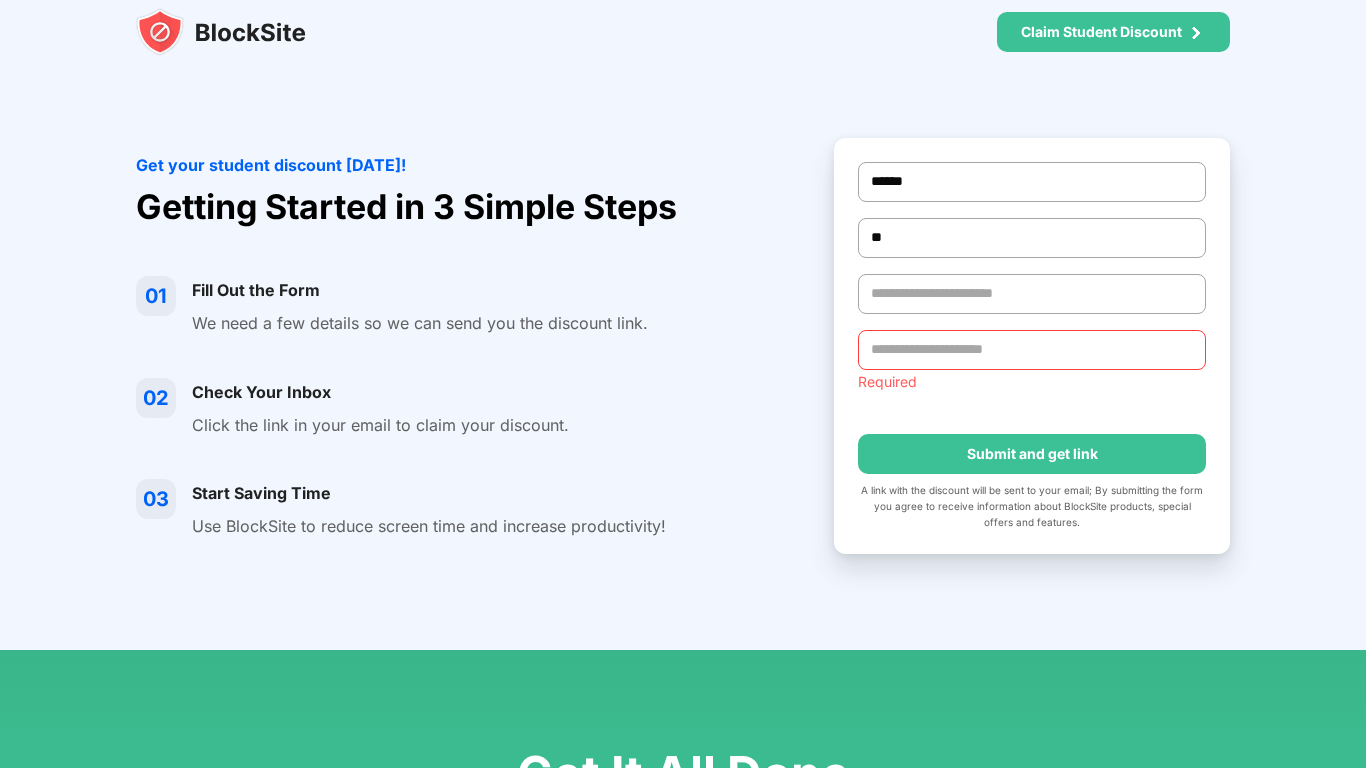 click at bounding box center (1032, 300) 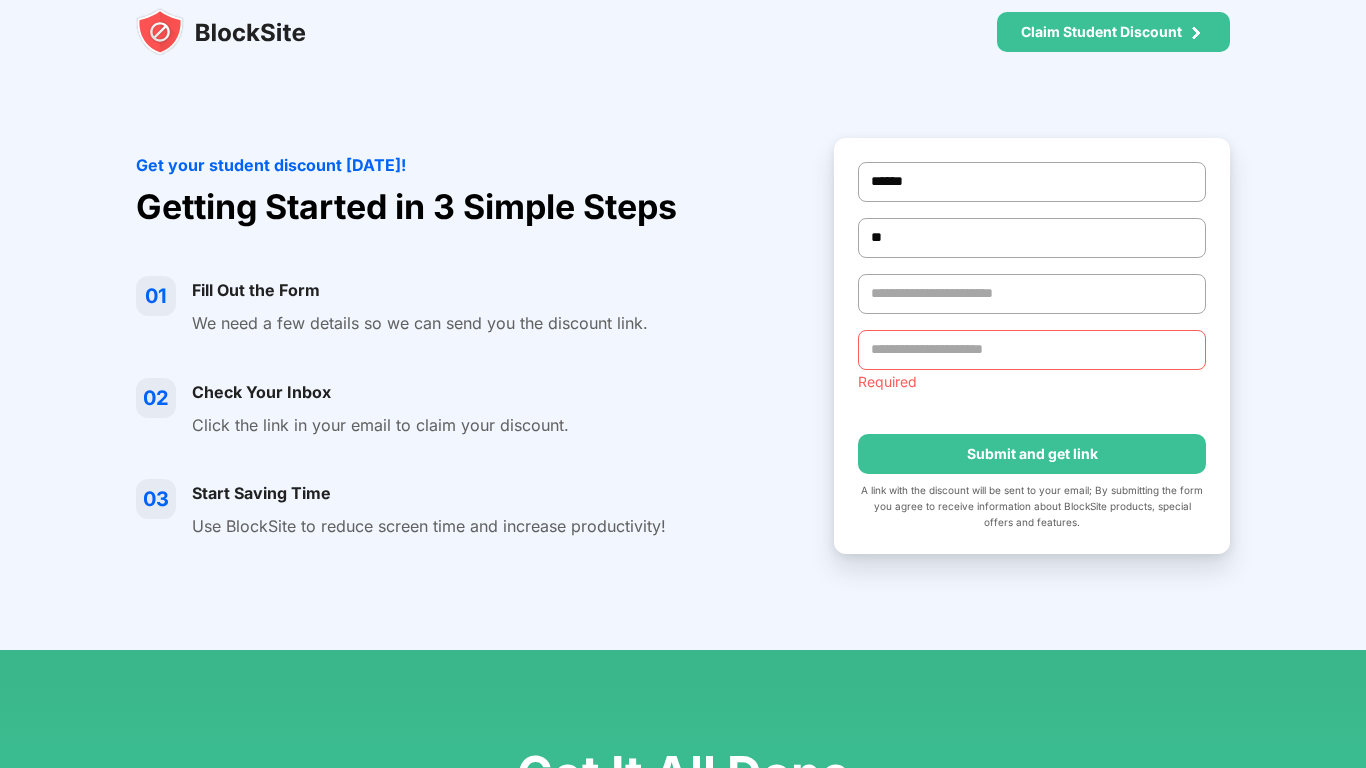 click at bounding box center (1032, 350) 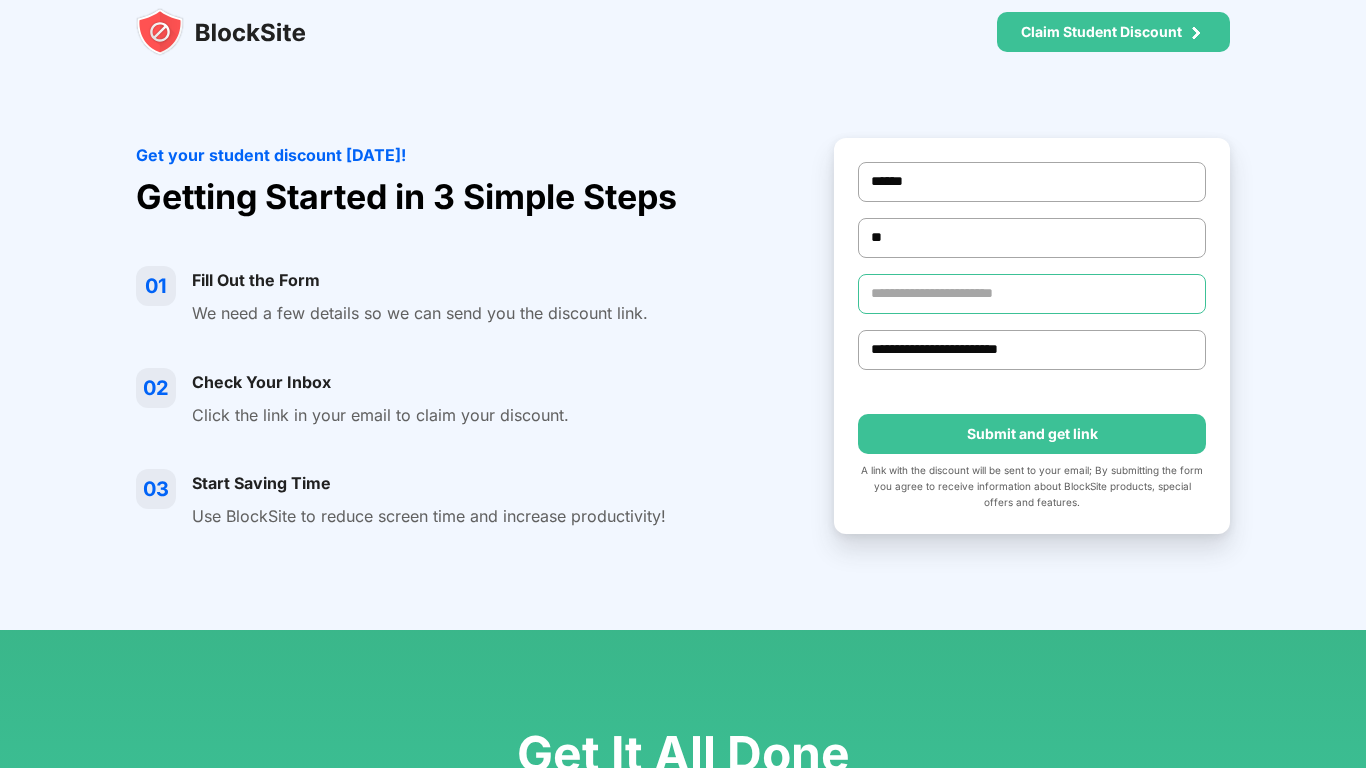 click at bounding box center [1032, 294] 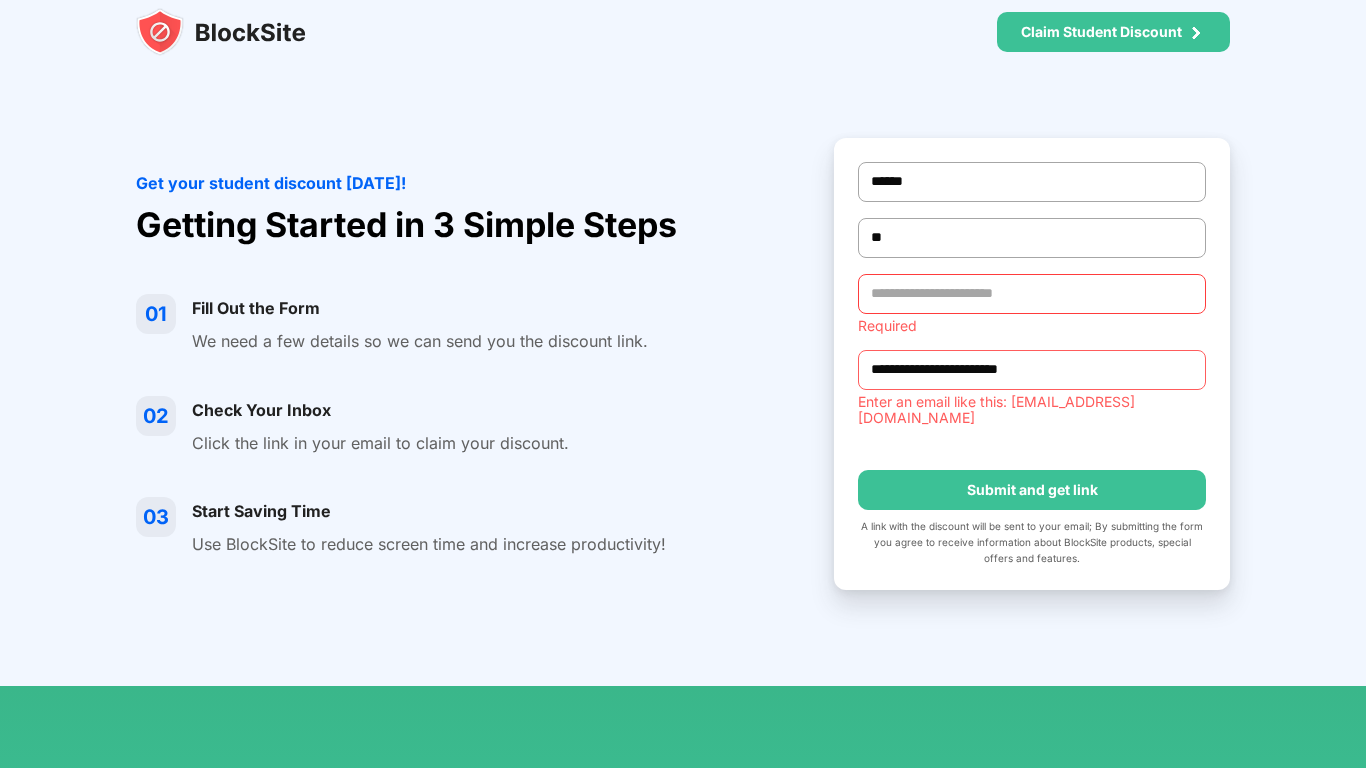 drag, startPoint x: 1027, startPoint y: 348, endPoint x: 670, endPoint y: 354, distance: 357.0504 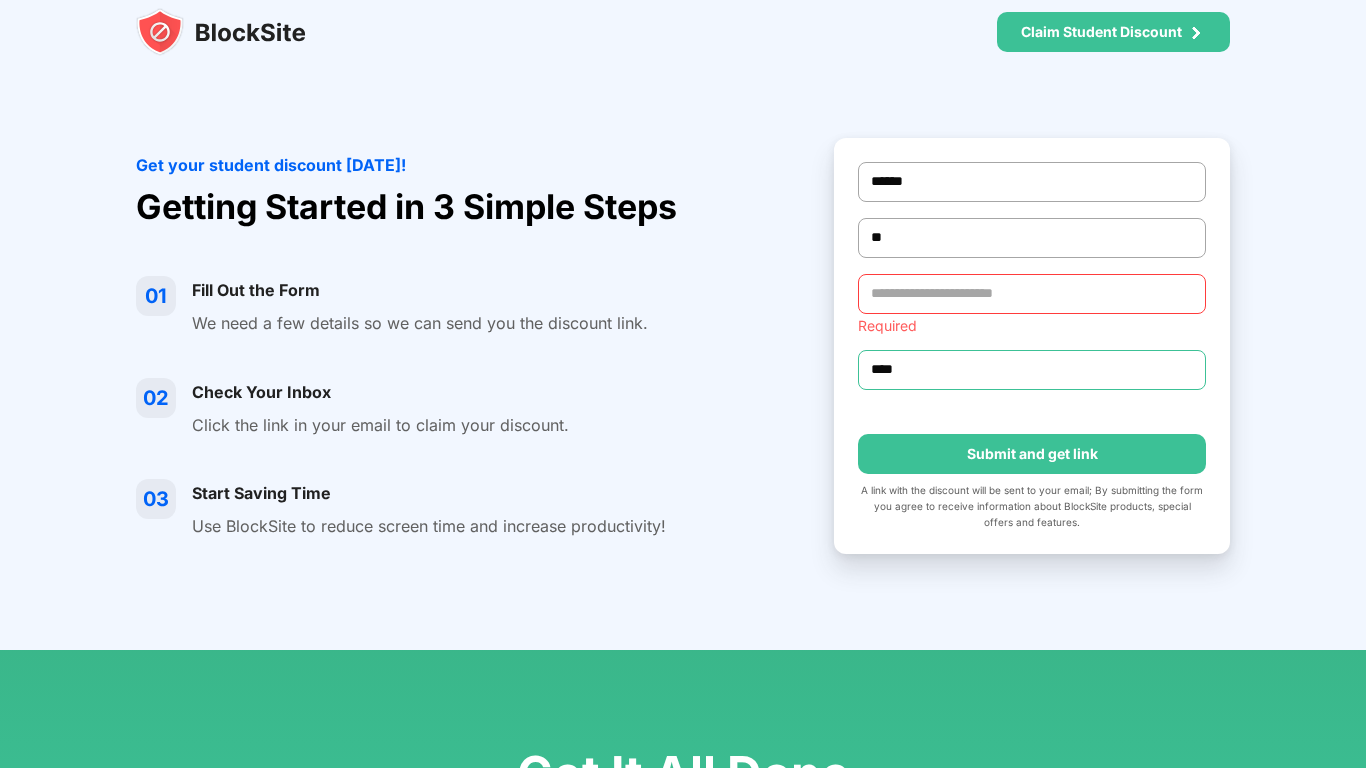 click on "****" at bounding box center [1032, 370] 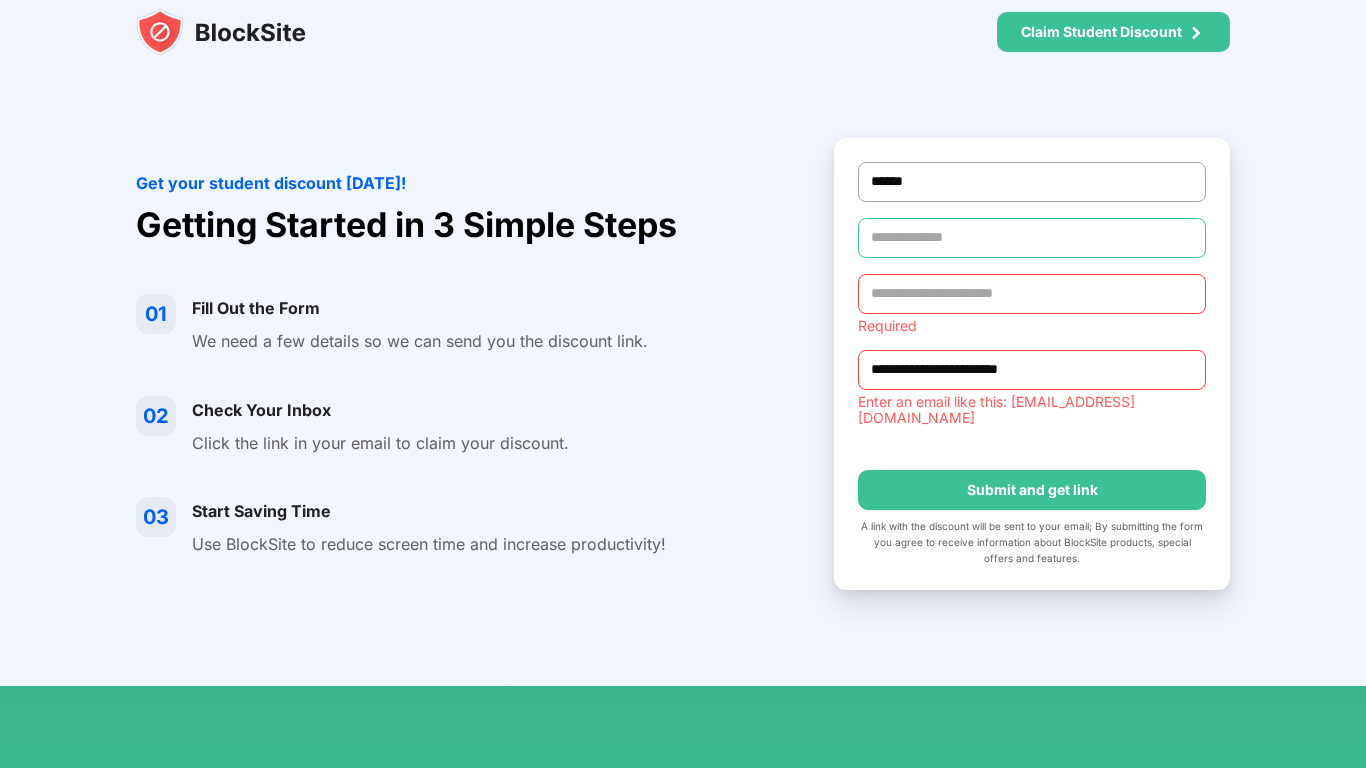 type 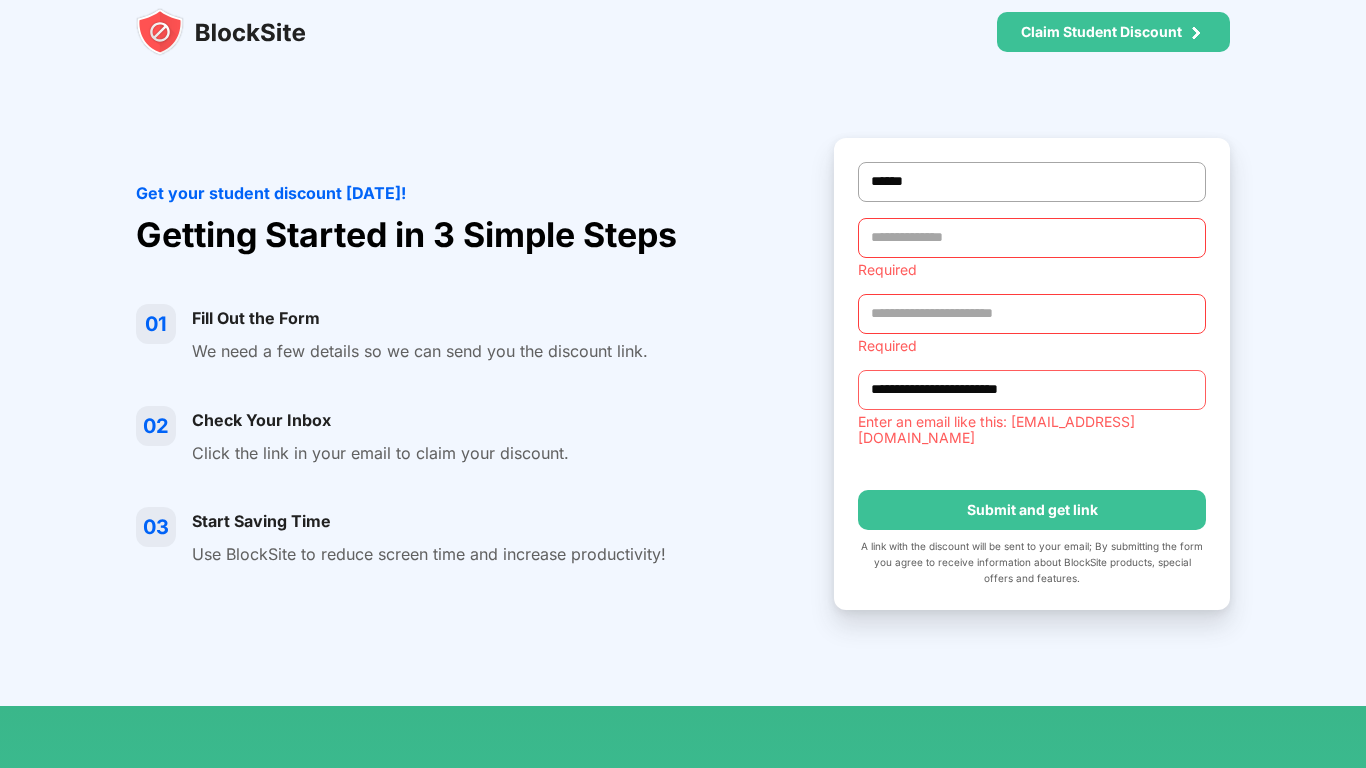 drag, startPoint x: 1109, startPoint y: 357, endPoint x: 503, endPoint y: 385, distance: 606.64655 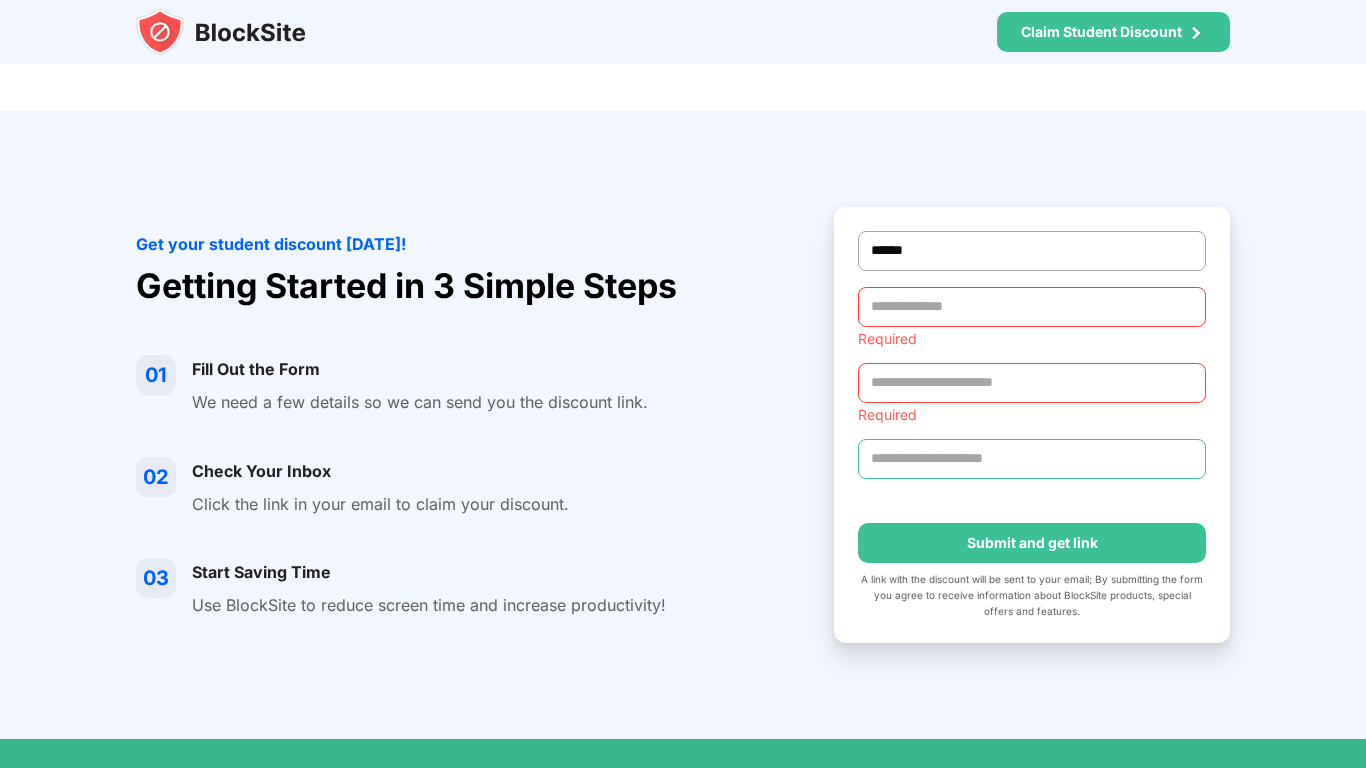 scroll, scrollTop: 0, scrollLeft: 0, axis: both 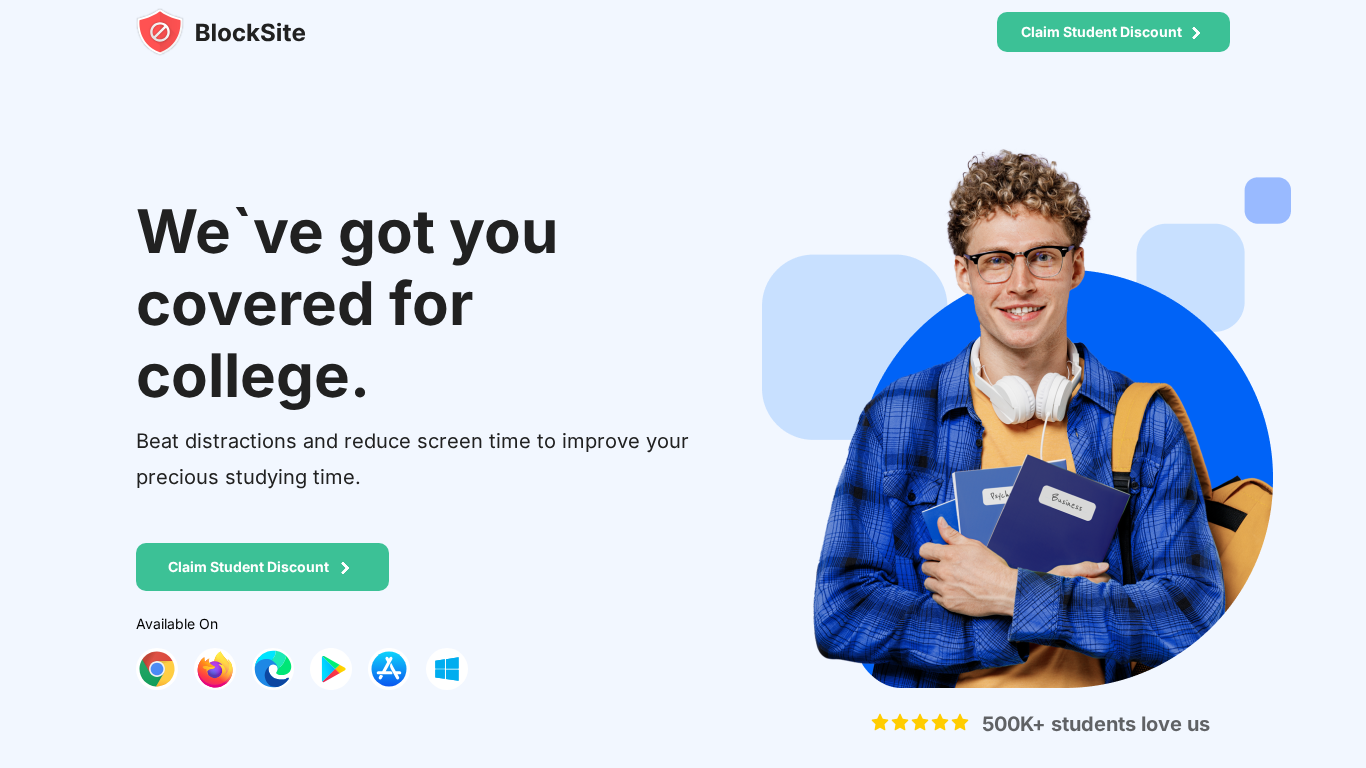 type 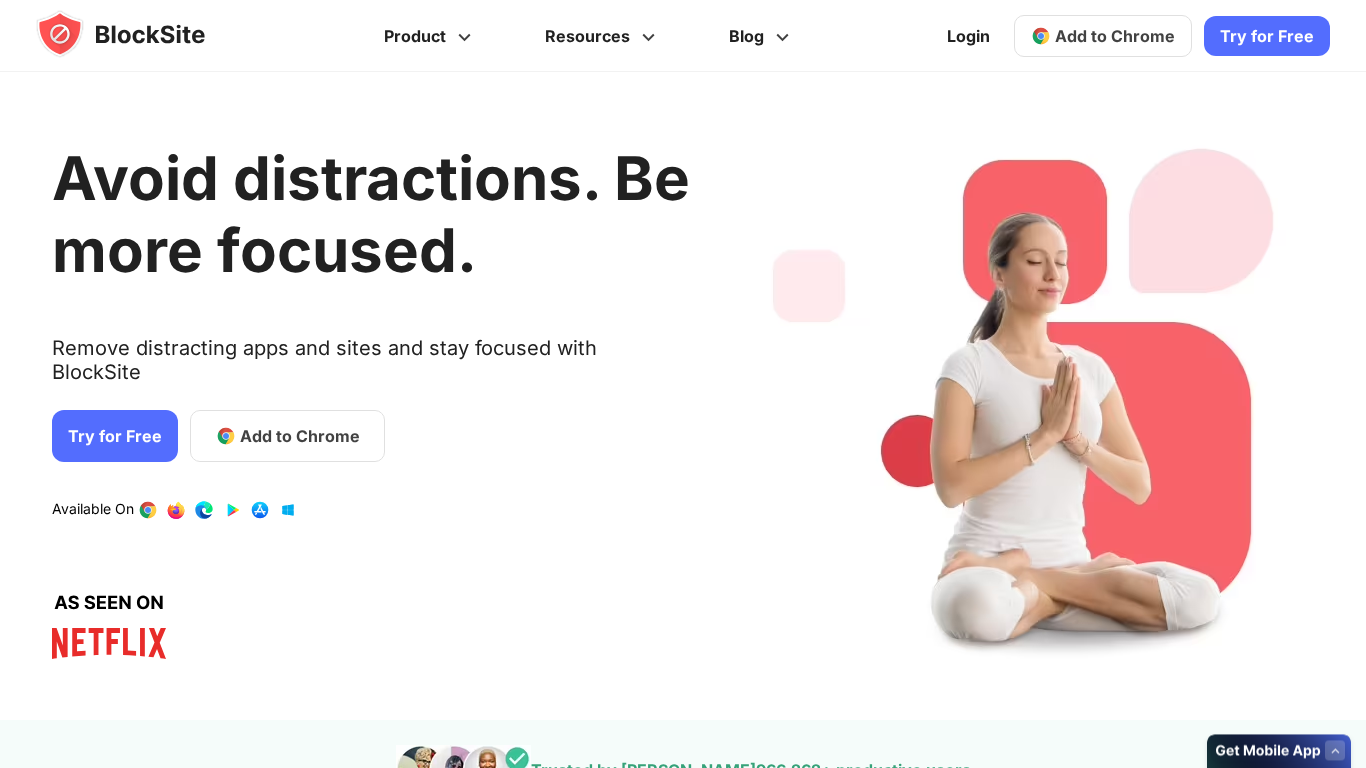 scroll, scrollTop: 0, scrollLeft: 0, axis: both 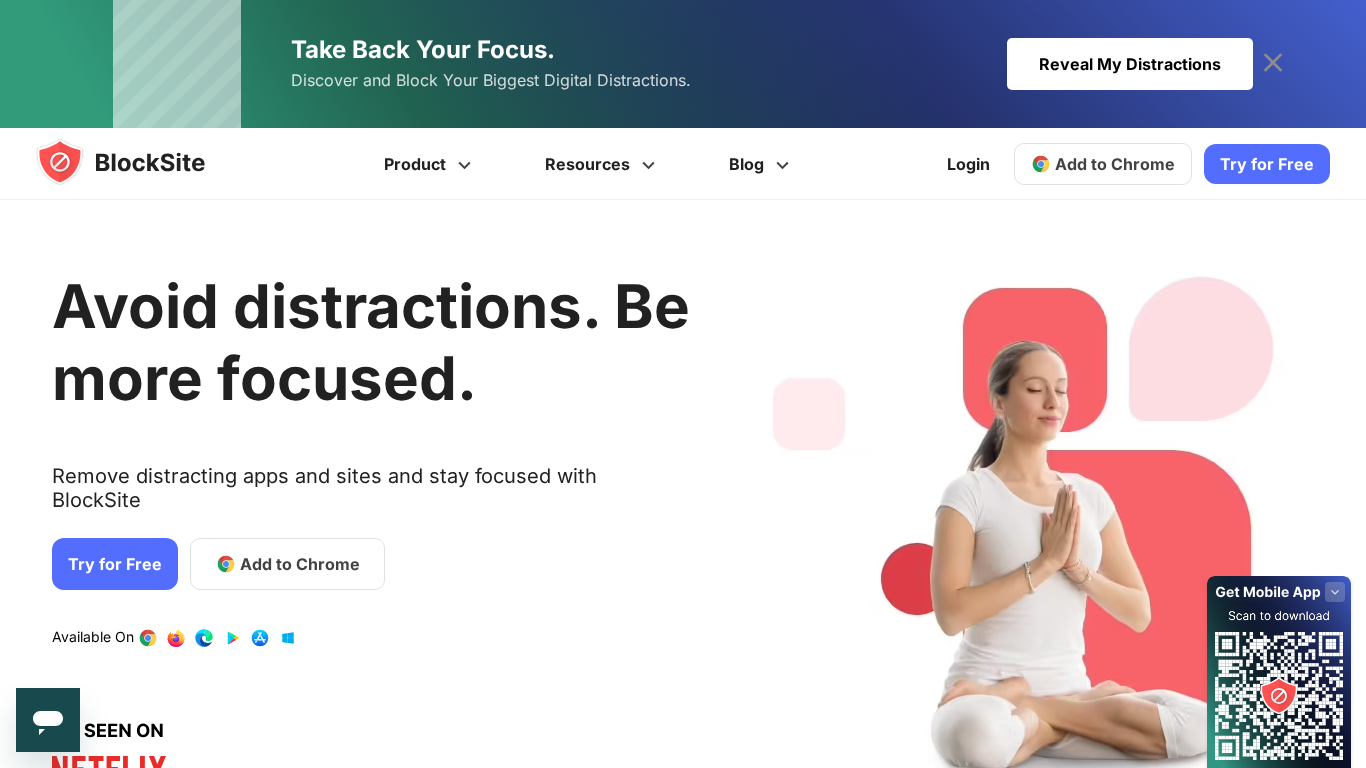 click on "Reveal My Distractions" at bounding box center (1130, 64) 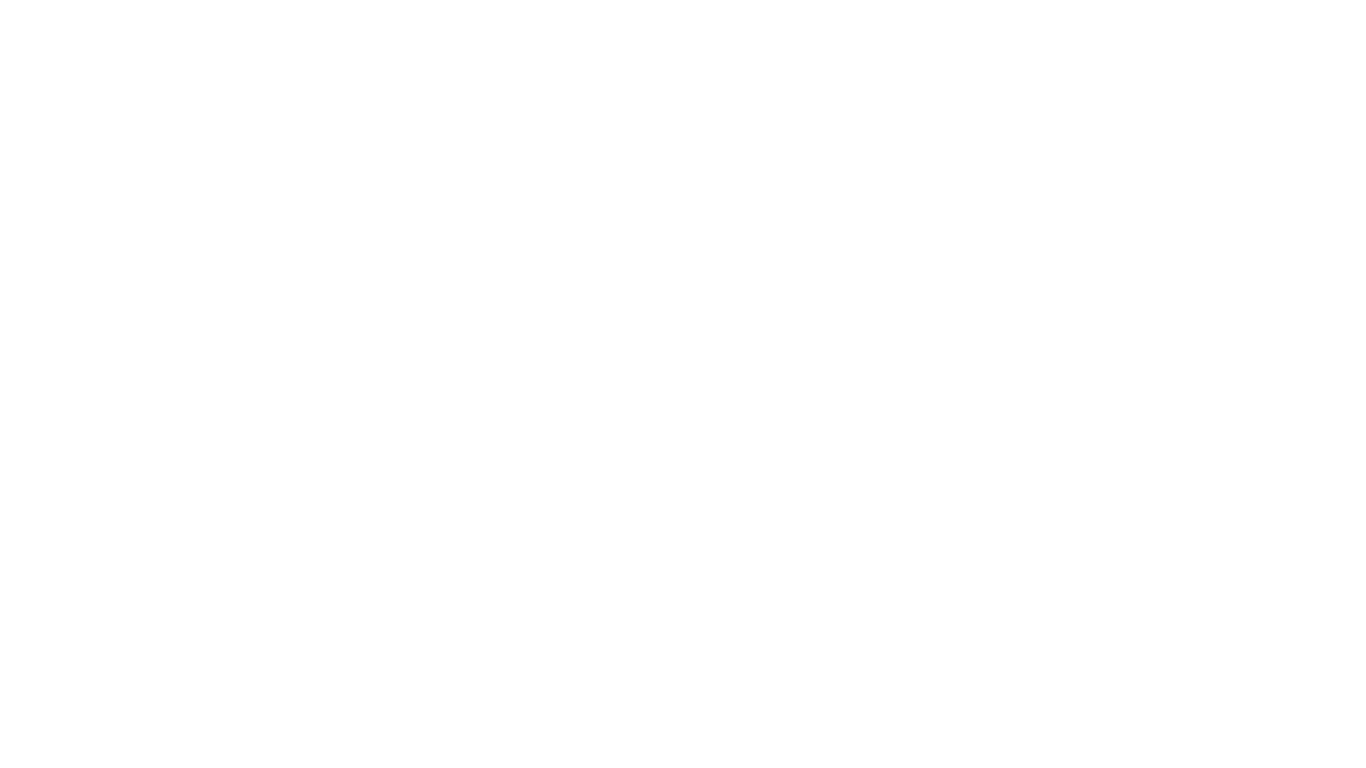 scroll, scrollTop: 0, scrollLeft: 0, axis: both 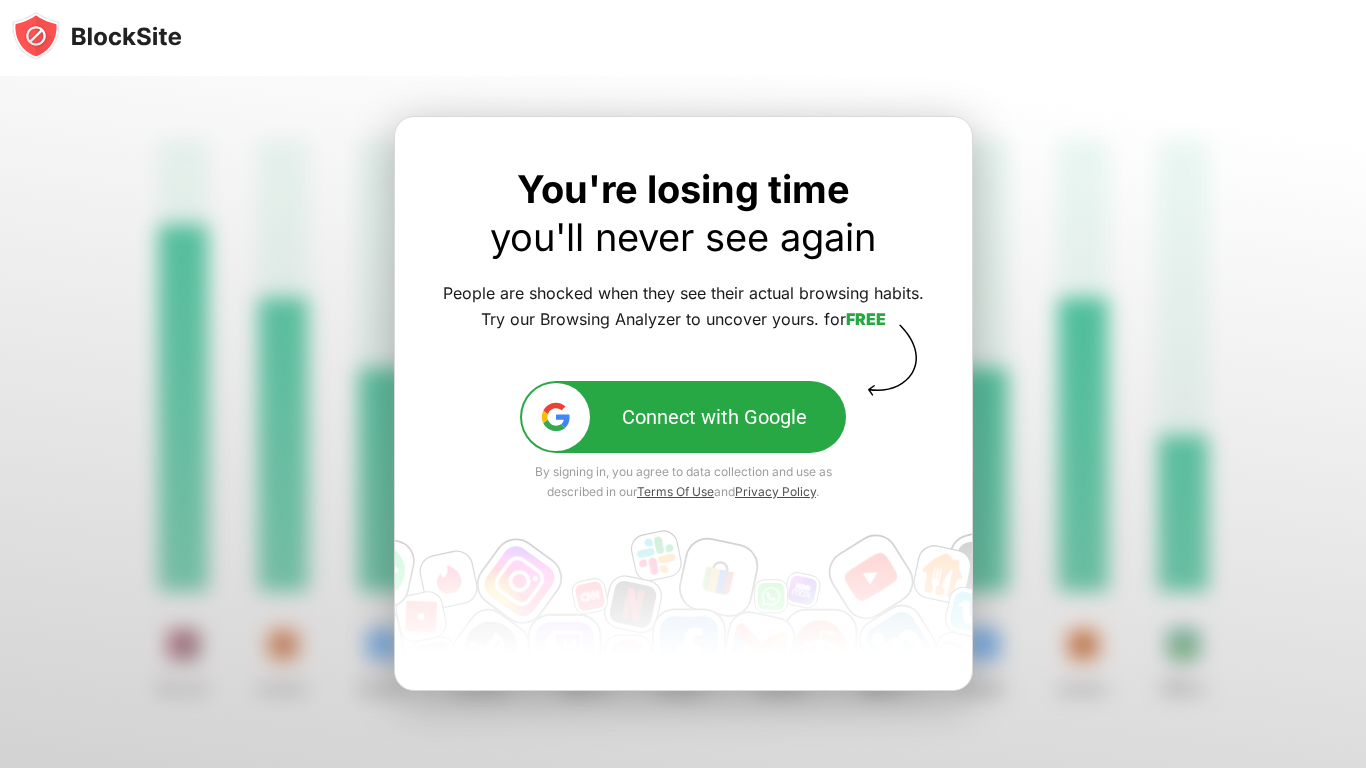 click on "Connect with Google" at bounding box center (683, 417) 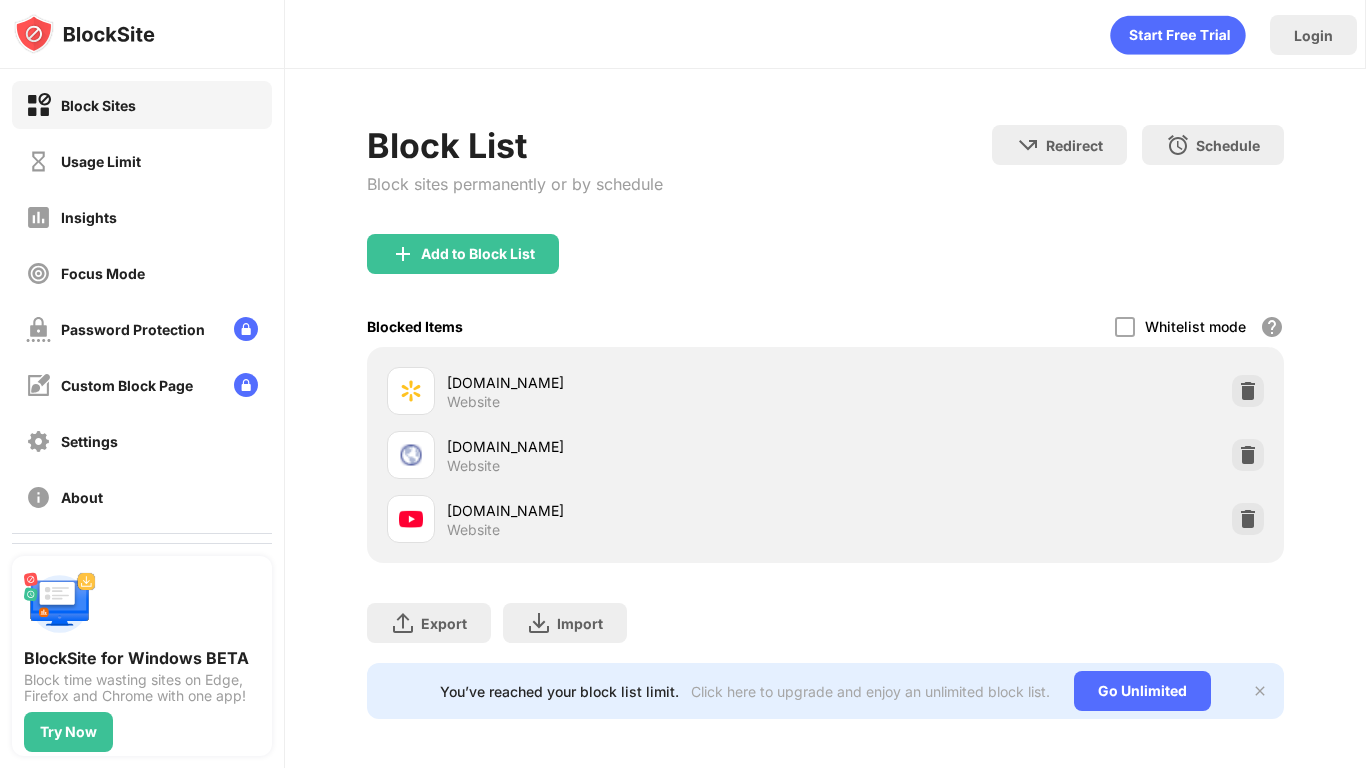 scroll, scrollTop: 0, scrollLeft: 0, axis: both 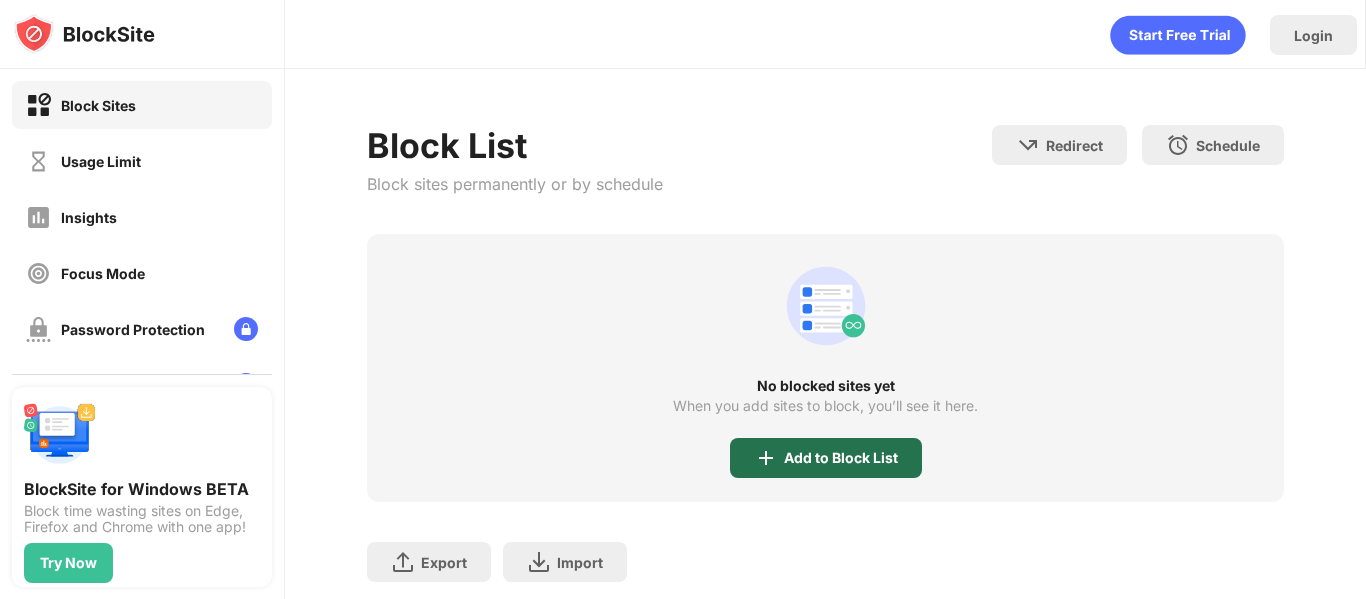 click on "Add to Block List" at bounding box center (826, 458) 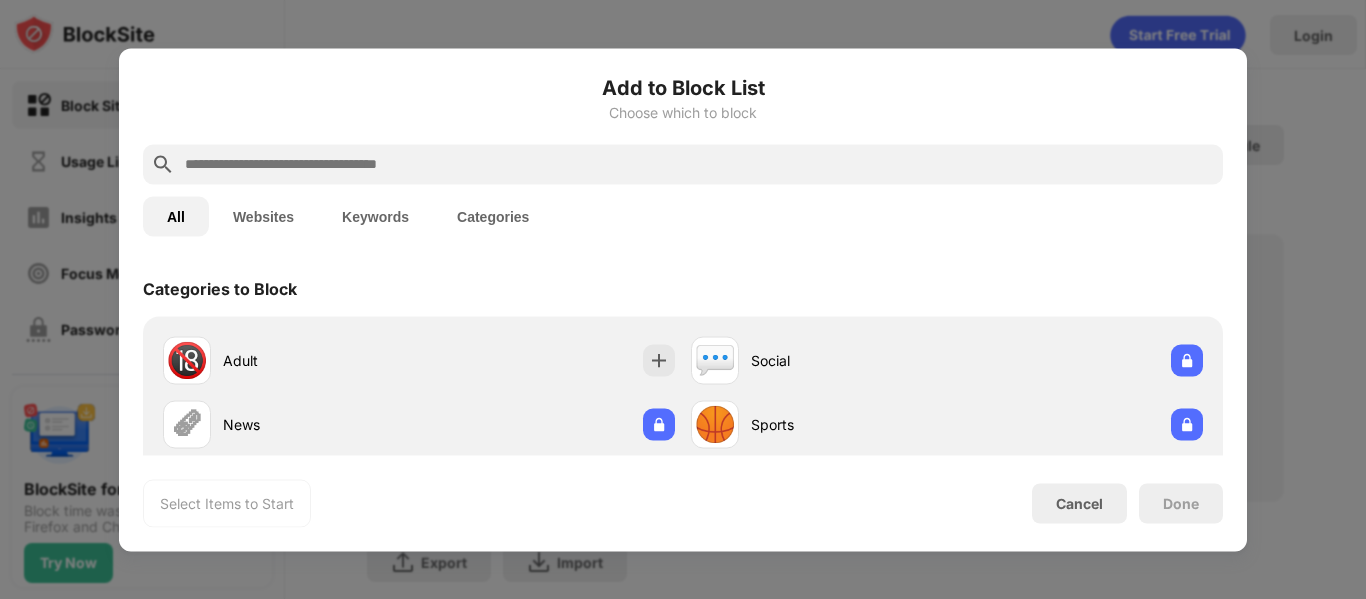 click at bounding box center (699, 164) 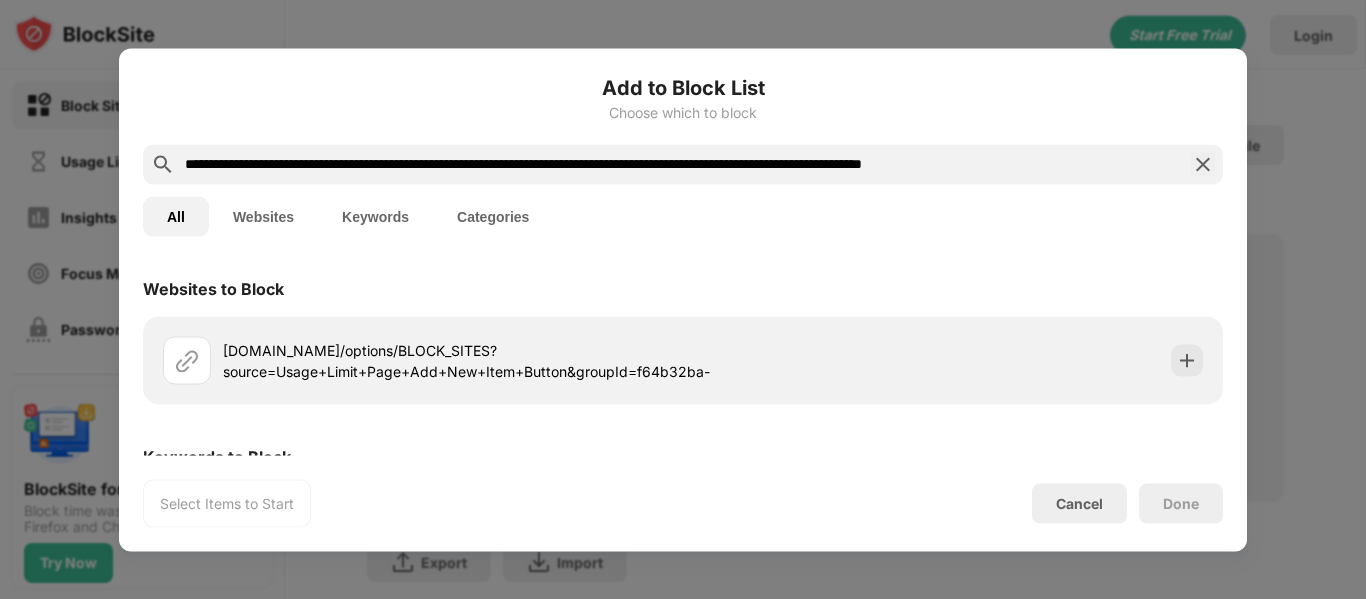 type on "**********" 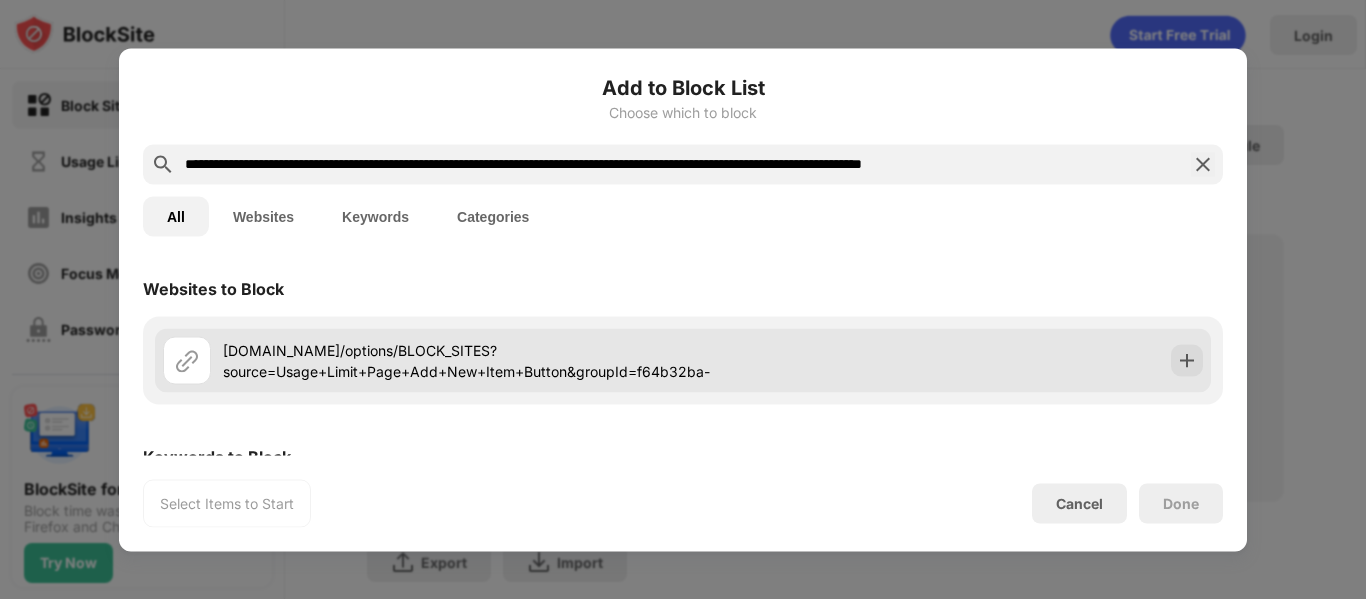 click on "user.blocksite.co/options/BLOCK_SITES?source=Usage+Limit+Page+Add+New+Item+Button&groupId=f64b32ba-d0ae-4c63-b11f-d704886ce74f\" 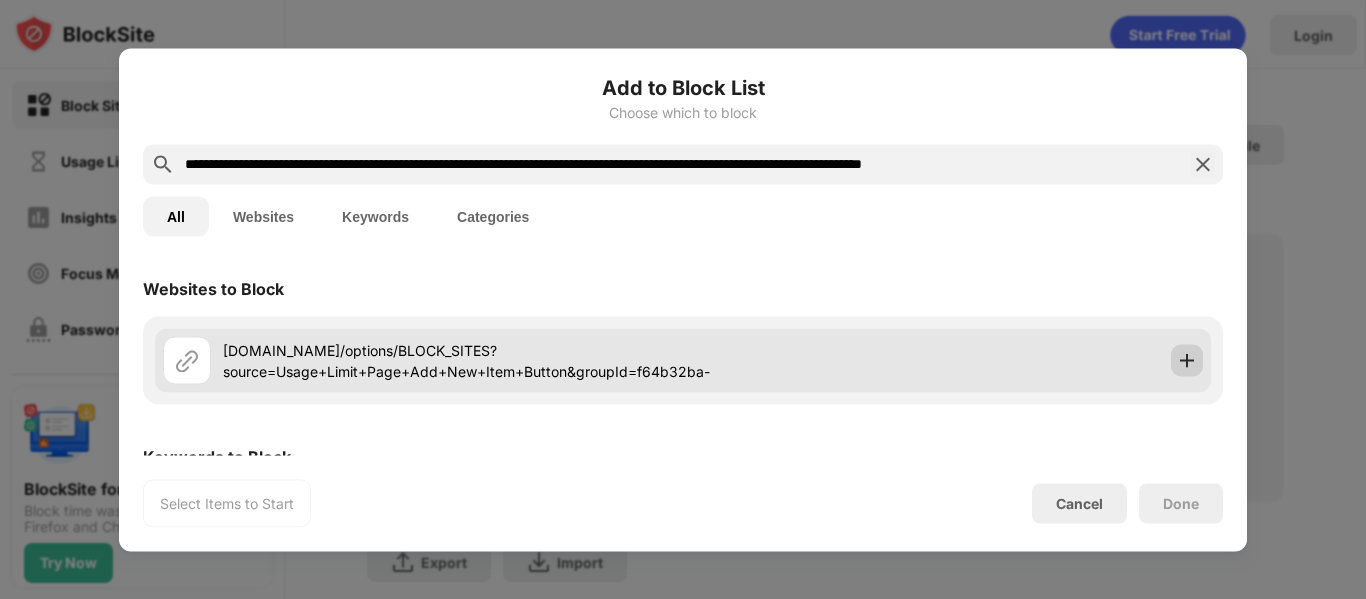 click 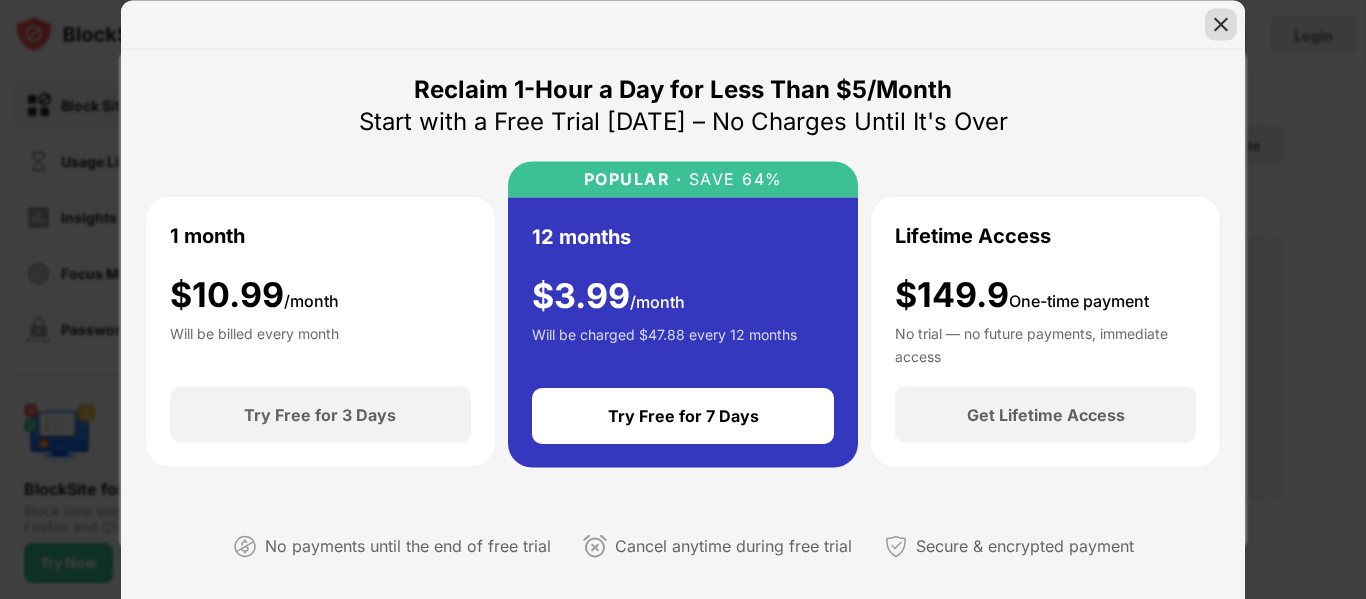 click at bounding box center [1221, 24] 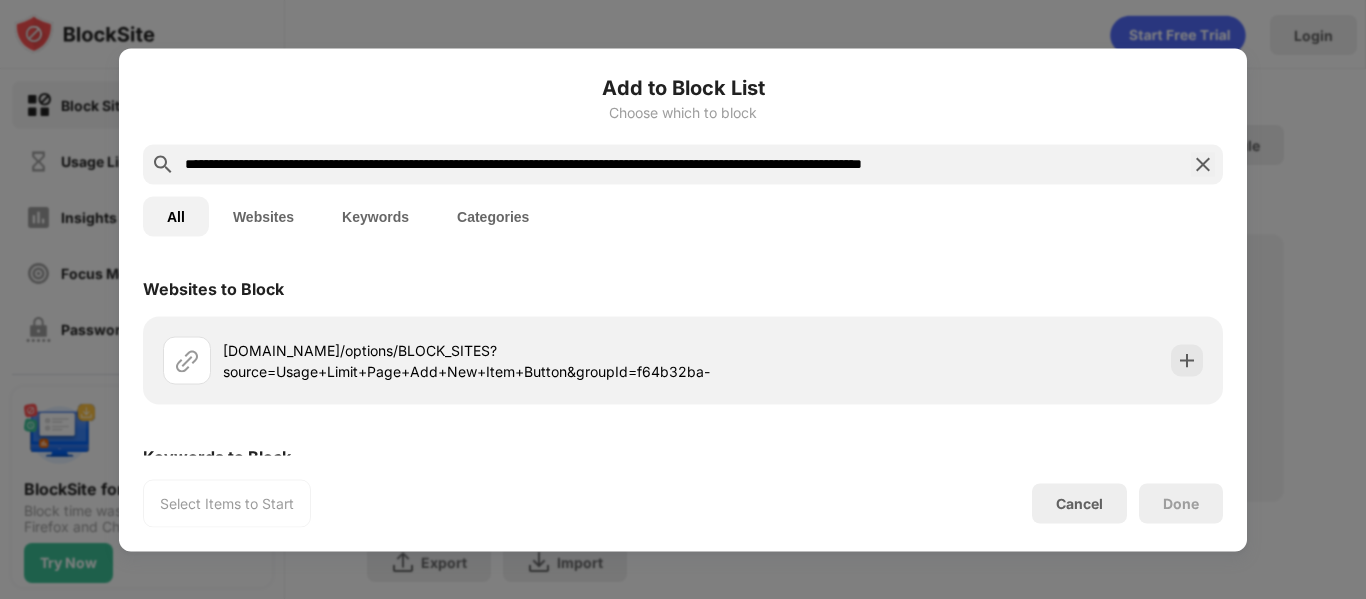 click 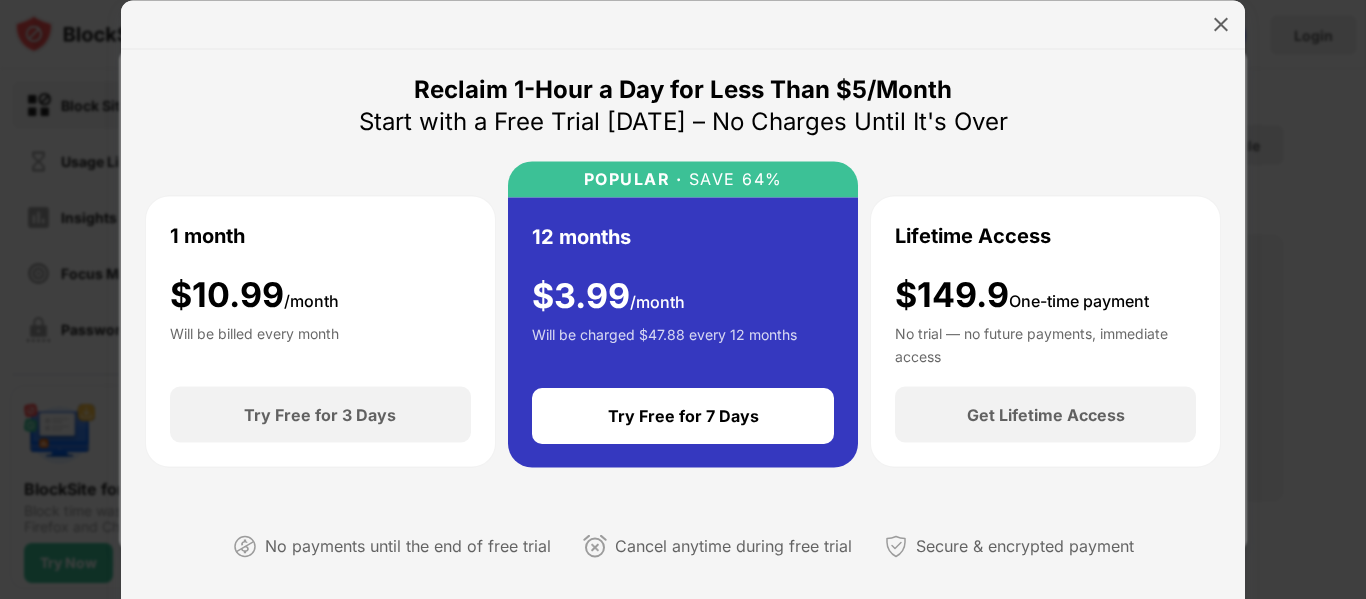 click at bounding box center (1221, 24) 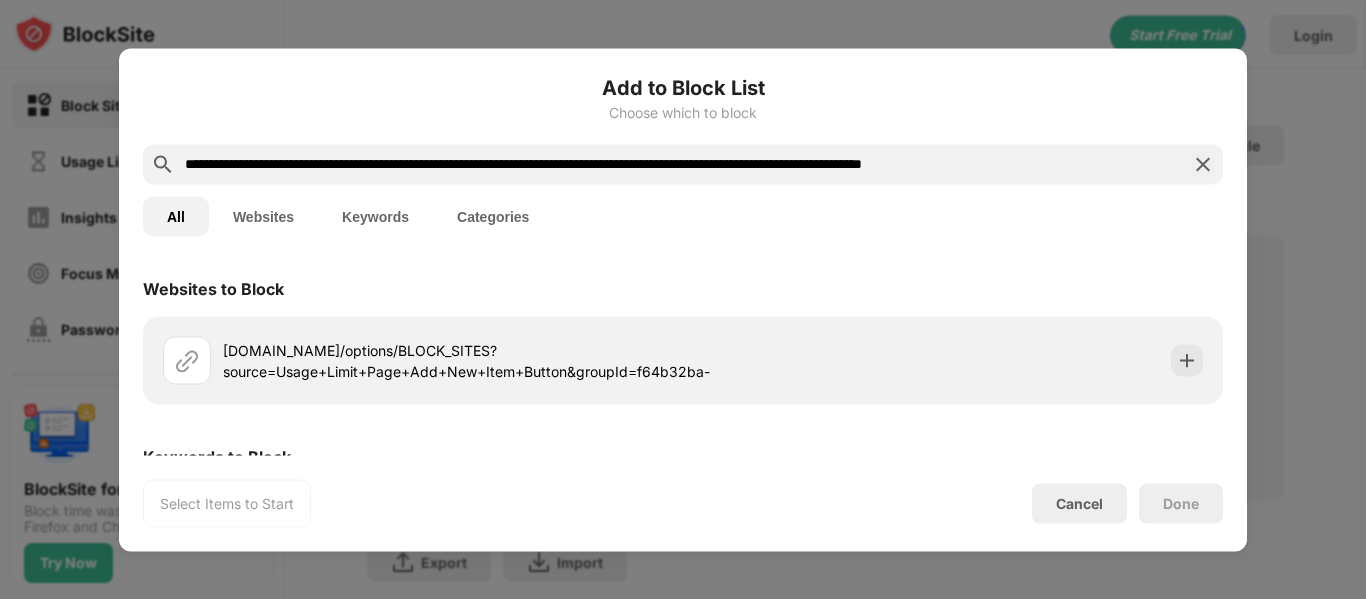 click at bounding box center [1203, 164] 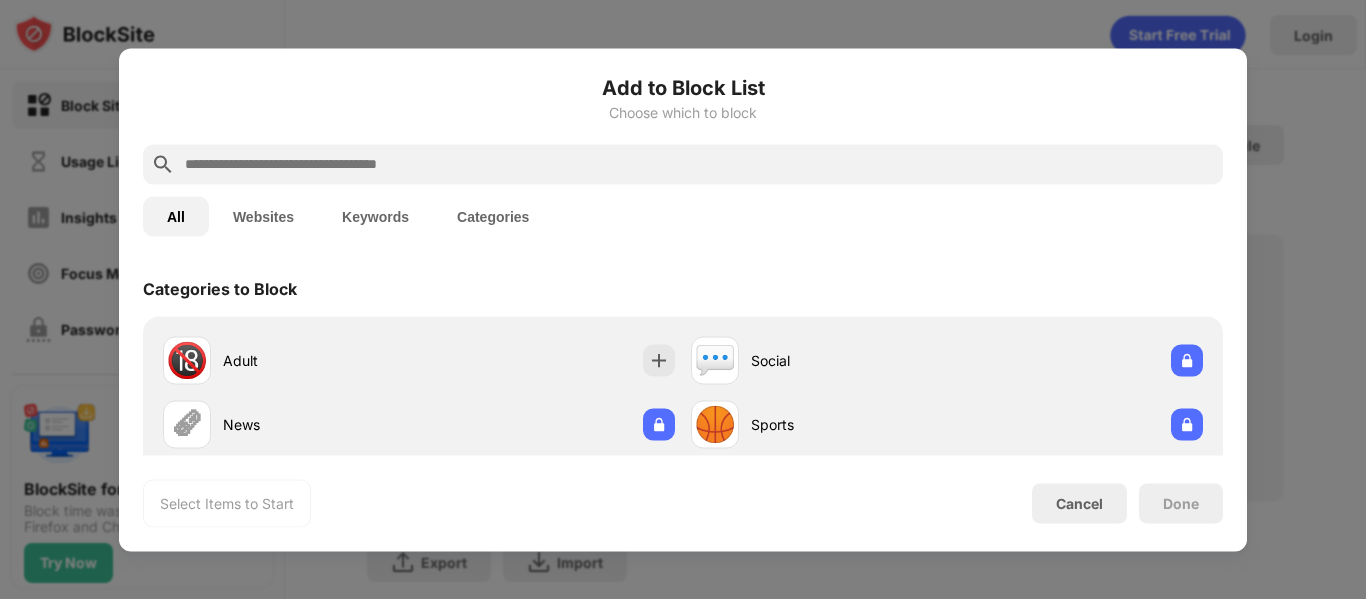 click at bounding box center (699, 164) 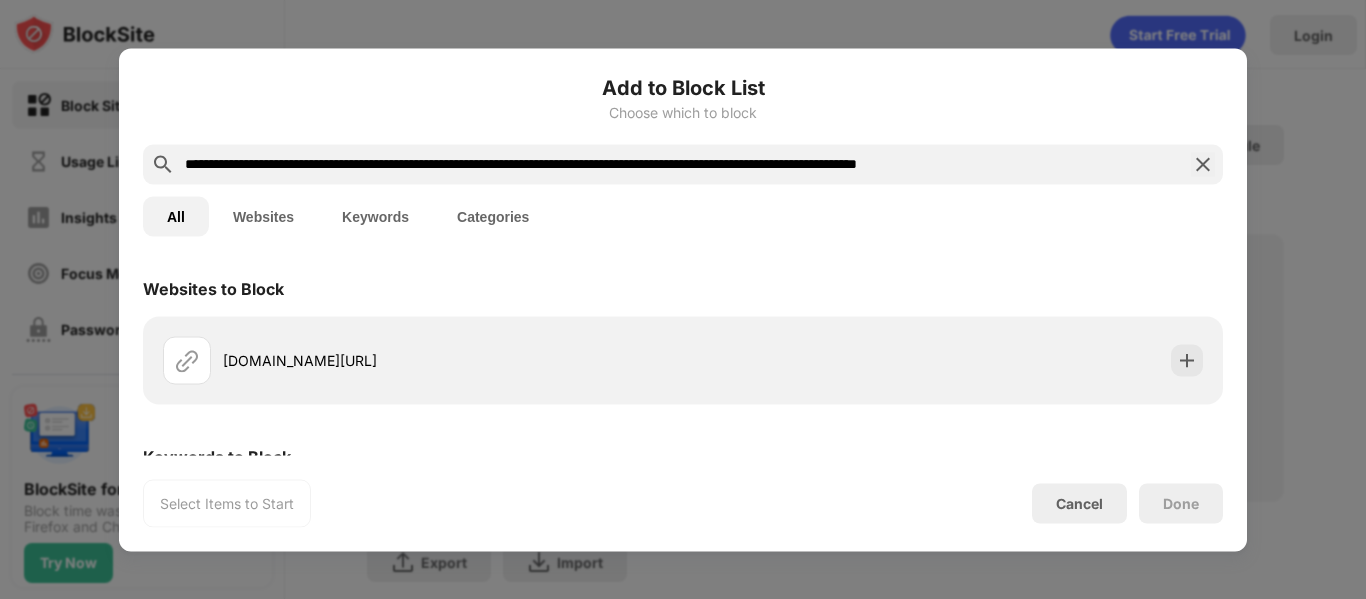 type on "**********" 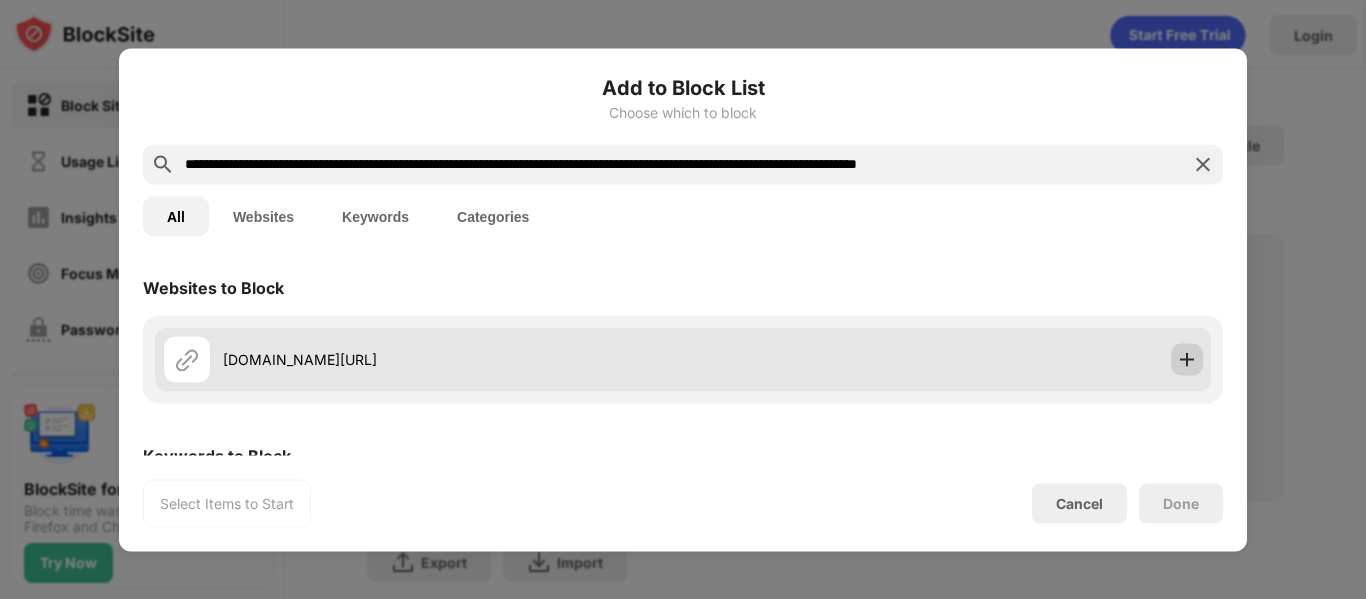 click at bounding box center (1187, 359) 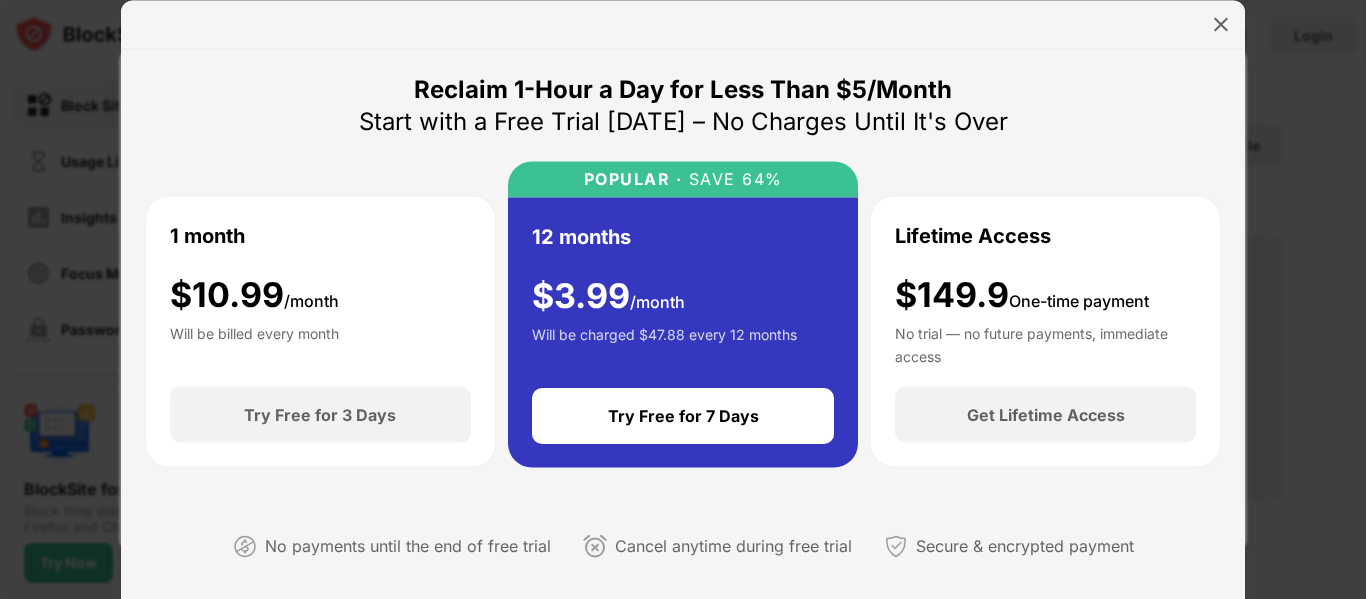 click at bounding box center (1221, 24) 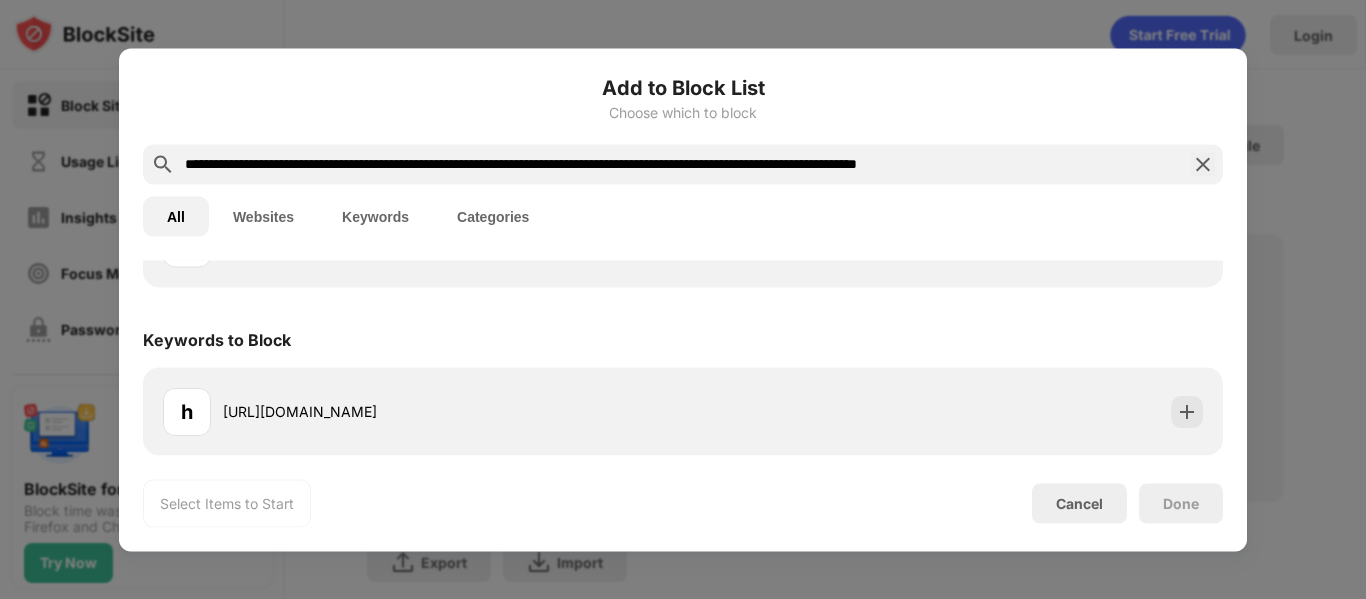 scroll, scrollTop: 116, scrollLeft: 0, axis: vertical 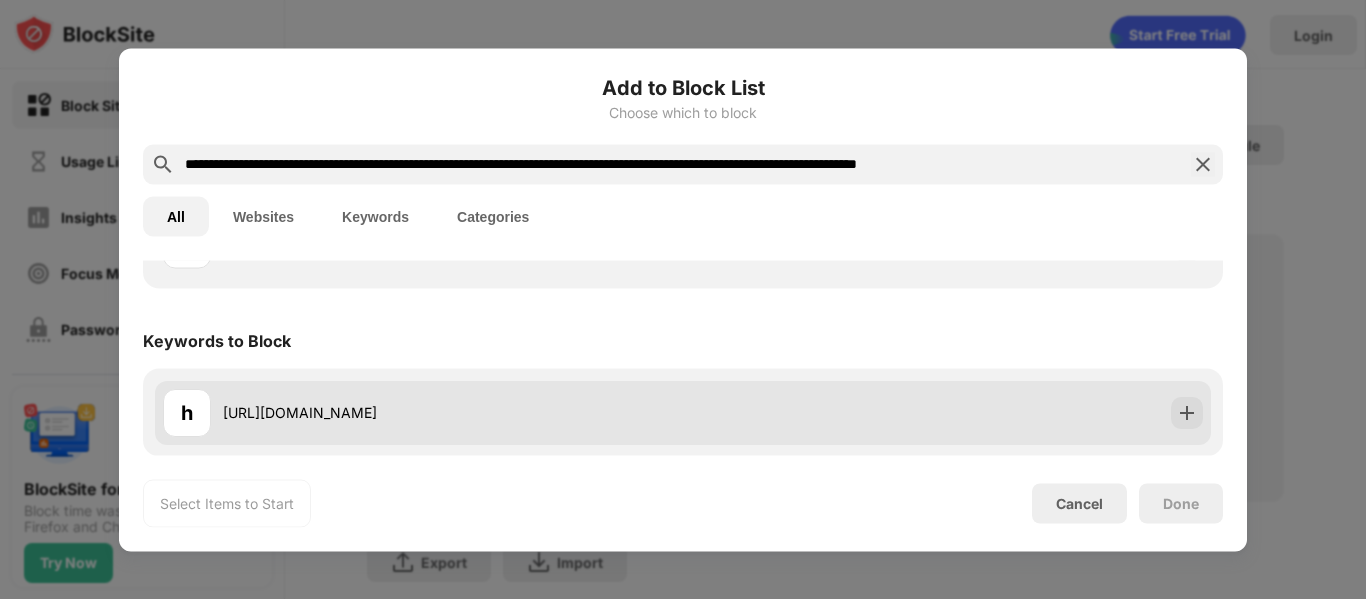 click at bounding box center [1187, 412] 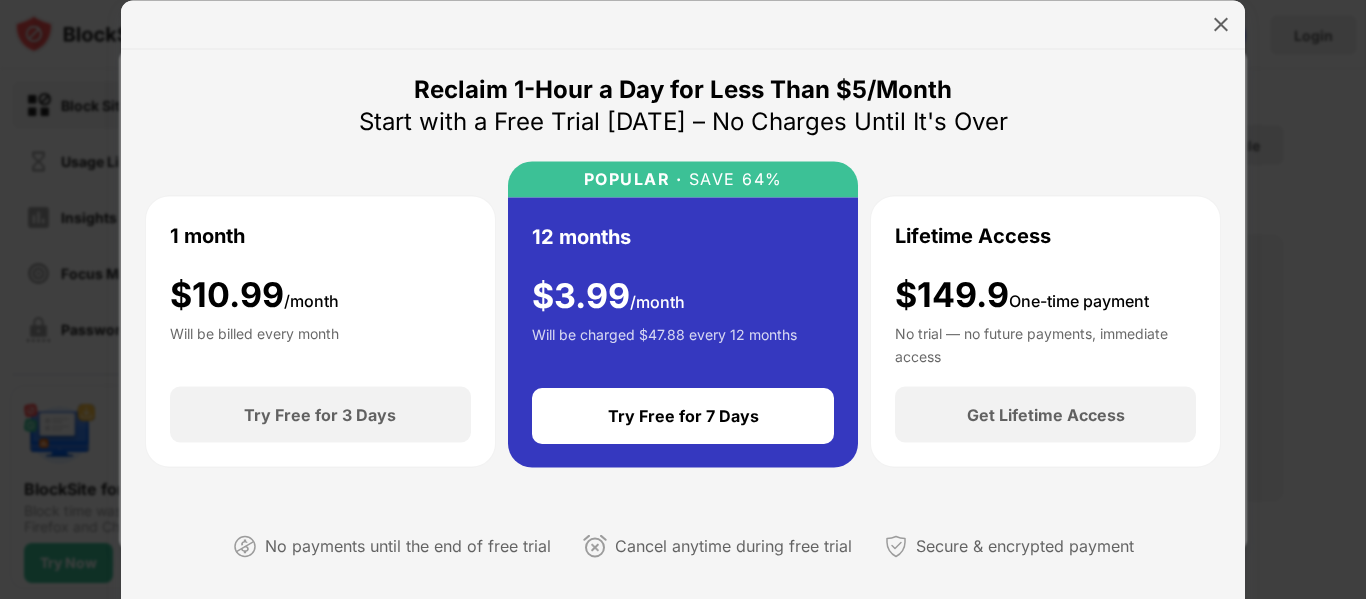click at bounding box center [1221, 24] 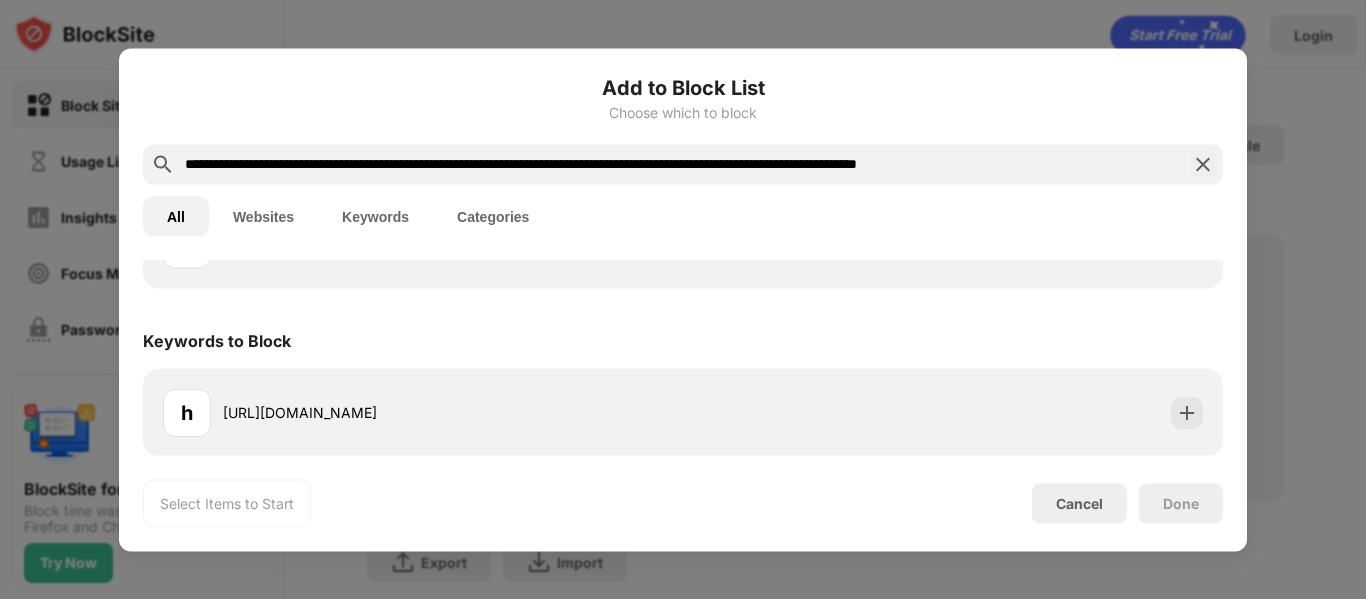 click at bounding box center [1203, 164] 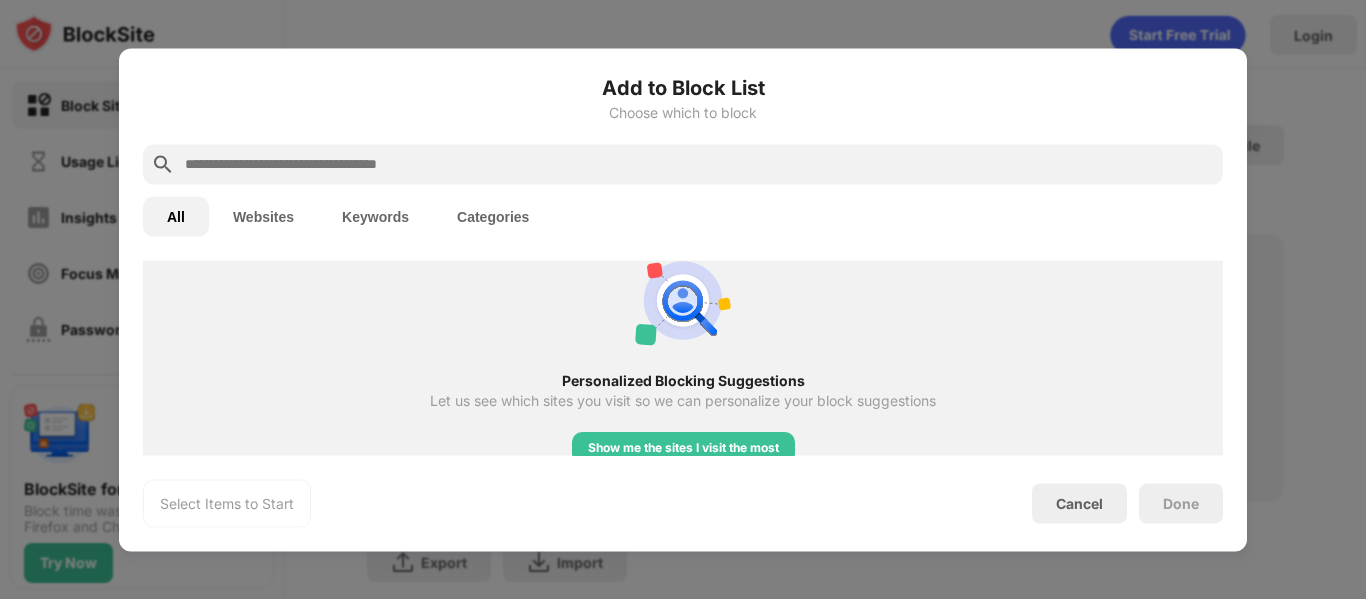 scroll, scrollTop: 783, scrollLeft: 0, axis: vertical 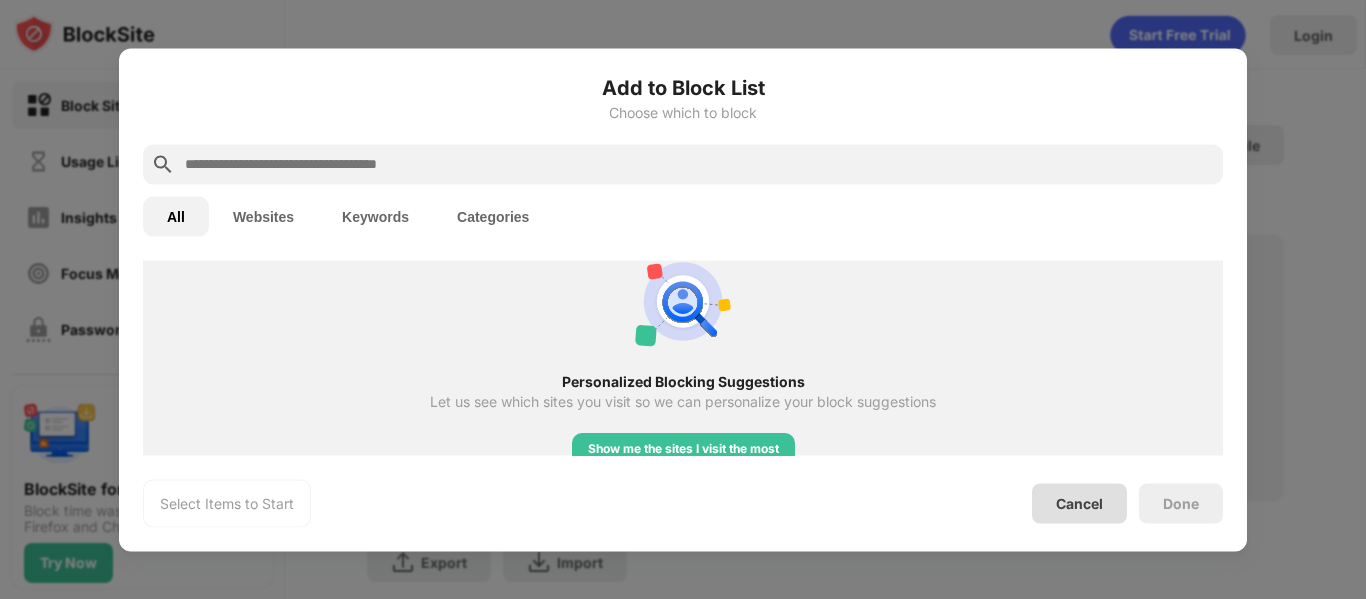 click on "Cancel" at bounding box center (1079, 503) 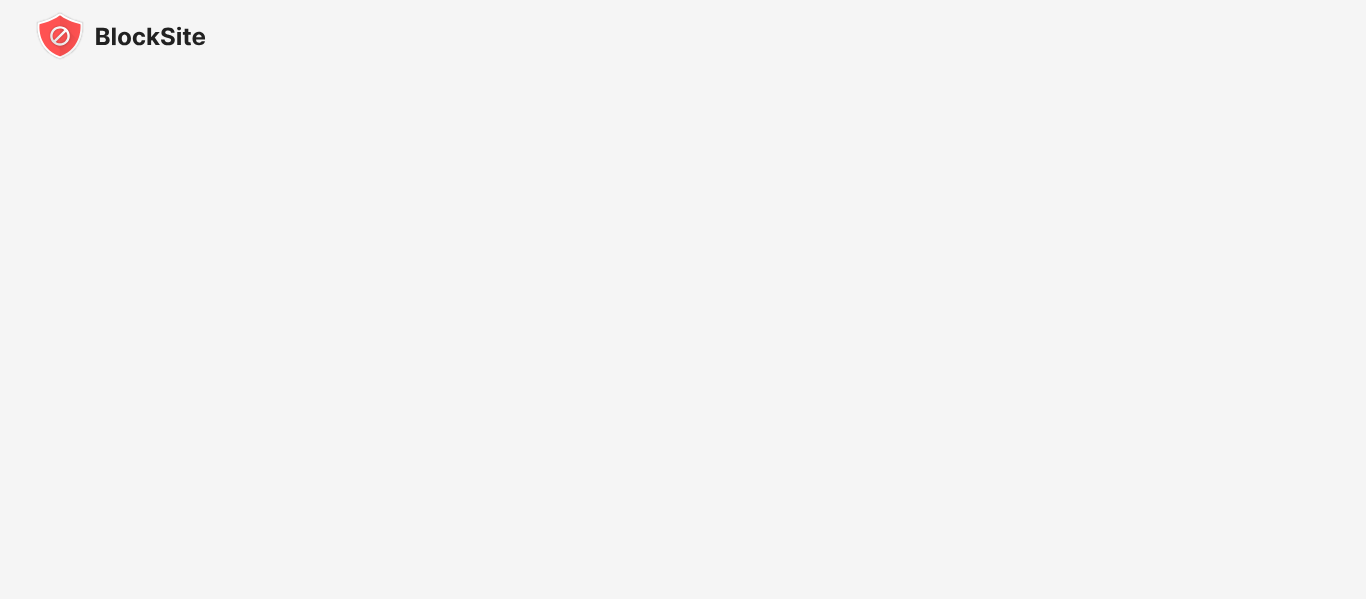 scroll, scrollTop: 0, scrollLeft: 0, axis: both 